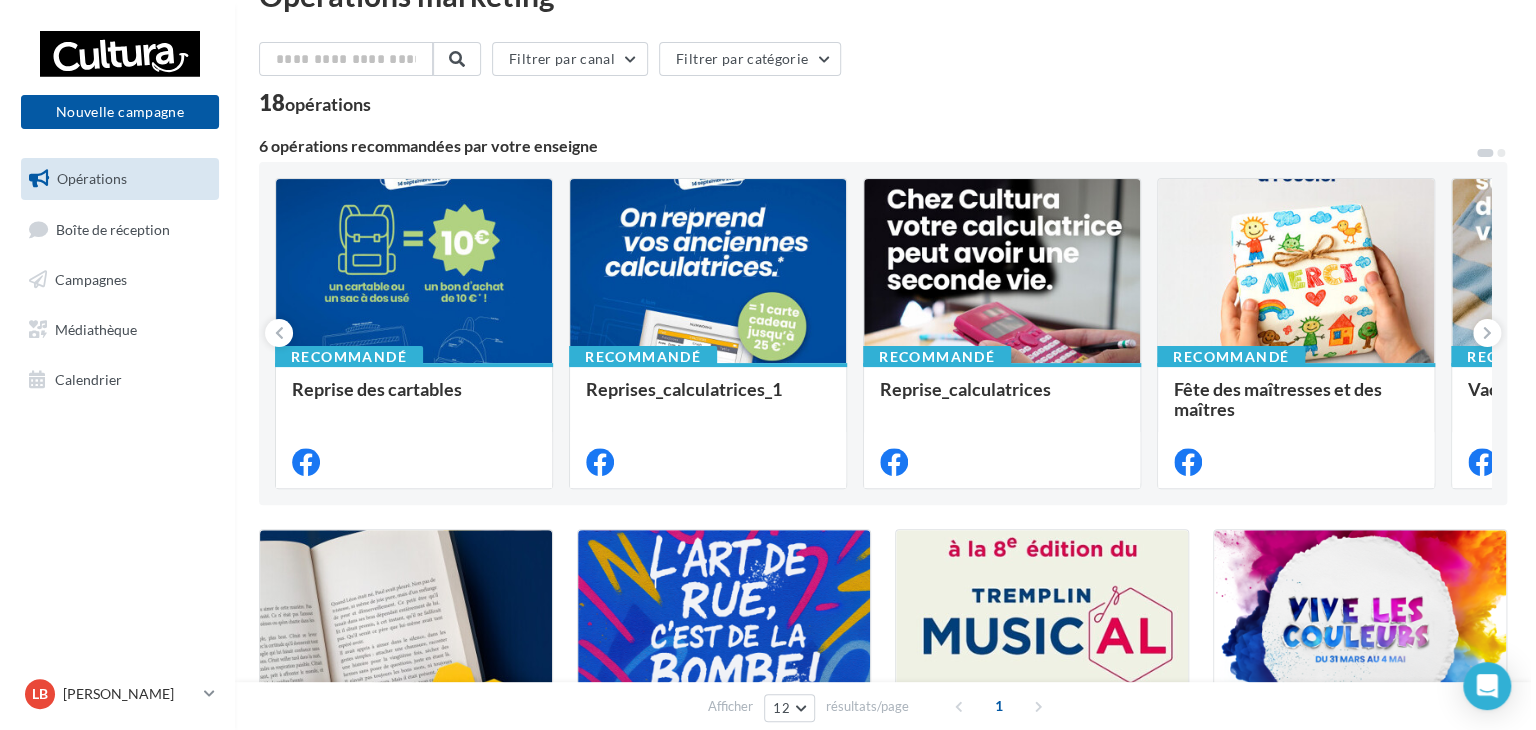 scroll, scrollTop: 100, scrollLeft: 0, axis: vertical 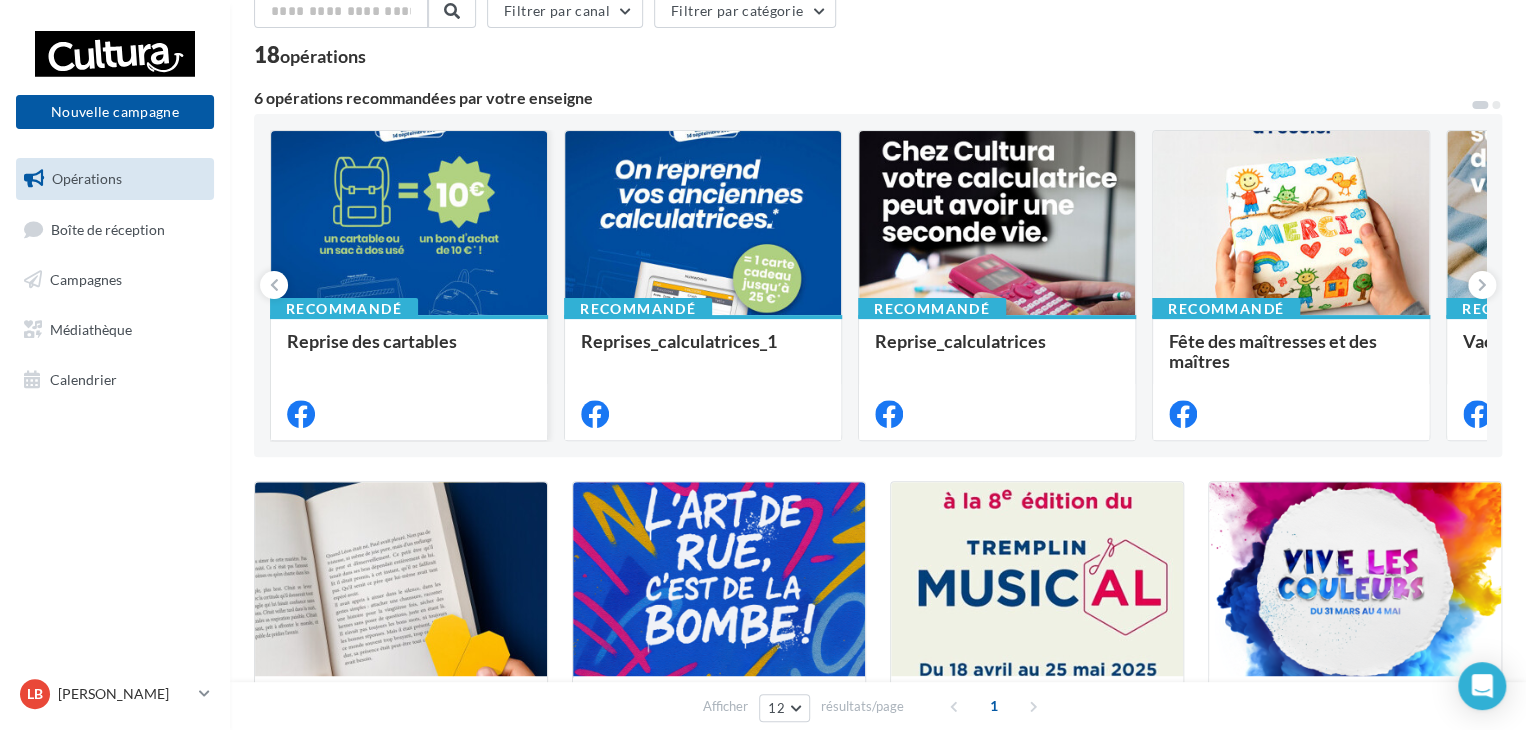 click at bounding box center (409, 224) 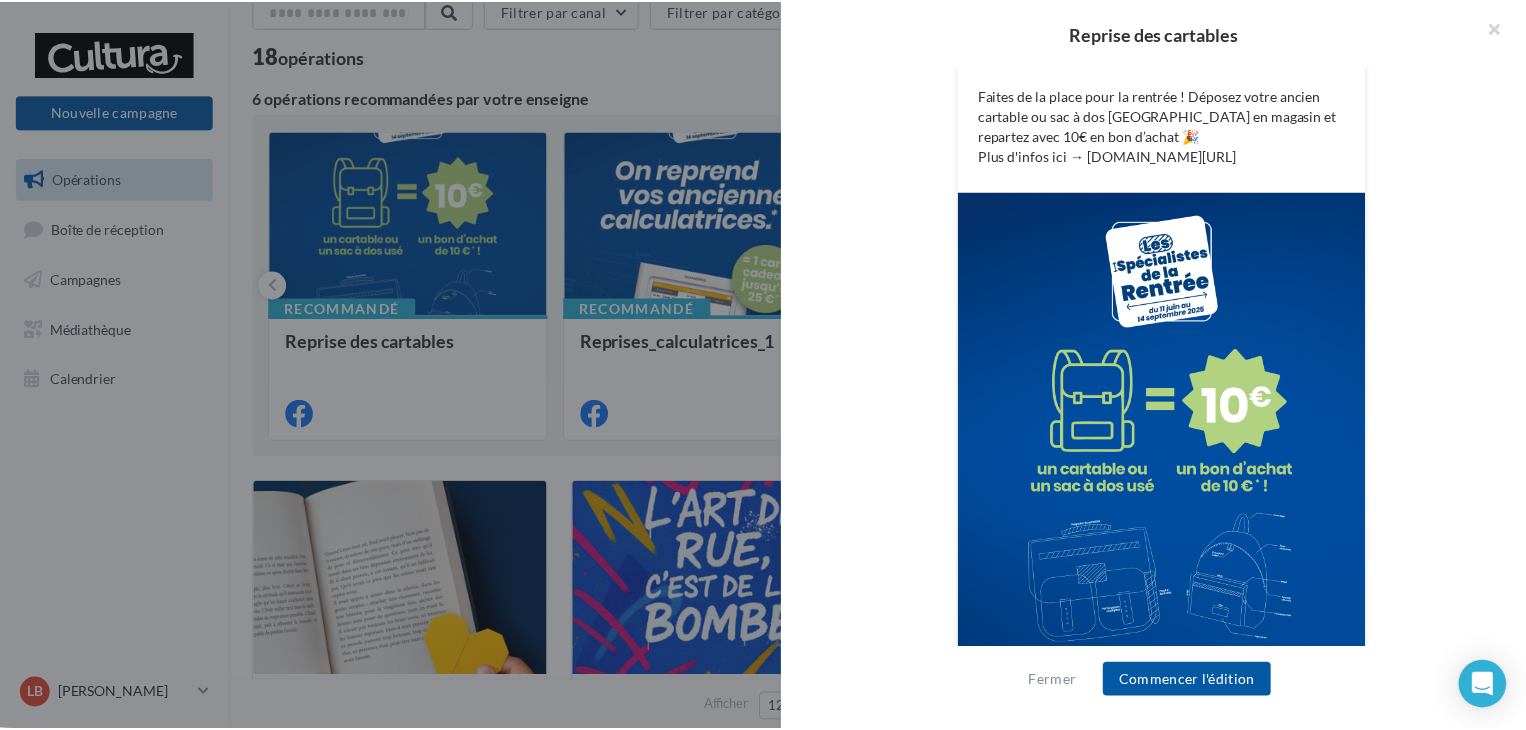 scroll, scrollTop: 472, scrollLeft: 0, axis: vertical 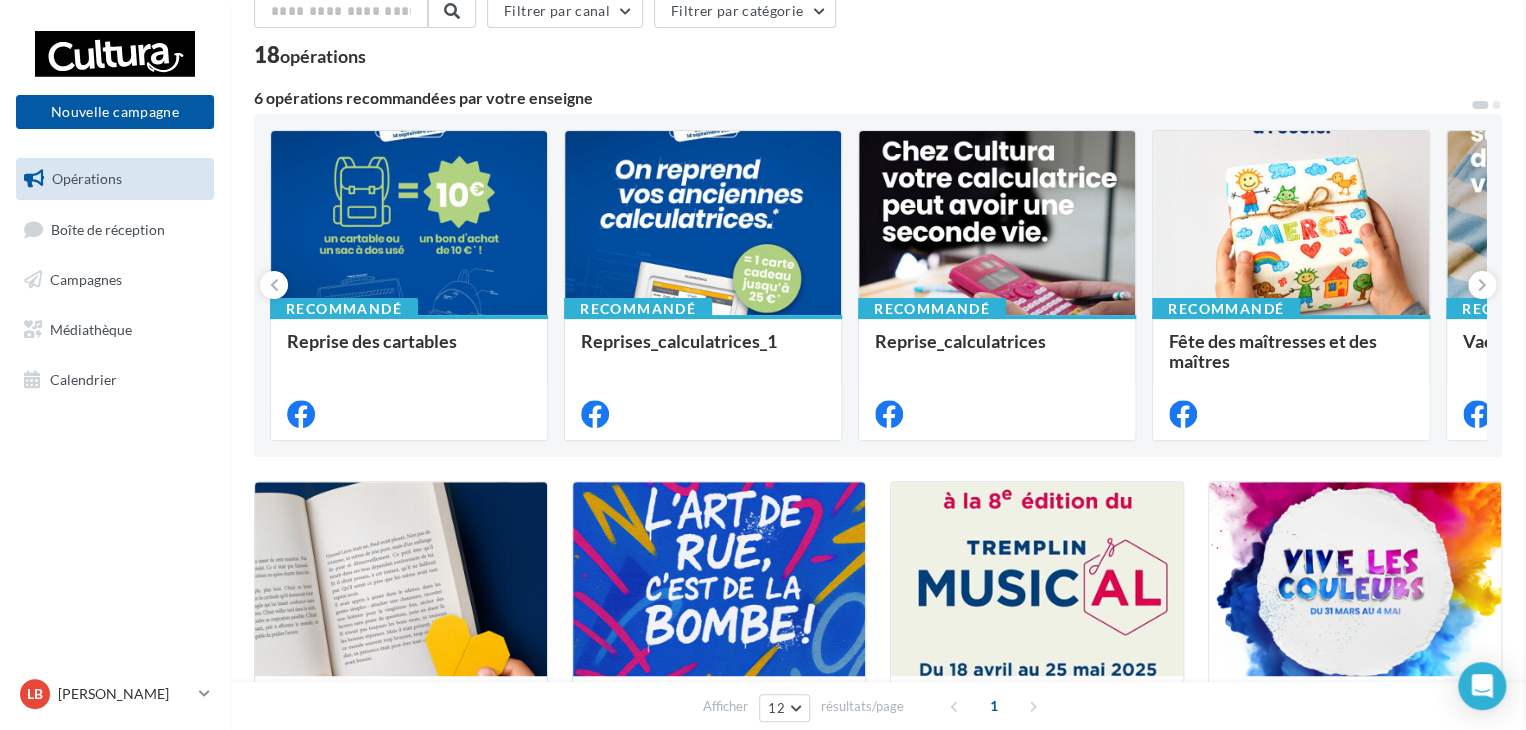 click on "Reprise des cartables
Description
Non renseignée
Facebook
Reprises_cartables
Type
Post
Prévisualisation
Commentaires
(0)
FB
Ma page Facebook
Faites de la place pour la rentrée ! Déposez votre ancien cartable ou sac à dos usagé en magasin et repartez avec 10€ en bon d’achat 🎉 Plus d'infos ici → bit.ly/Reprise_Cartables
La prévisualisation est non-contractuelle" at bounding box center (878, 1572) 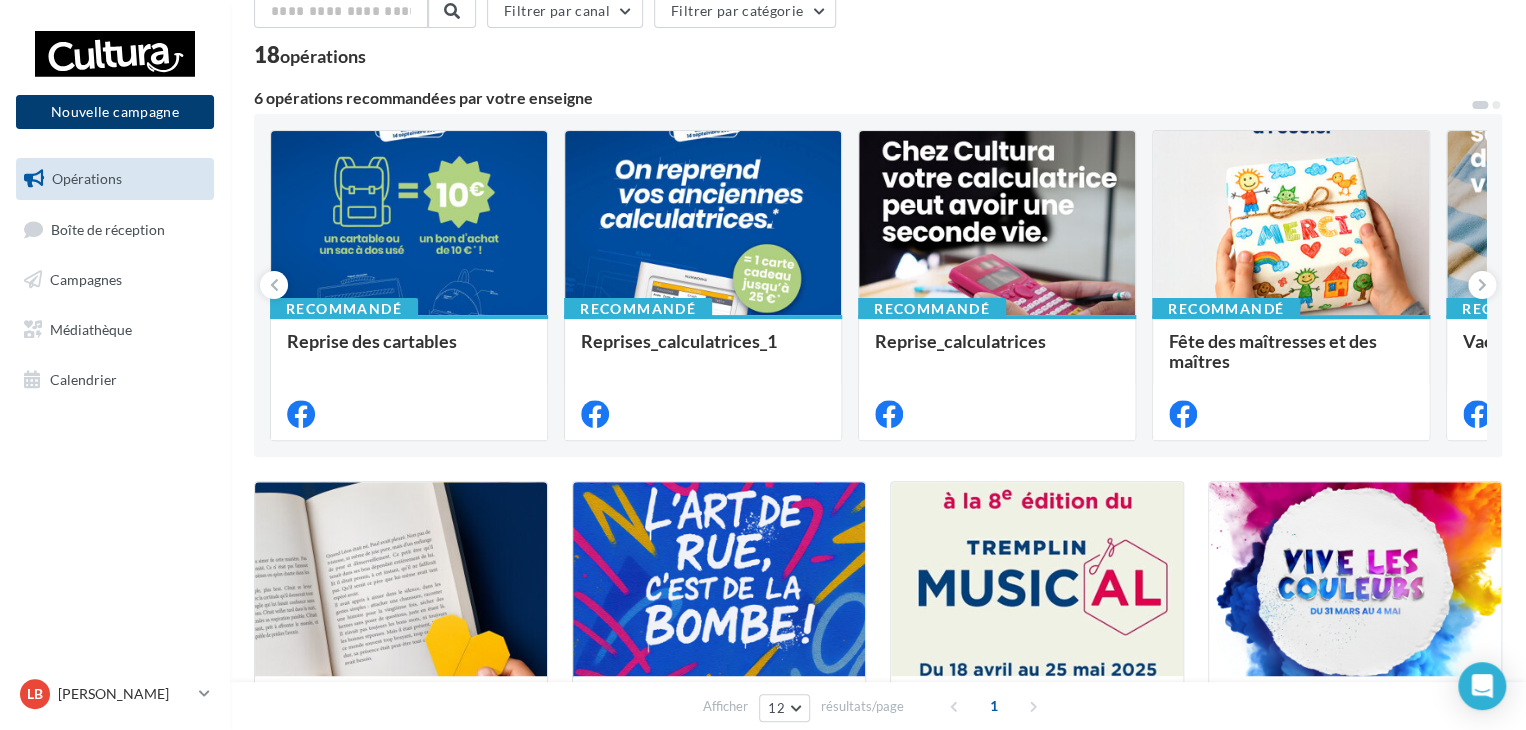 click on "Nouvelle campagne" at bounding box center (115, 112) 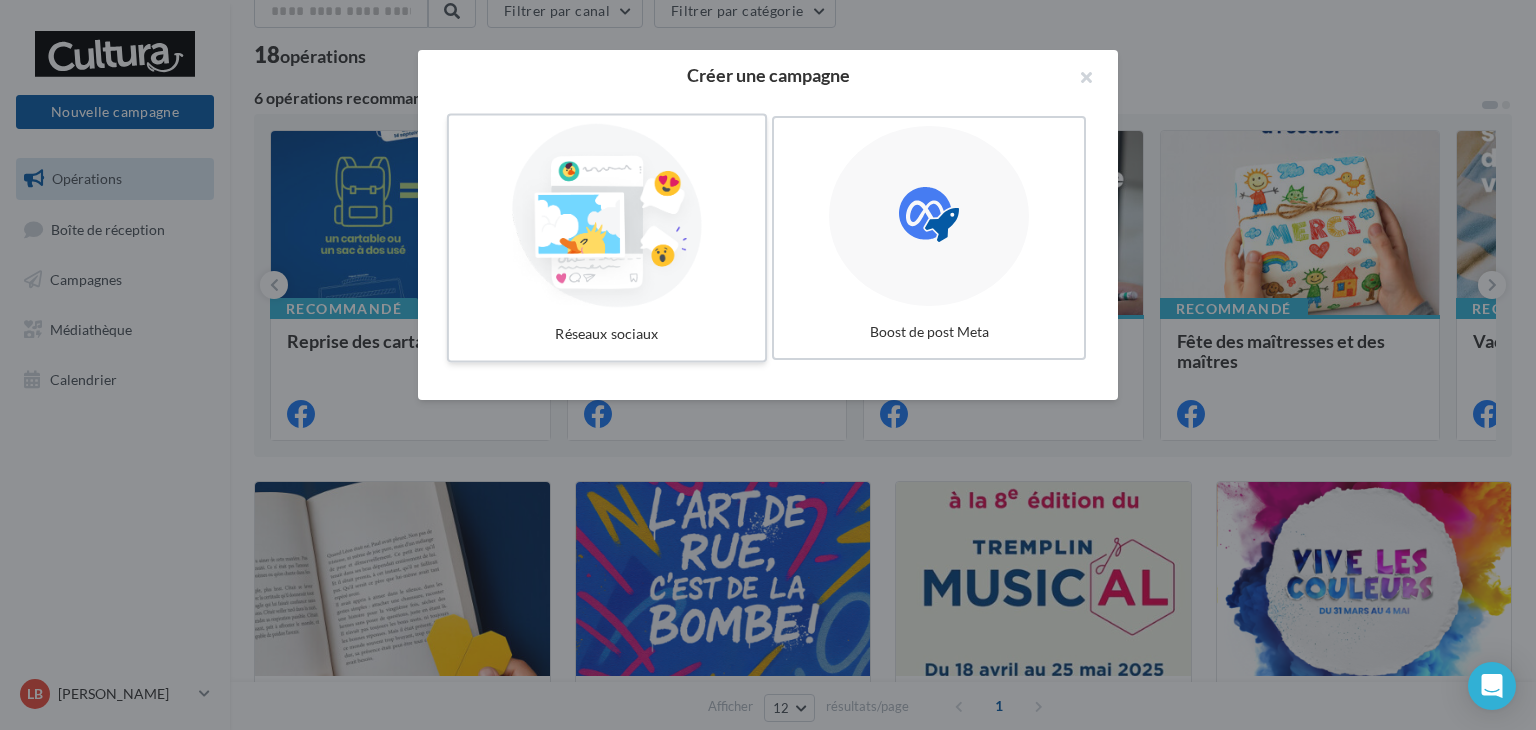 click at bounding box center (607, 216) 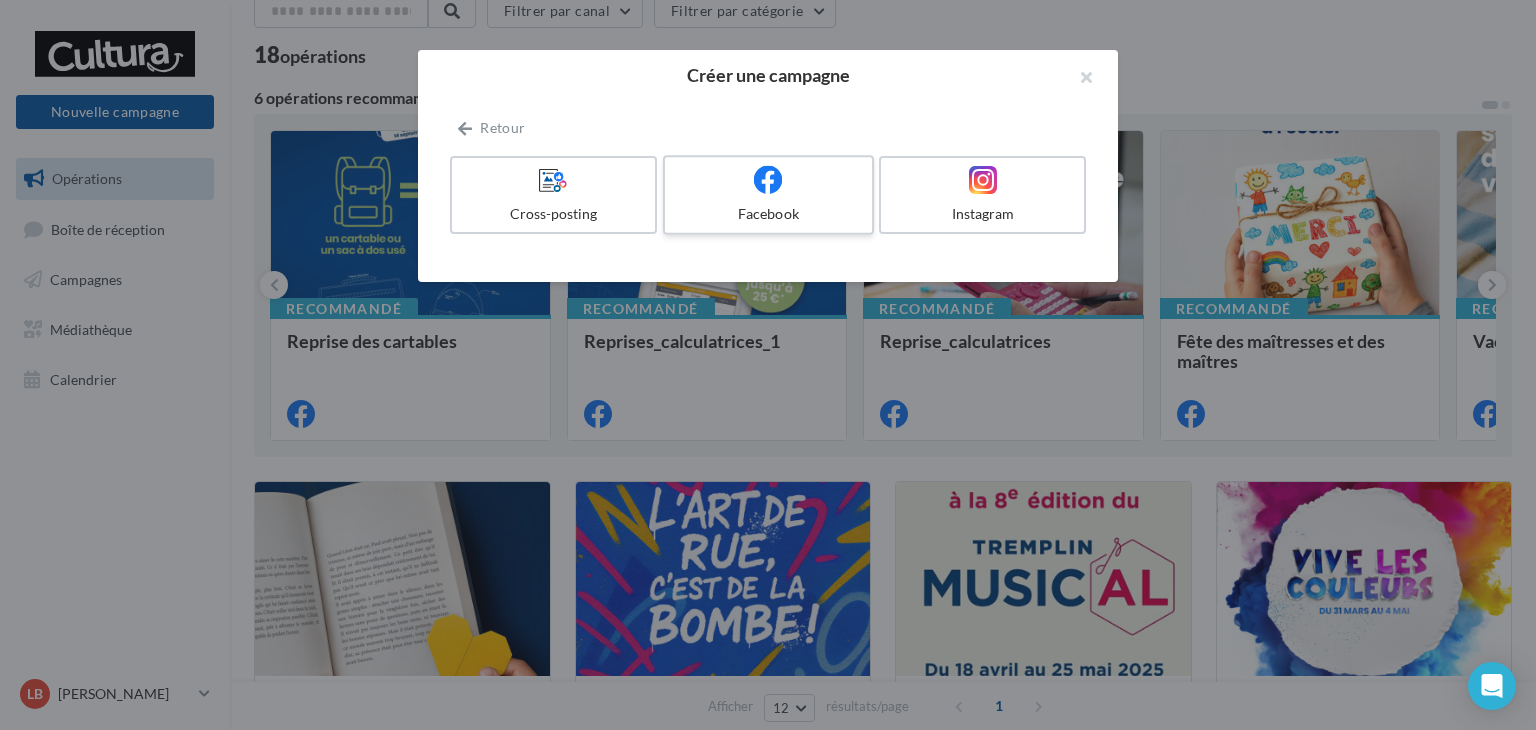 click at bounding box center [768, 180] 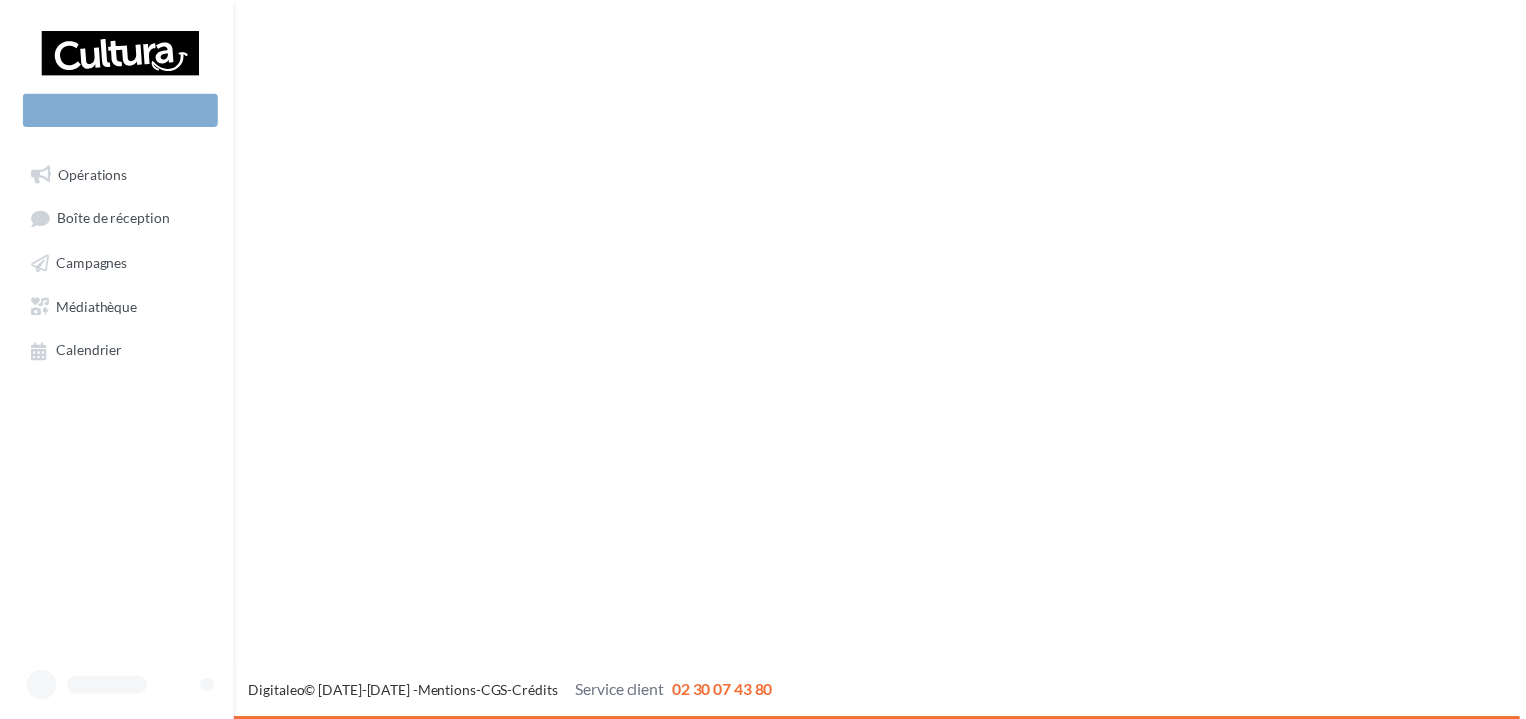 scroll, scrollTop: 0, scrollLeft: 0, axis: both 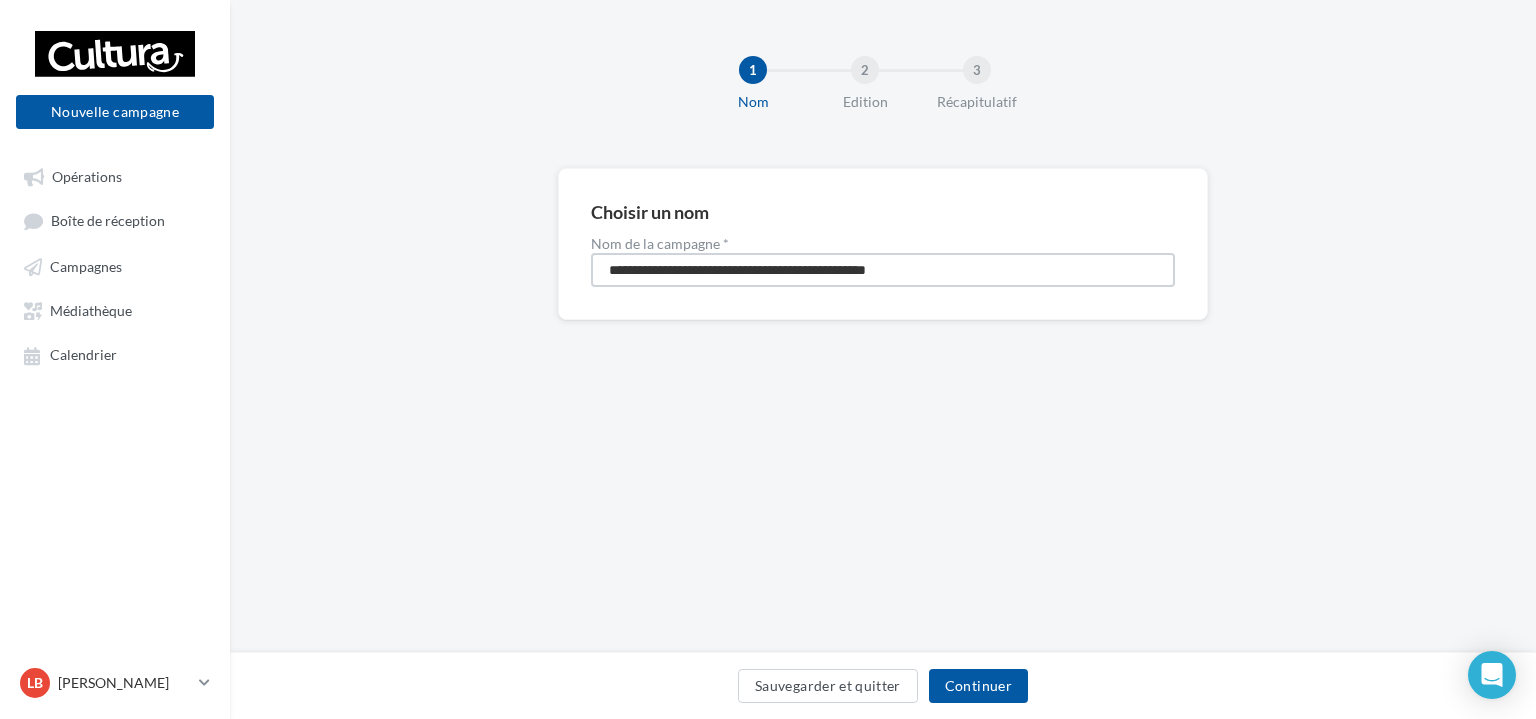 drag, startPoint x: 978, startPoint y: 275, endPoint x: 554, endPoint y: 293, distance: 424.3819 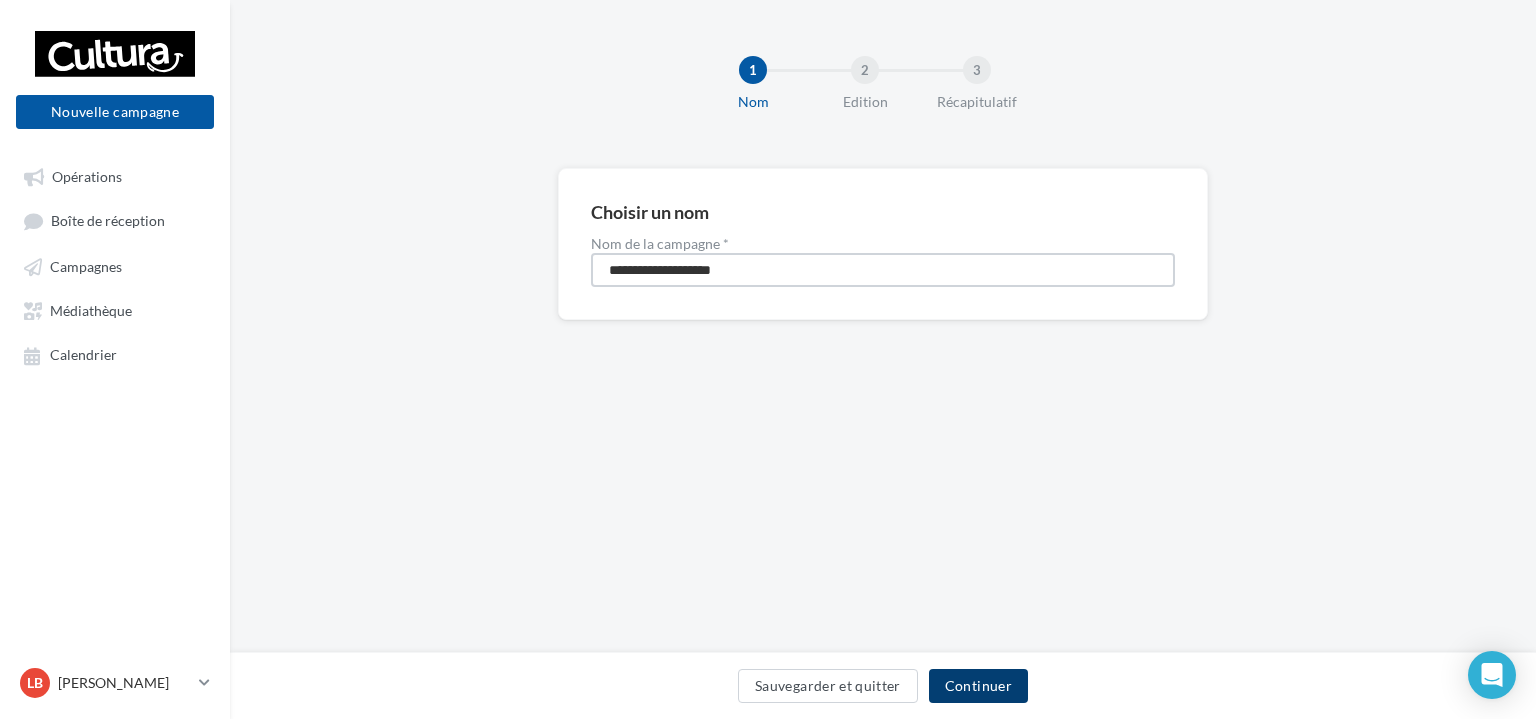 type on "**********" 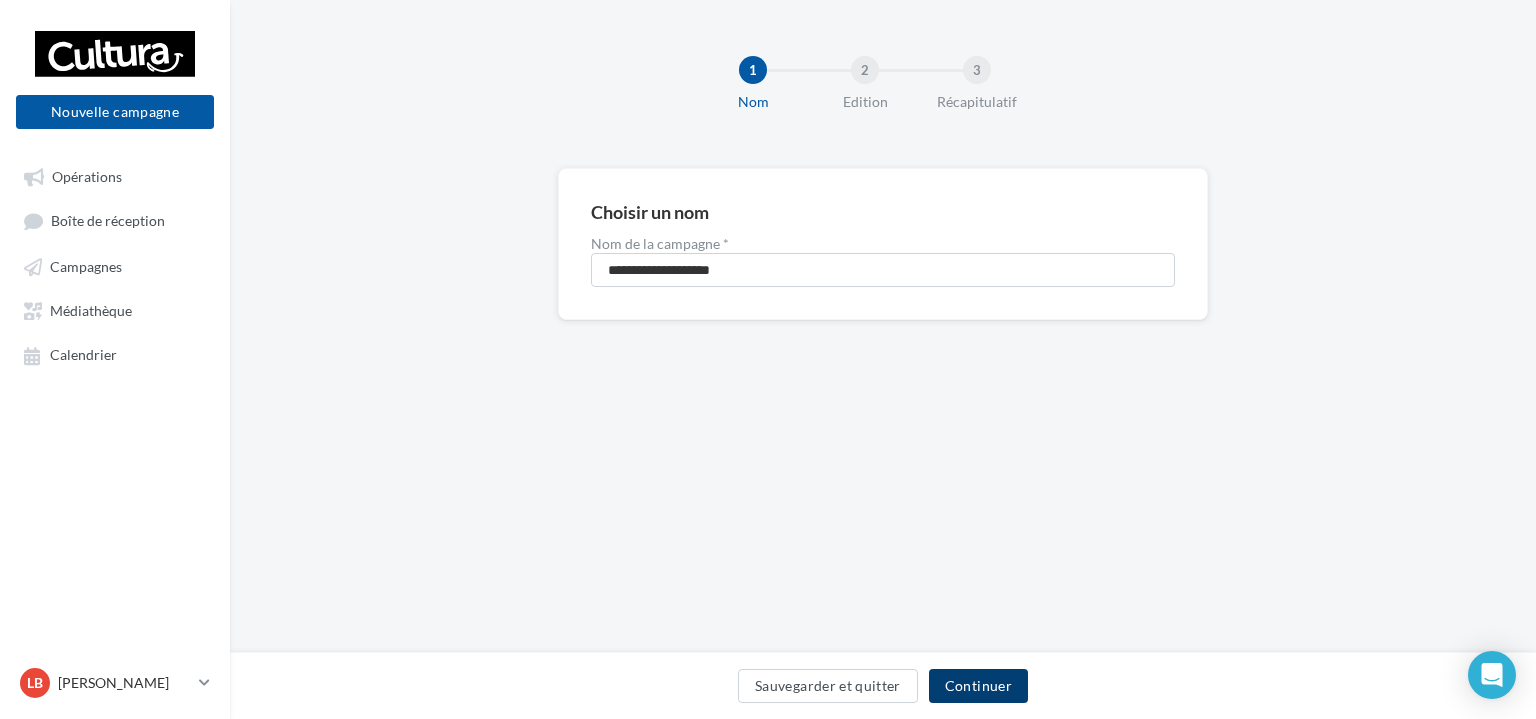 click on "Continuer" at bounding box center (978, 686) 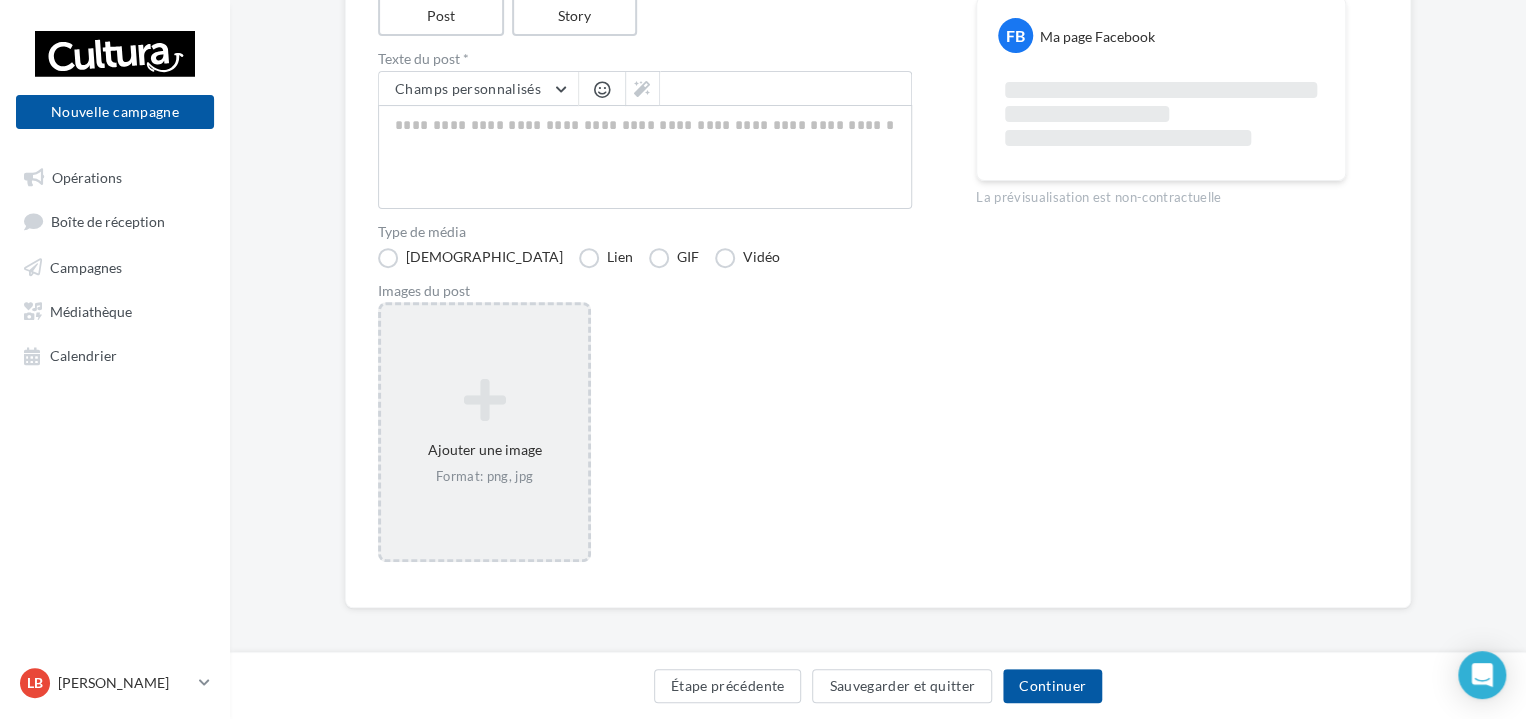 scroll, scrollTop: 263, scrollLeft: 0, axis: vertical 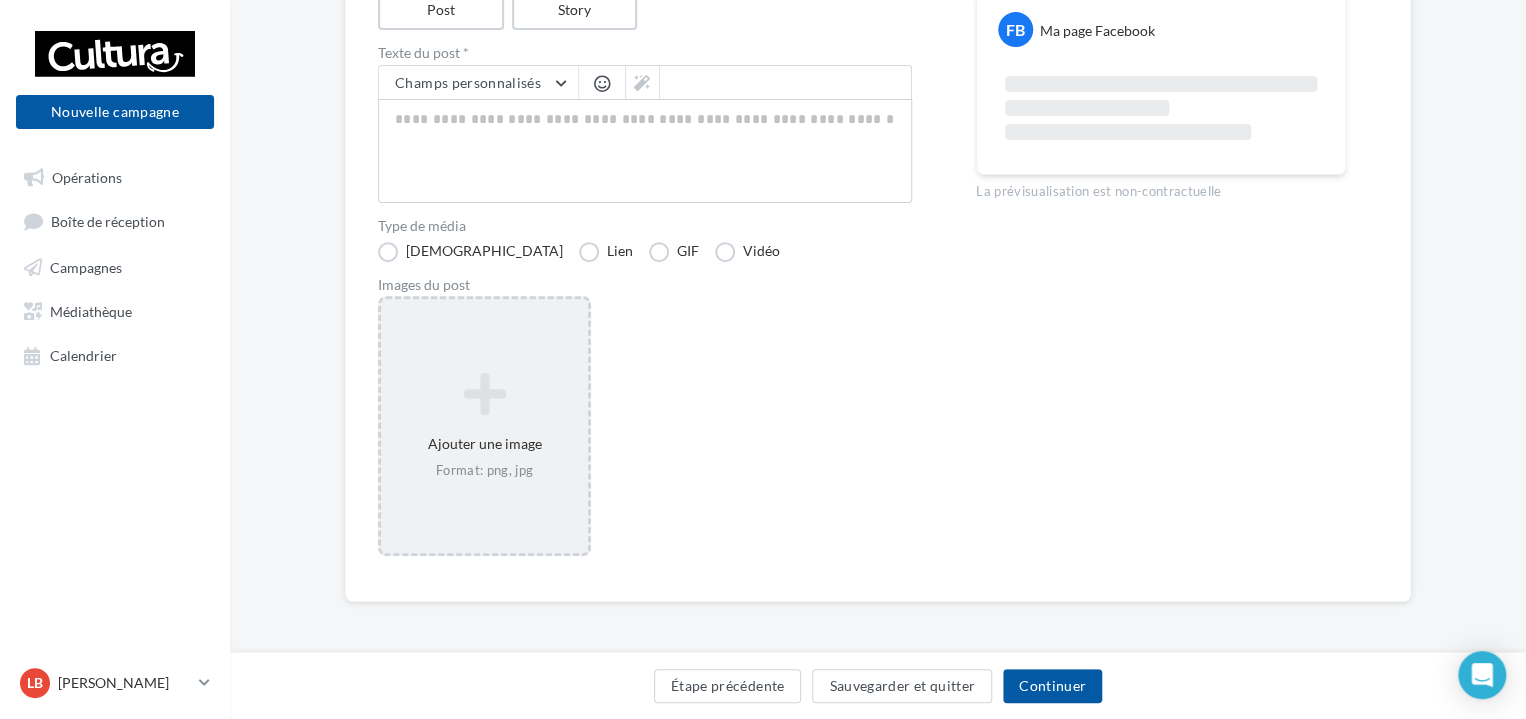 click on "Ajouter une image     Format: png, jpg" at bounding box center (484, 426) 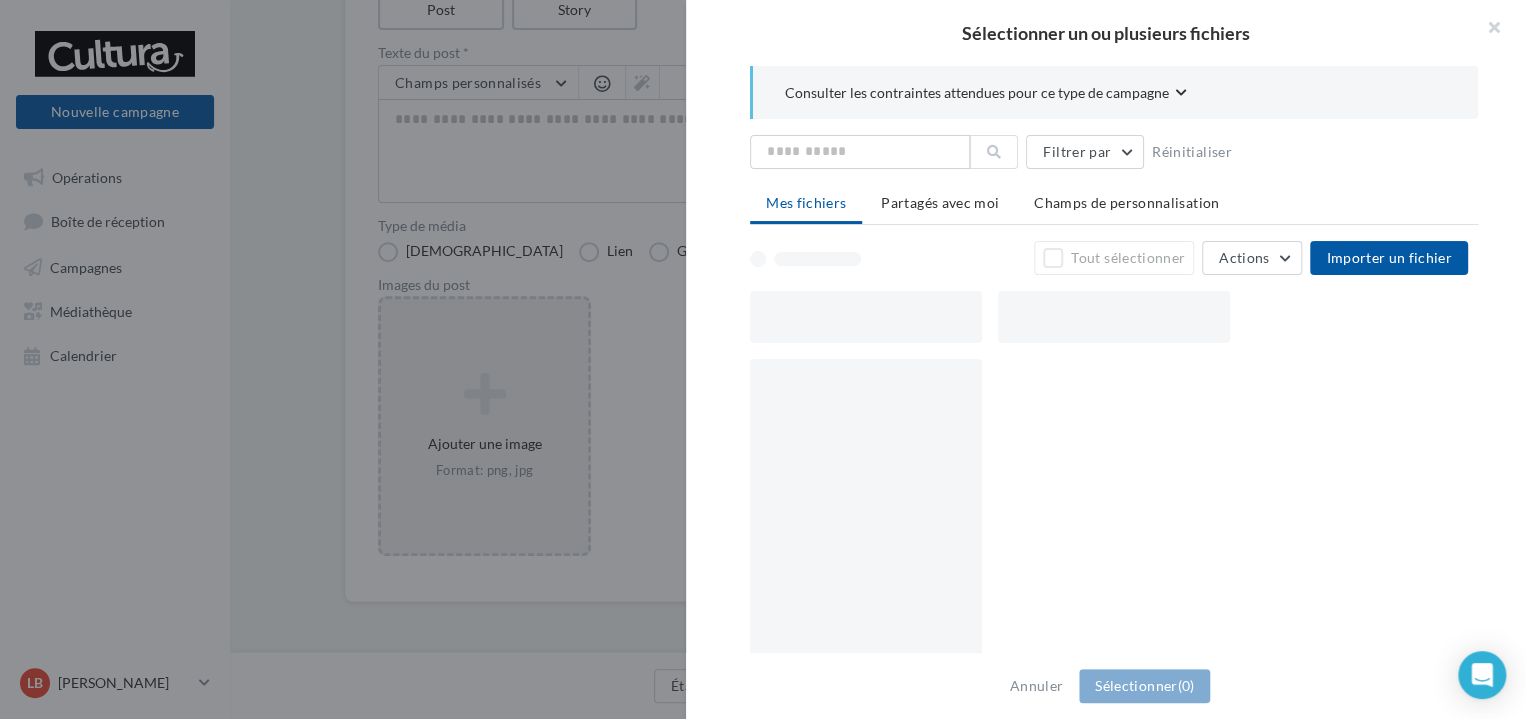 scroll, scrollTop: 252, scrollLeft: 0, axis: vertical 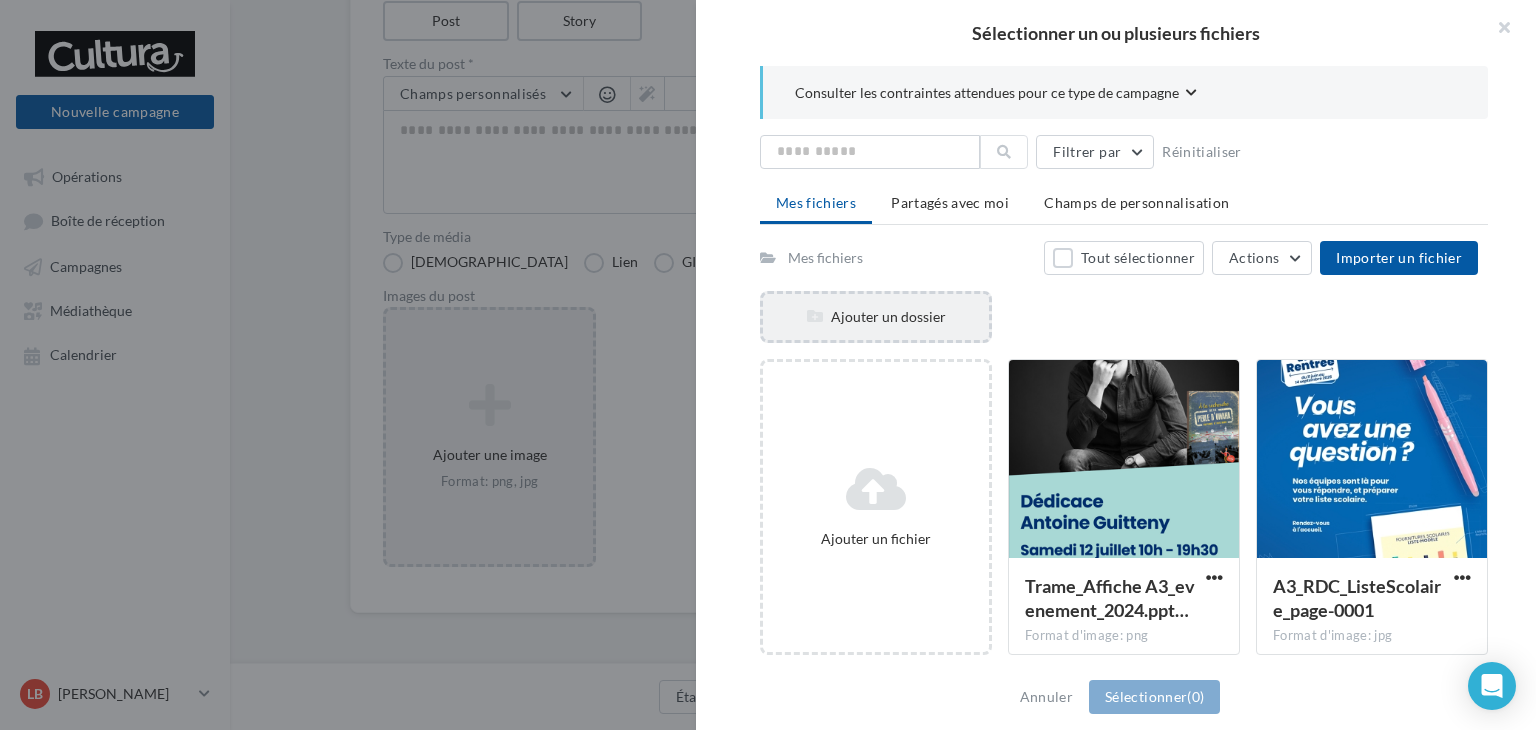 click on "Ajouter un dossier" at bounding box center [876, 317] 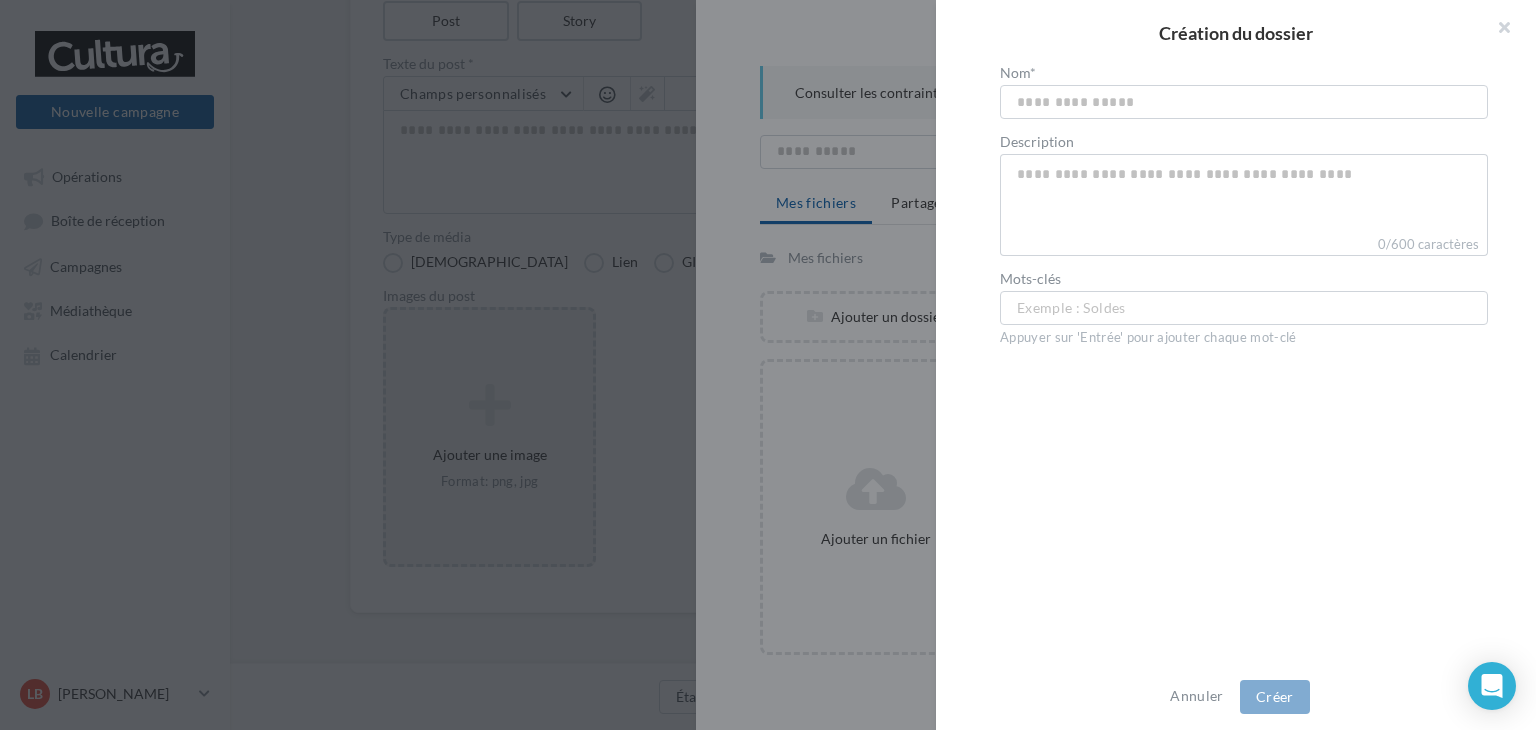 click at bounding box center (768, 365) 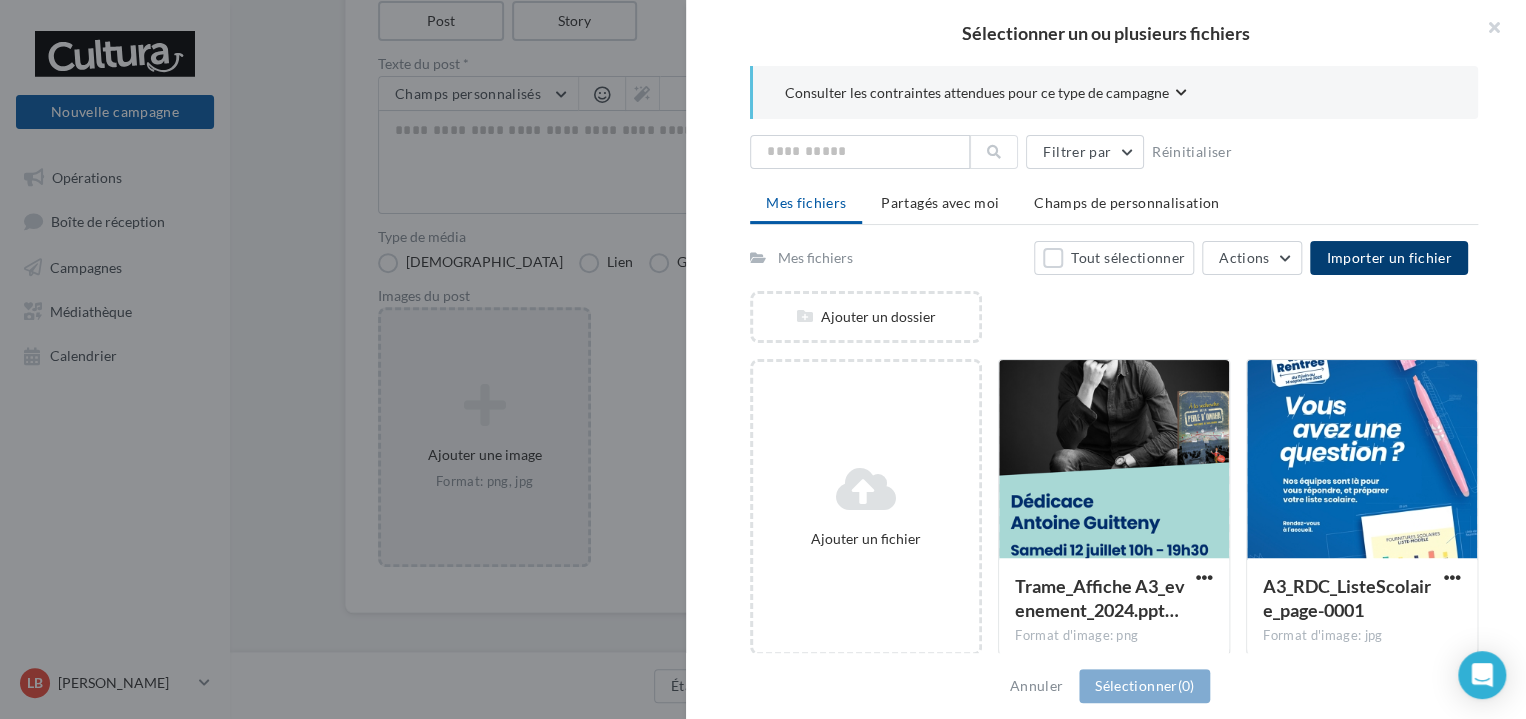 click on "Importer un fichier" at bounding box center (1389, 257) 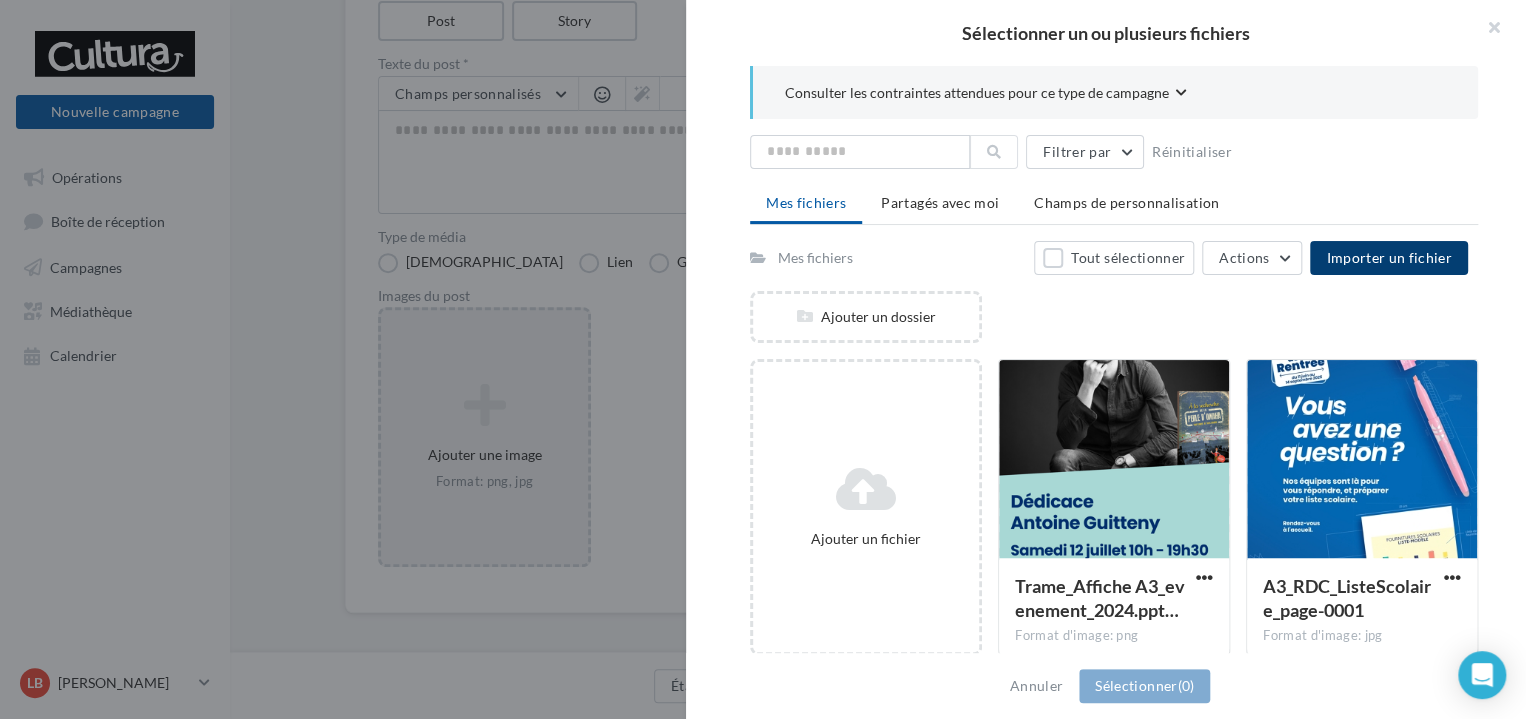 scroll, scrollTop: 100, scrollLeft: 0, axis: vertical 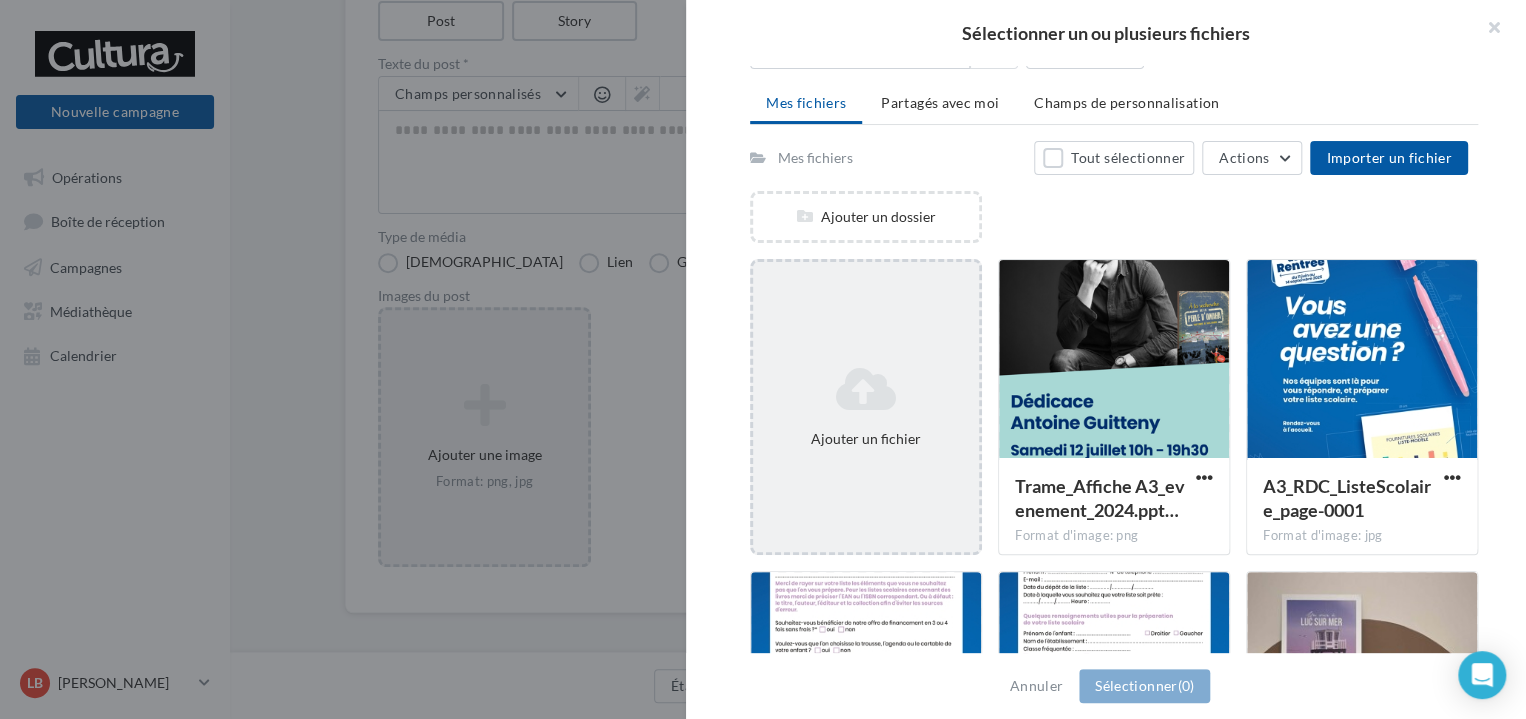 click at bounding box center [866, 389] 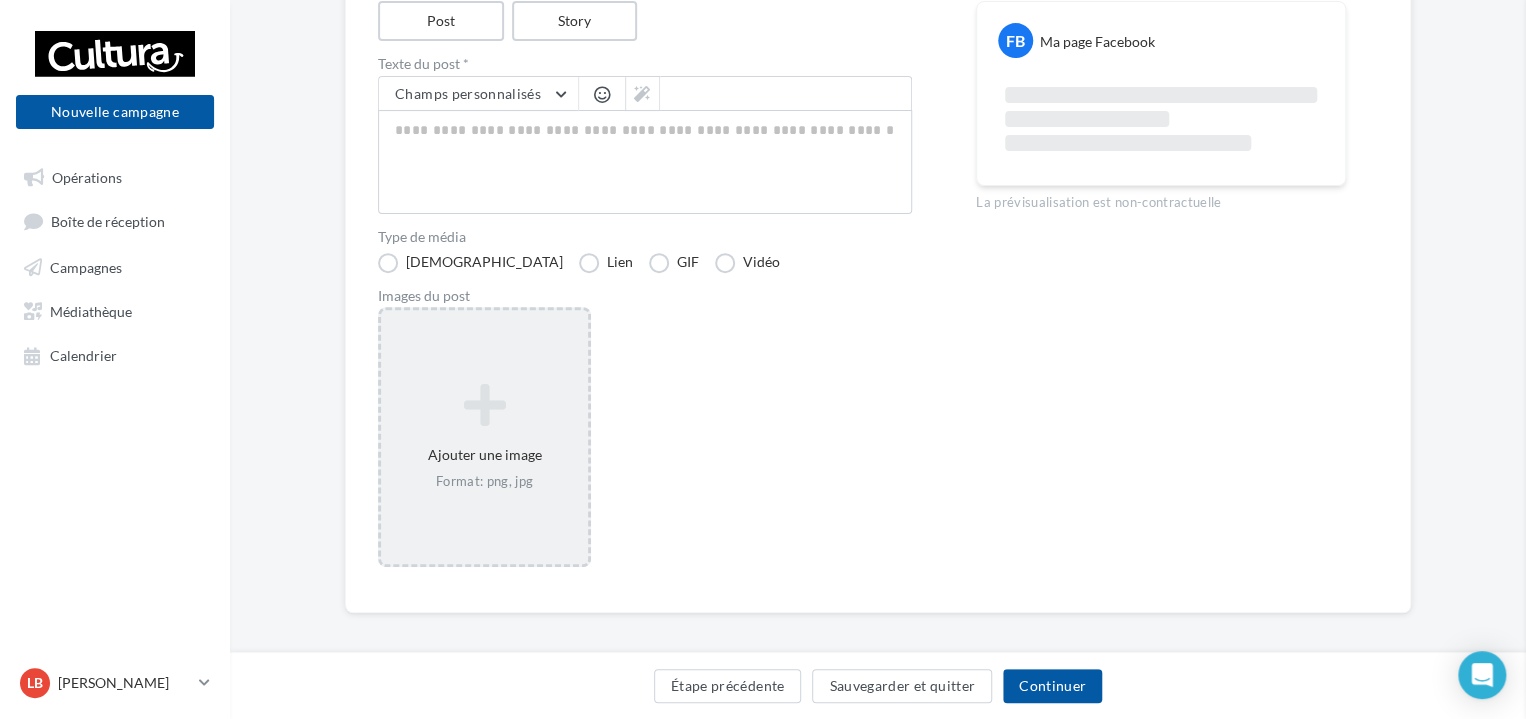 click at bounding box center [2289, 359] 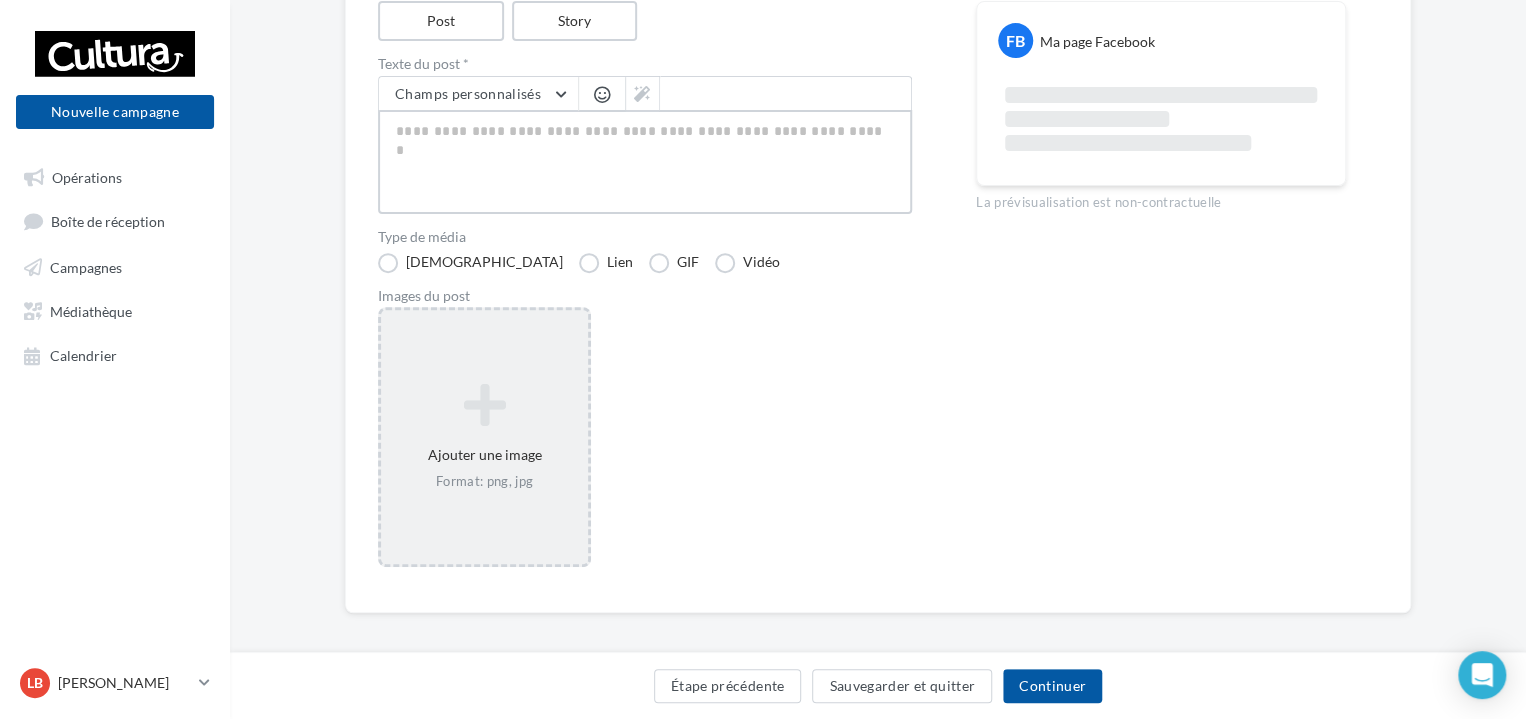 click at bounding box center (645, 162) 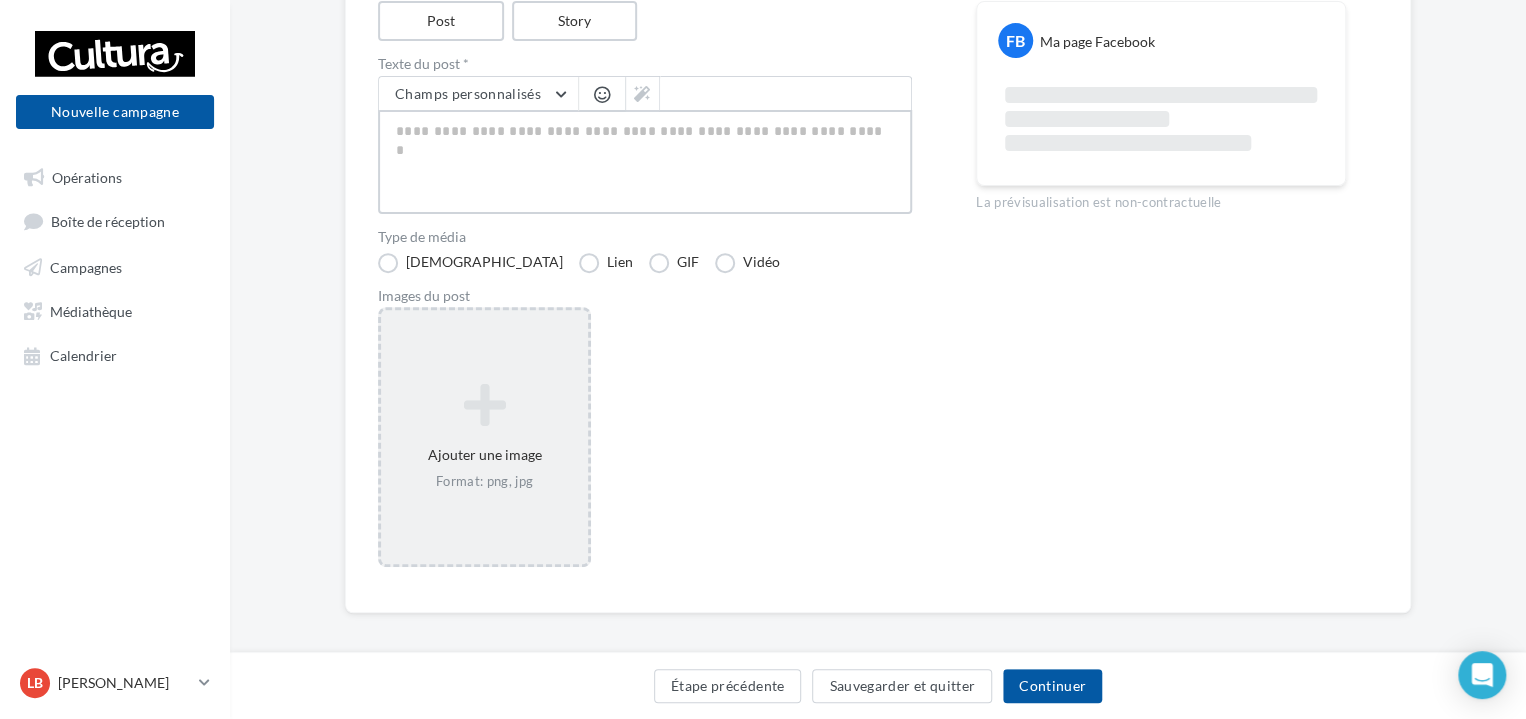 type on "*" 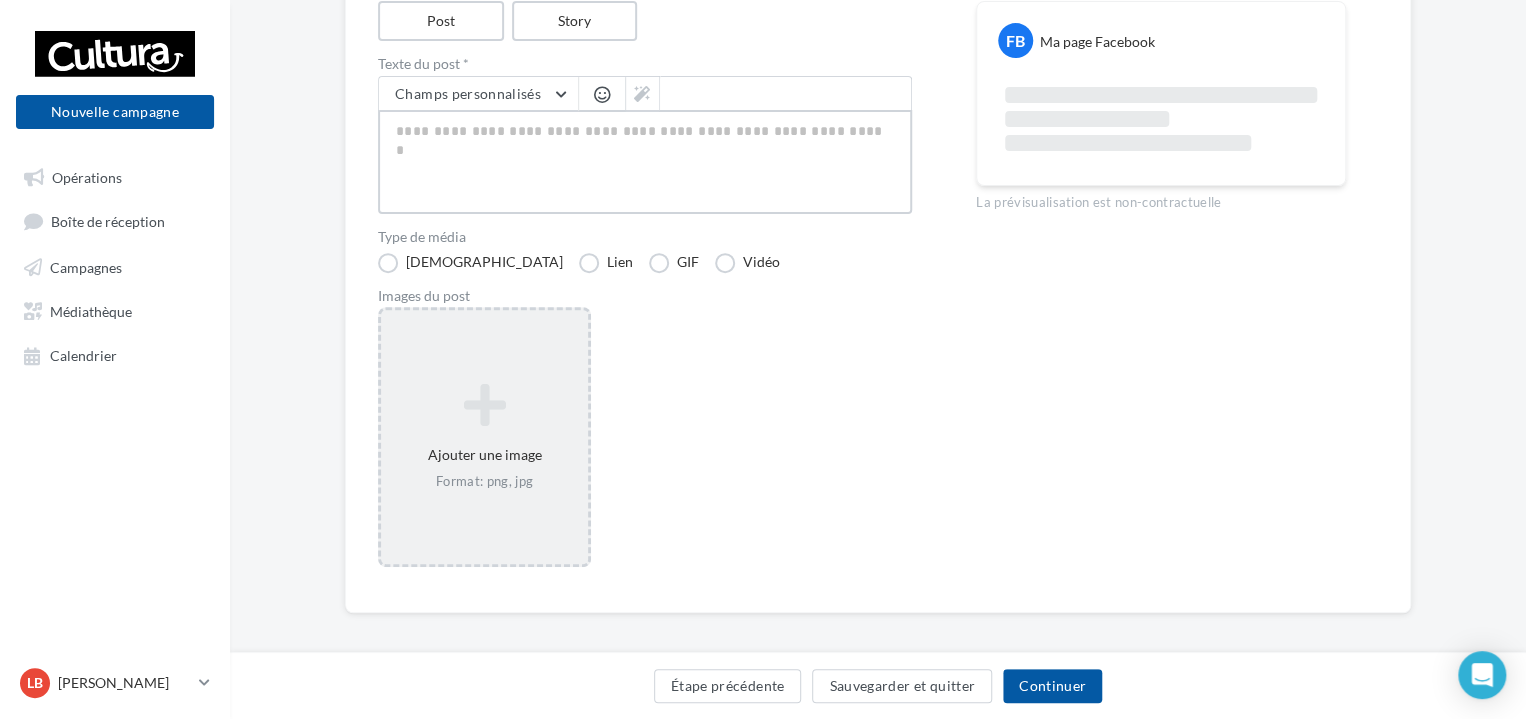 type on "*" 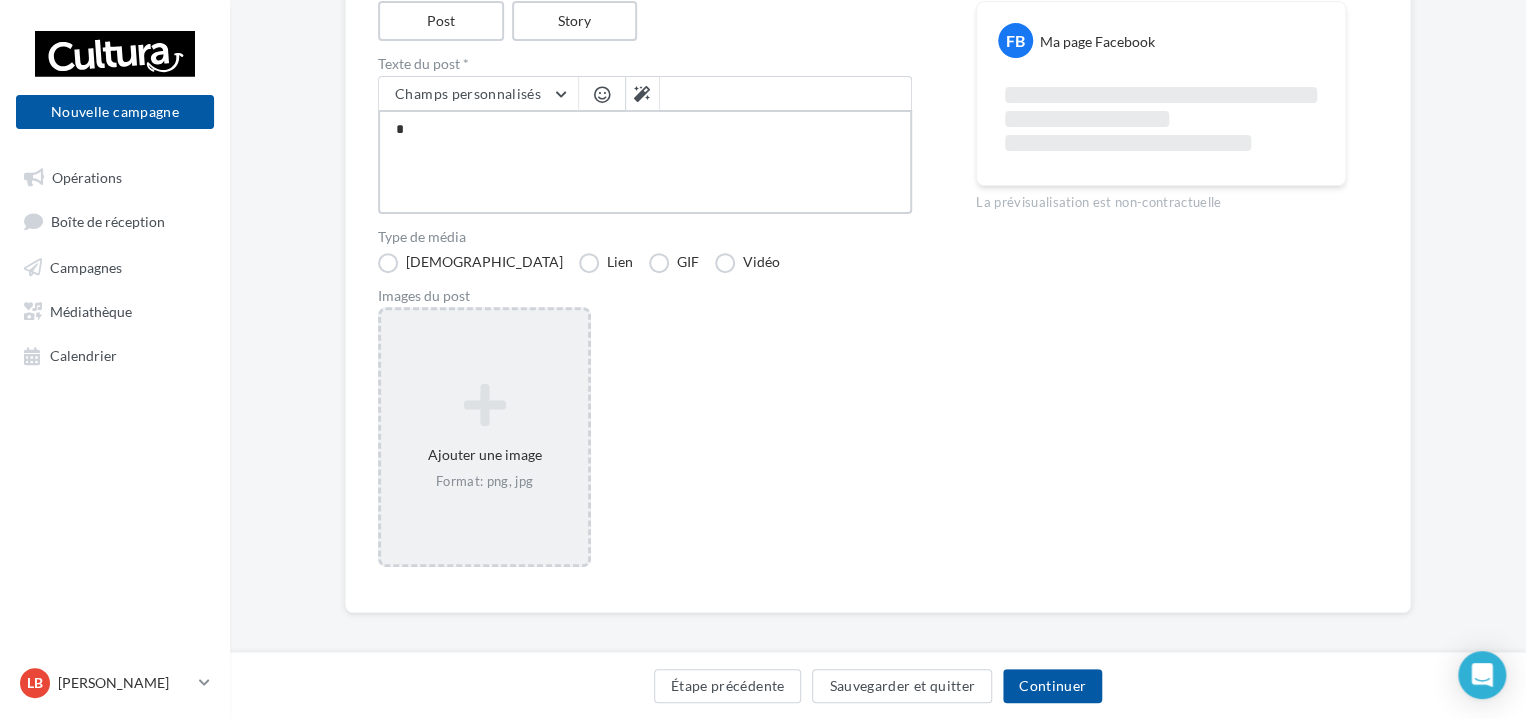 type on "*" 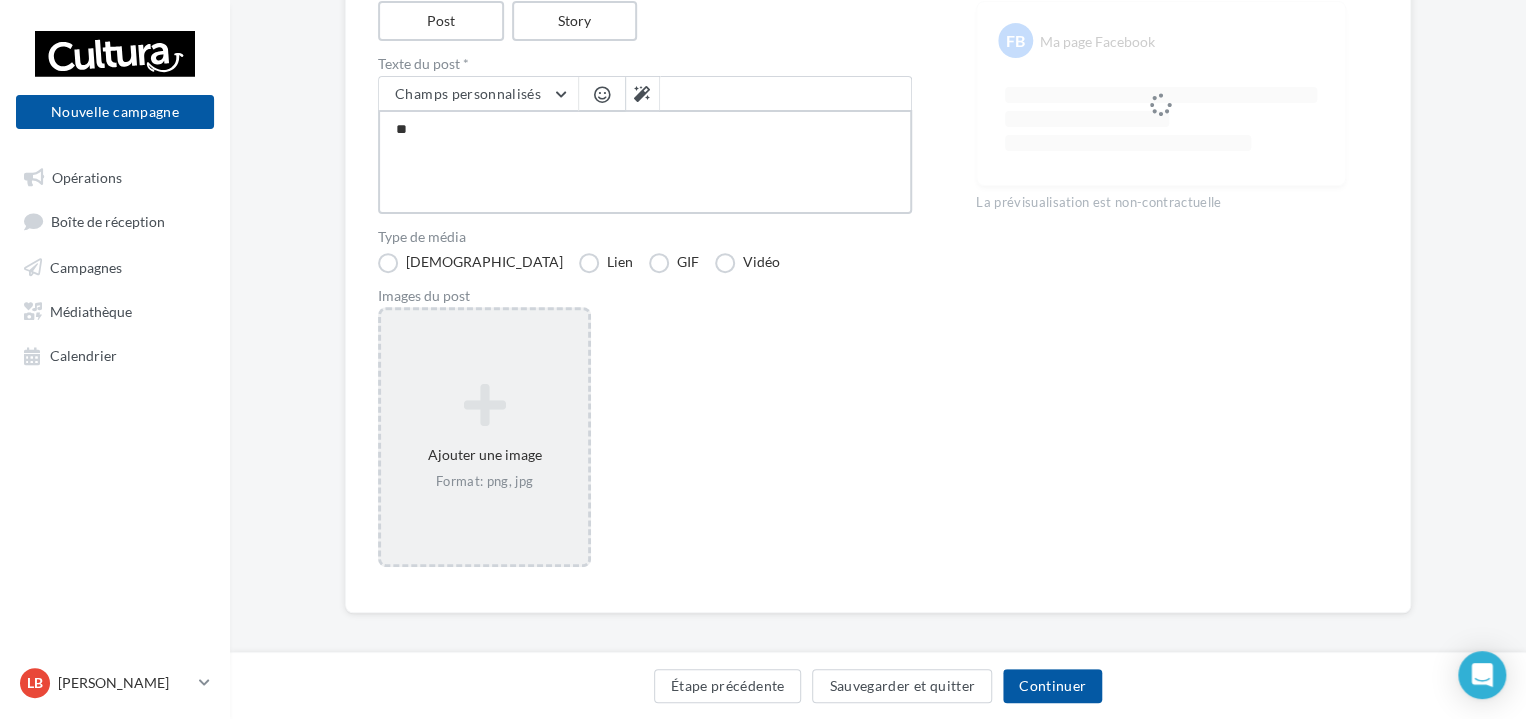 type on "***" 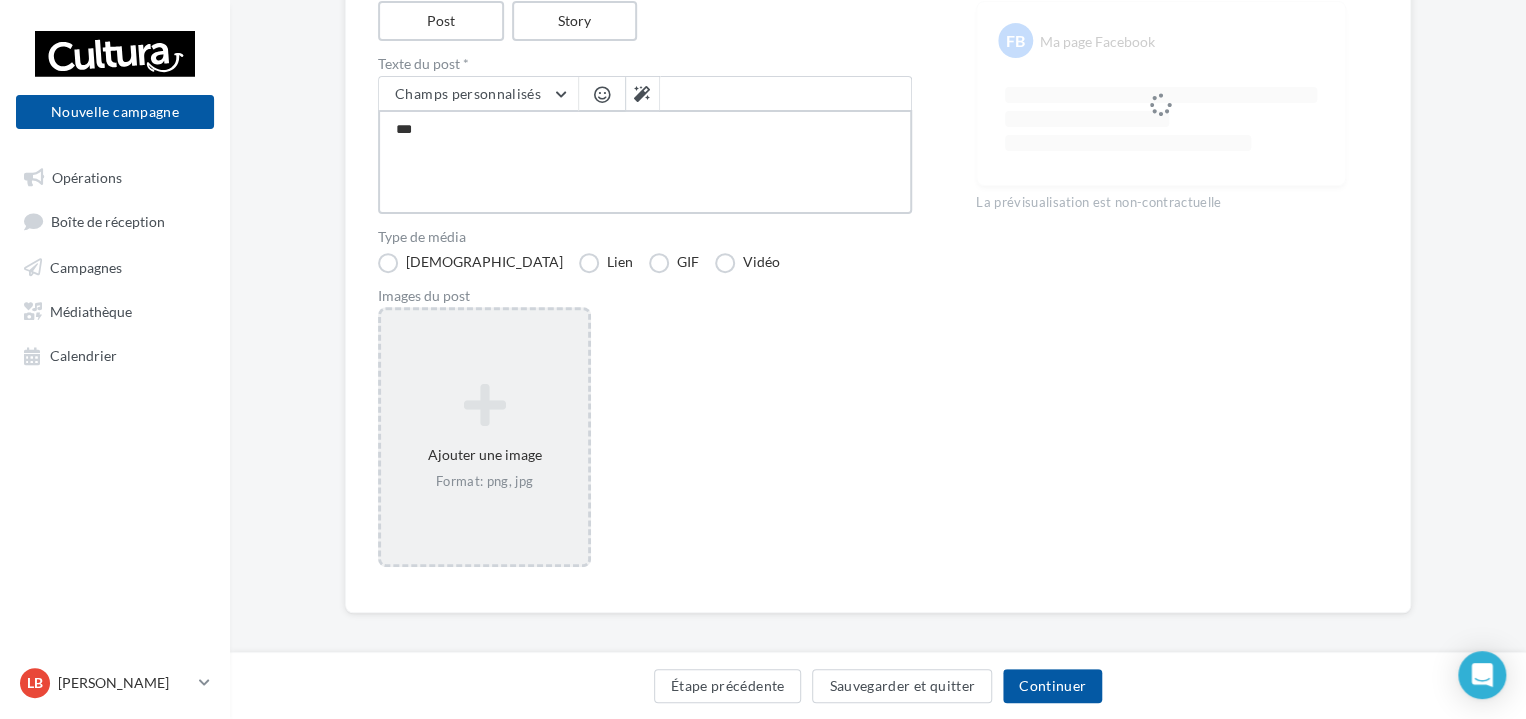 type on "****" 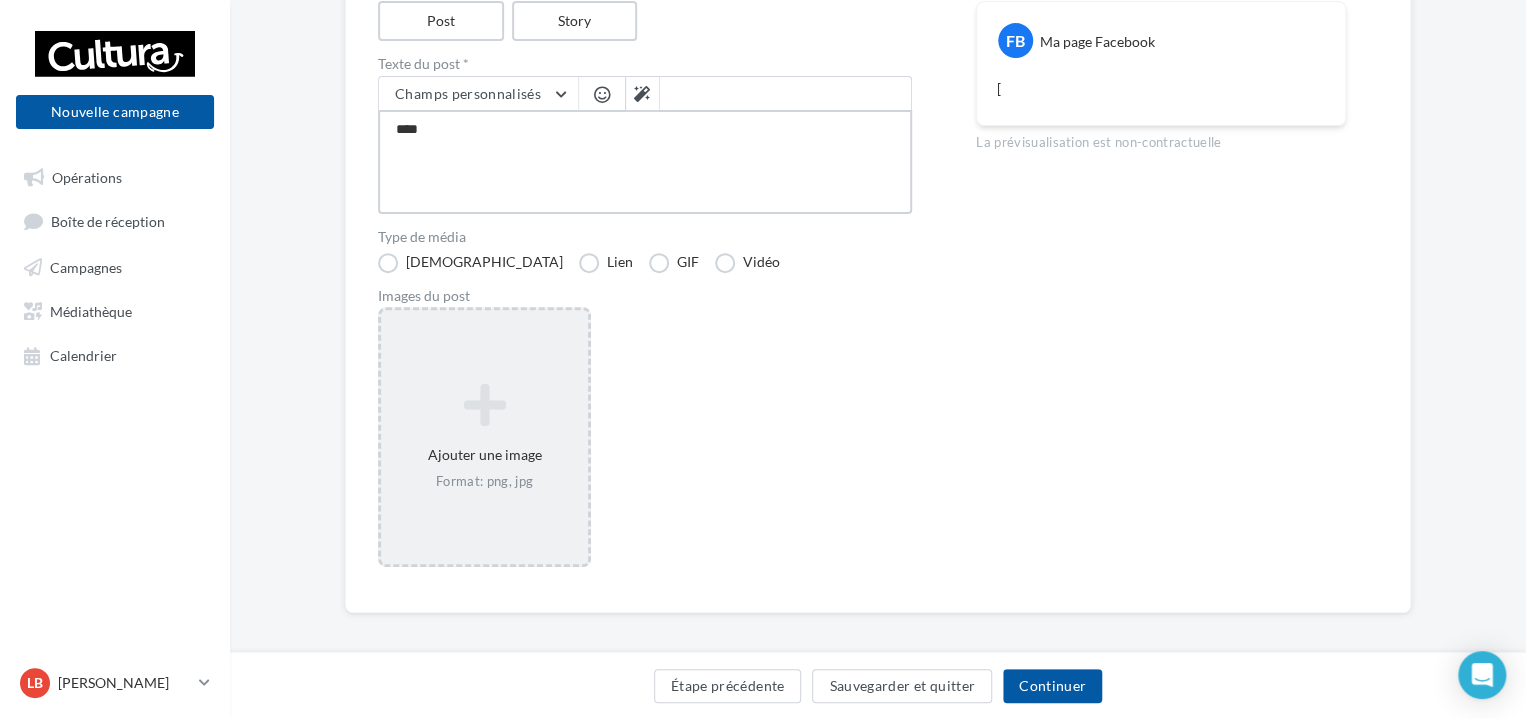 type on "*****" 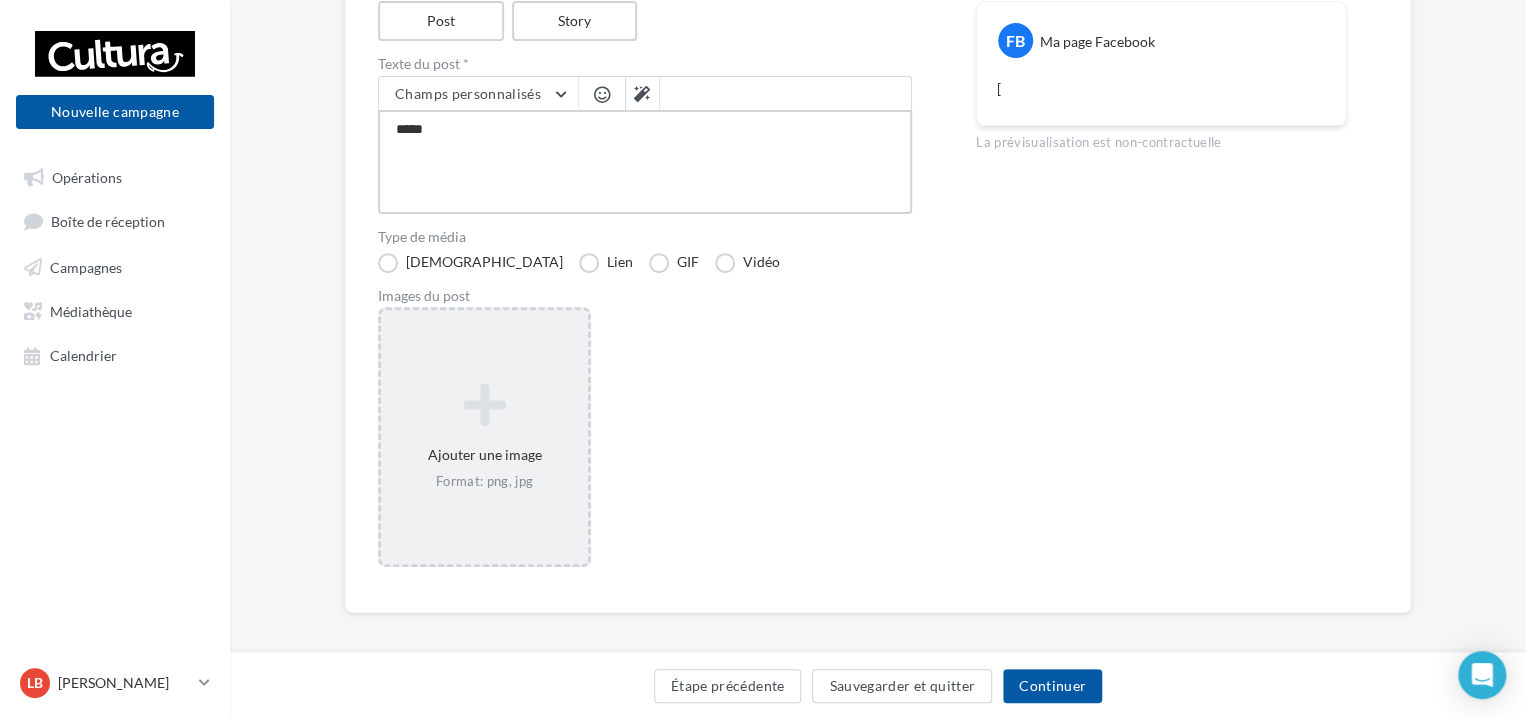 type on "******" 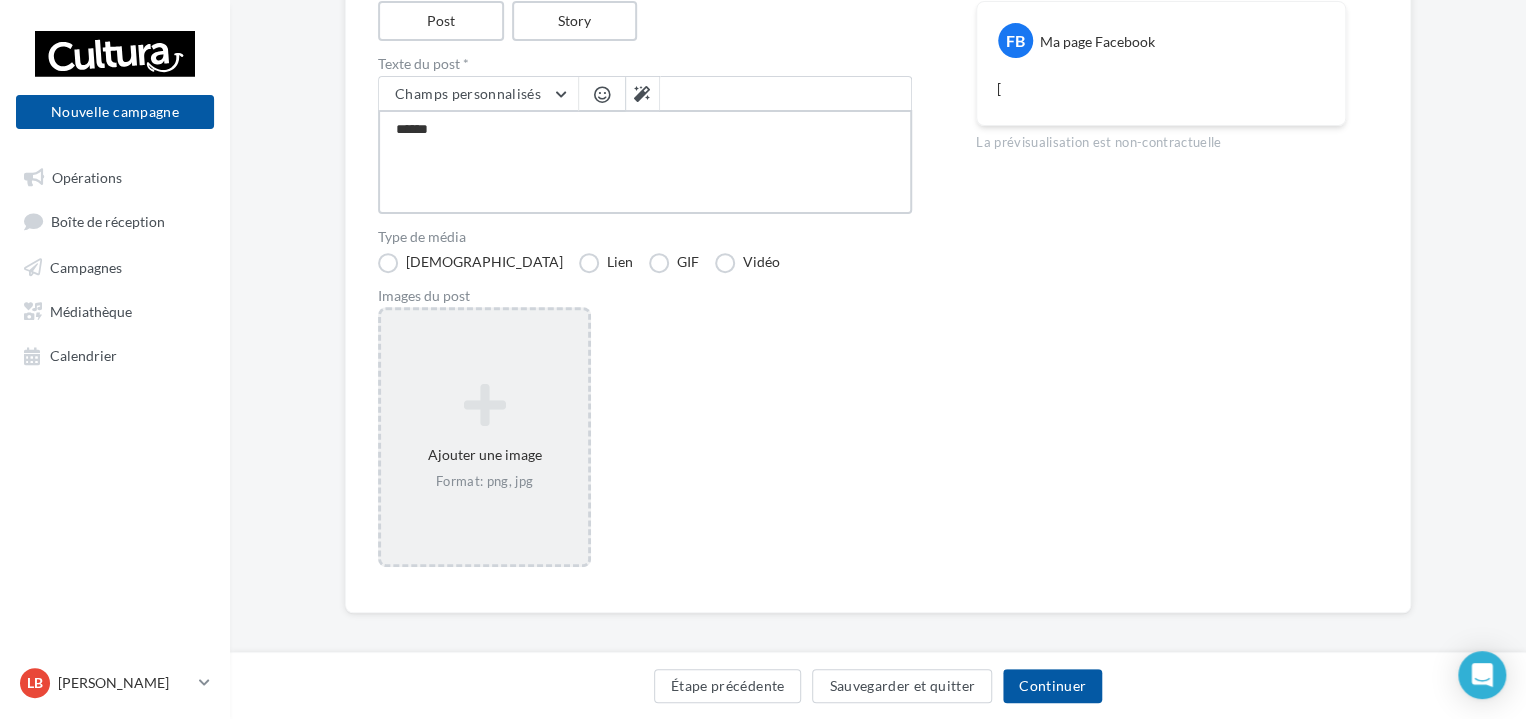 type on "*******" 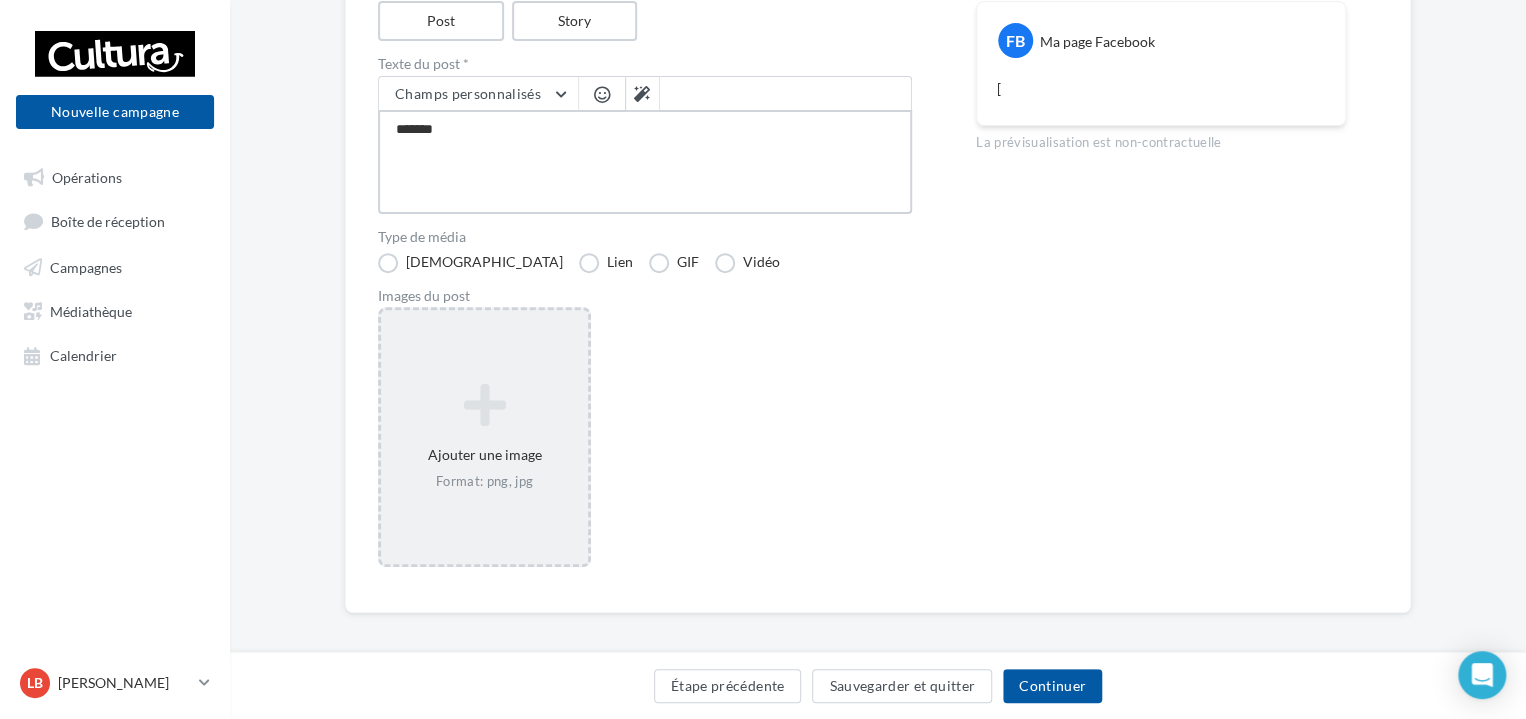 type on "********" 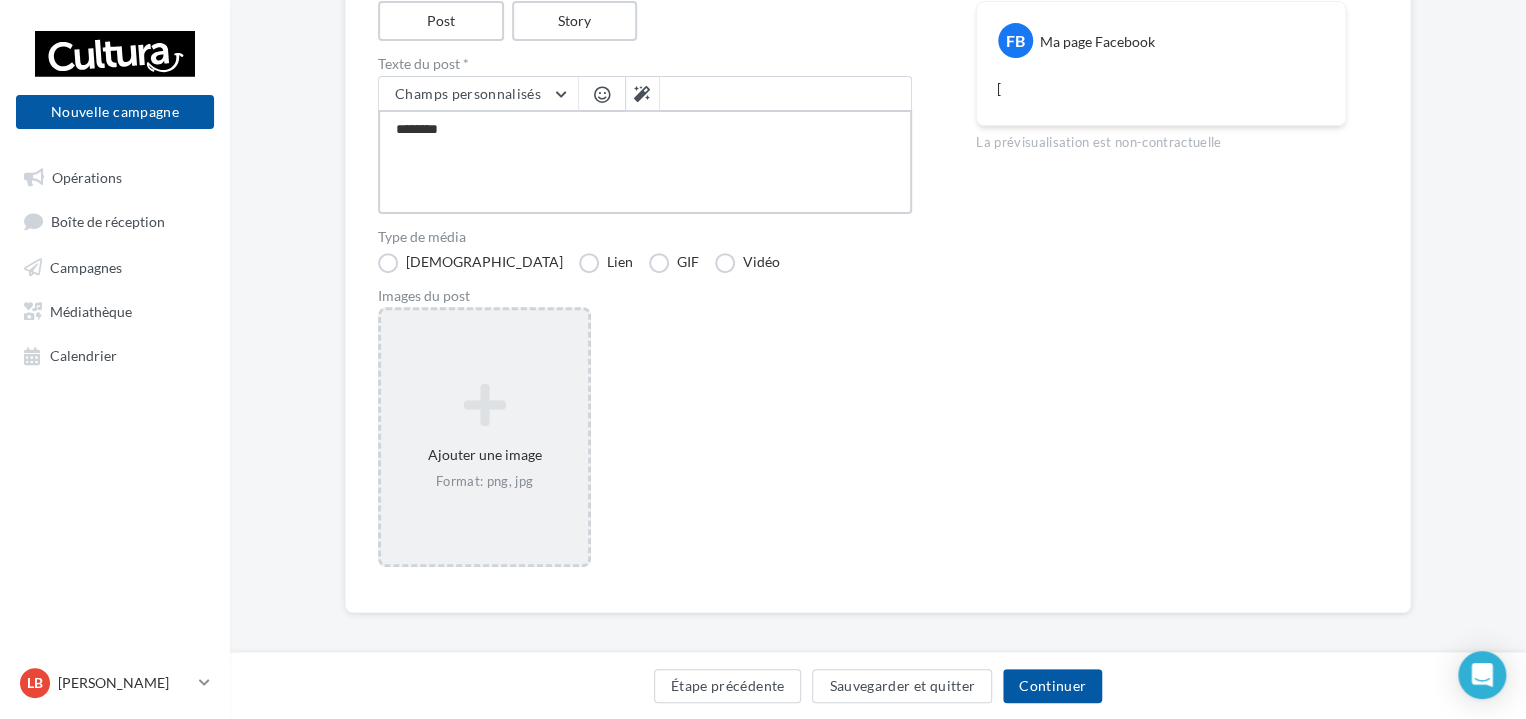 type on "*********" 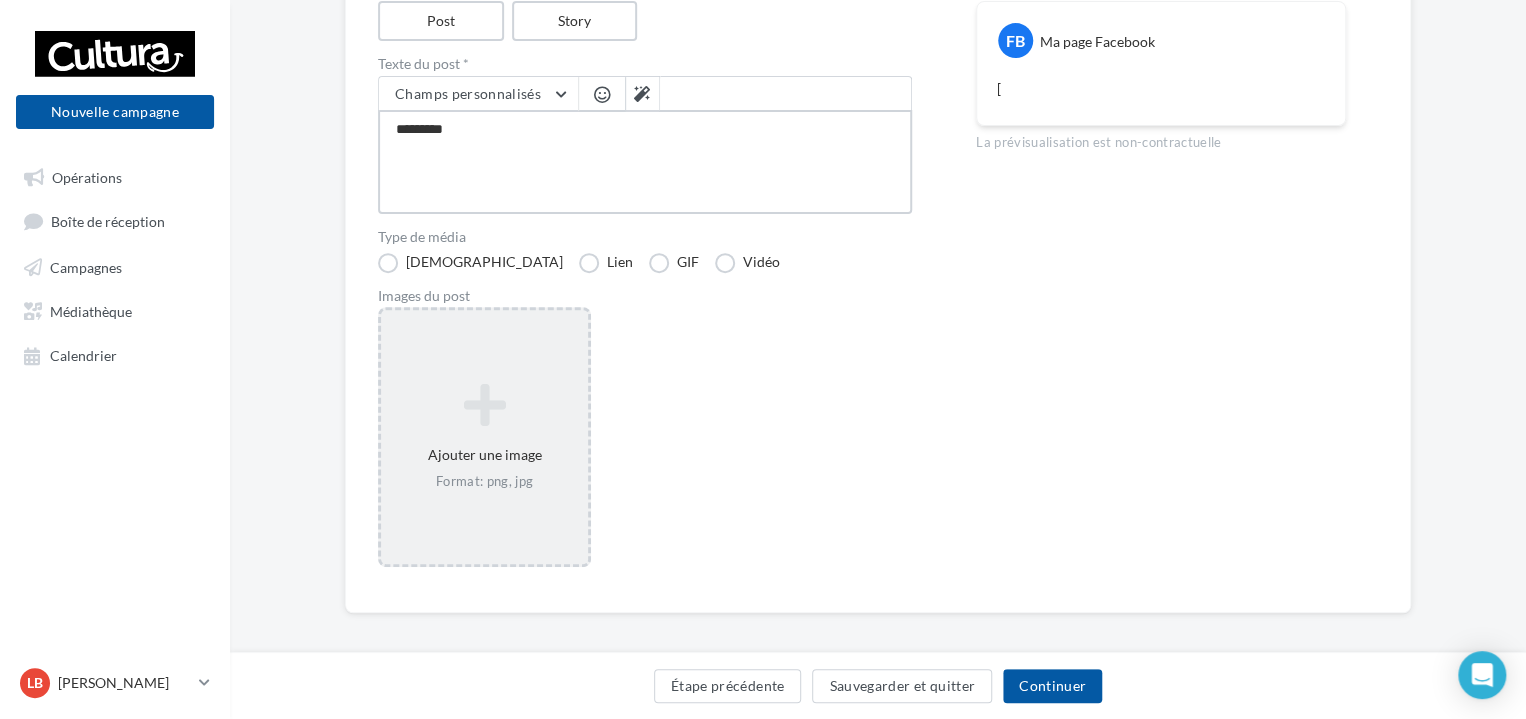 type on "**********" 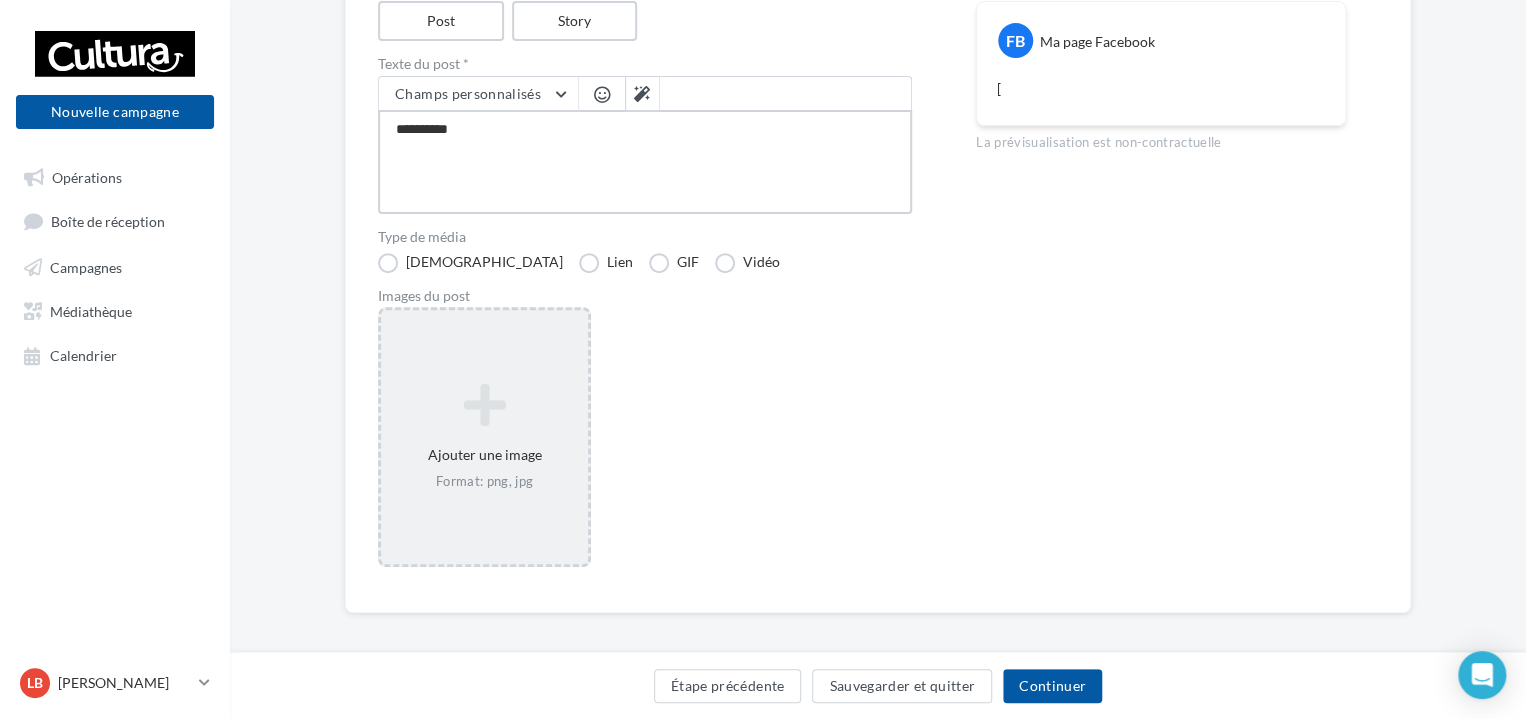 type on "**********" 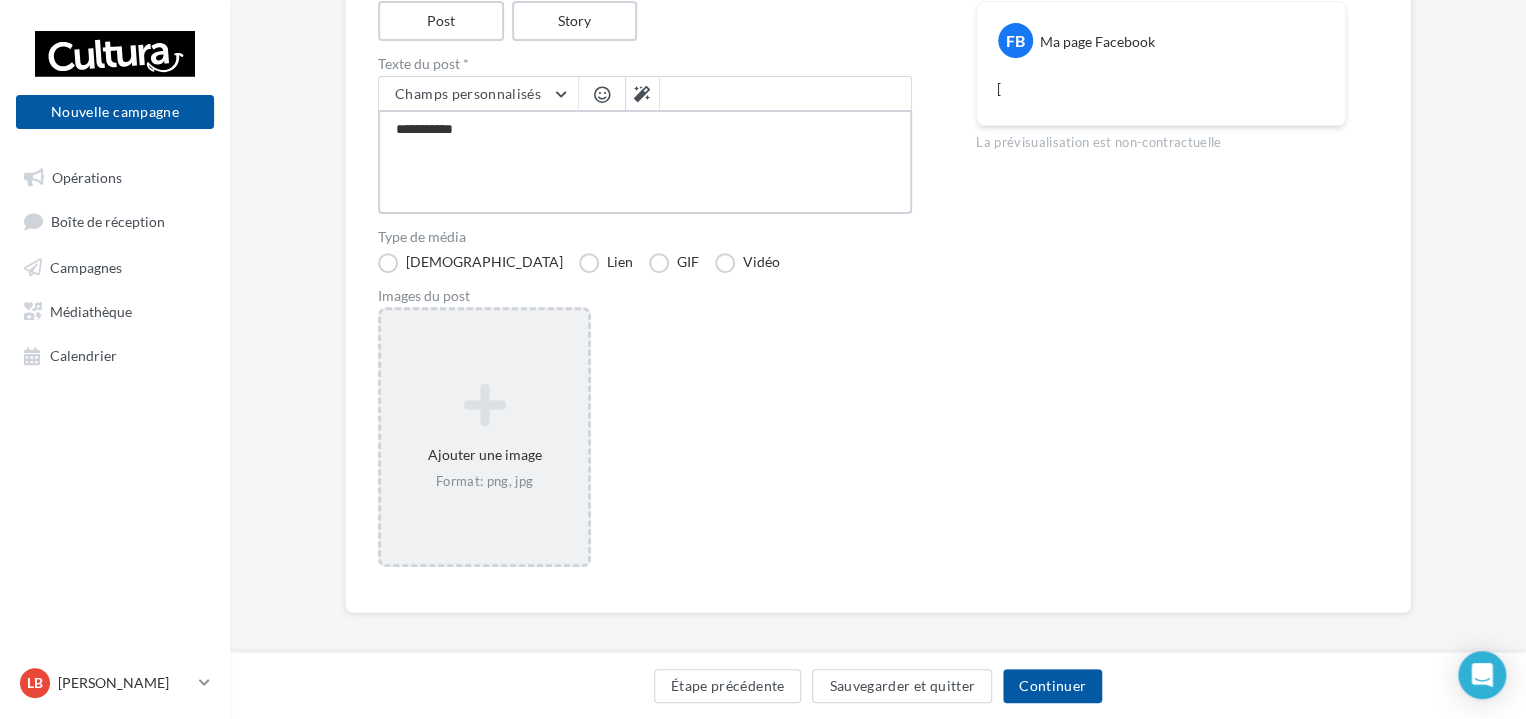type on "**********" 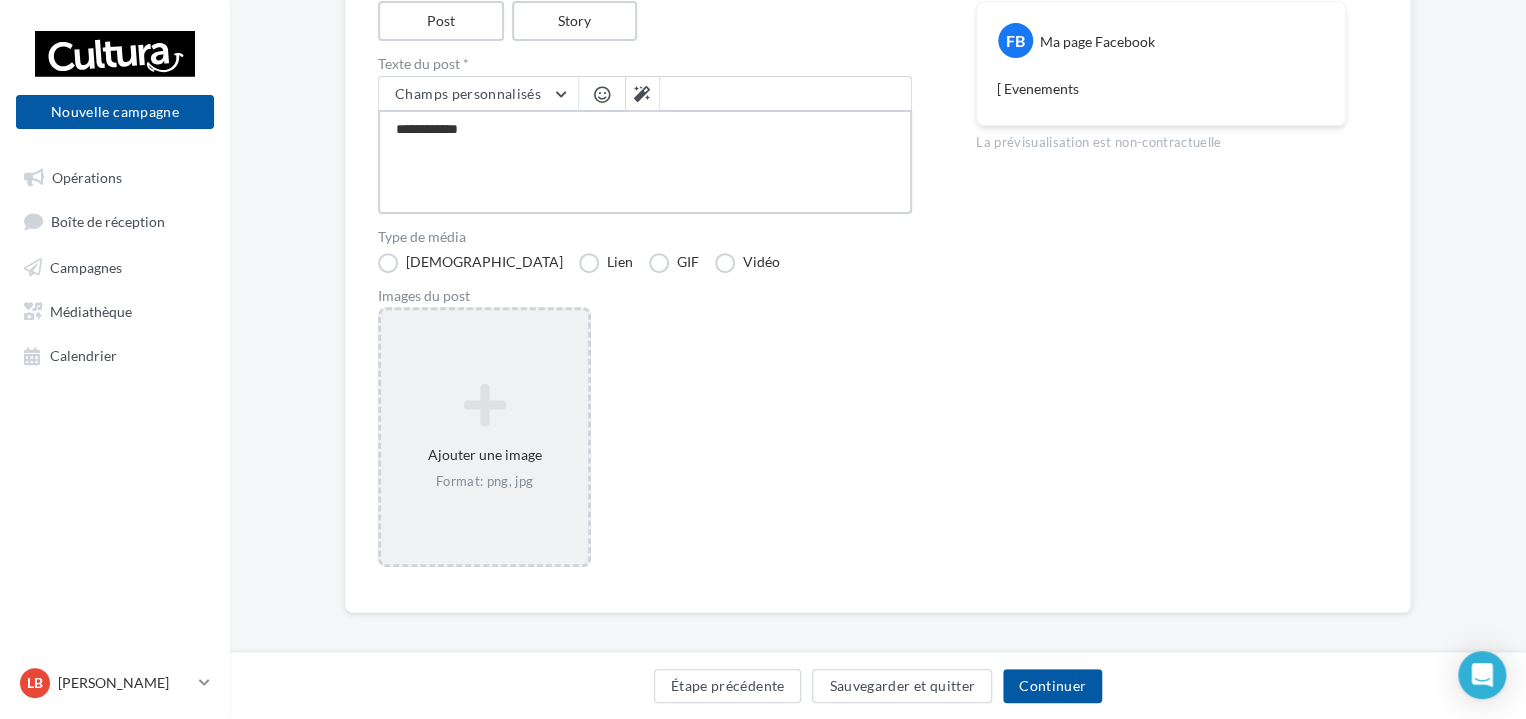 type on "**********" 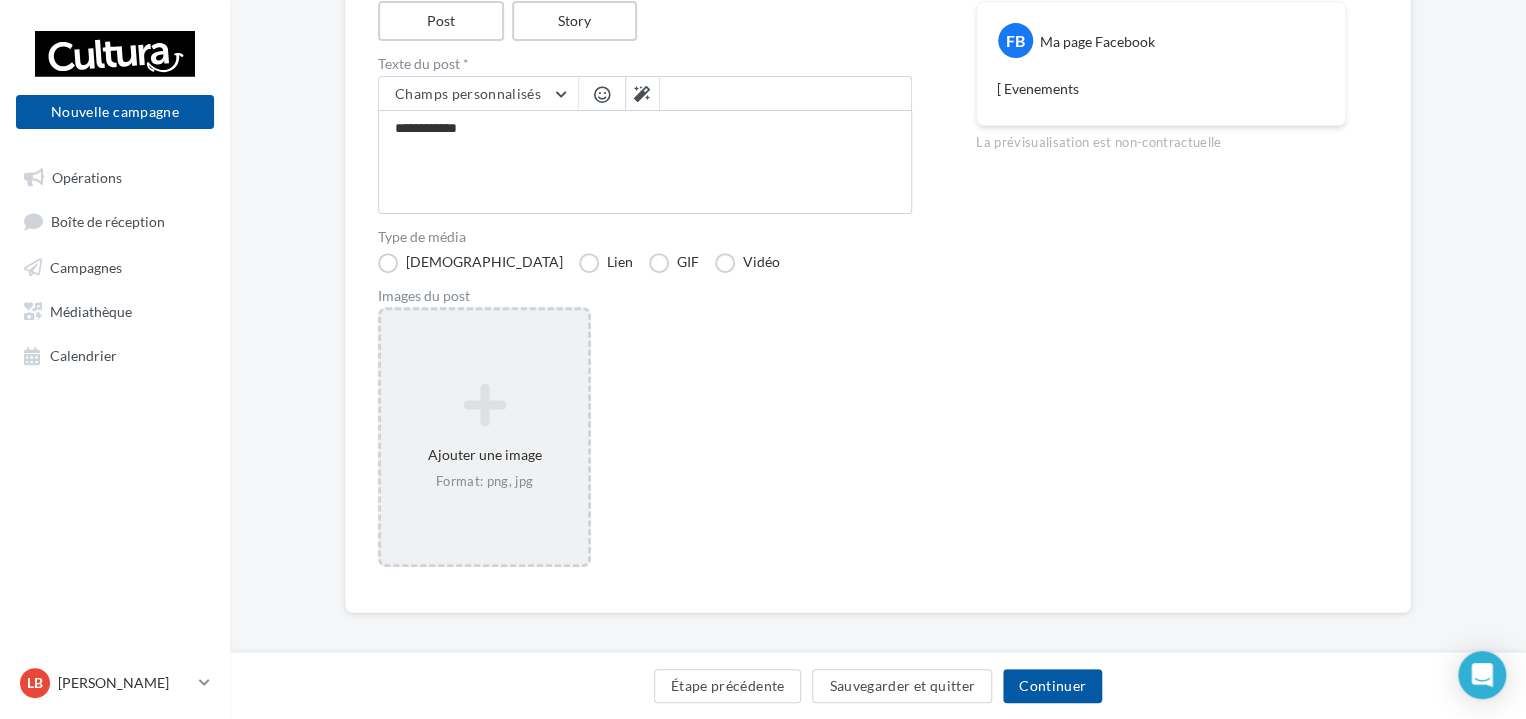 click at bounding box center [602, 94] 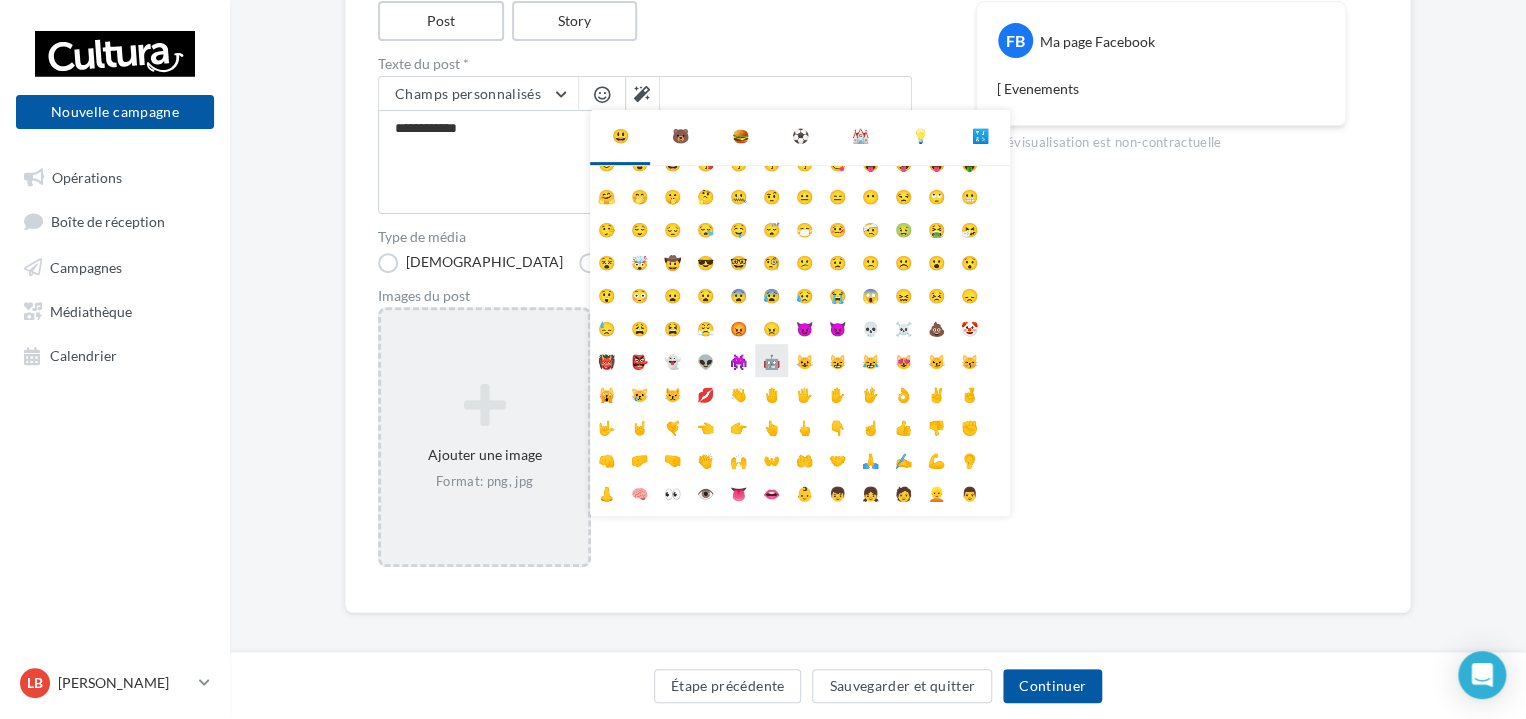 scroll, scrollTop: 78, scrollLeft: 0, axis: vertical 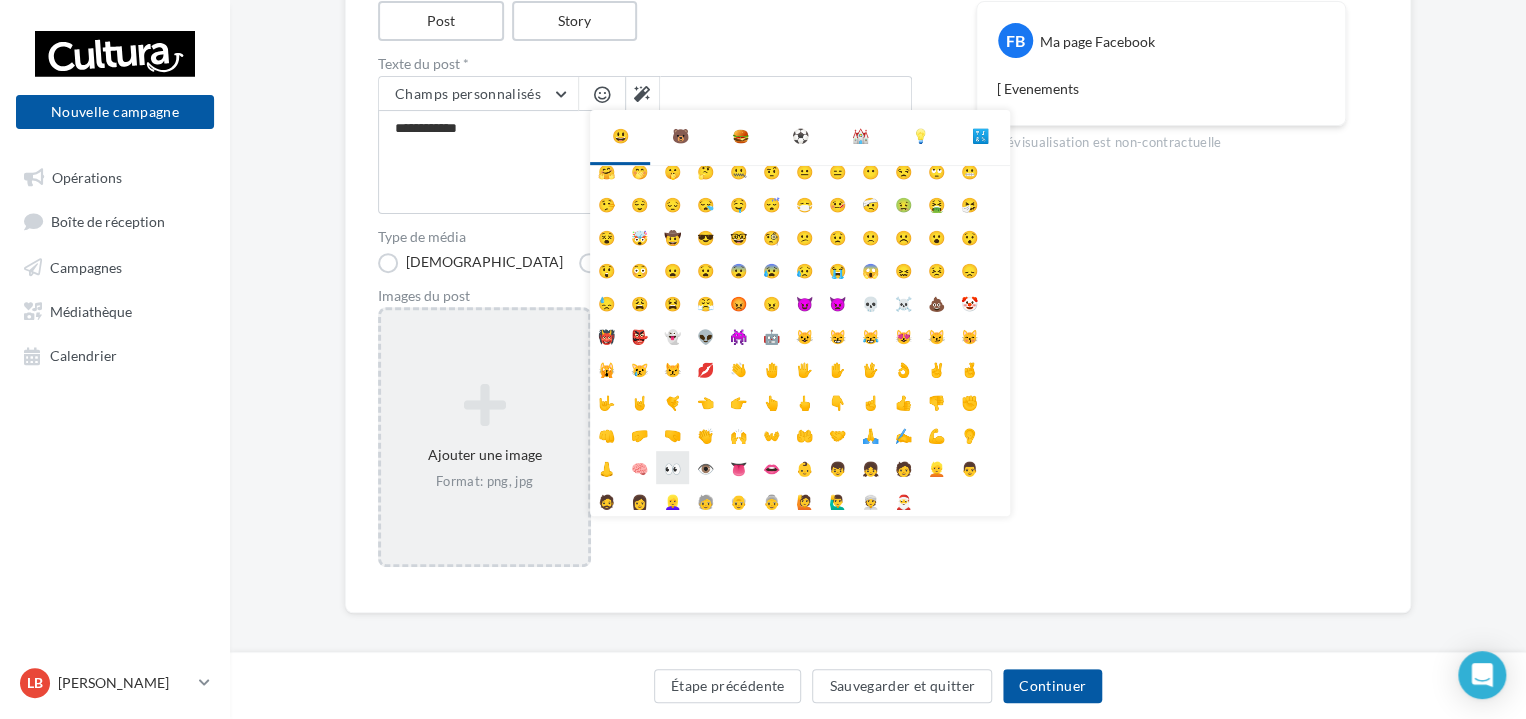 click on "👀" at bounding box center (672, 467) 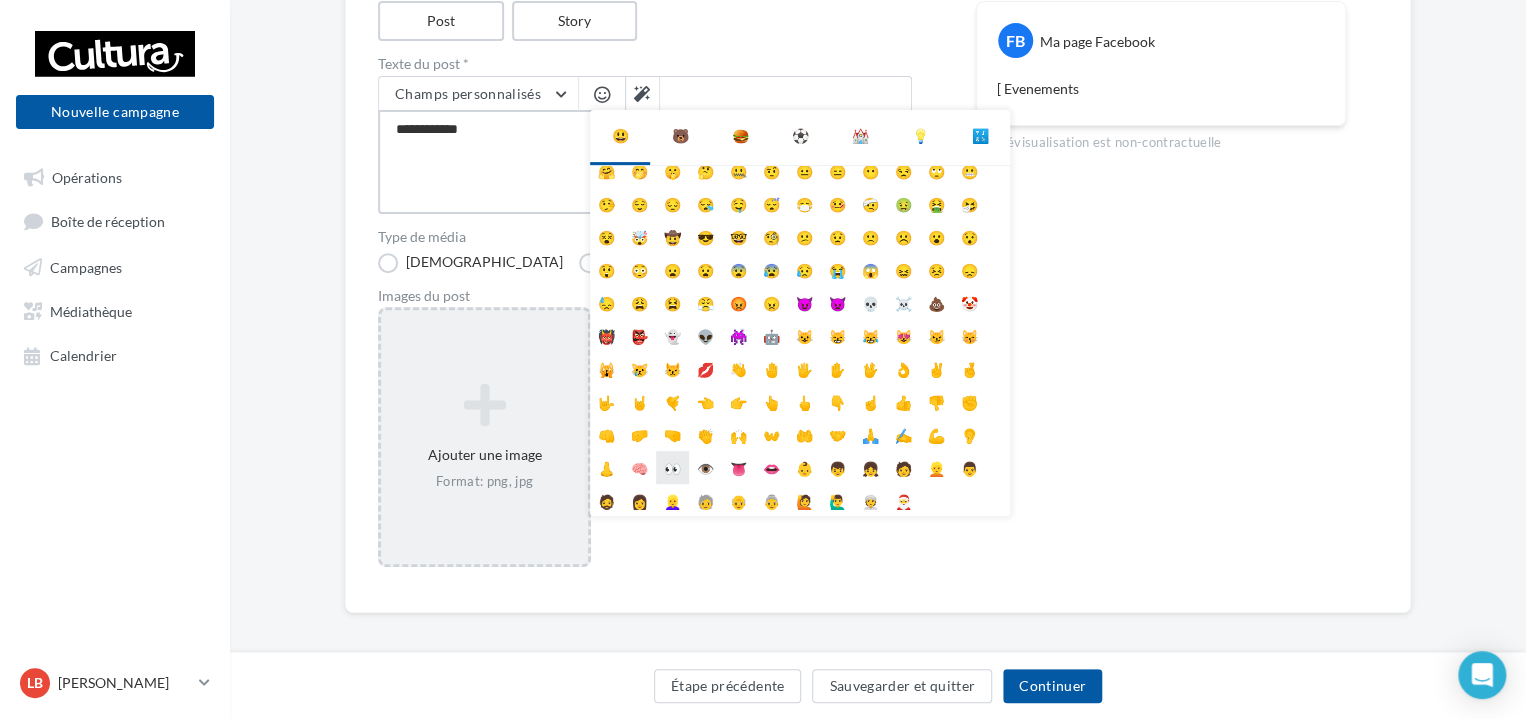 type on "**********" 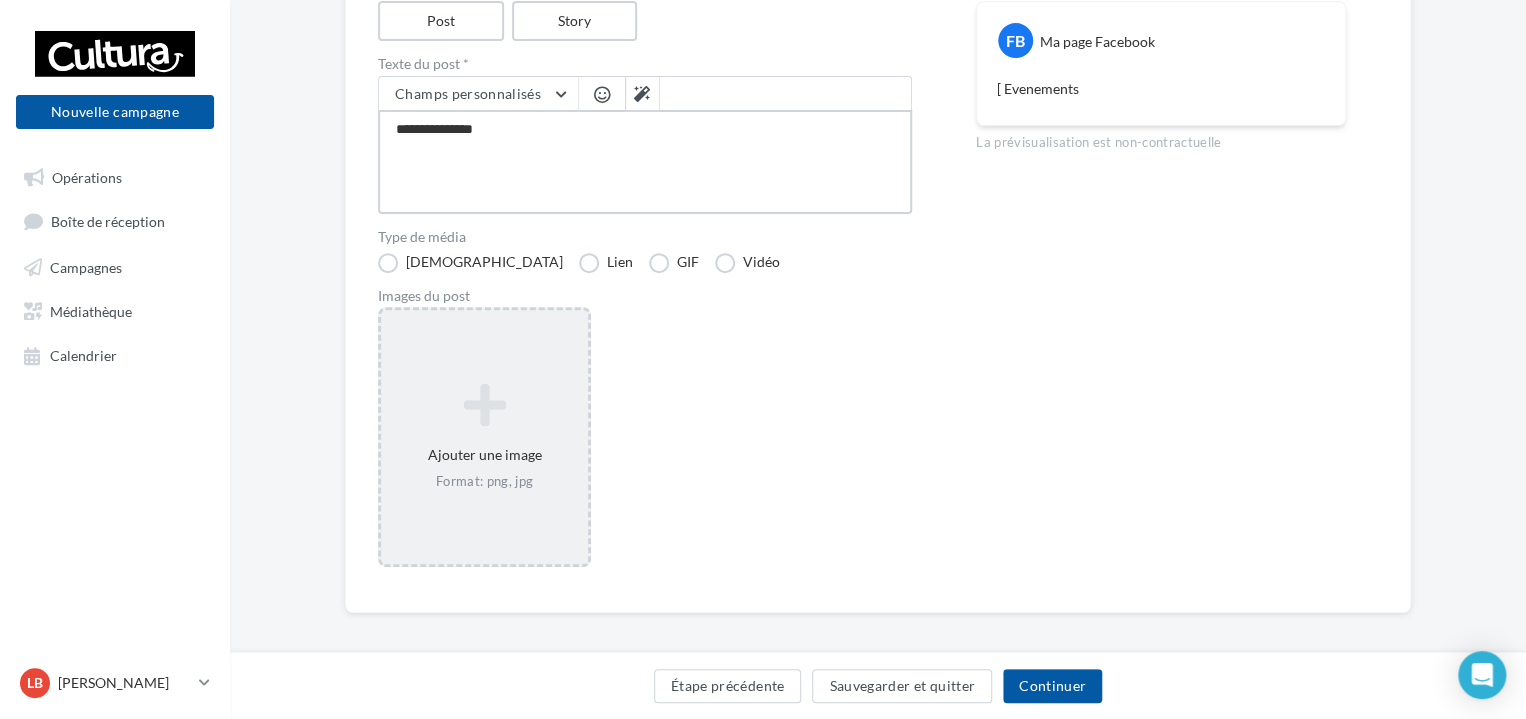 type on "**********" 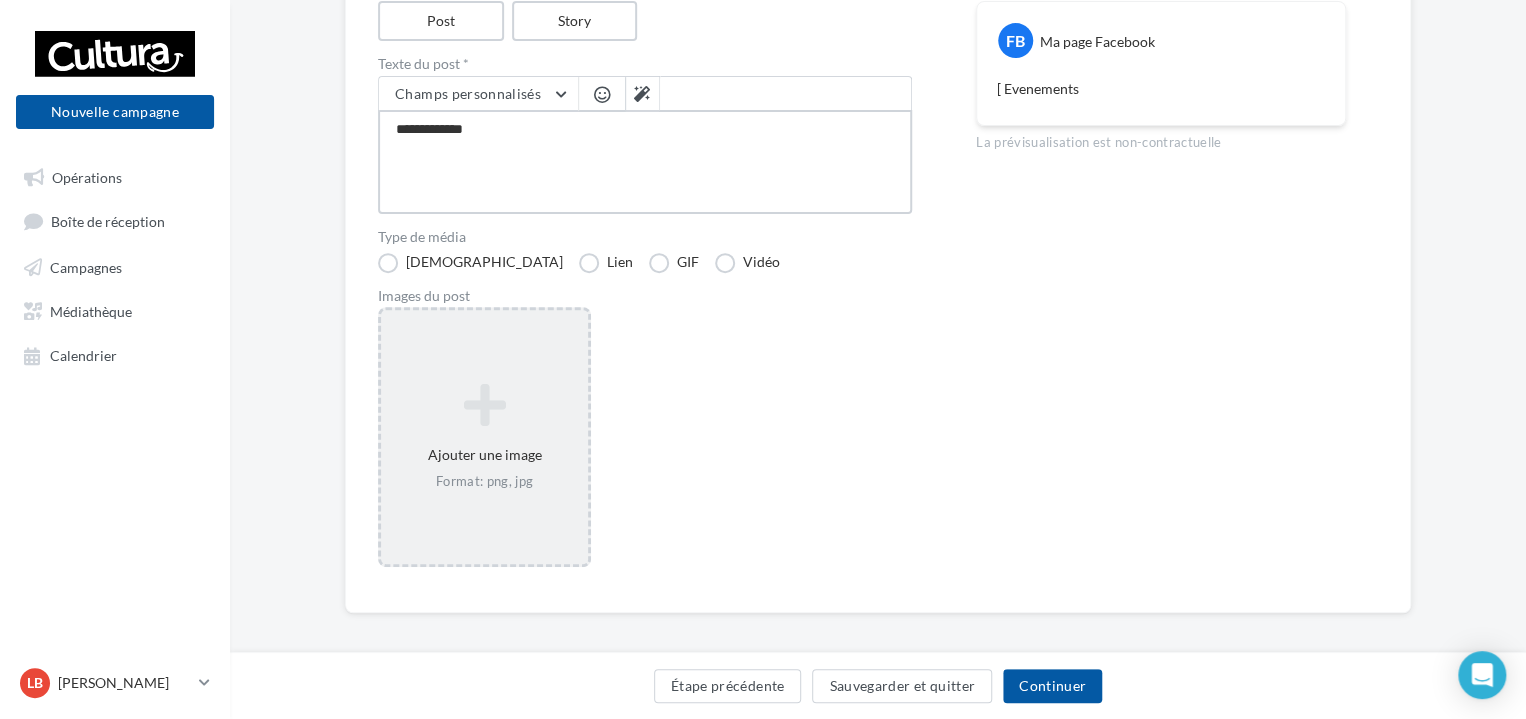 type on "**********" 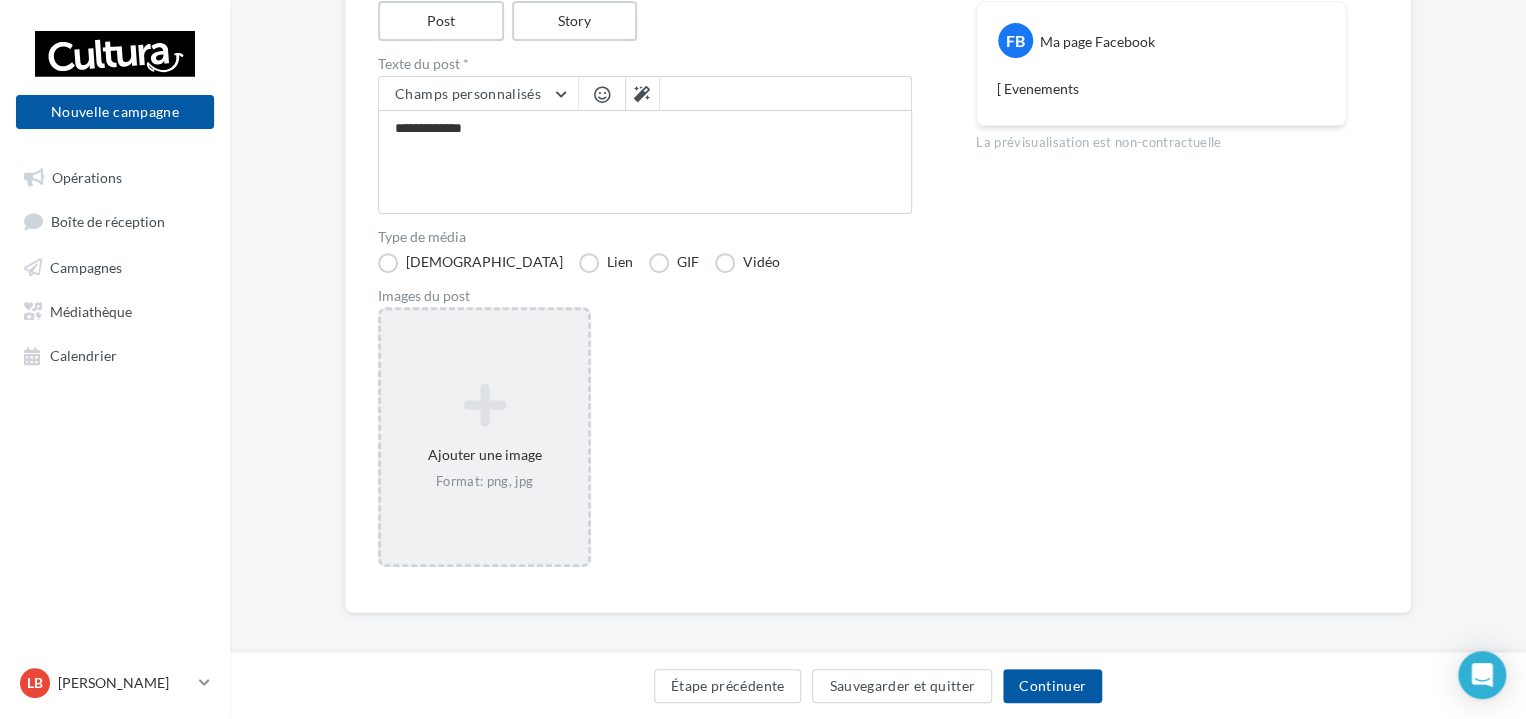click at bounding box center (602, 94) 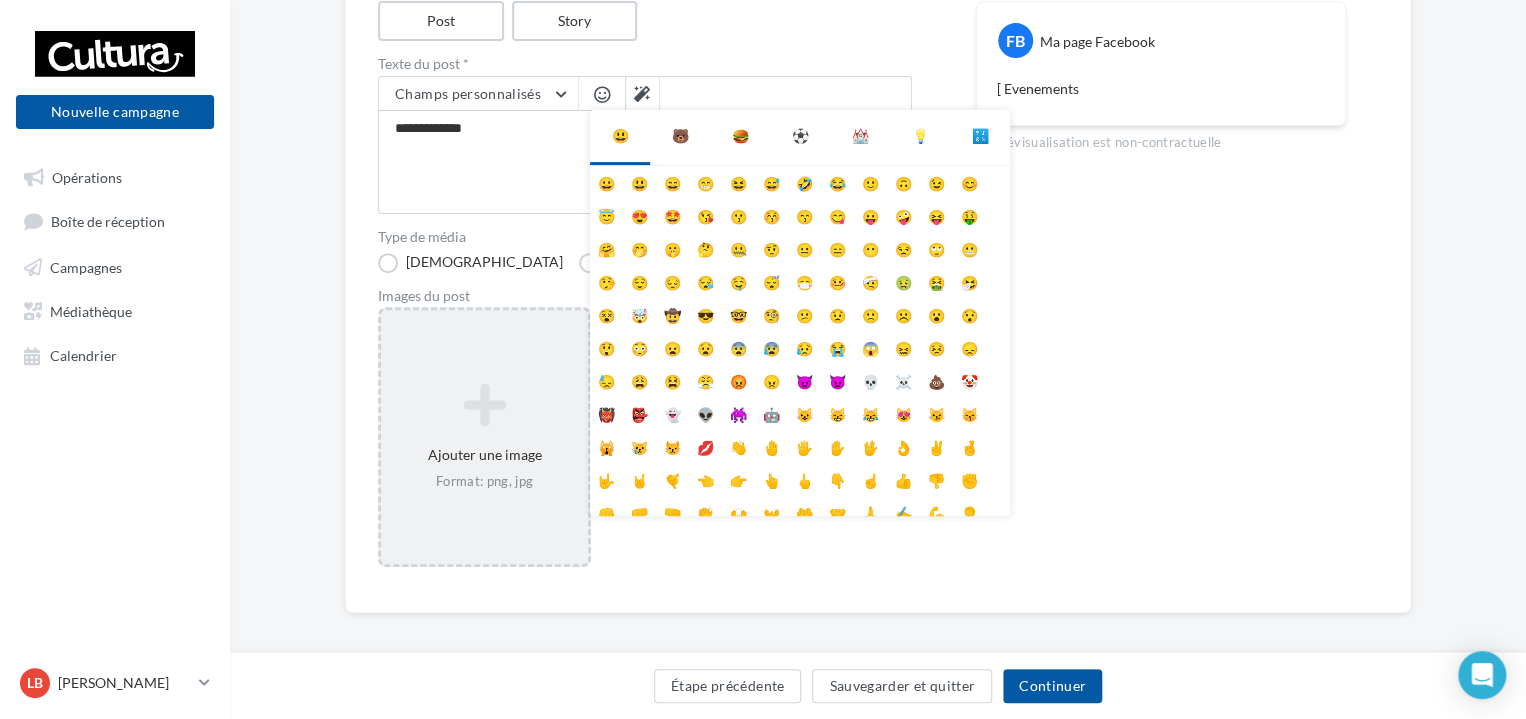 click on "🐻" at bounding box center (680, 136) 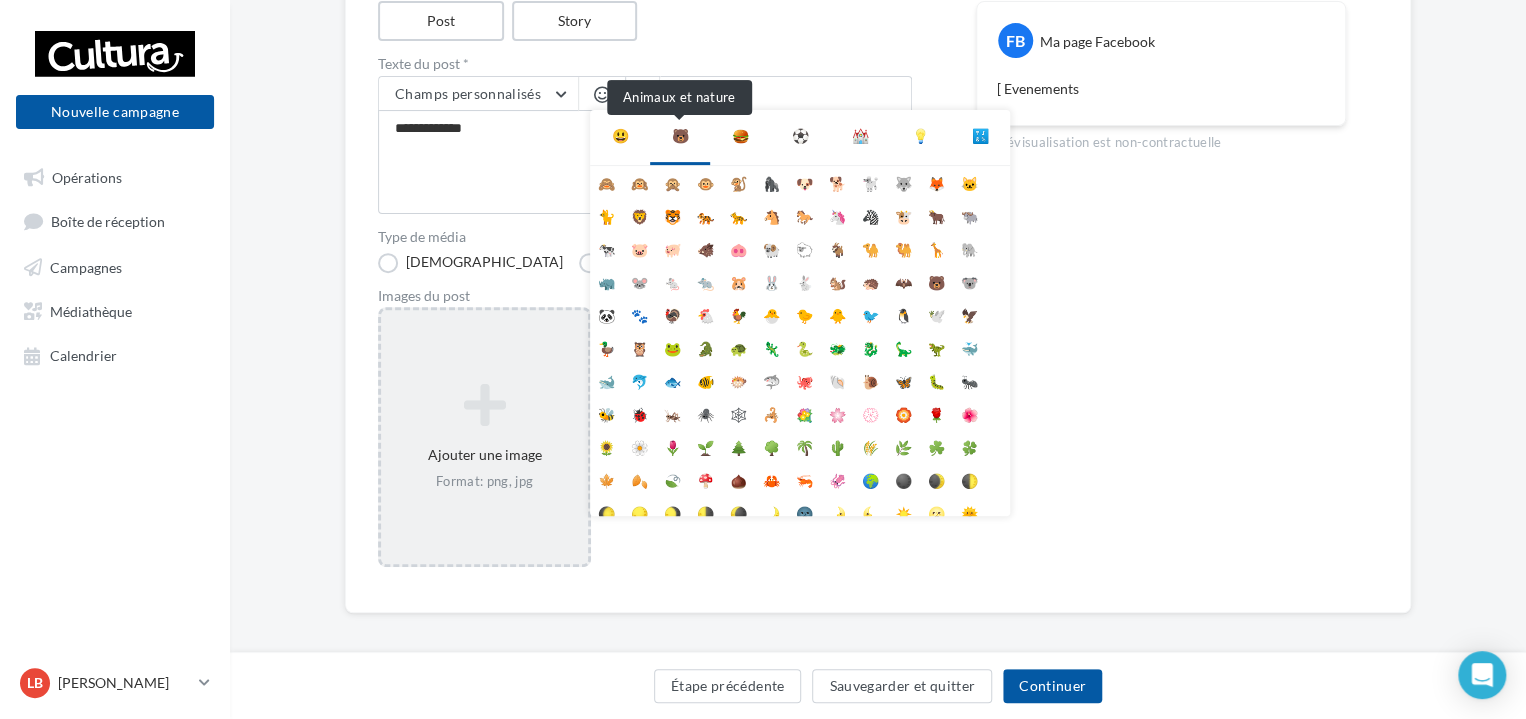 click on "🐻" at bounding box center [680, 136] 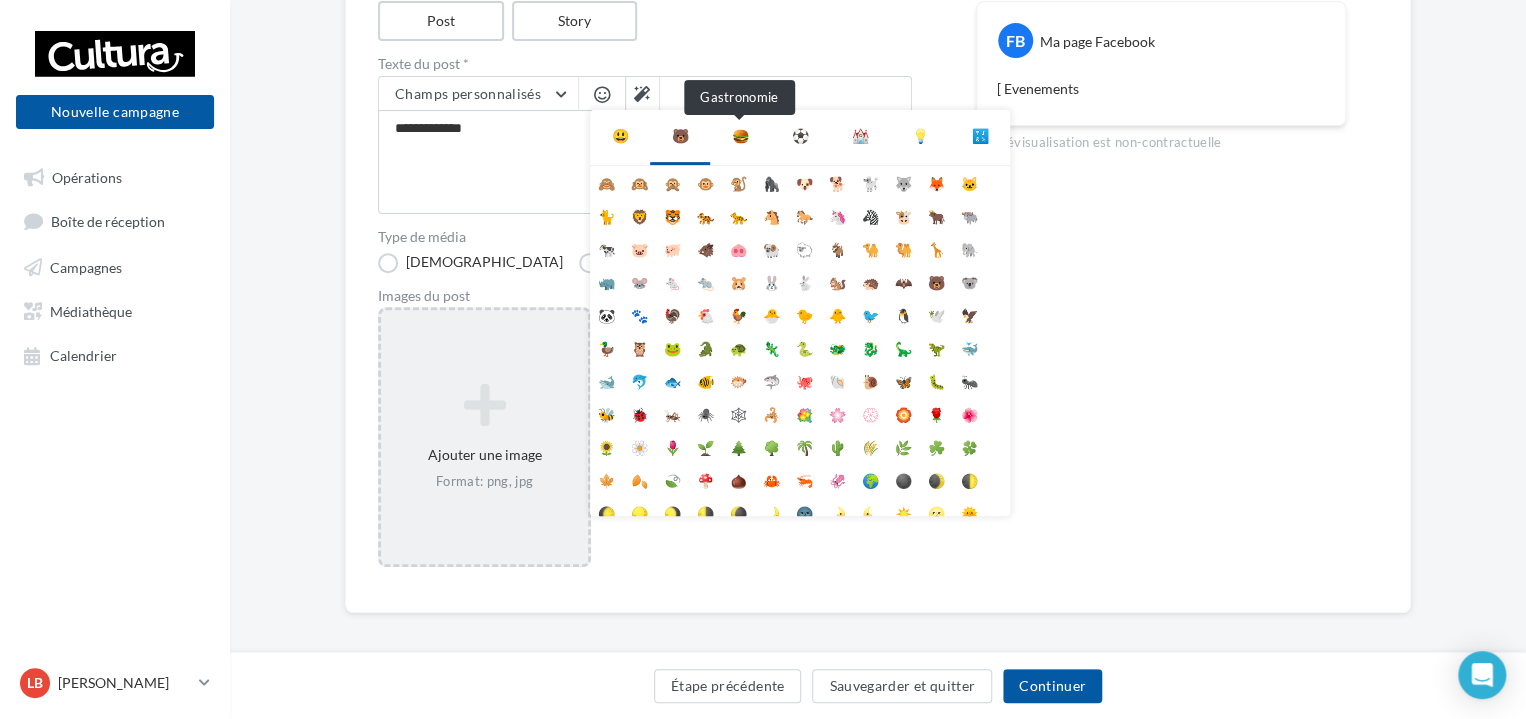 click on "🍔" at bounding box center (740, 136) 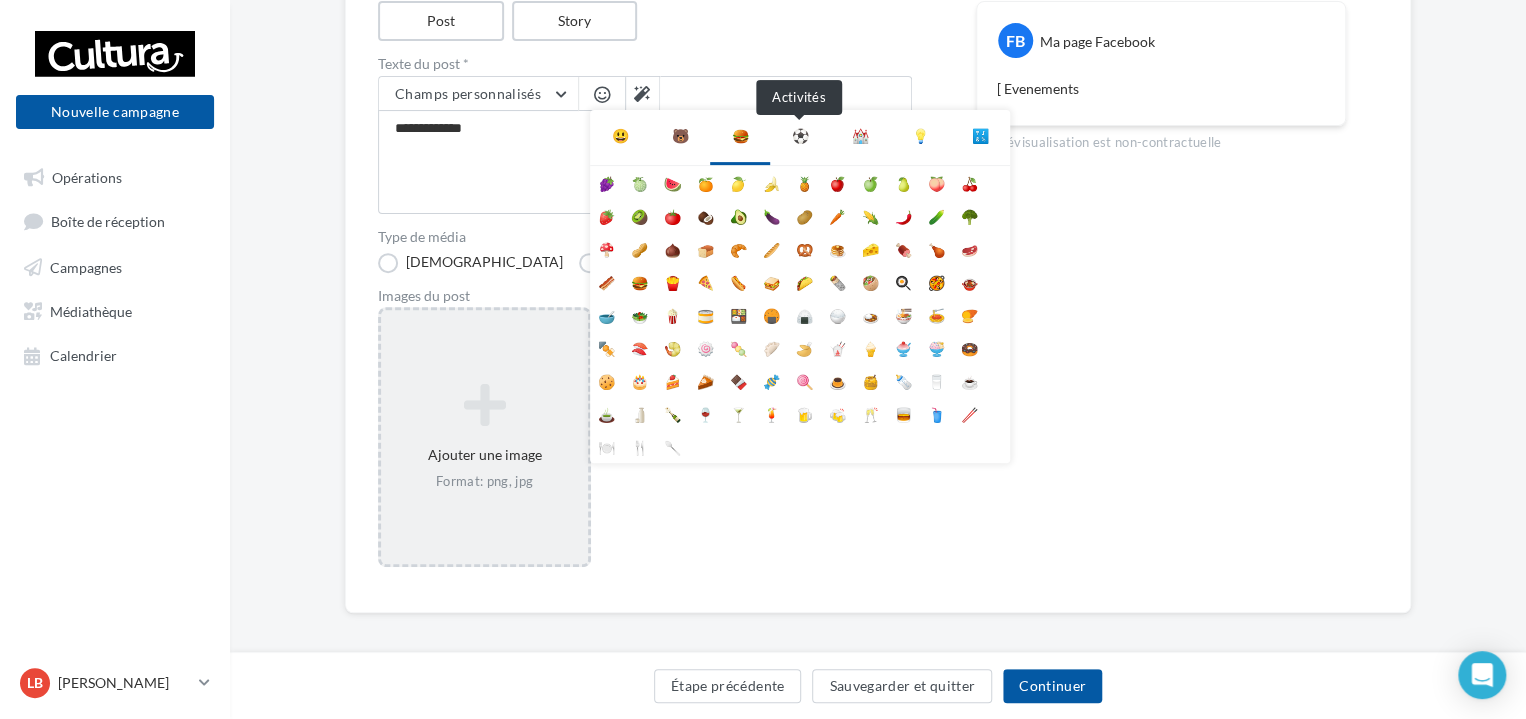 drag, startPoint x: 800, startPoint y: 134, endPoint x: 819, endPoint y: 134, distance: 19 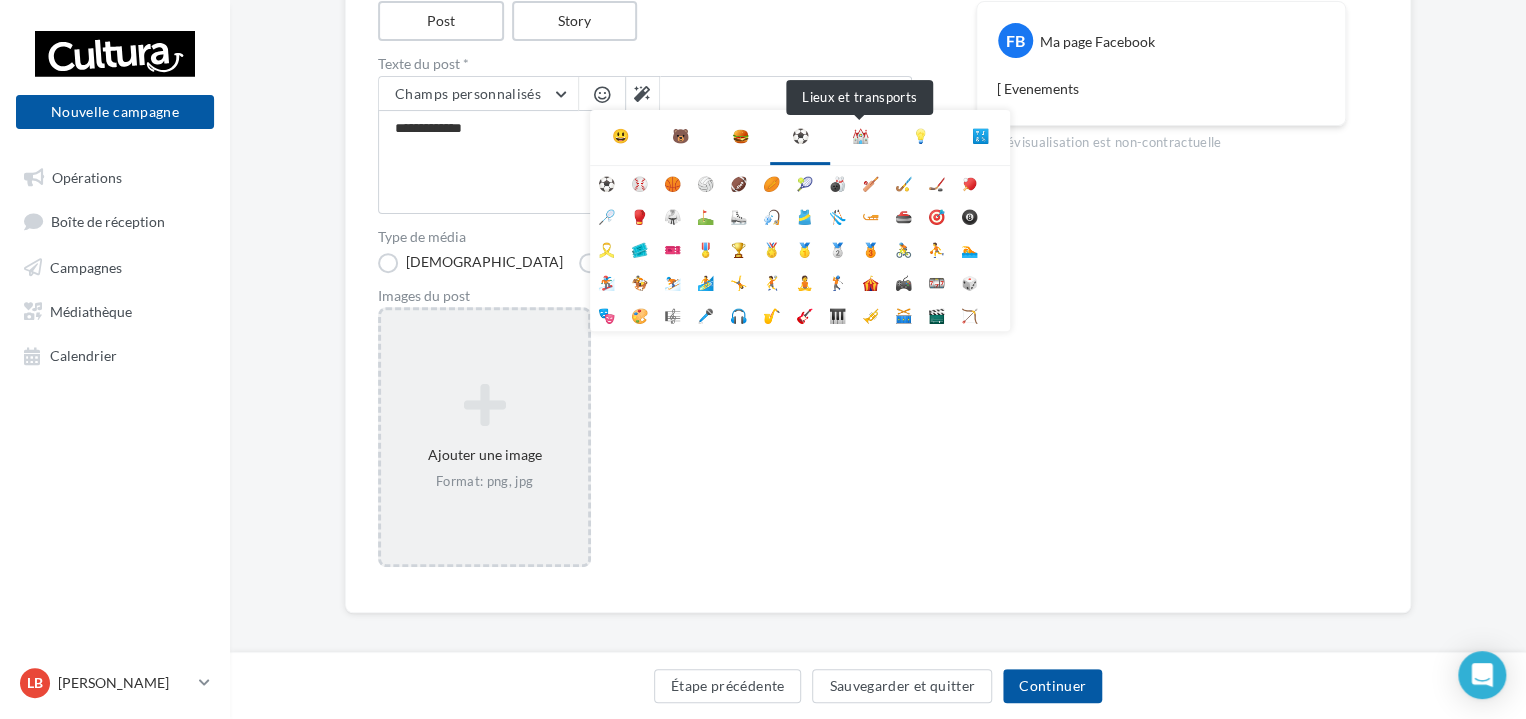 click on "⛪" at bounding box center (860, 136) 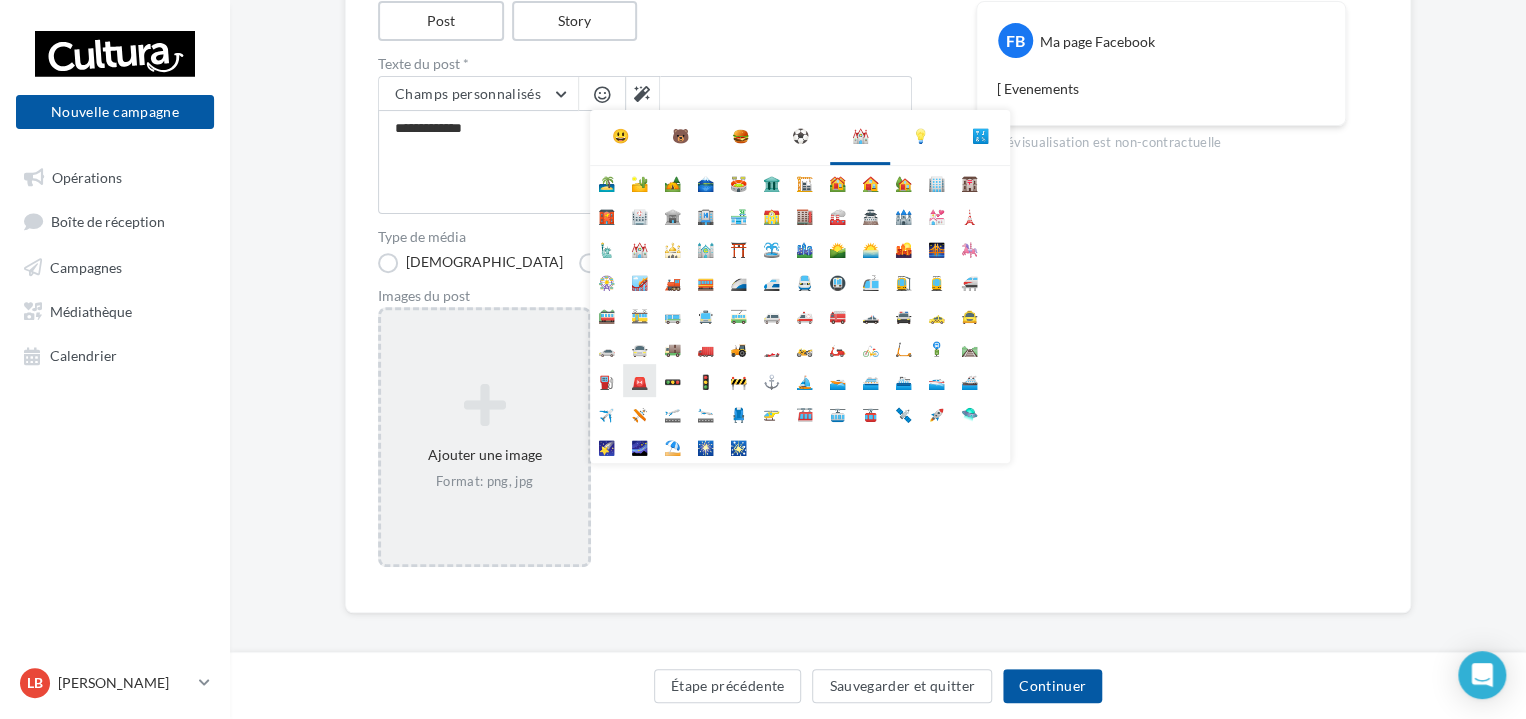 click on "🚨" at bounding box center (639, 380) 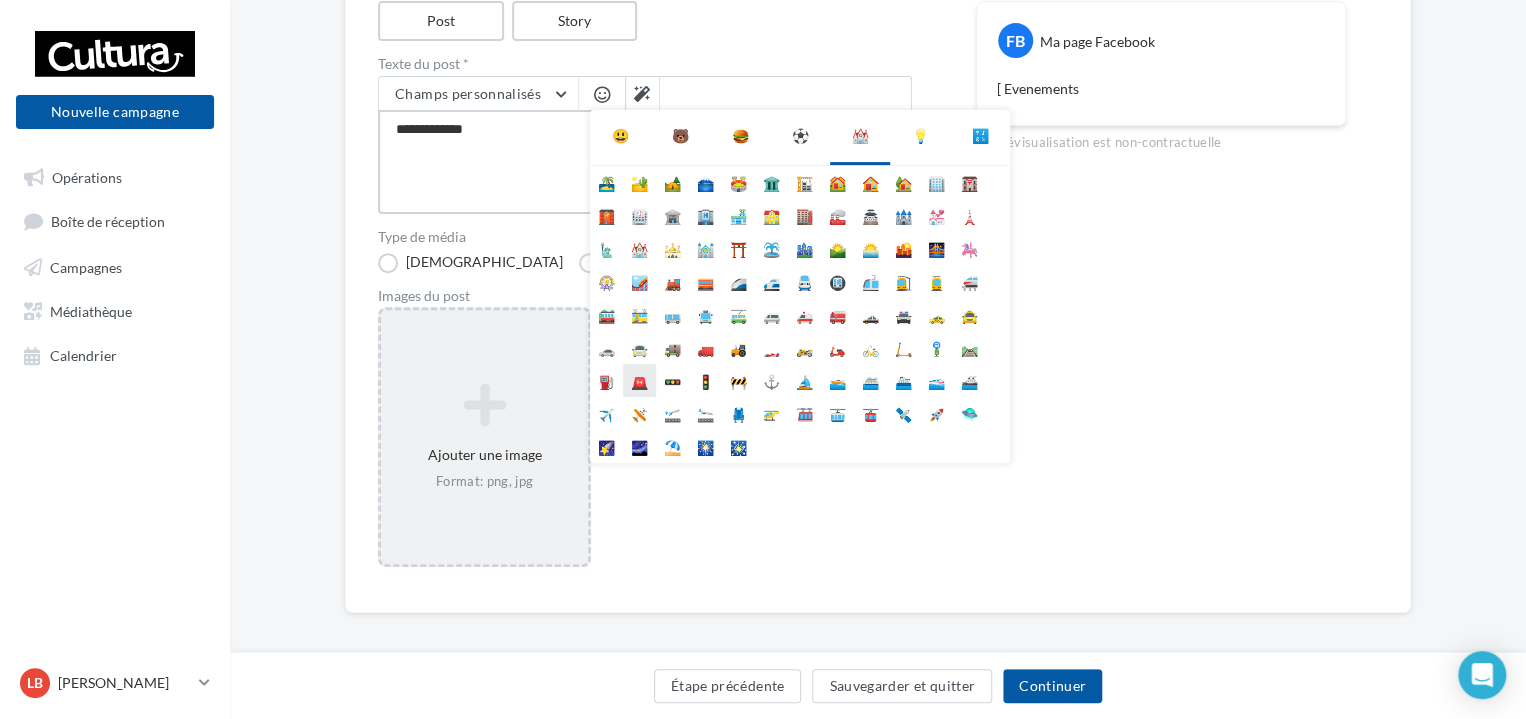 type on "**********" 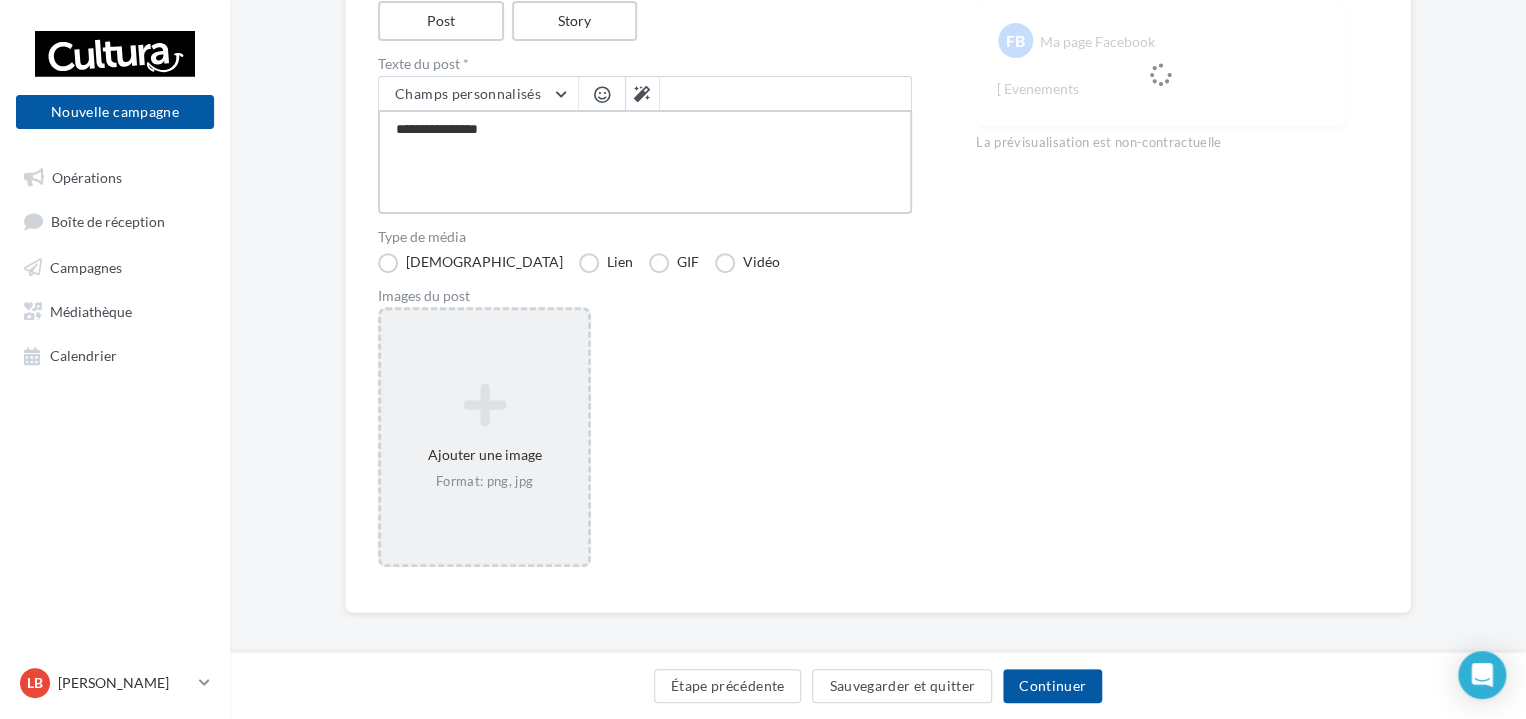 type on "**********" 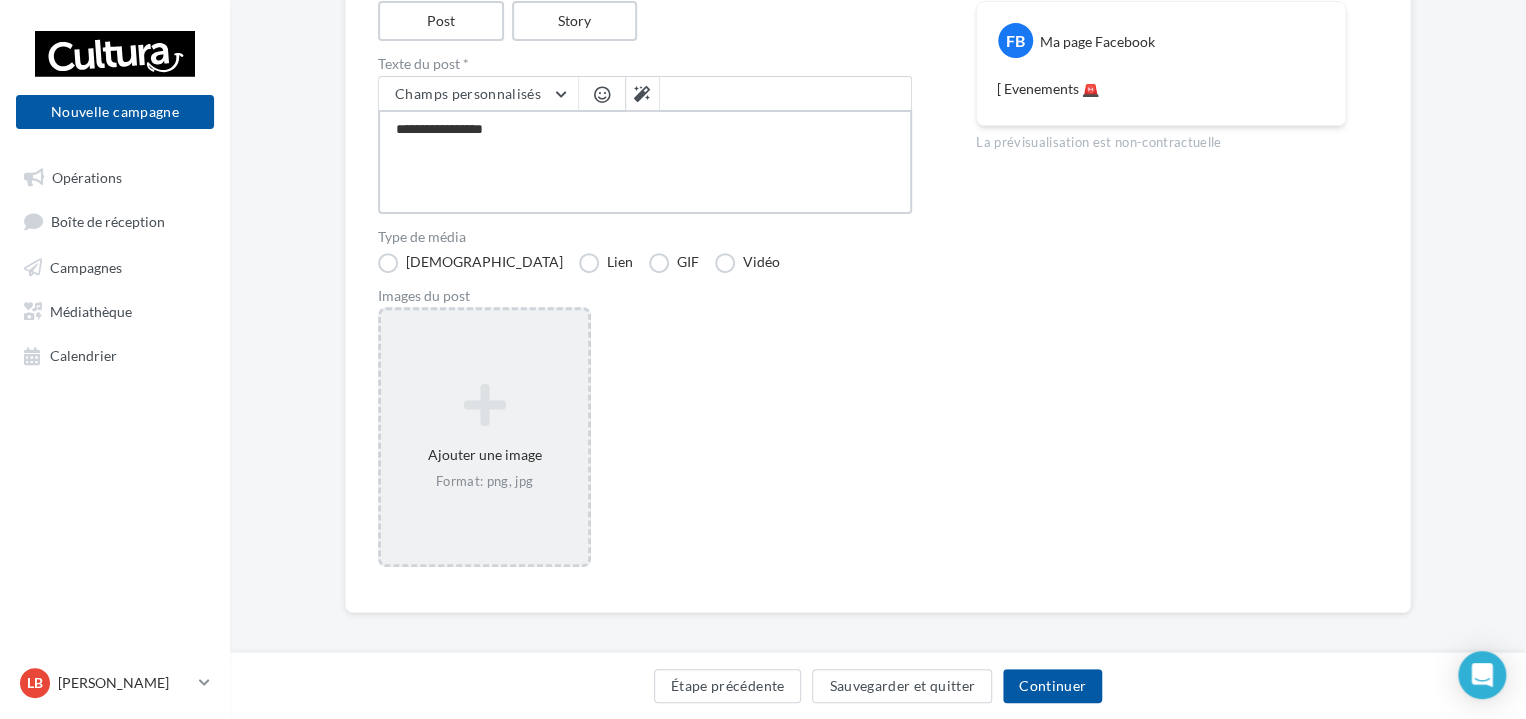 click on "**********" at bounding box center (645, 162) 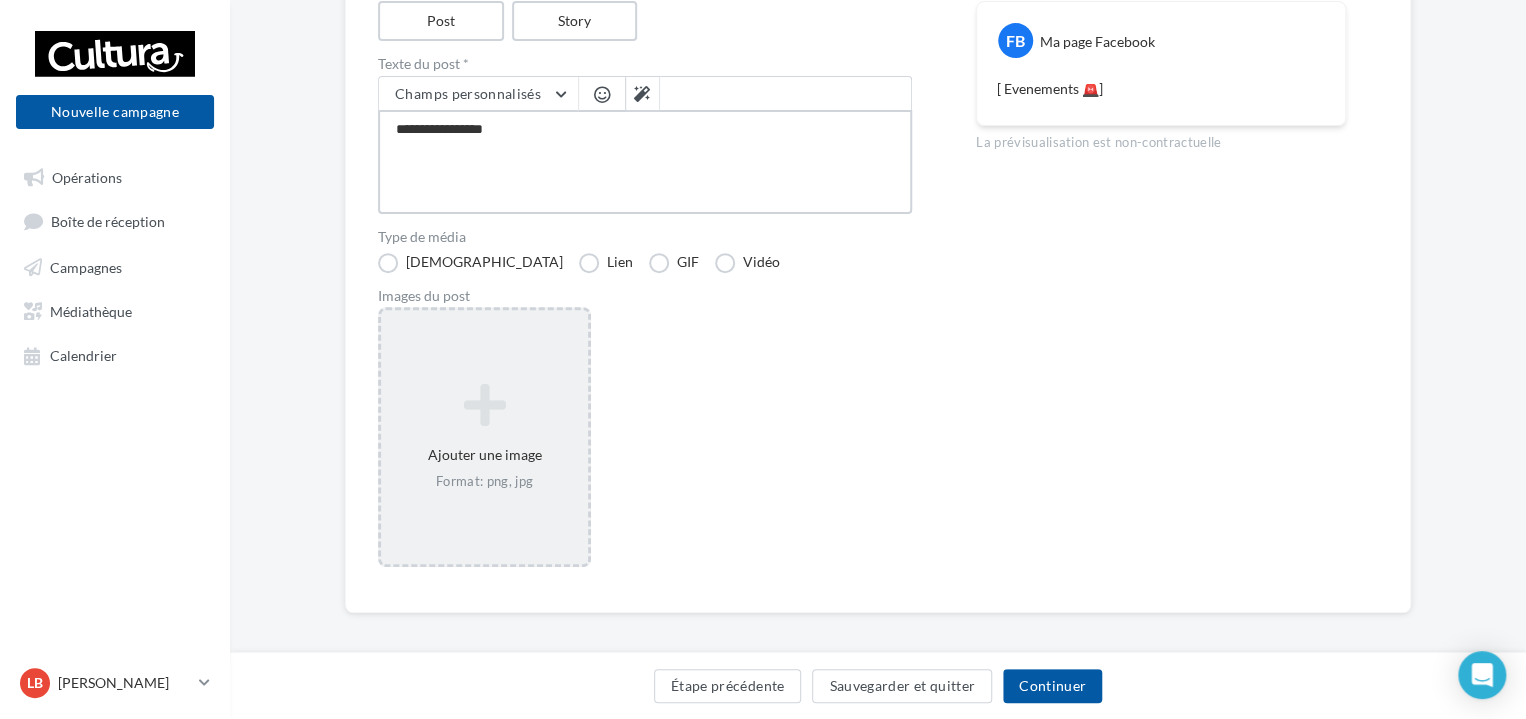 type on "**********" 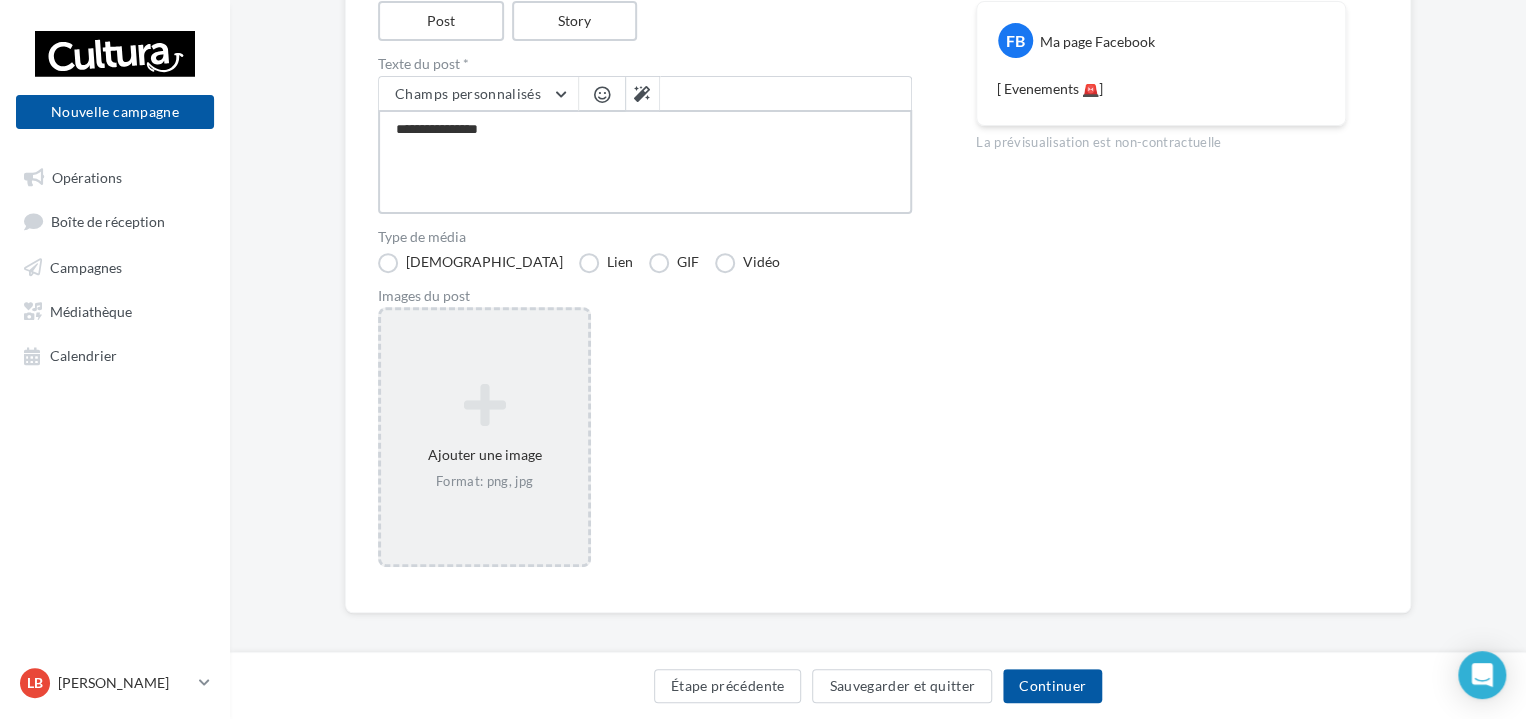 type on "**********" 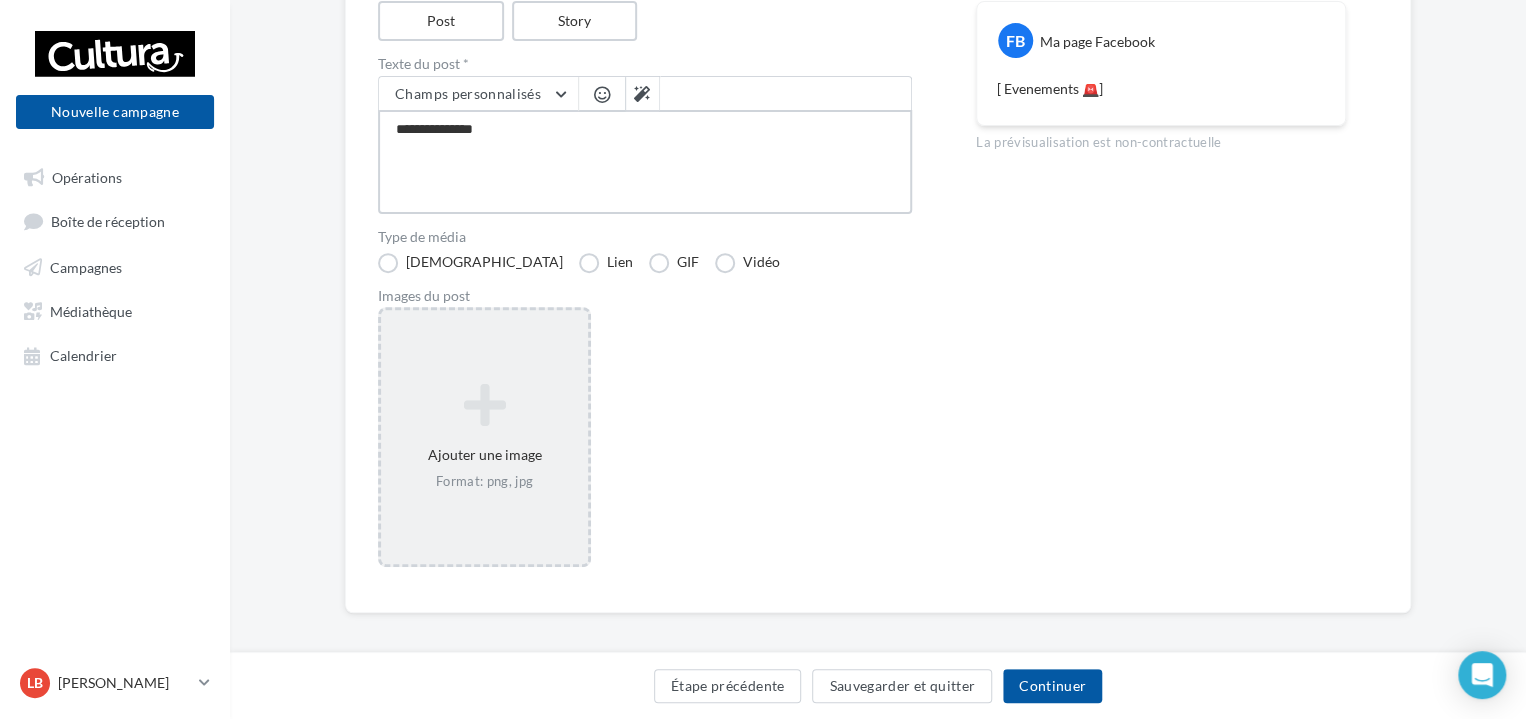 click on "**********" at bounding box center (645, 162) 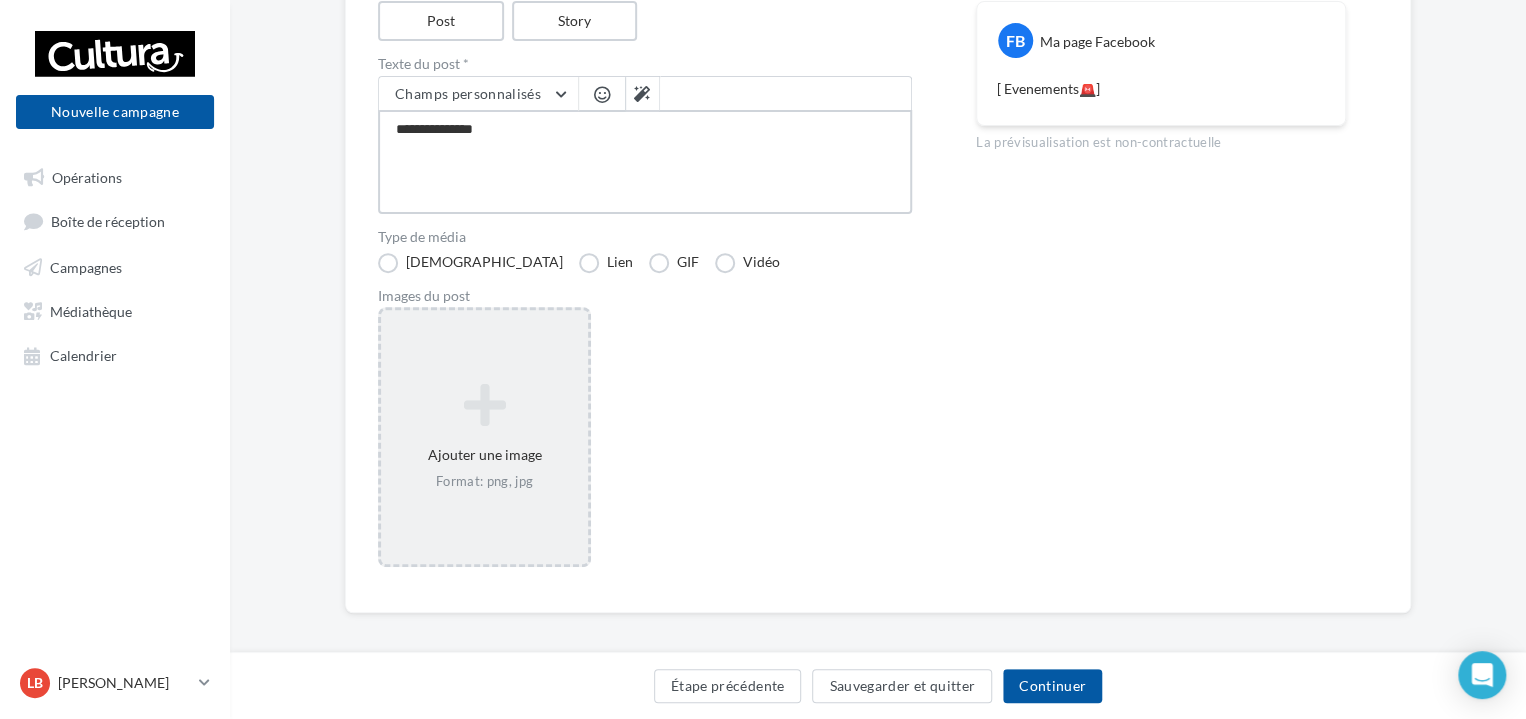 type on "**********" 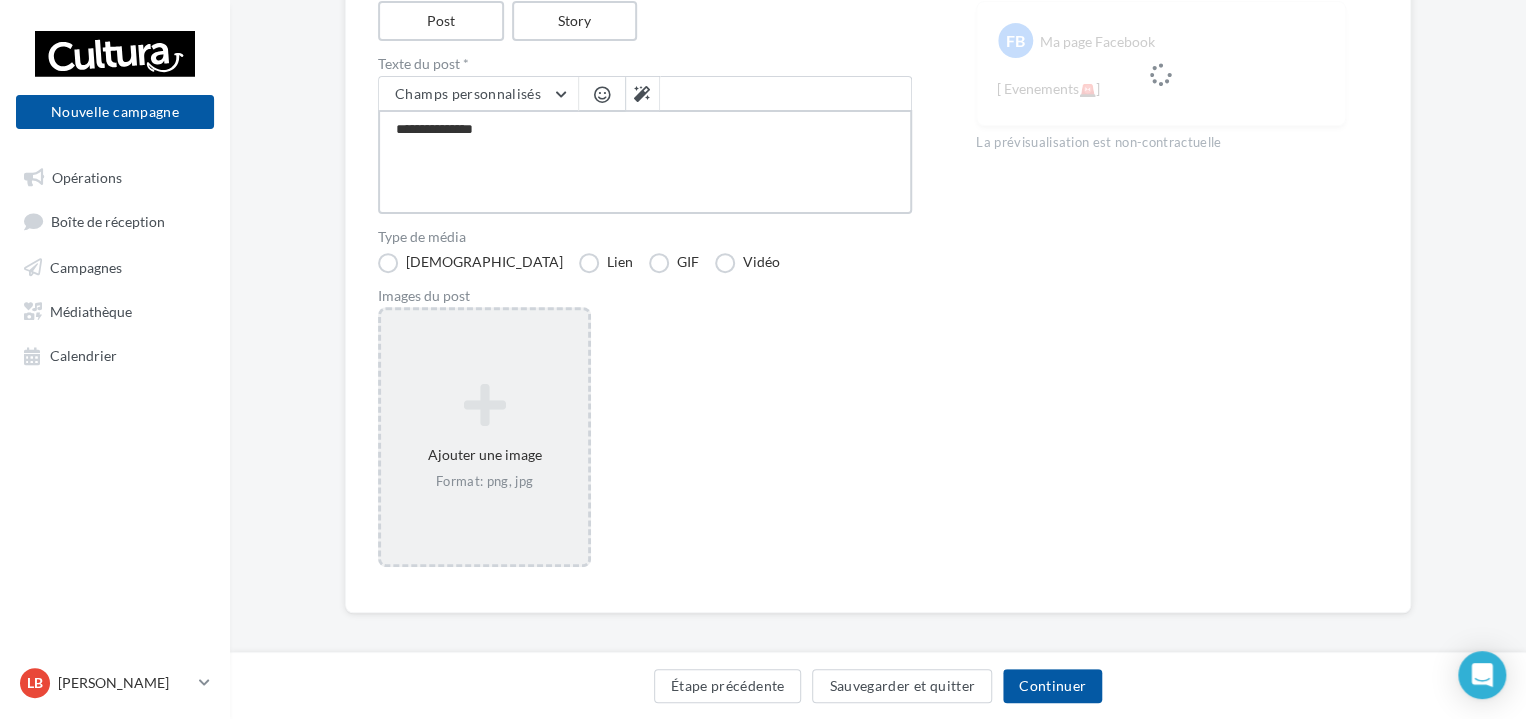type on "**********" 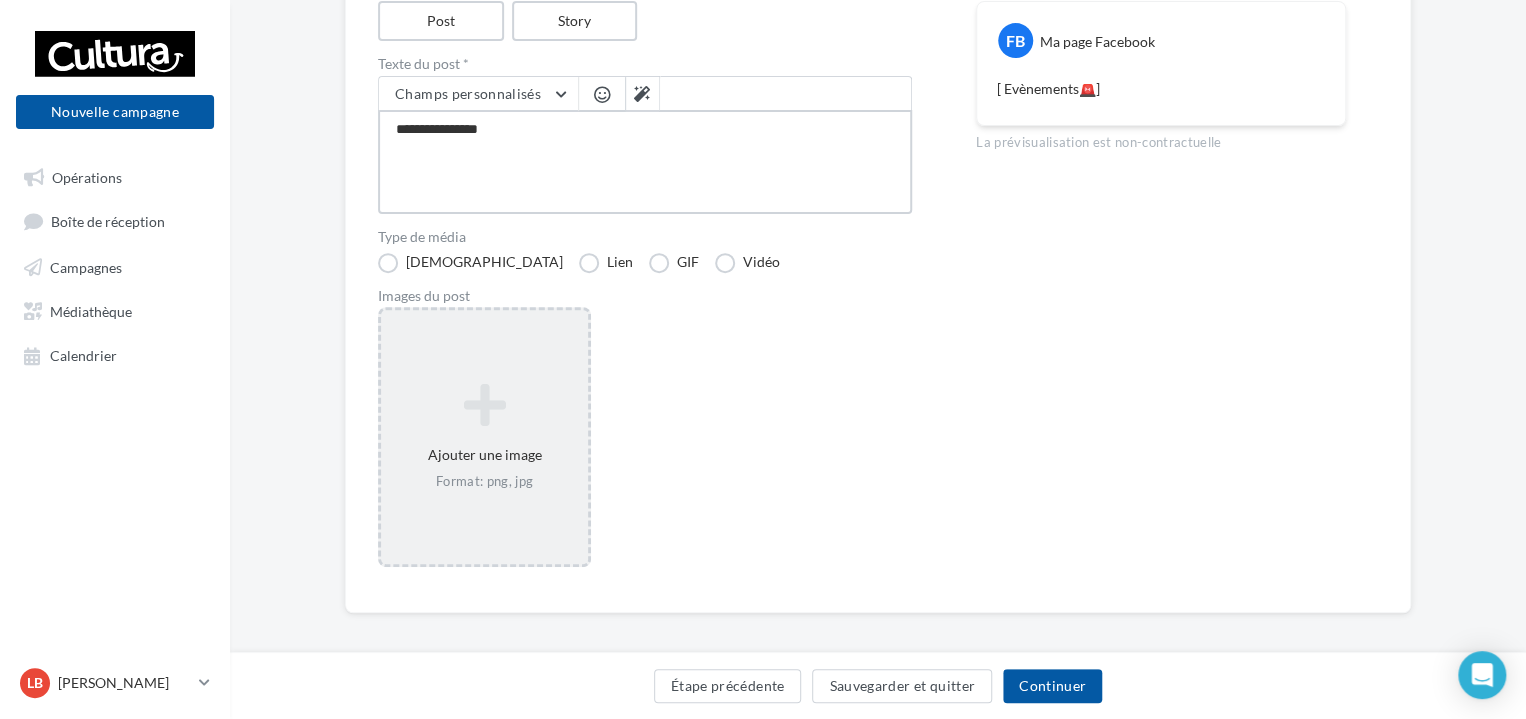 type on "**********" 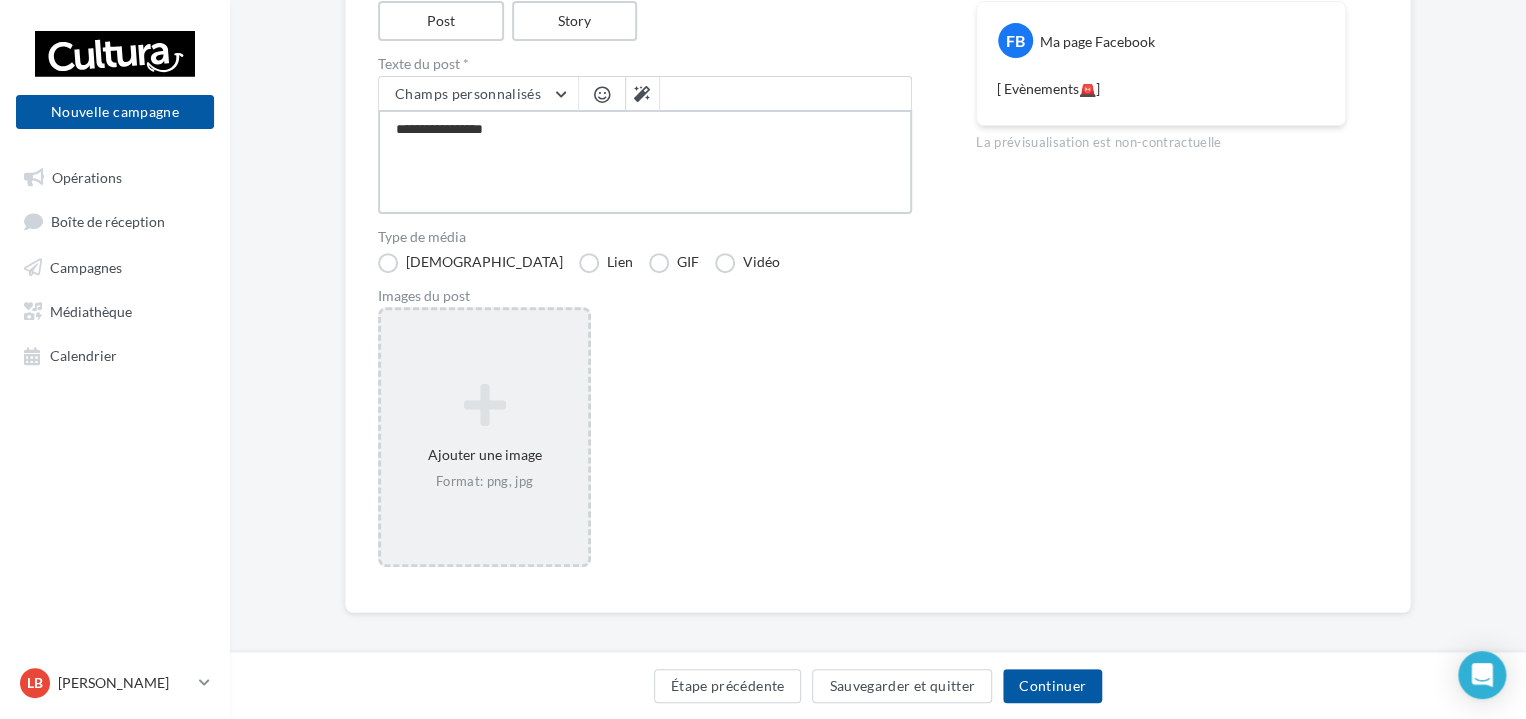 type on "**********" 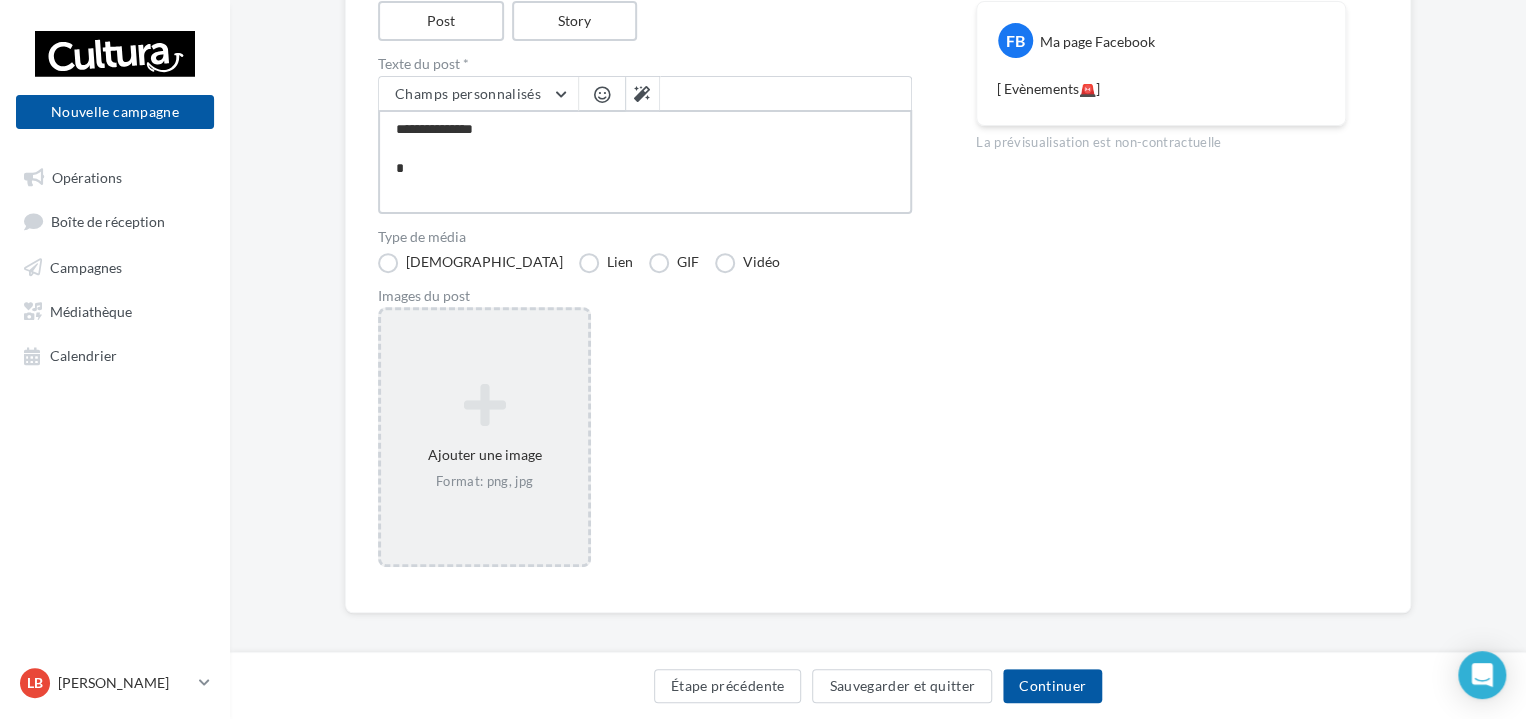 type on "**********" 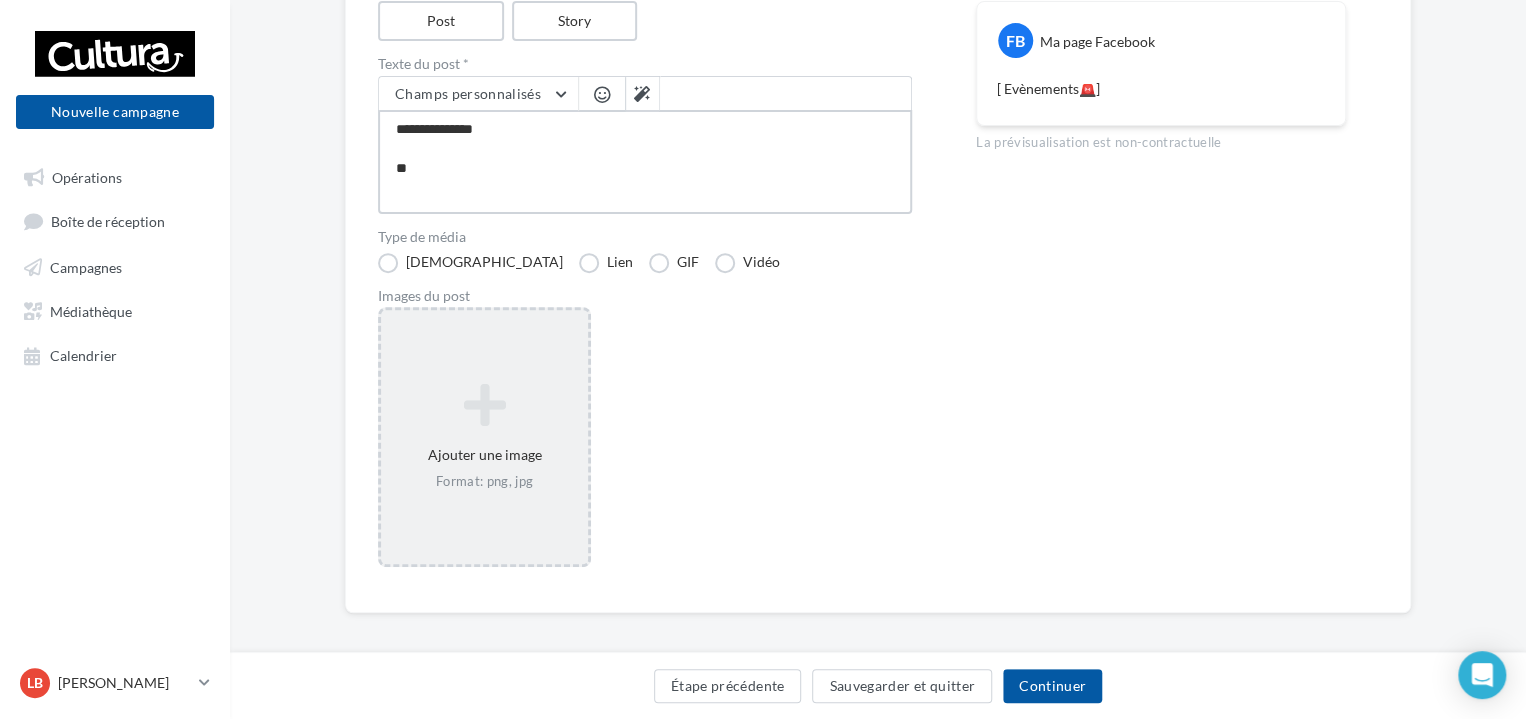 type on "**********" 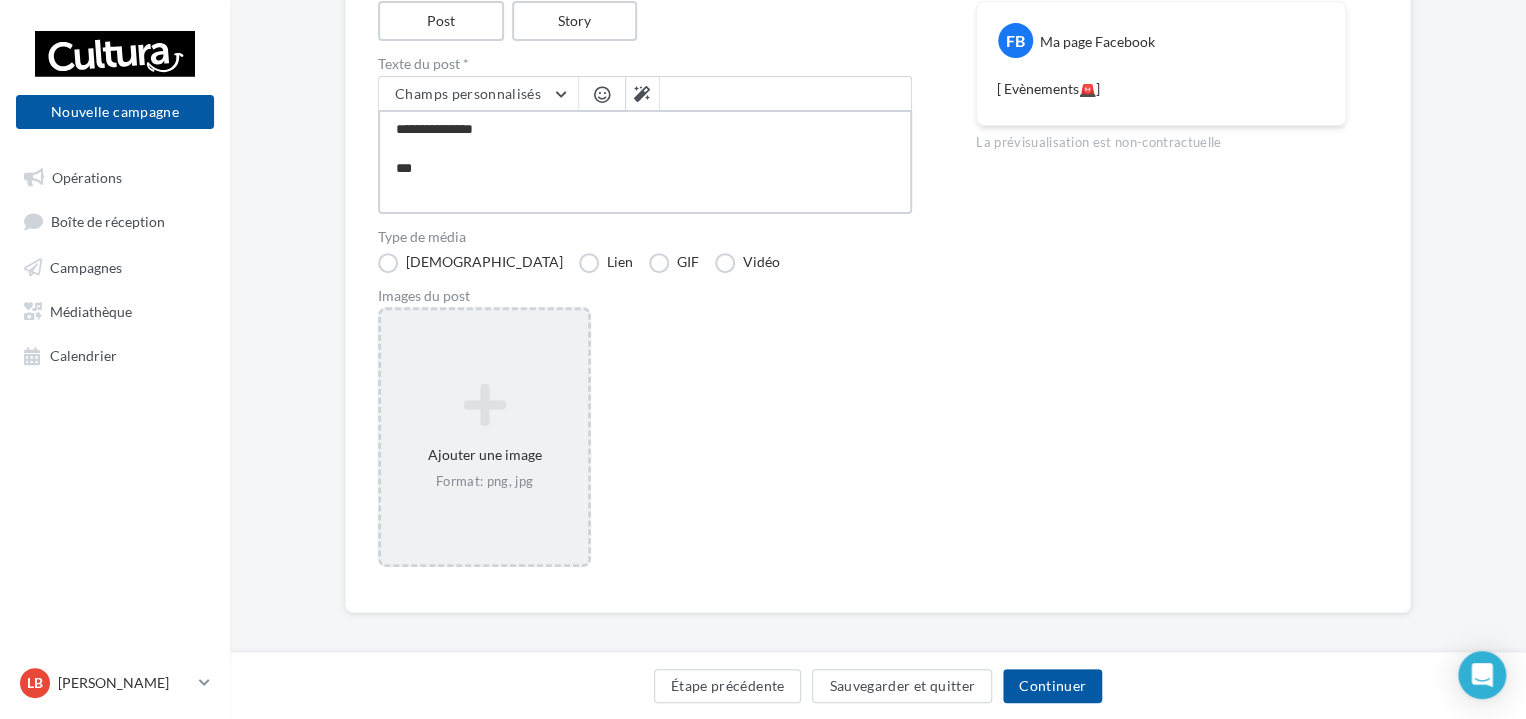 type on "**********" 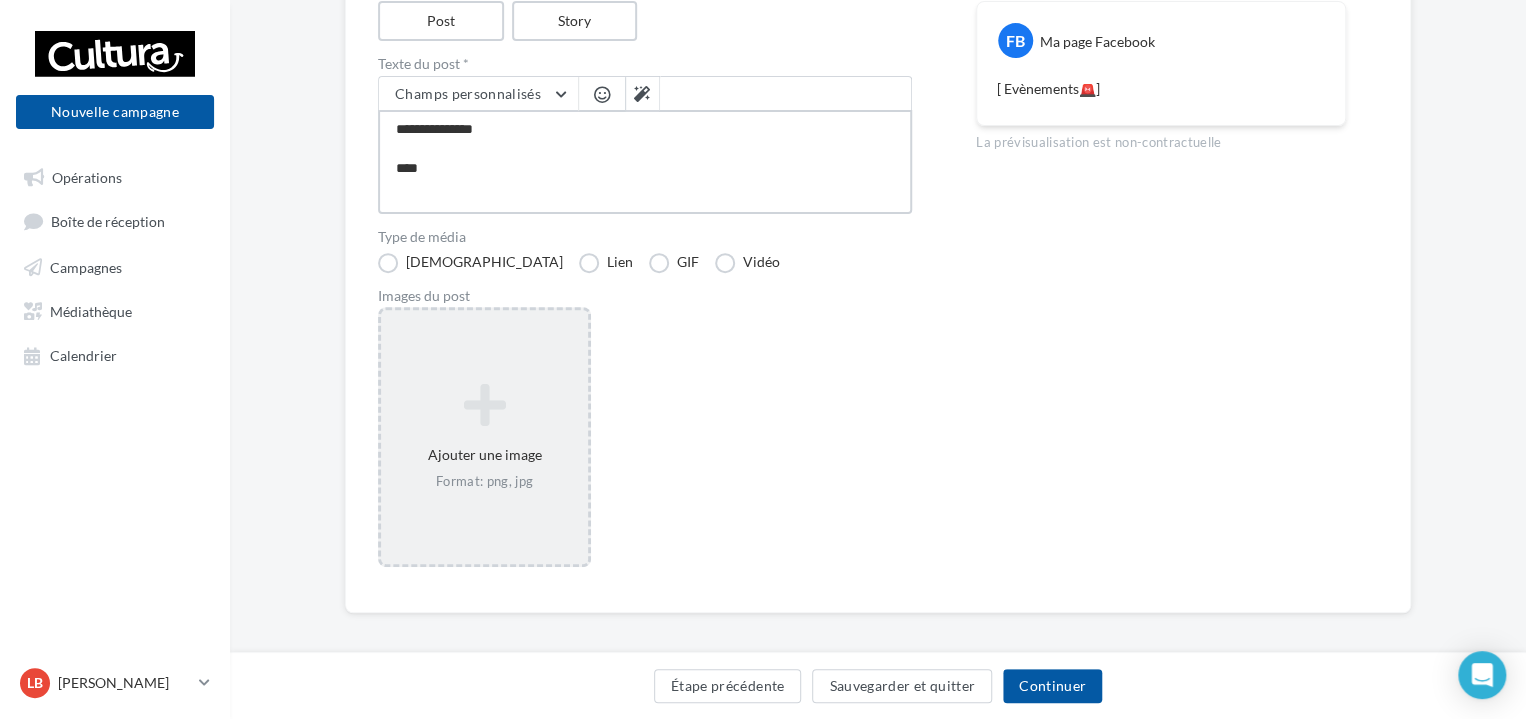 type on "**********" 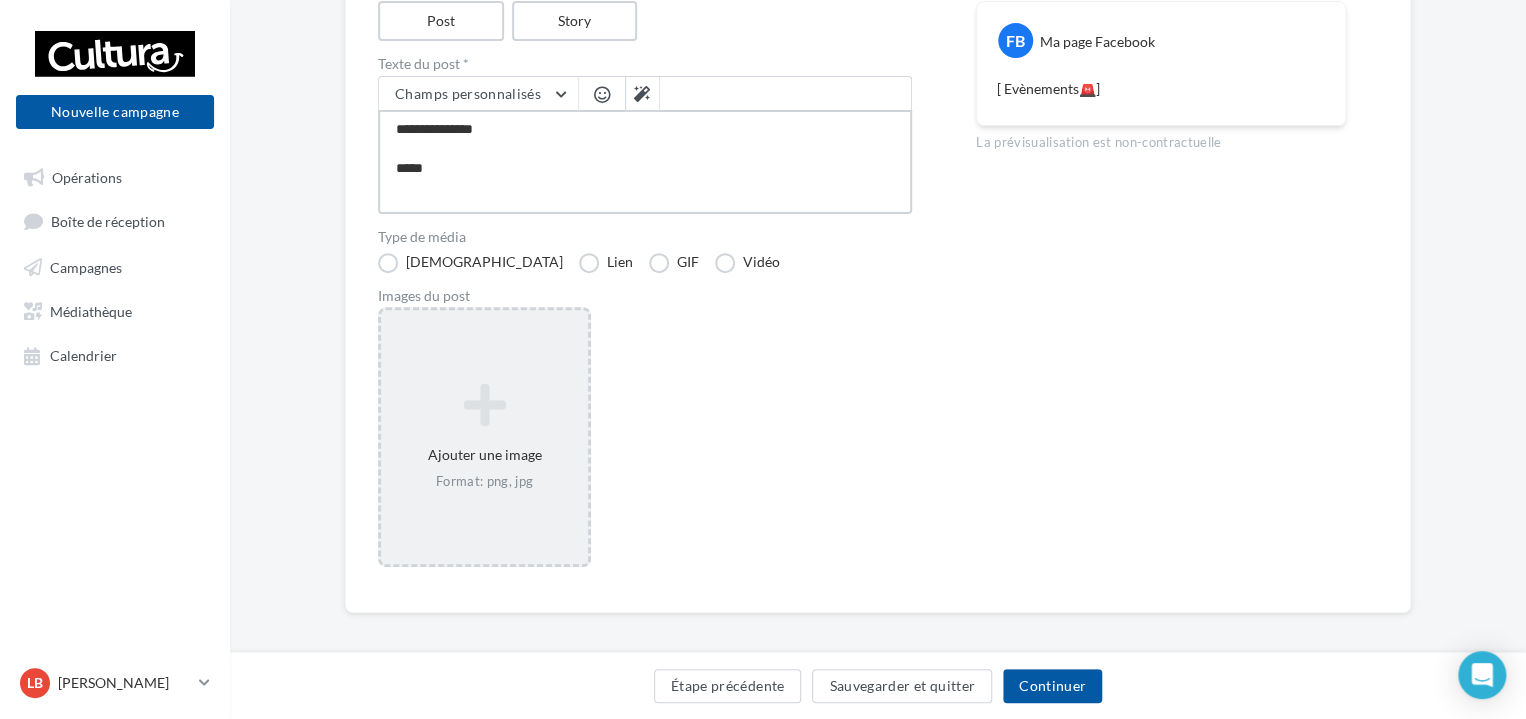 type on "**********" 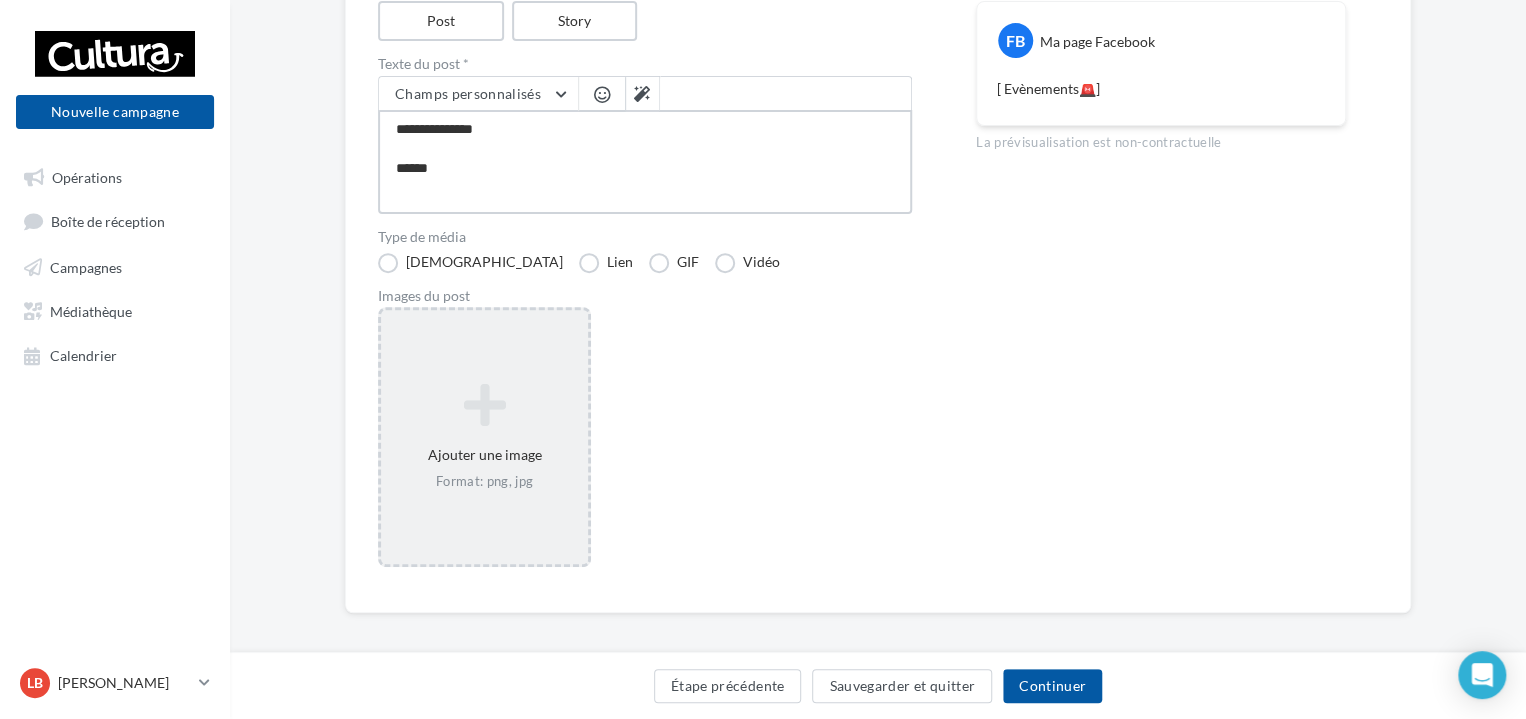 type on "**********" 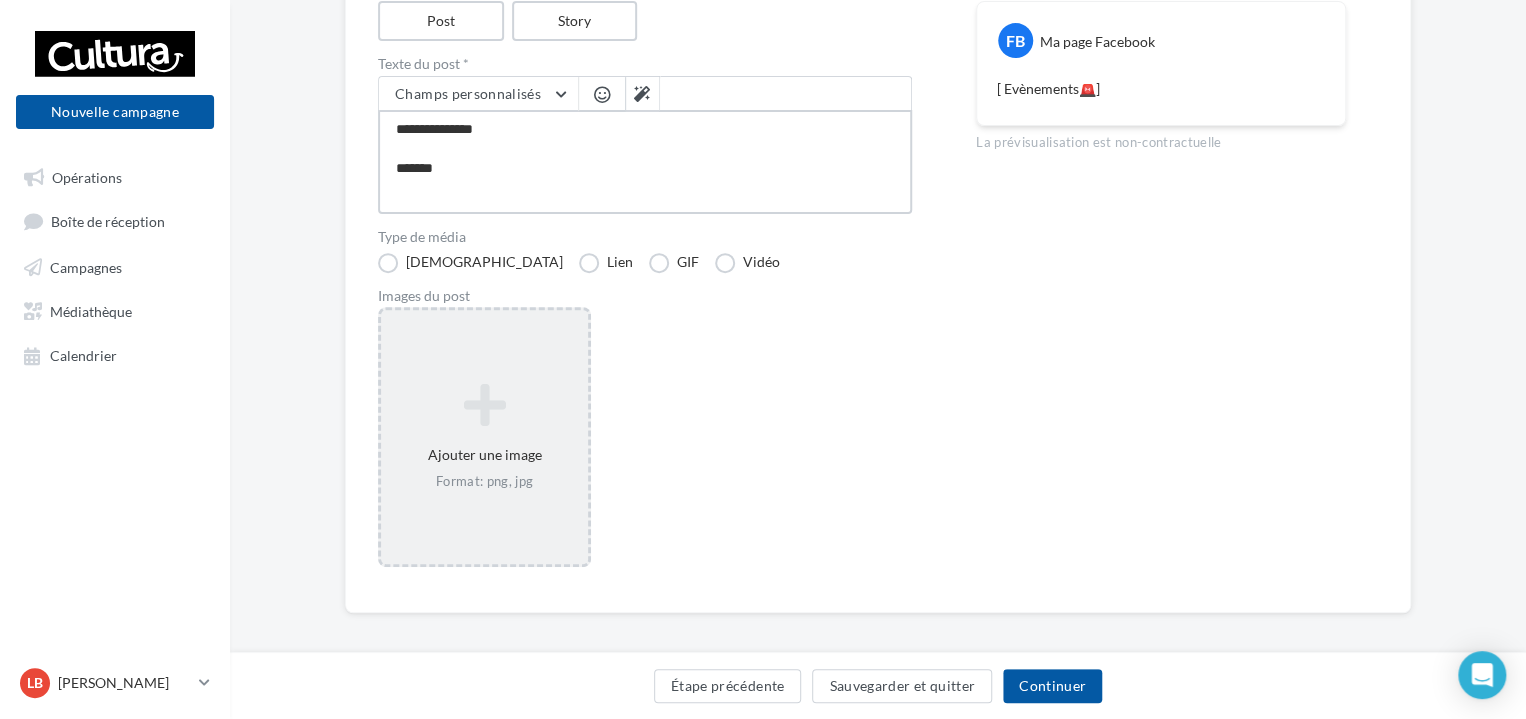 type on "**********" 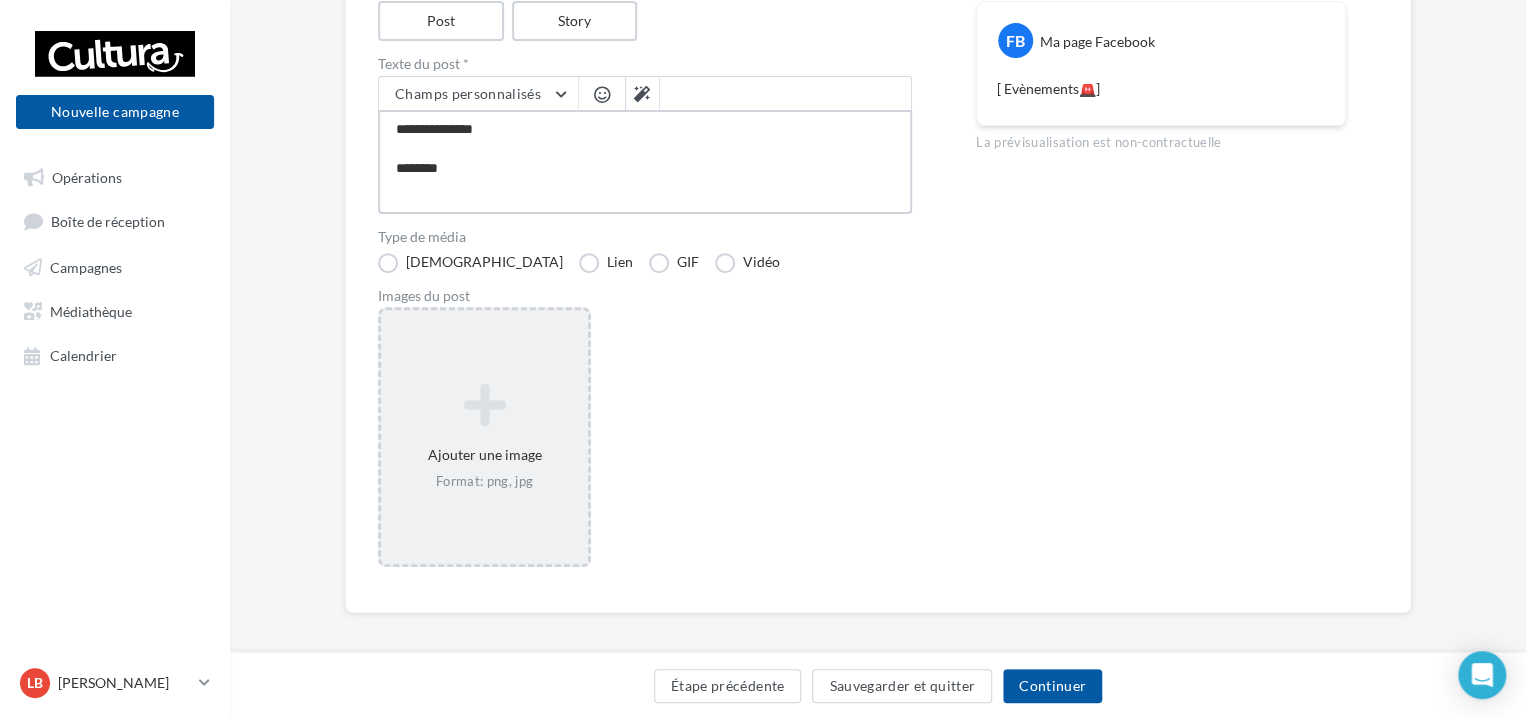type on "**********" 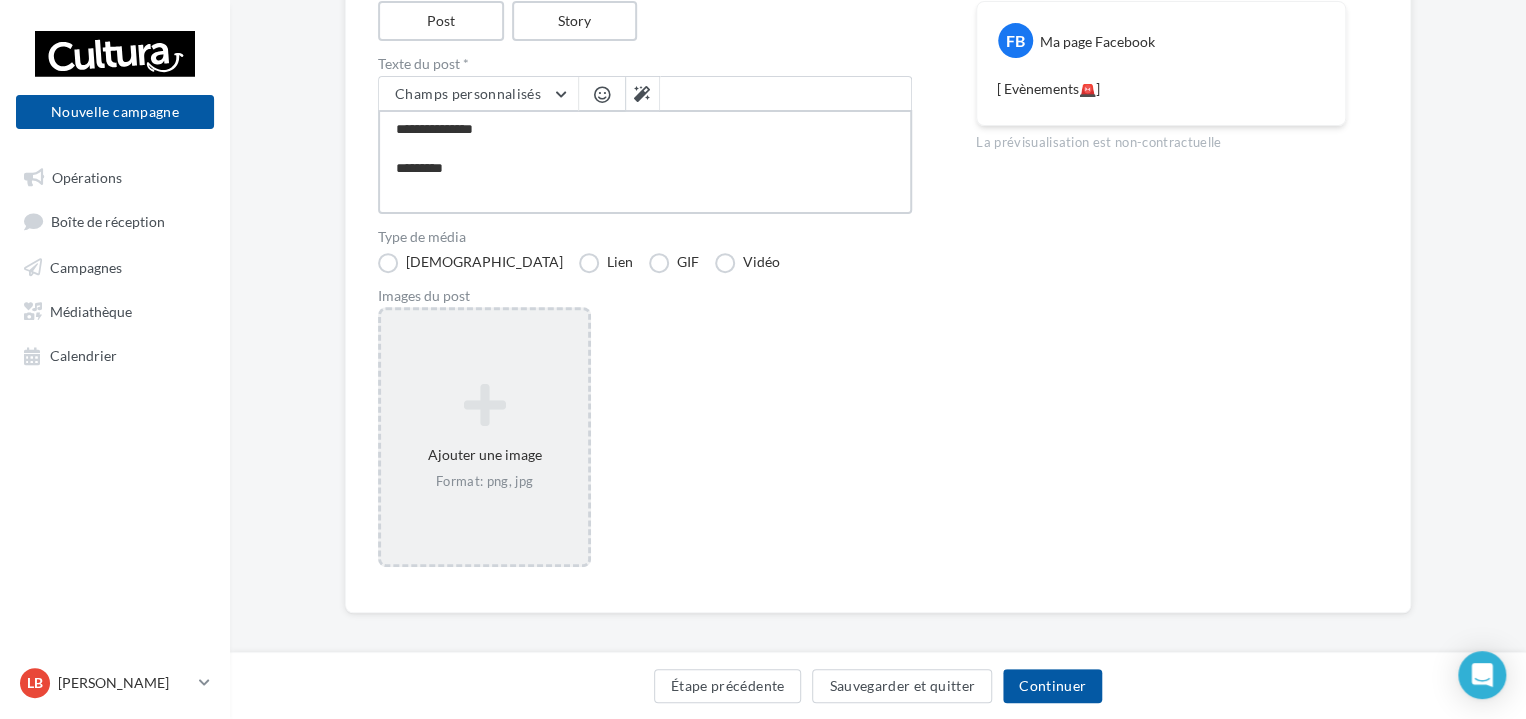 type on "**********" 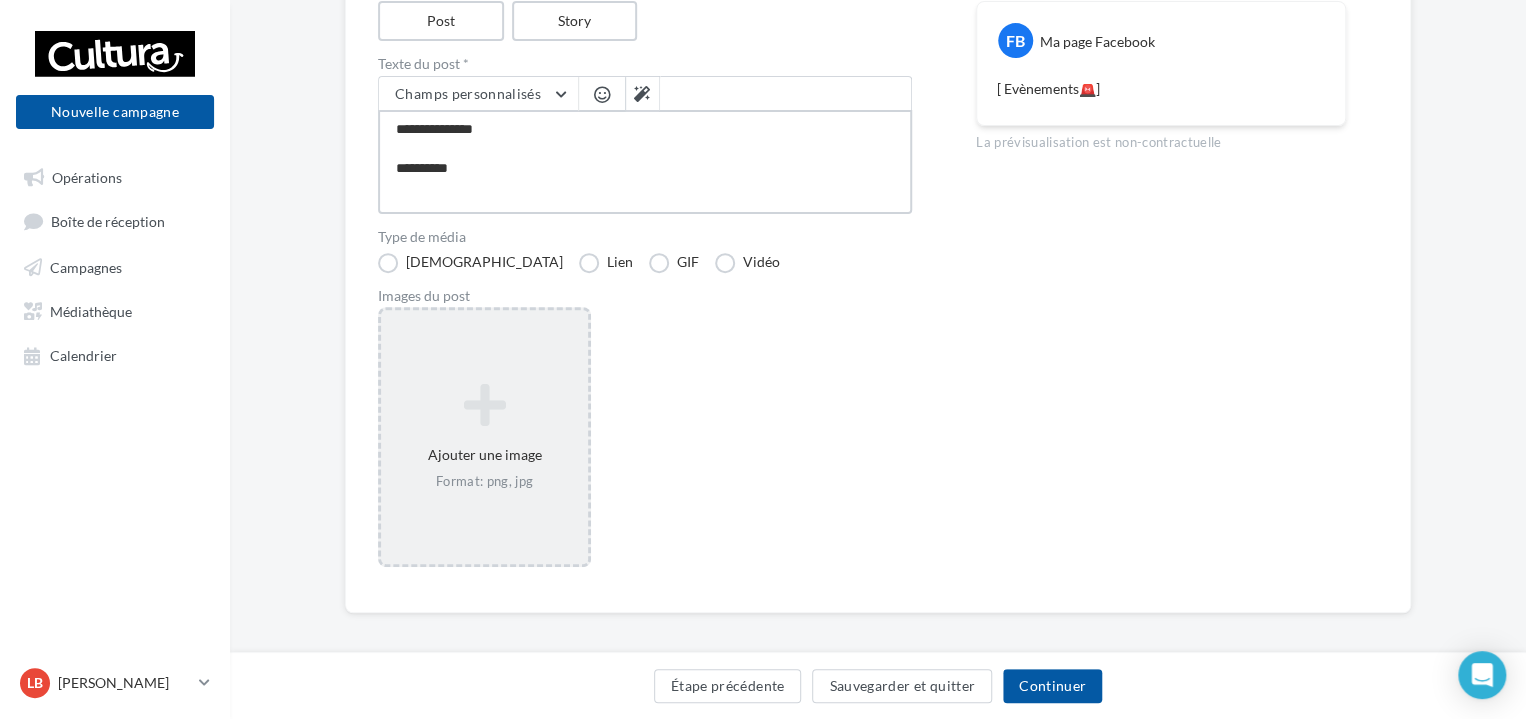 type on "**********" 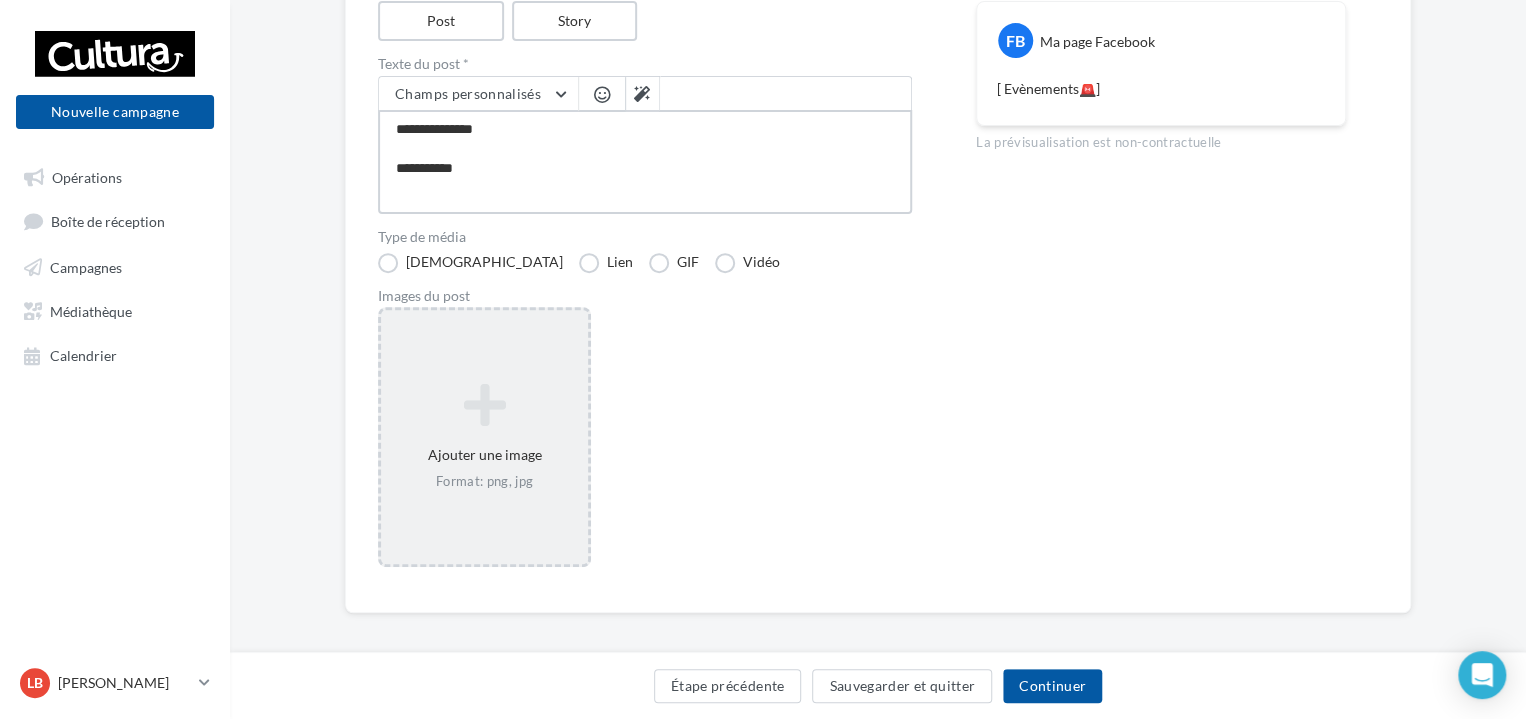 type on "**********" 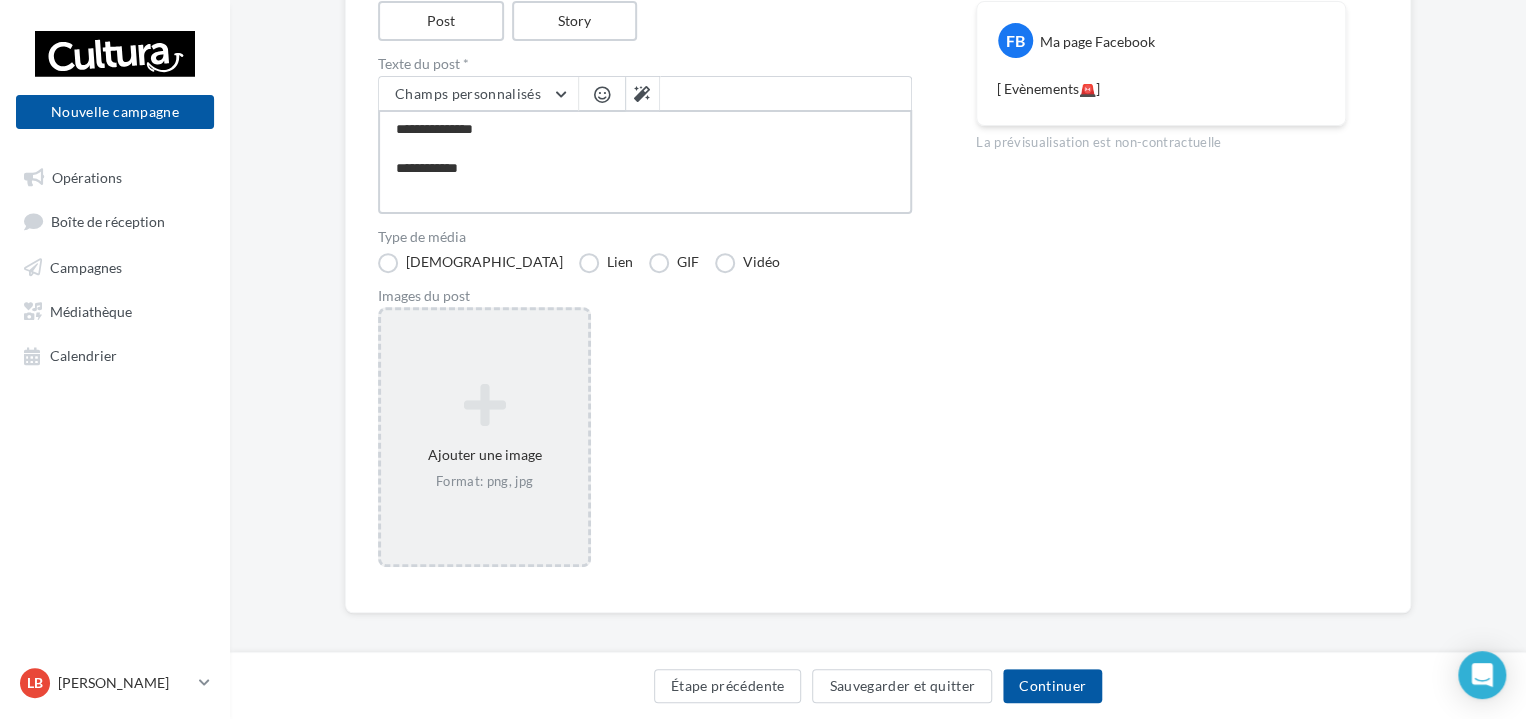 type on "**********" 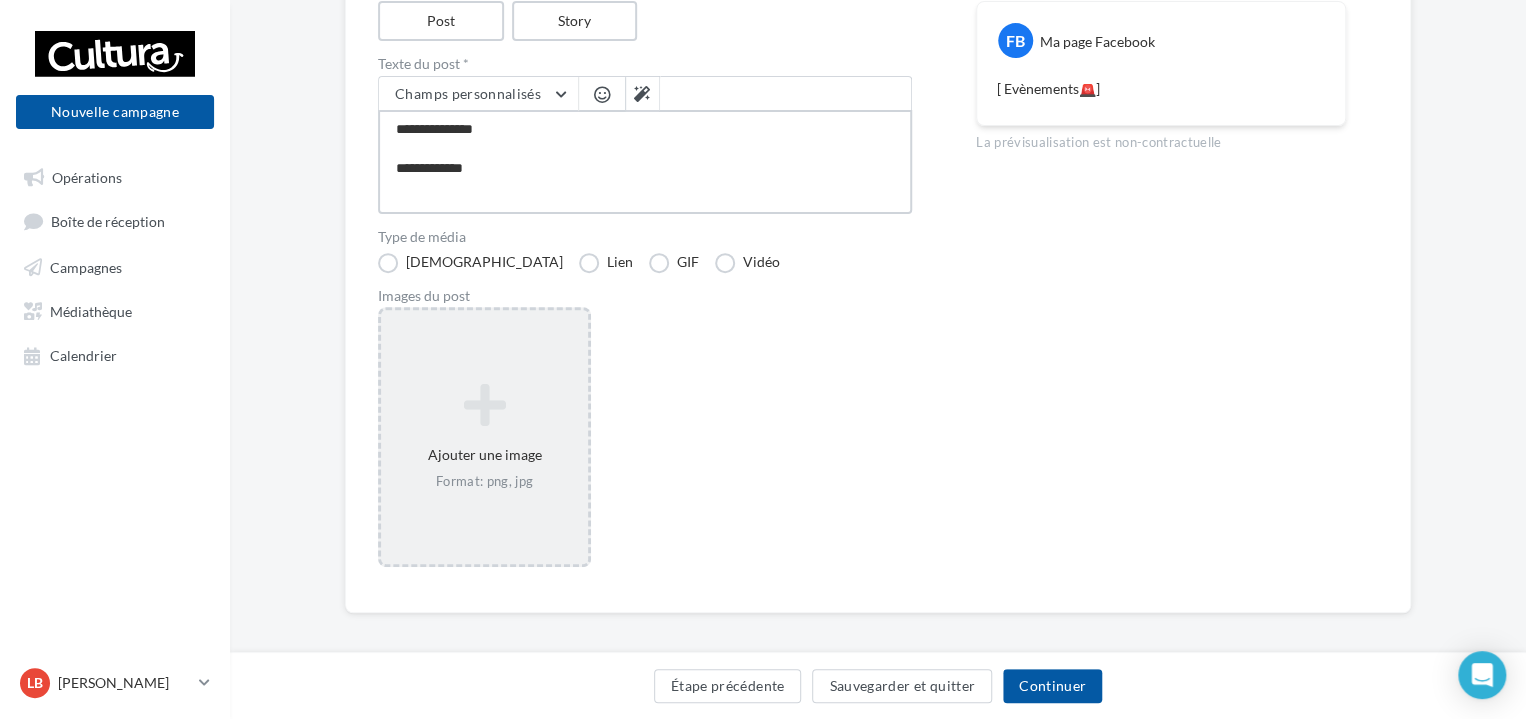 type on "**********" 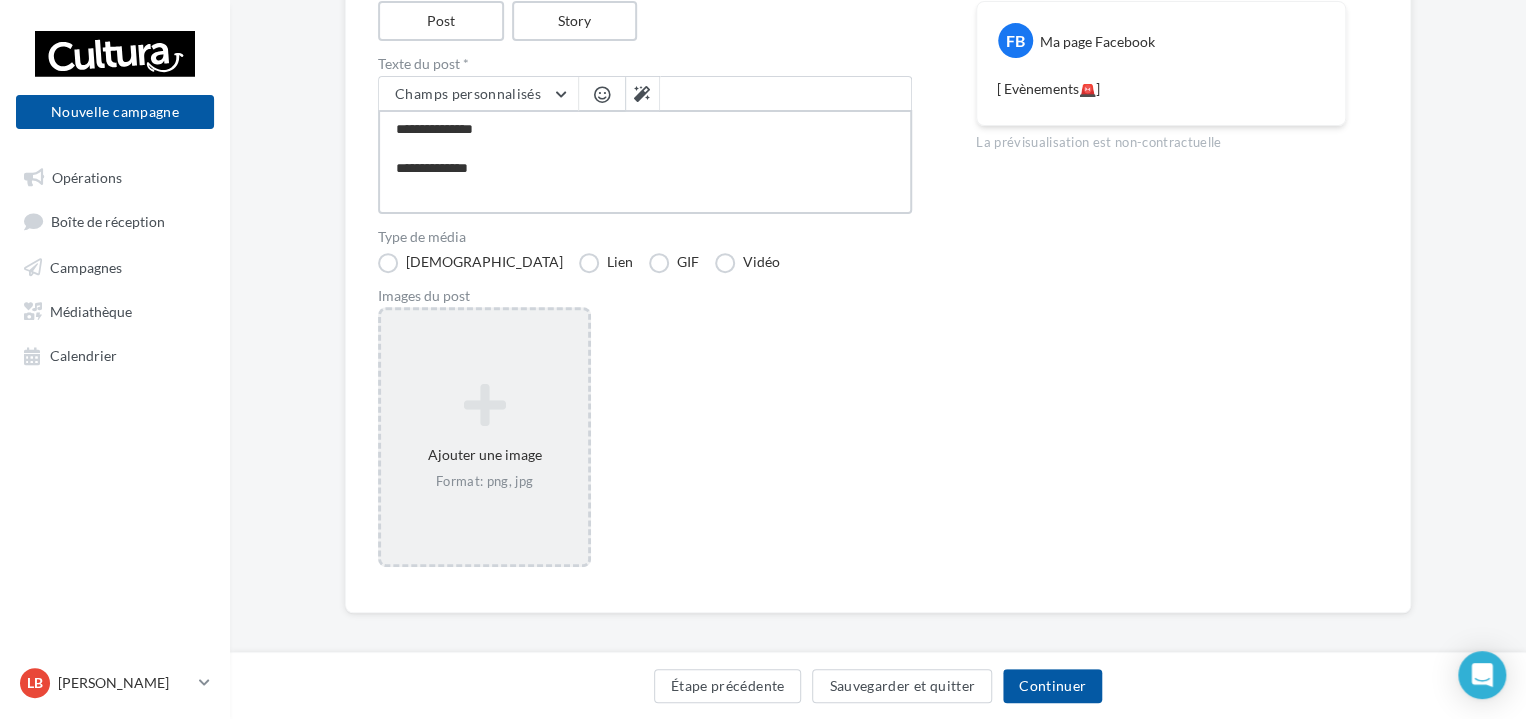 type on "**********" 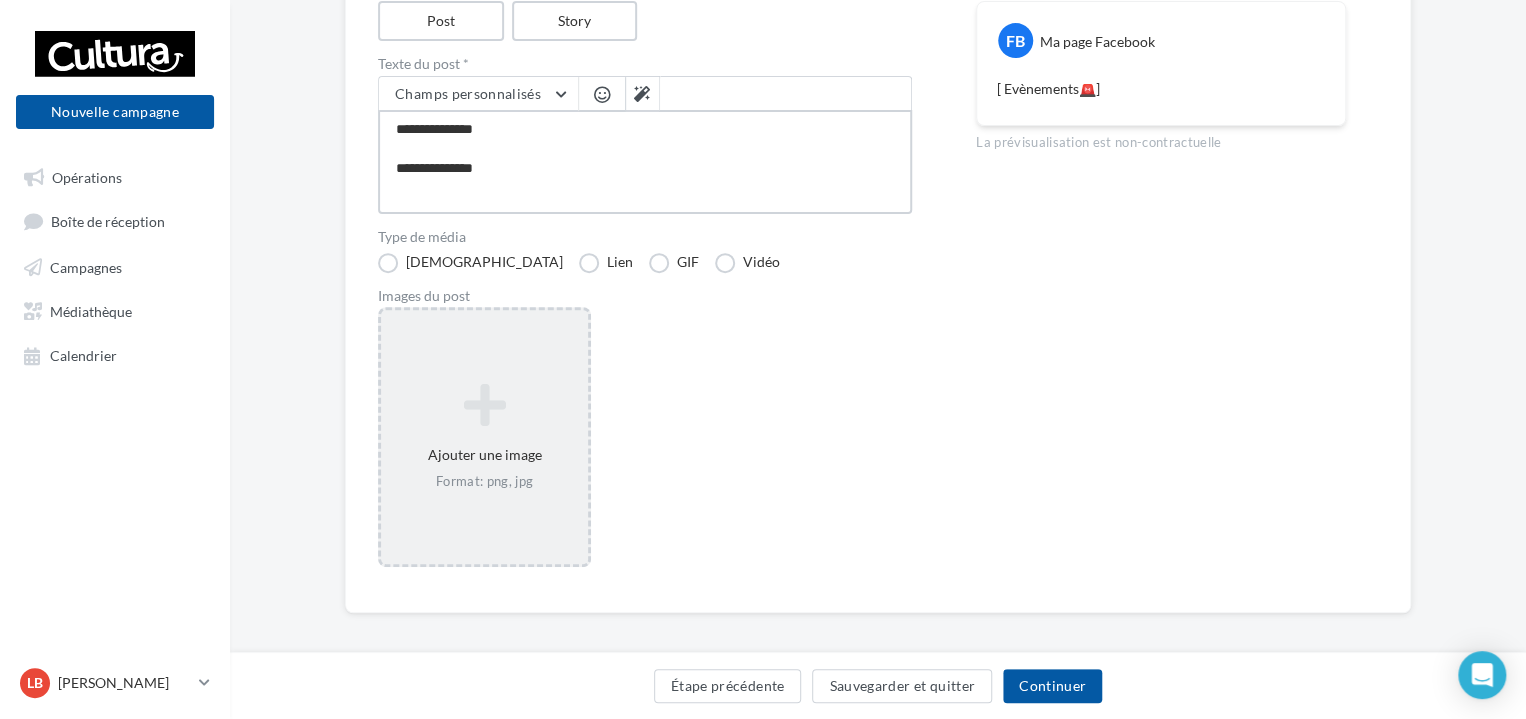 type on "**********" 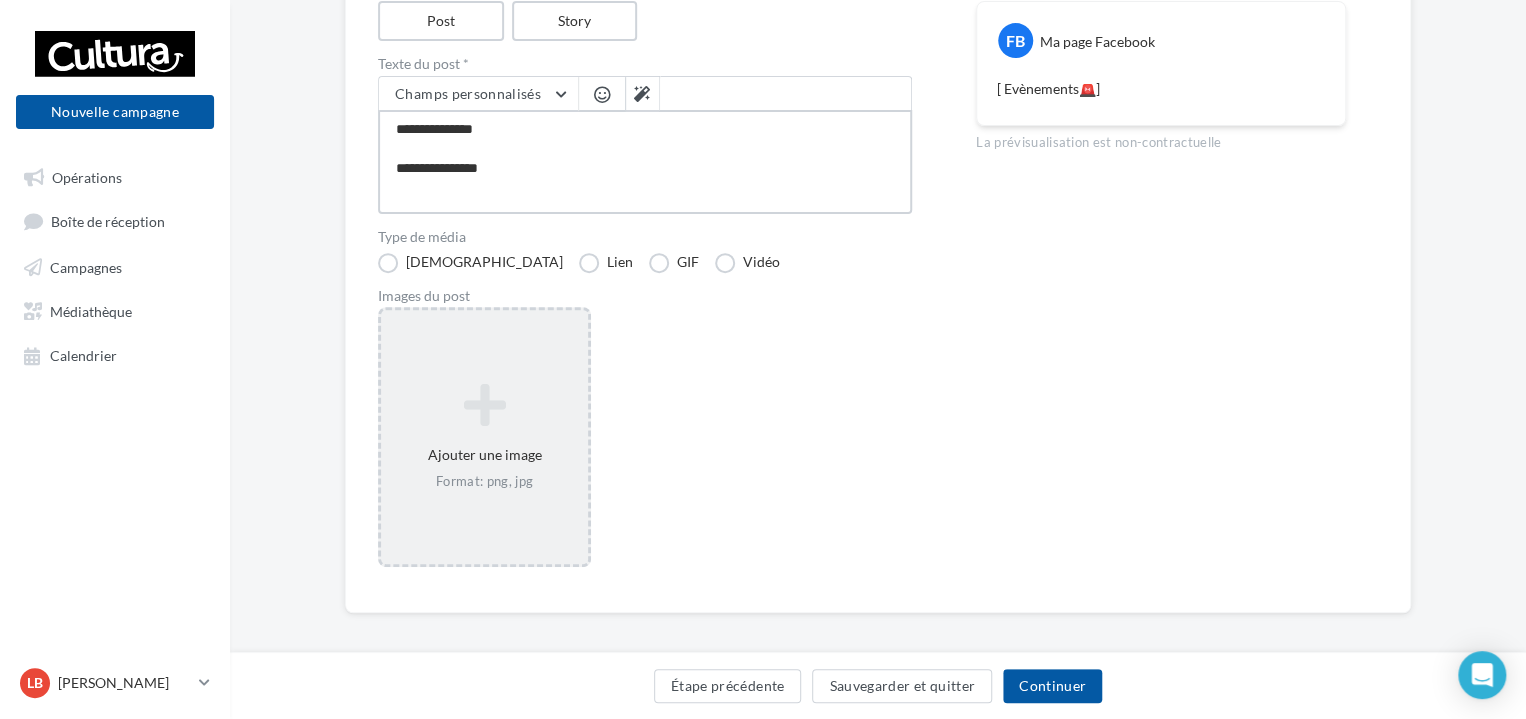 type on "**********" 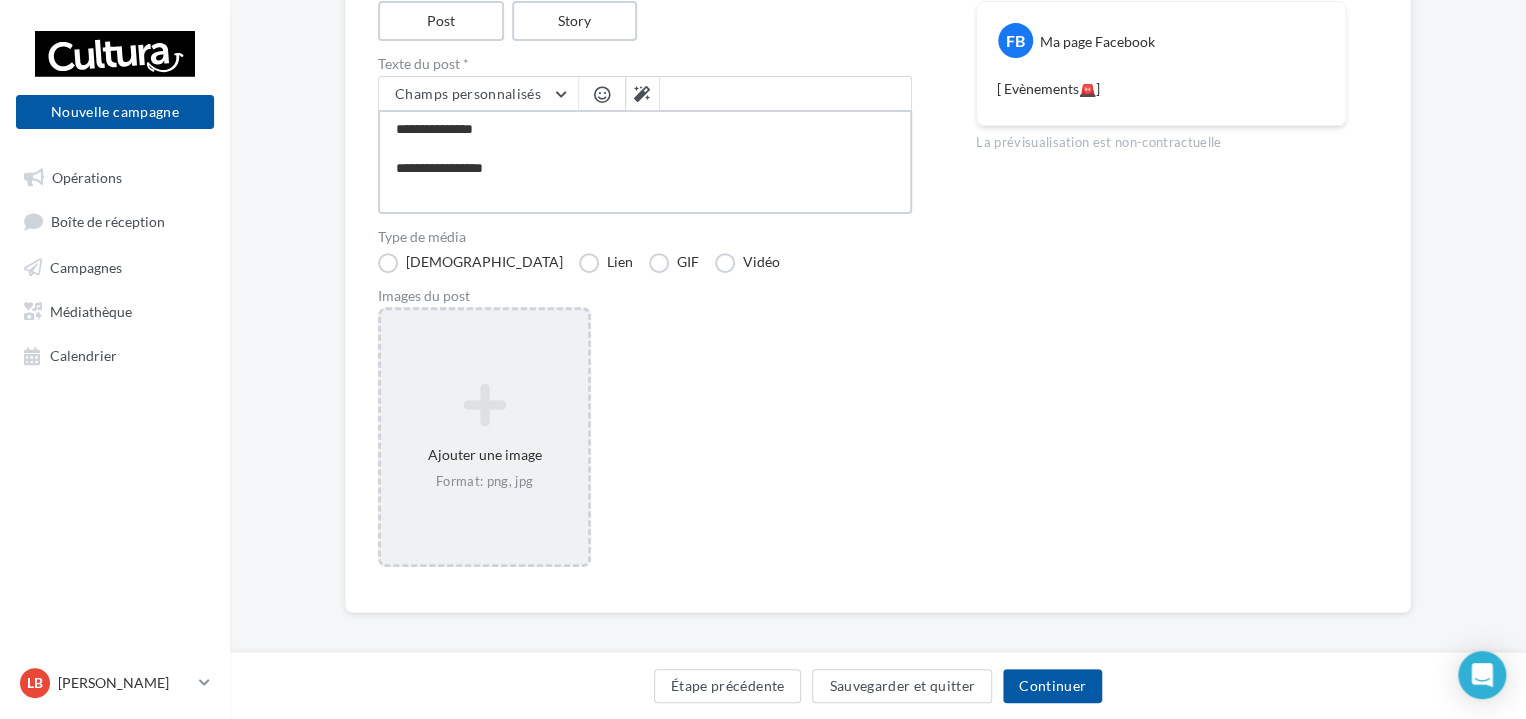 type on "**********" 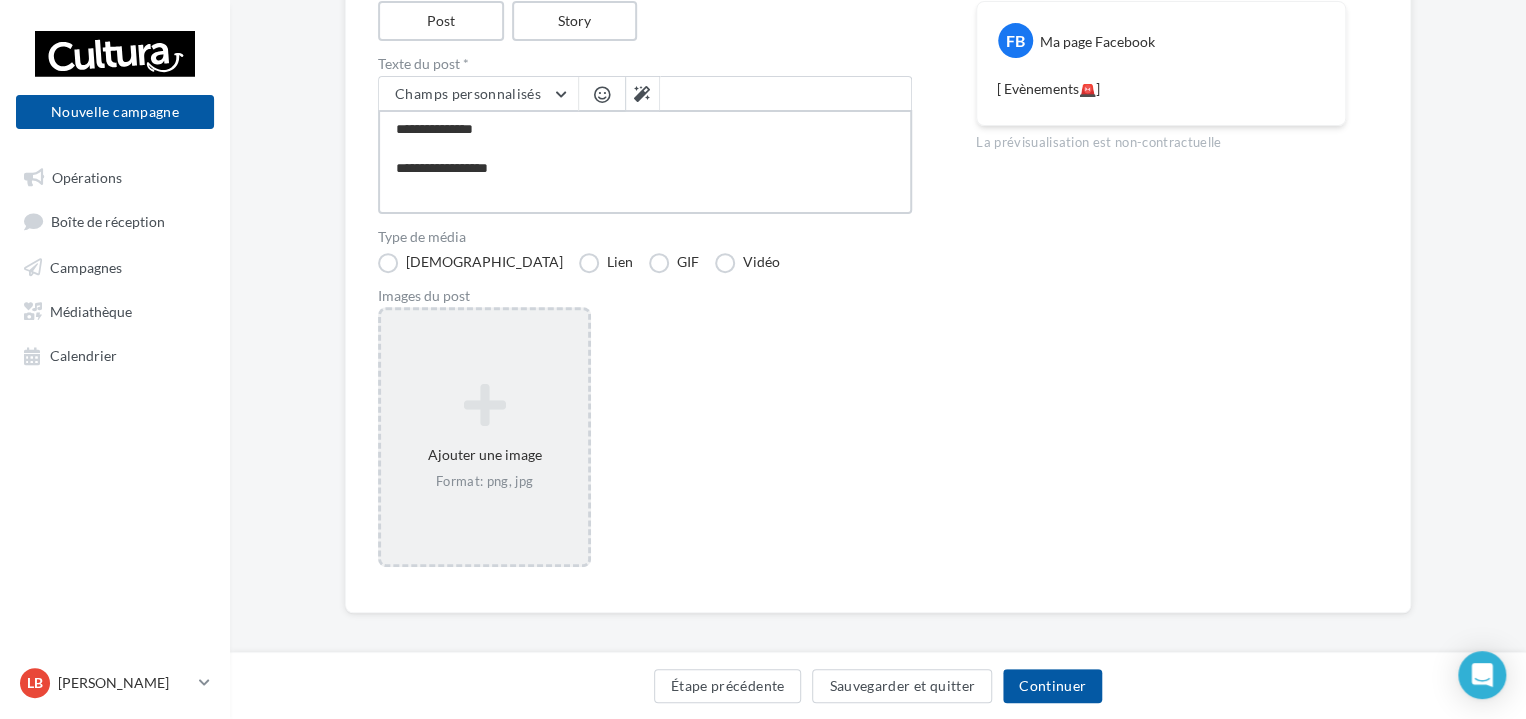 type on "**********" 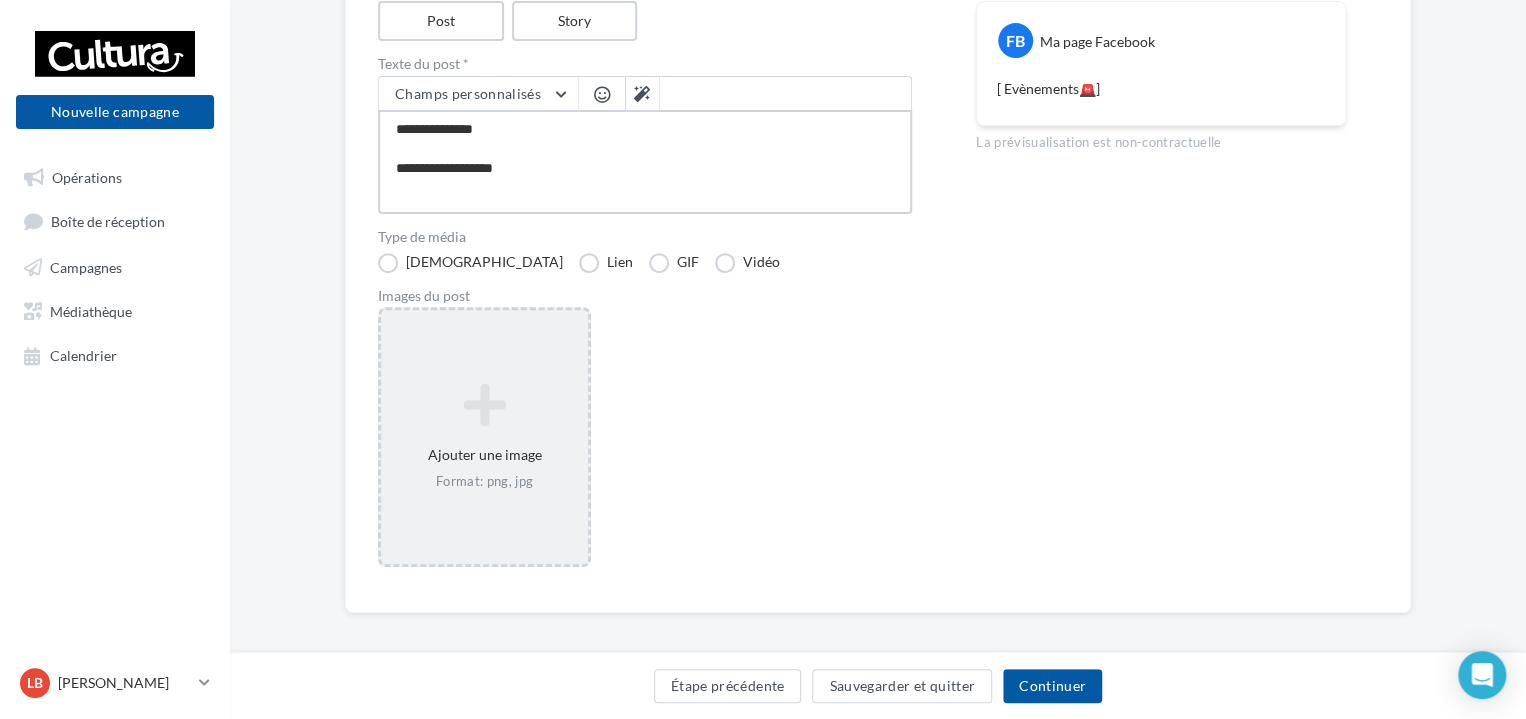 type on "**********" 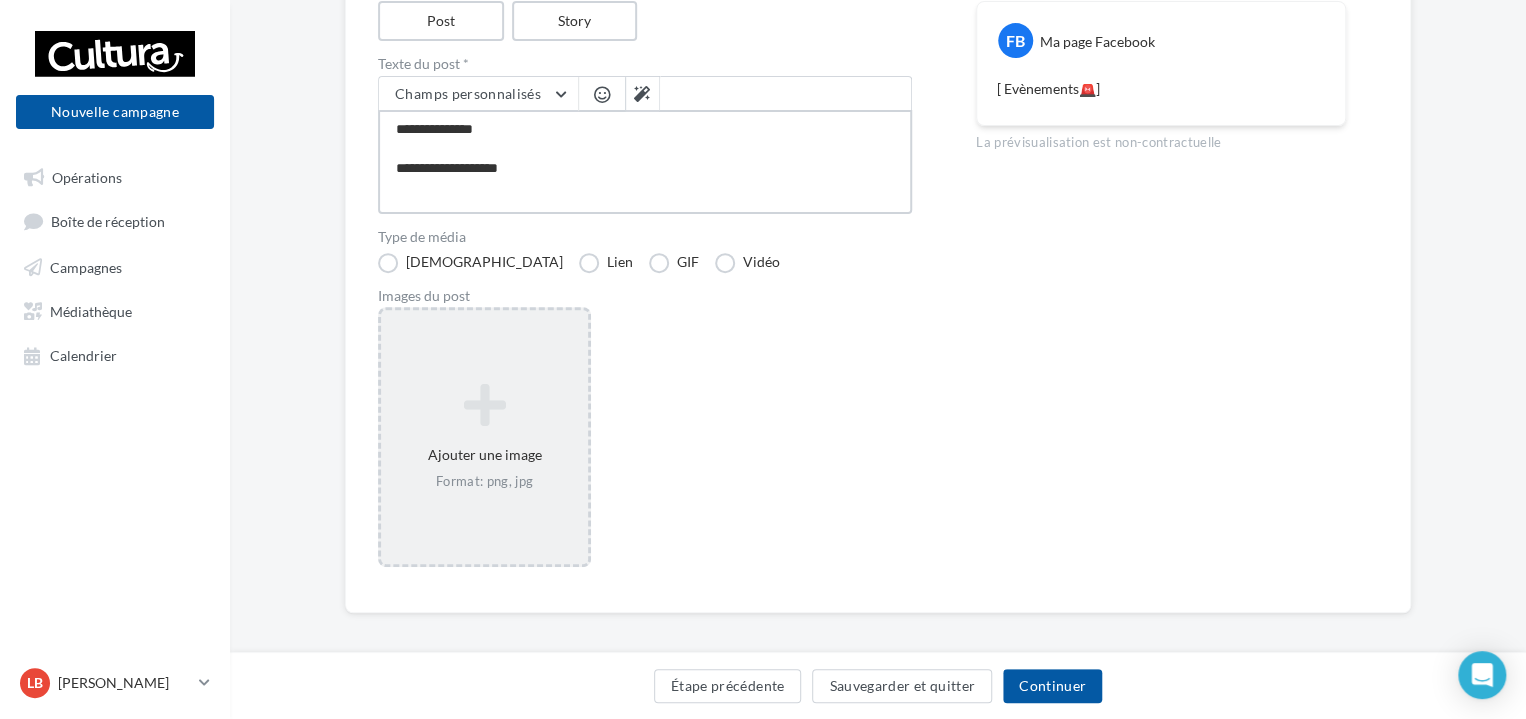 type on "**********" 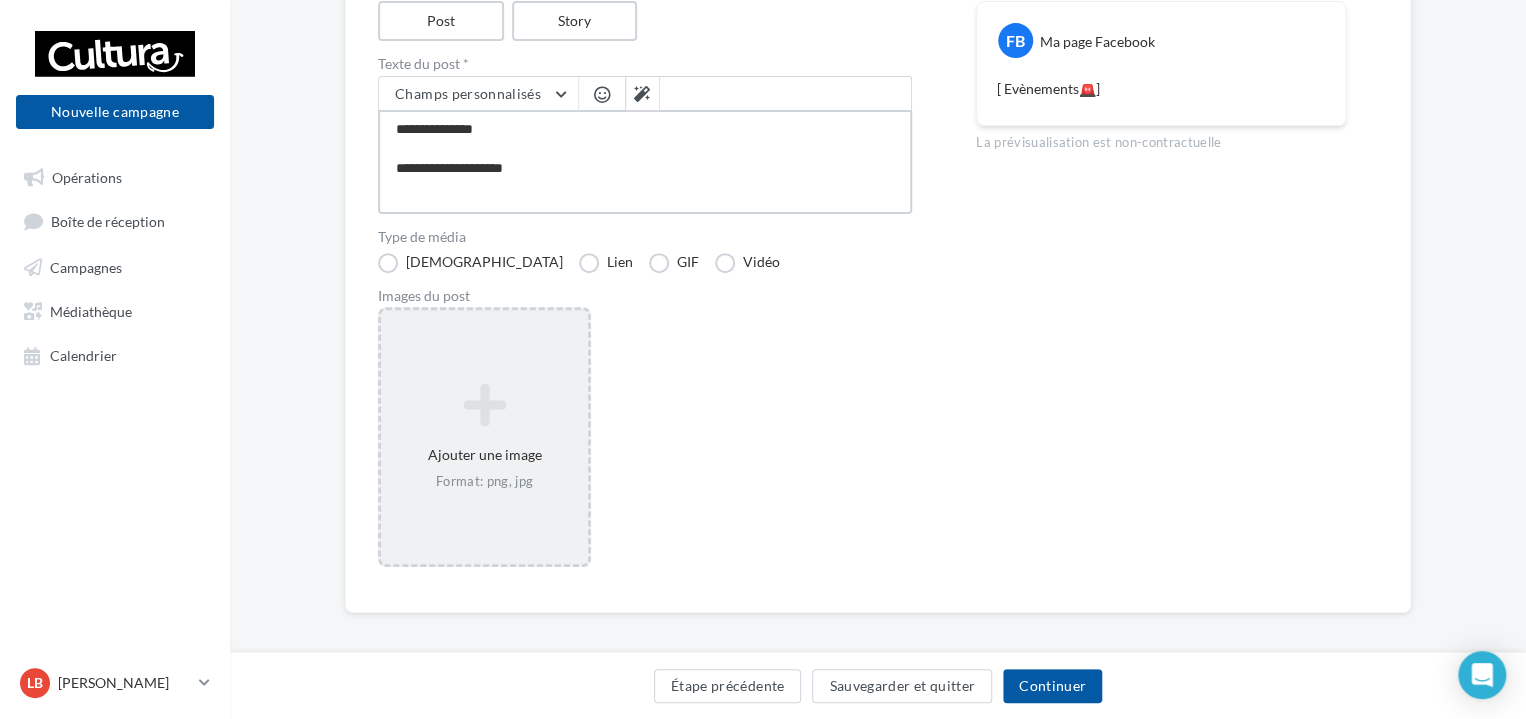 type on "**********" 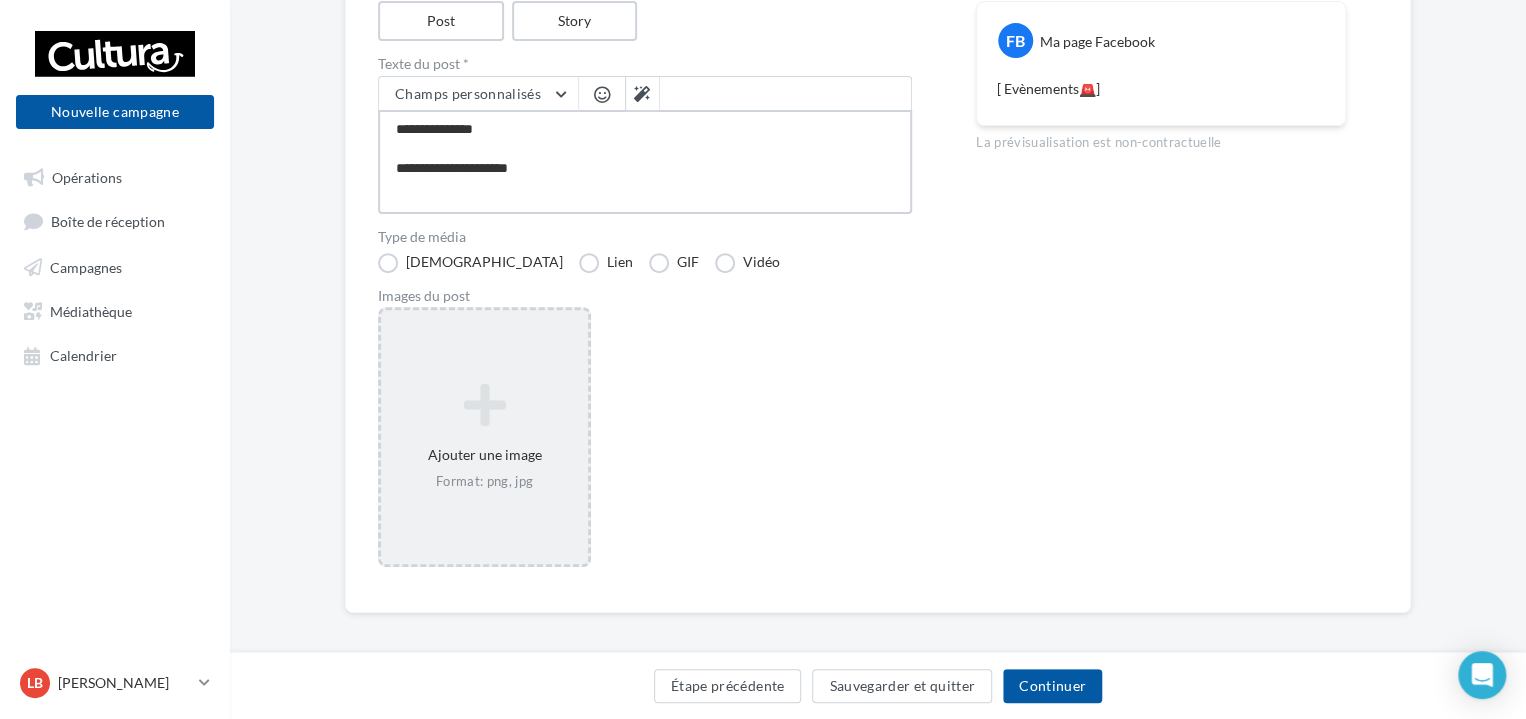 type on "**********" 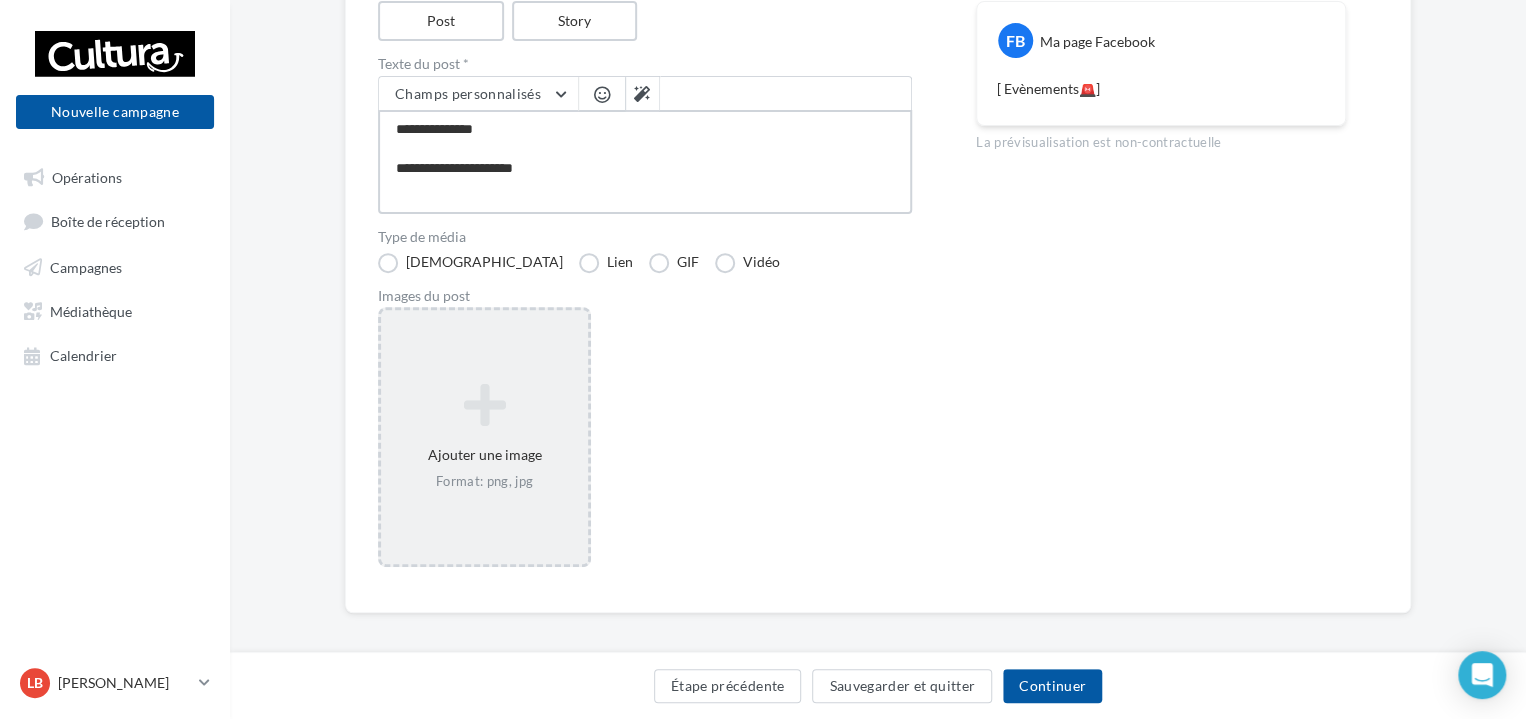 type on "**********" 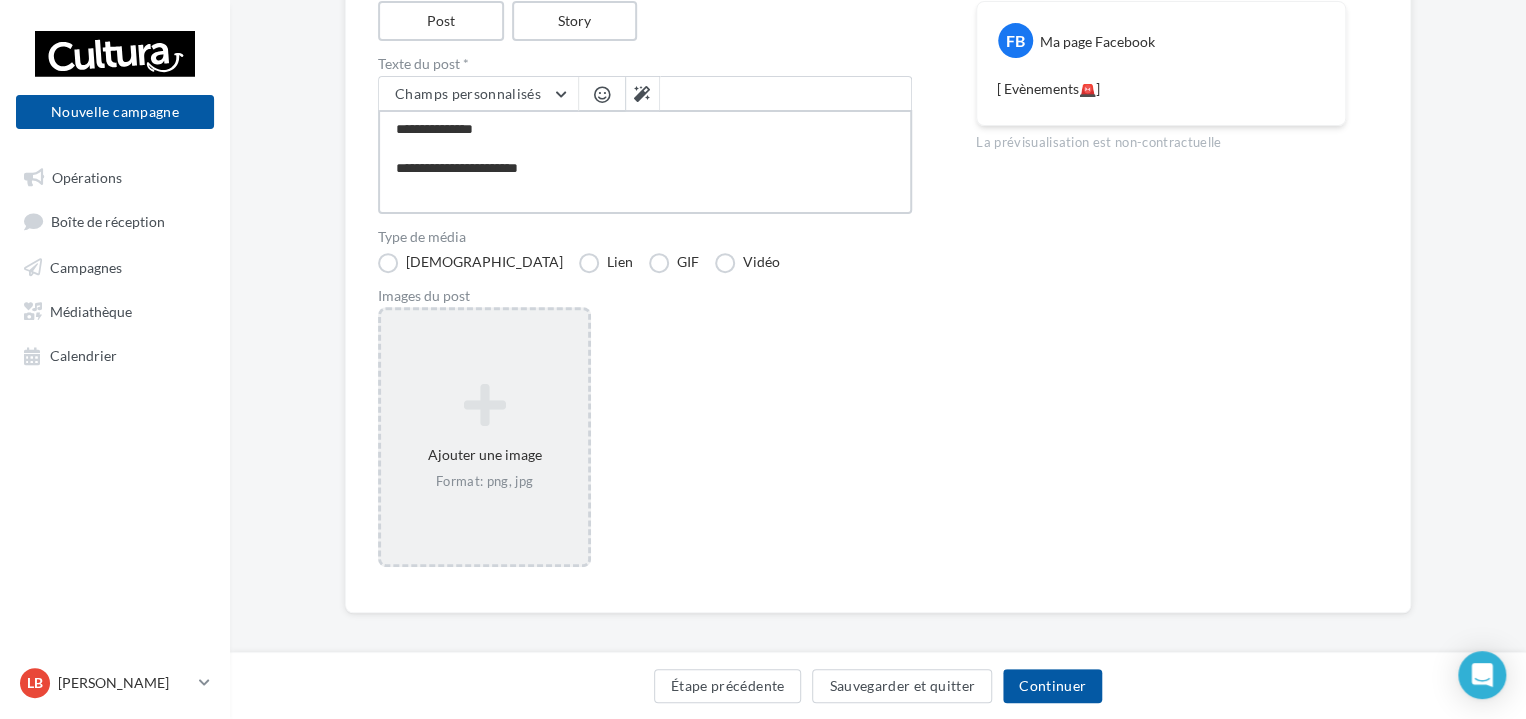 type on "**********" 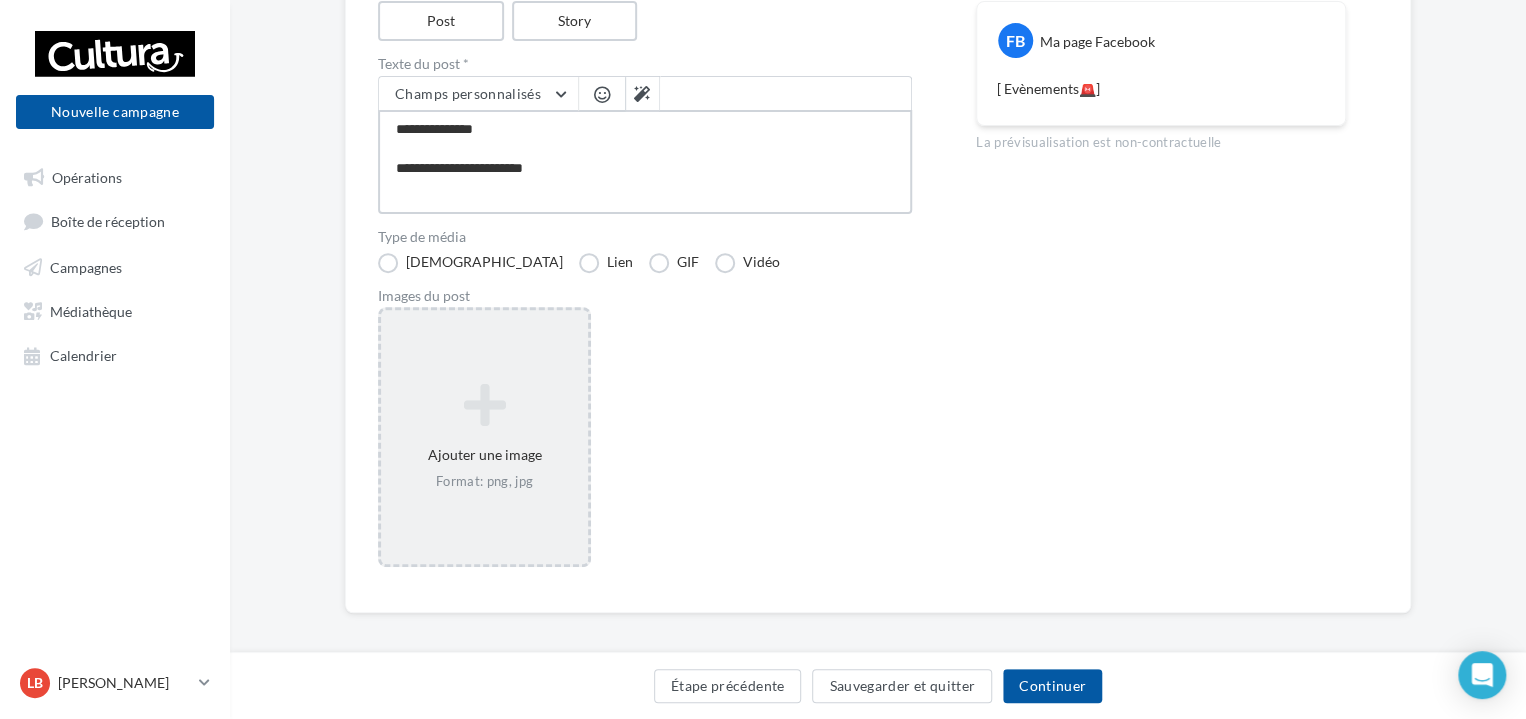 type on "**********" 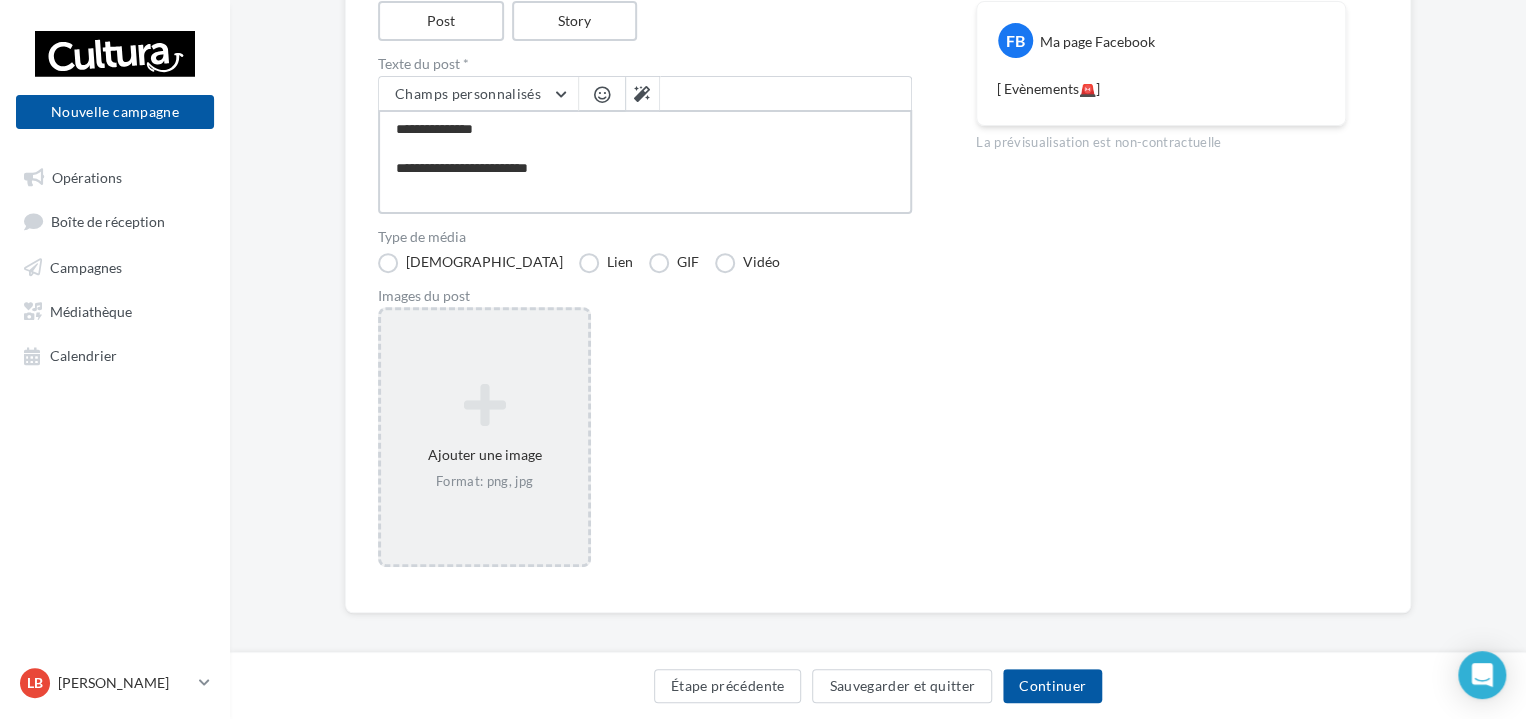 type on "**********" 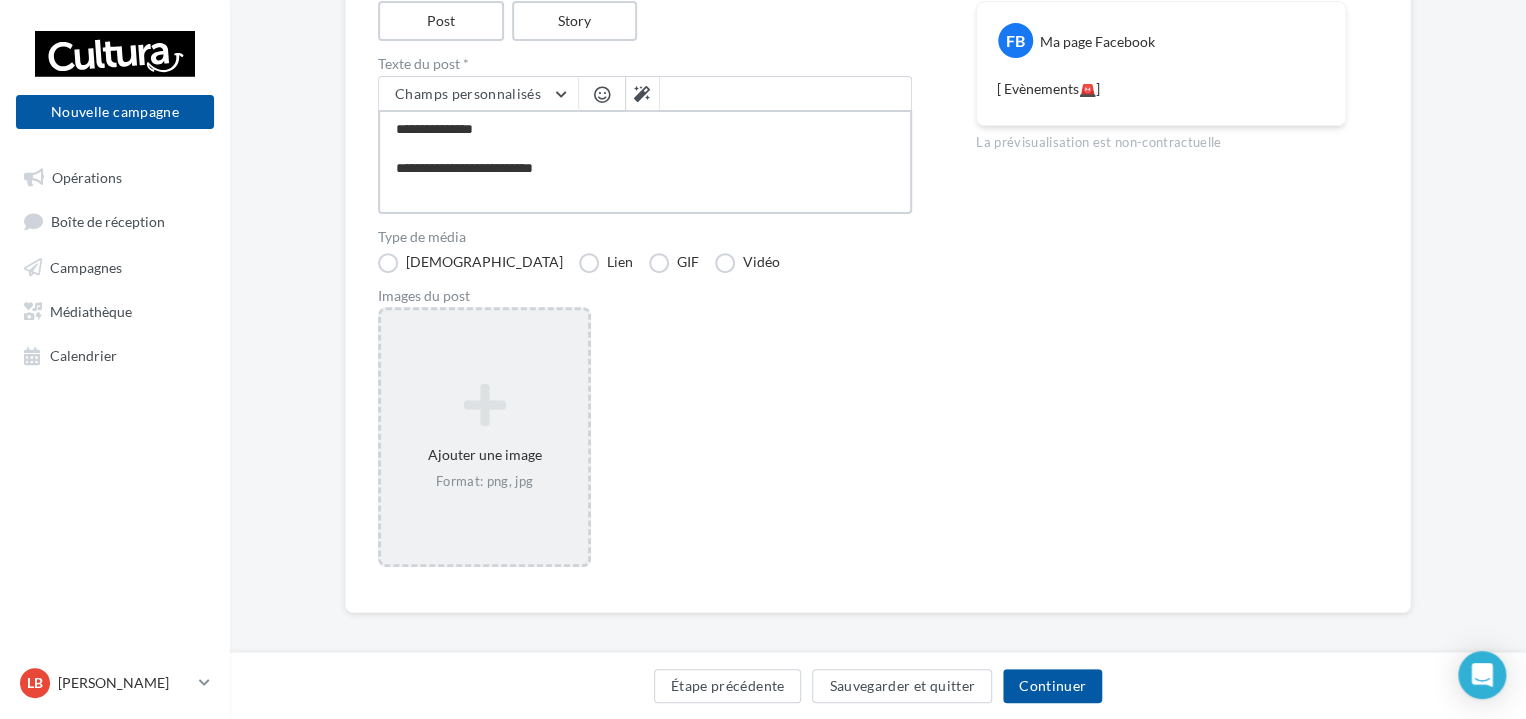 type on "**********" 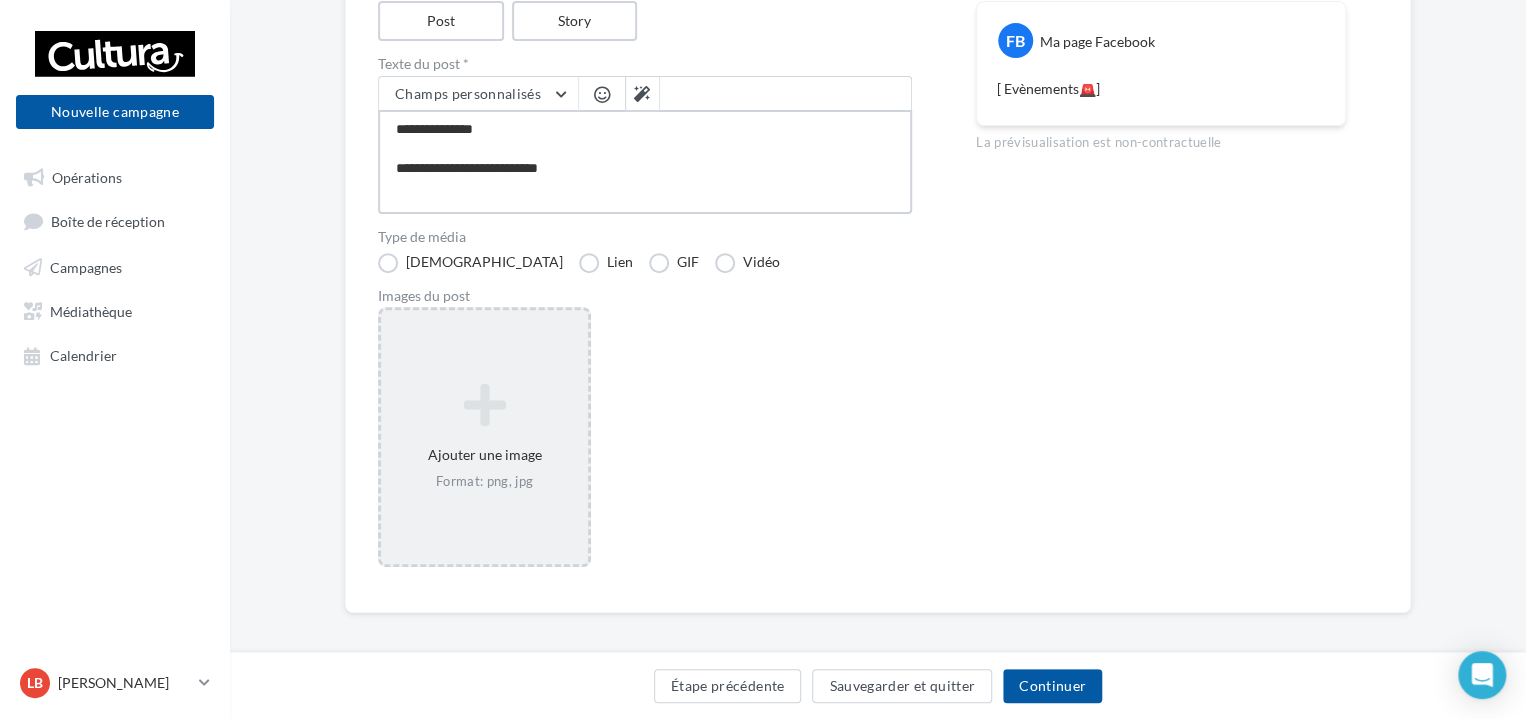 type on "**********" 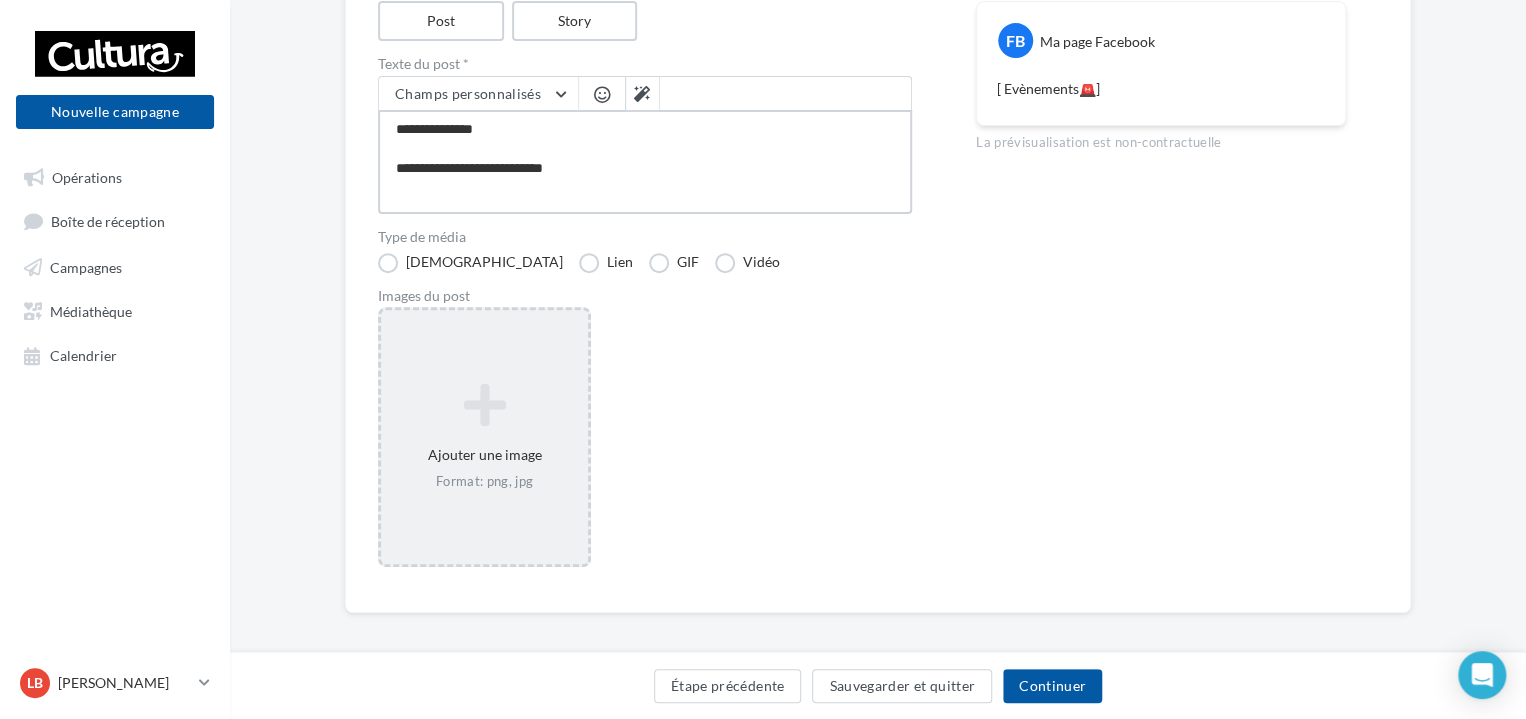 type on "**********" 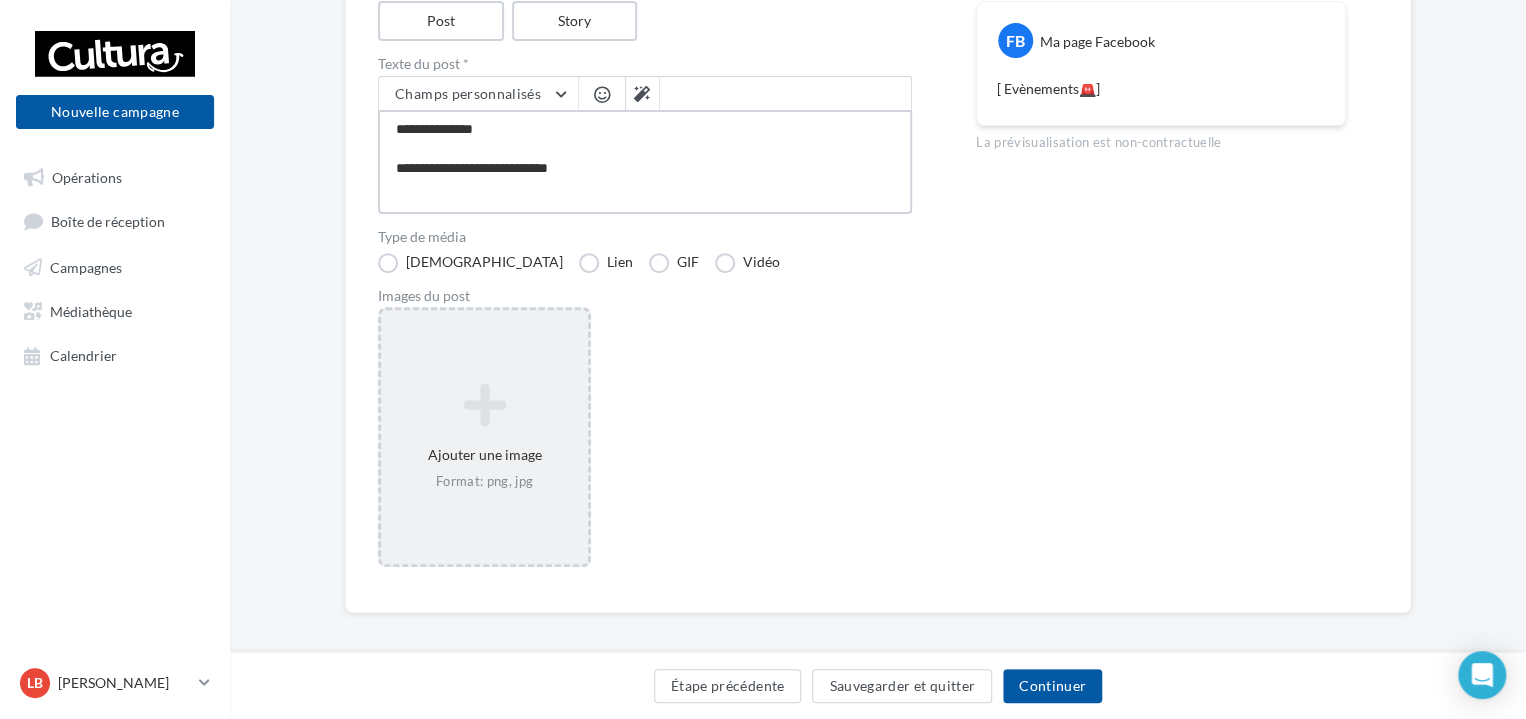 type on "**********" 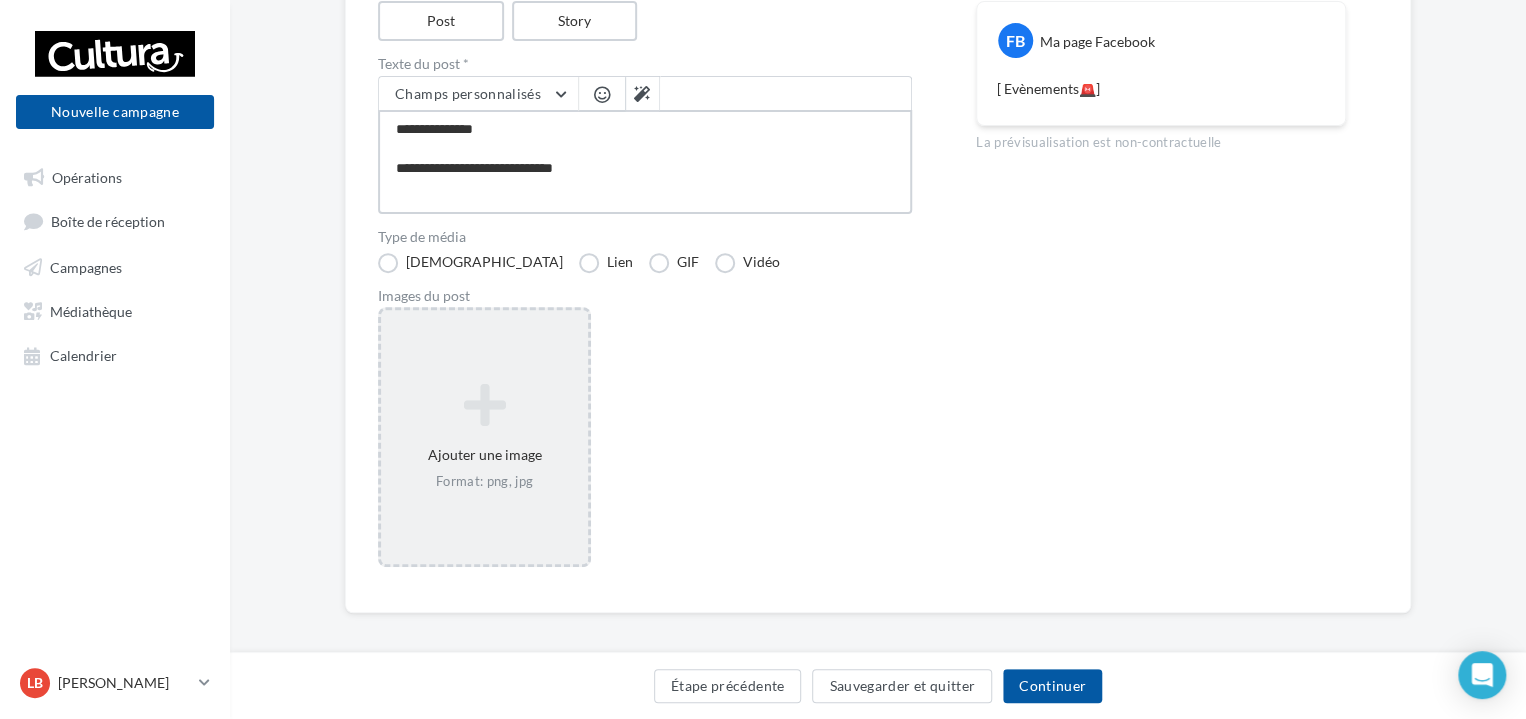 type on "**********" 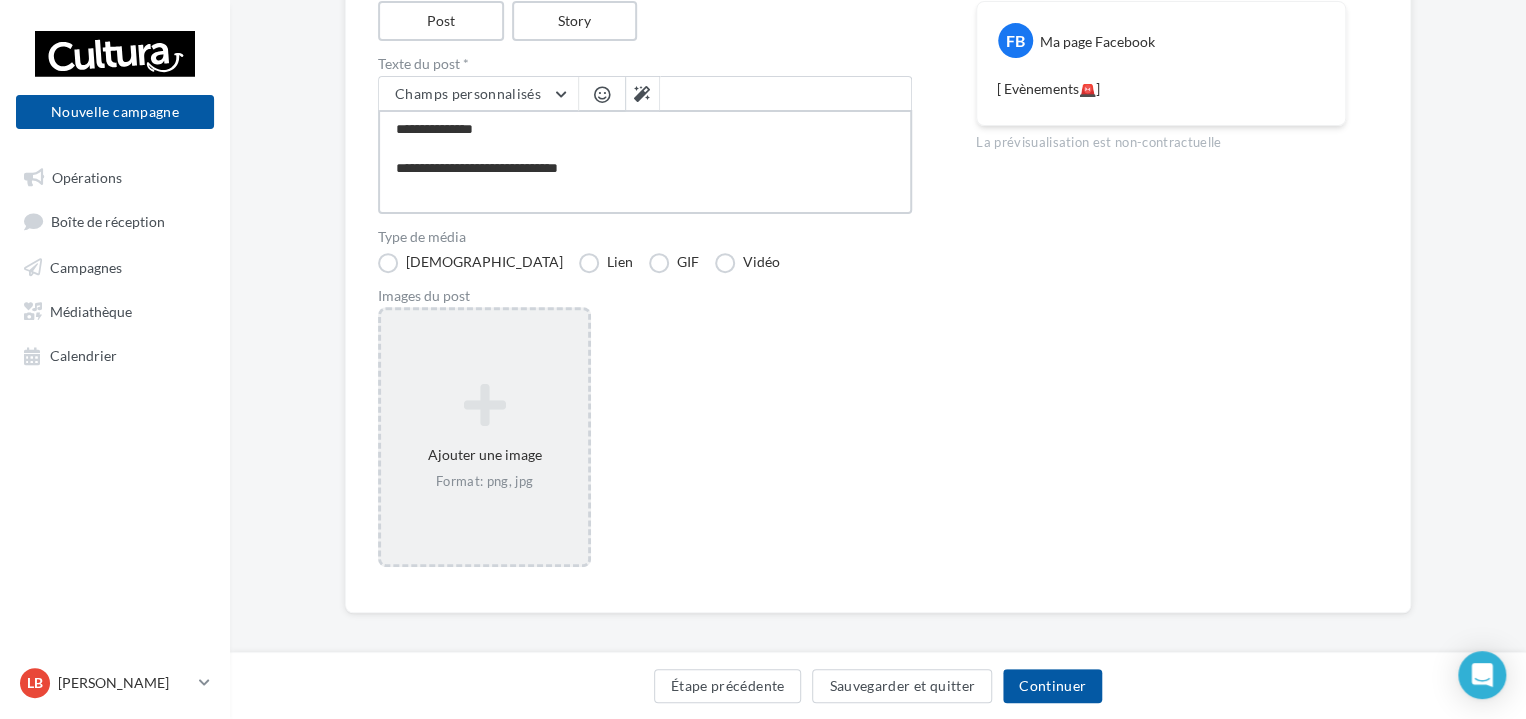 type on "**********" 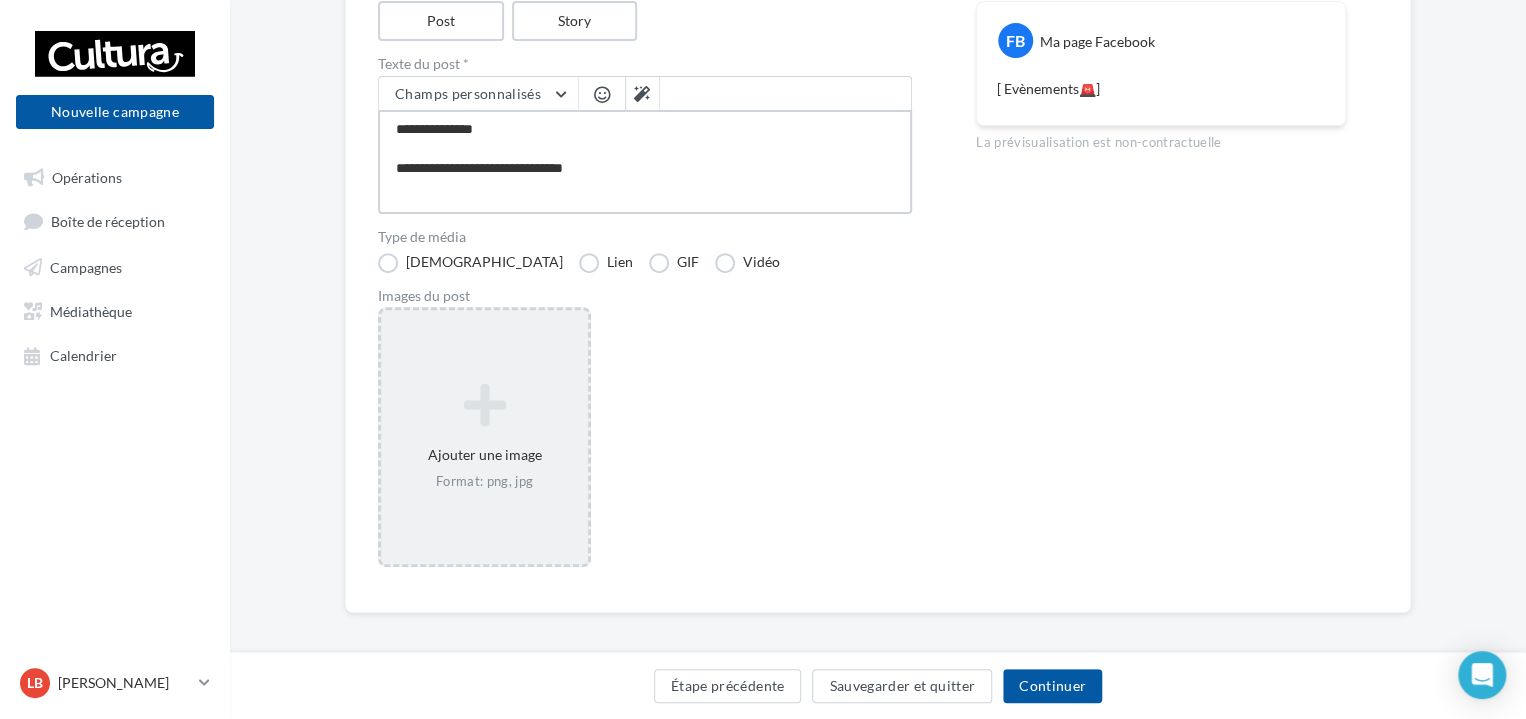 type on "**********" 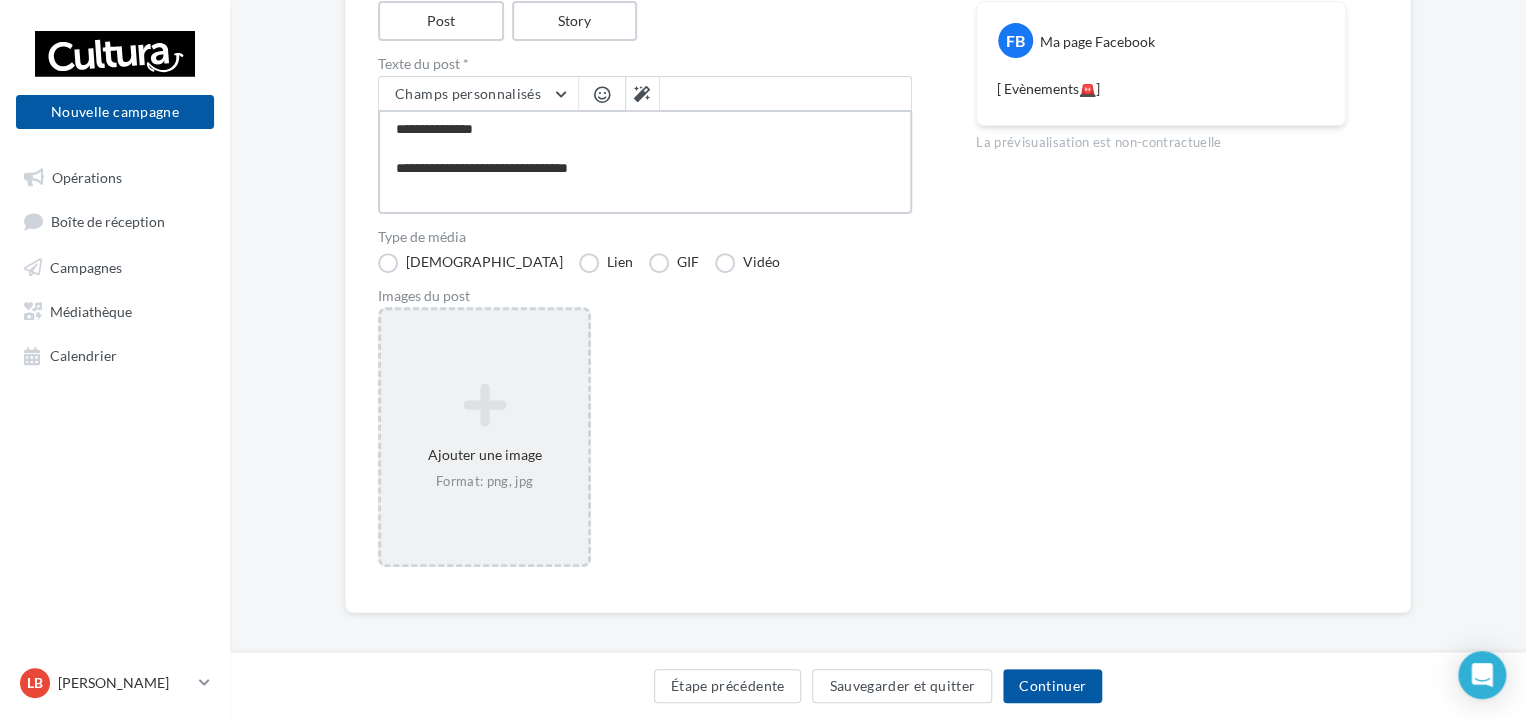 type on "**********" 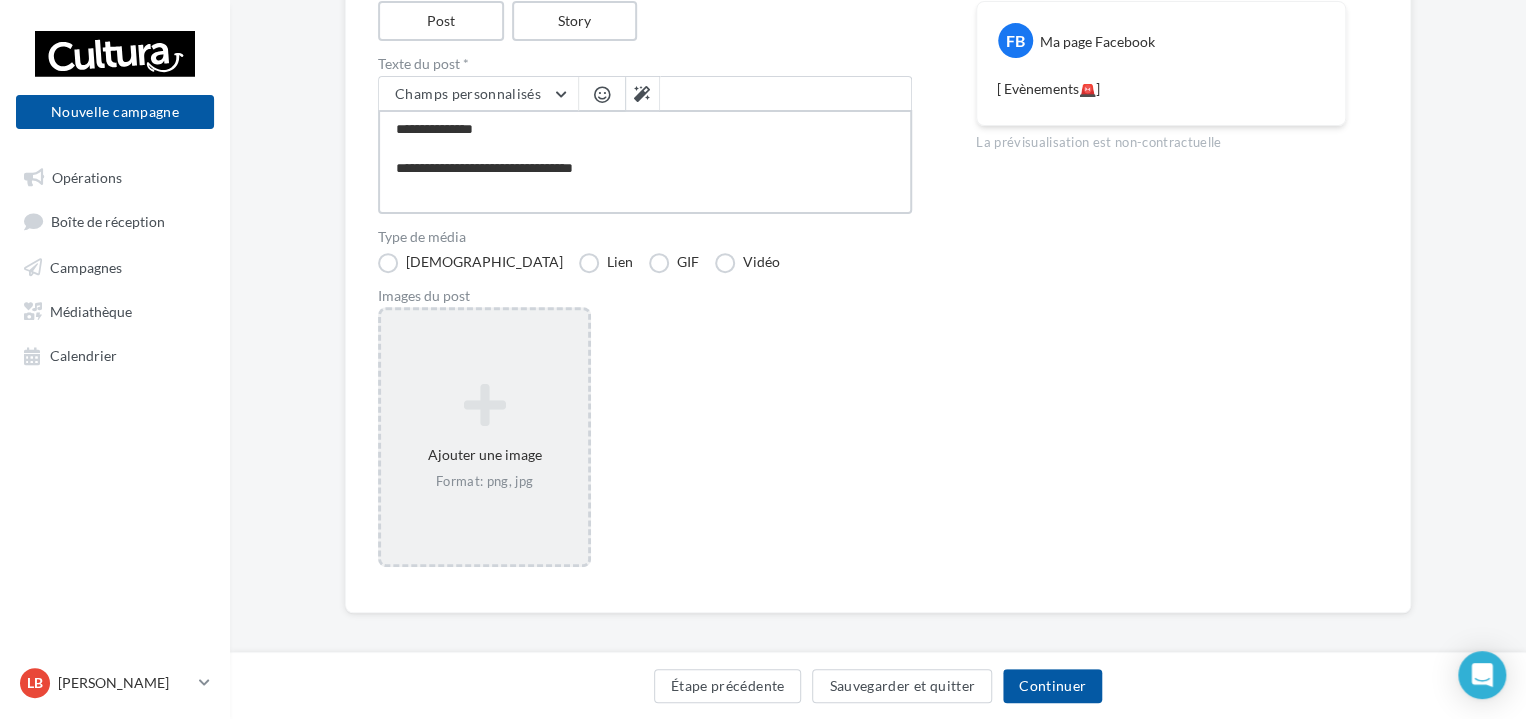 type on "**********" 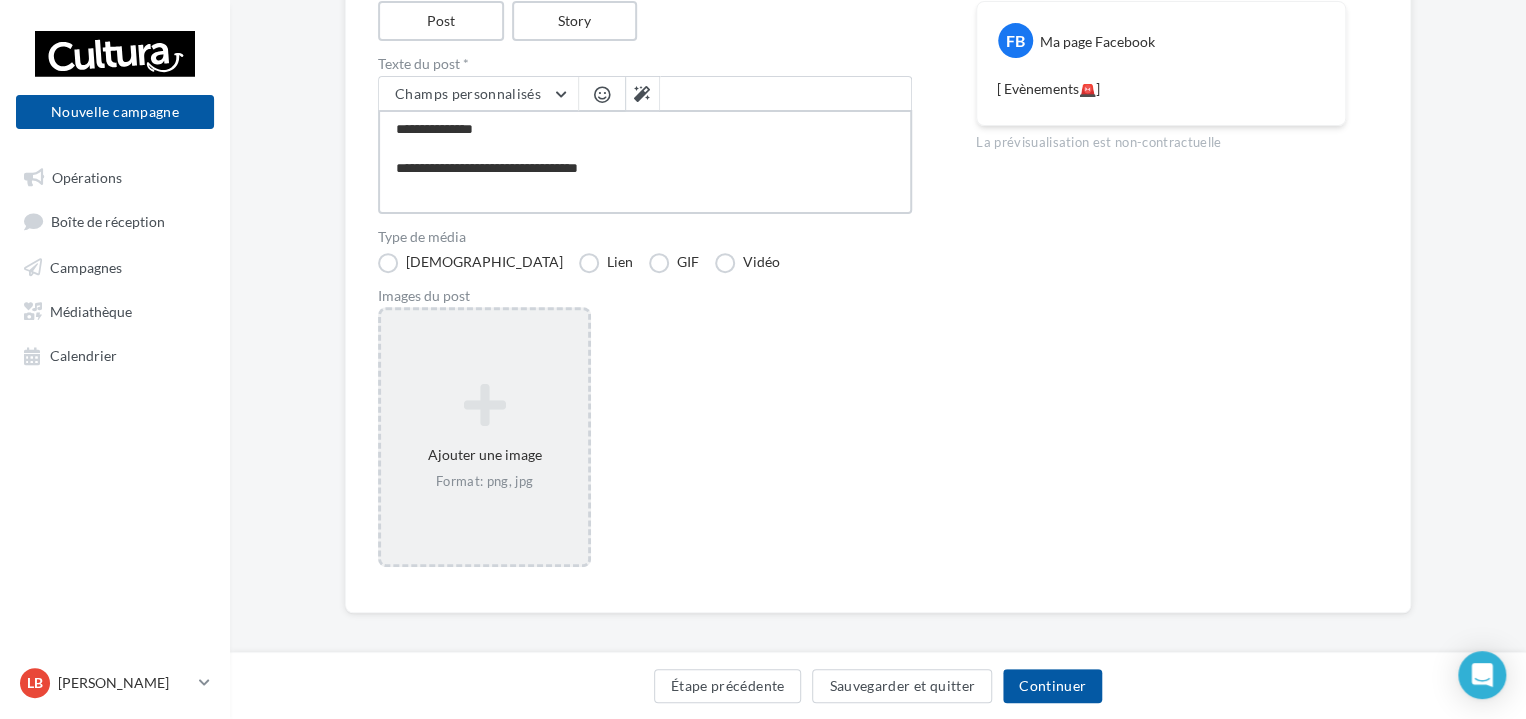 type on "**********" 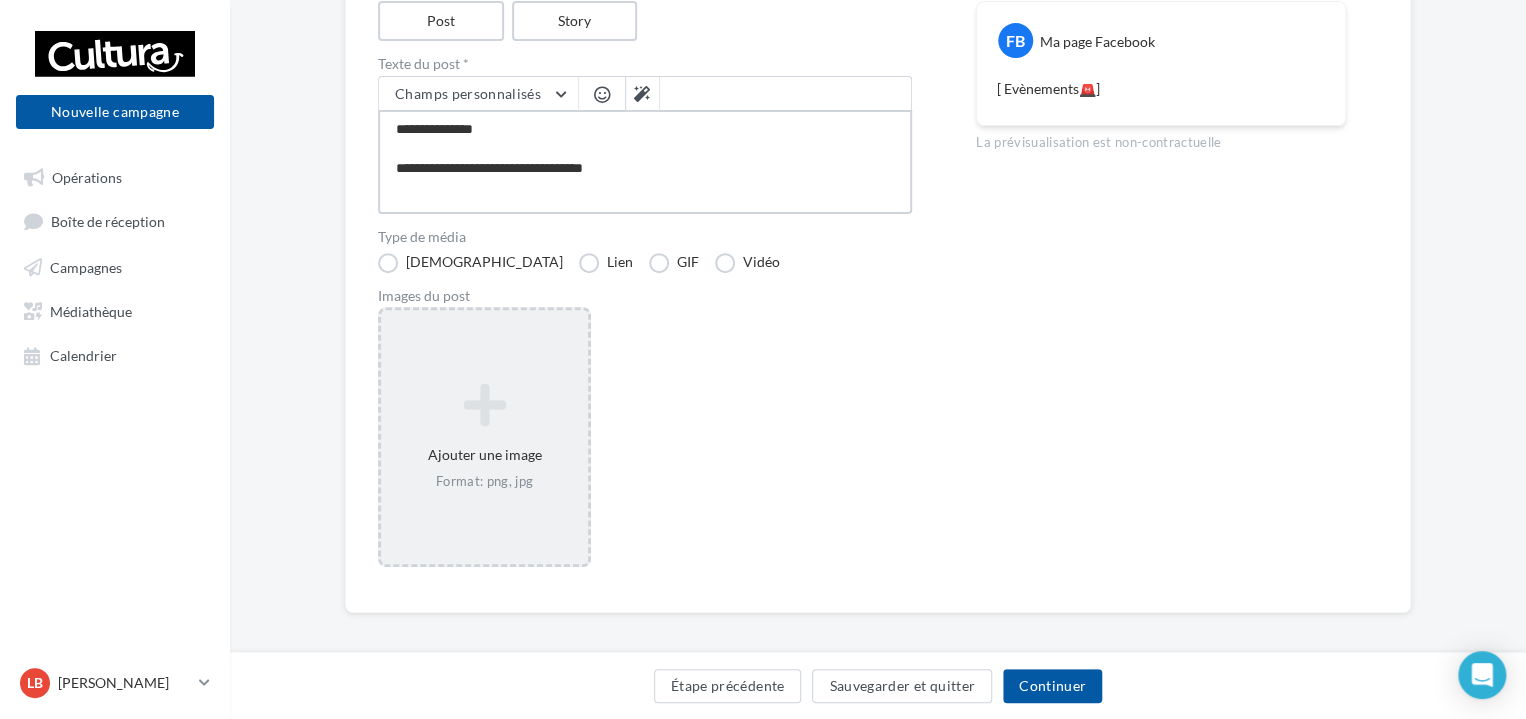type on "**********" 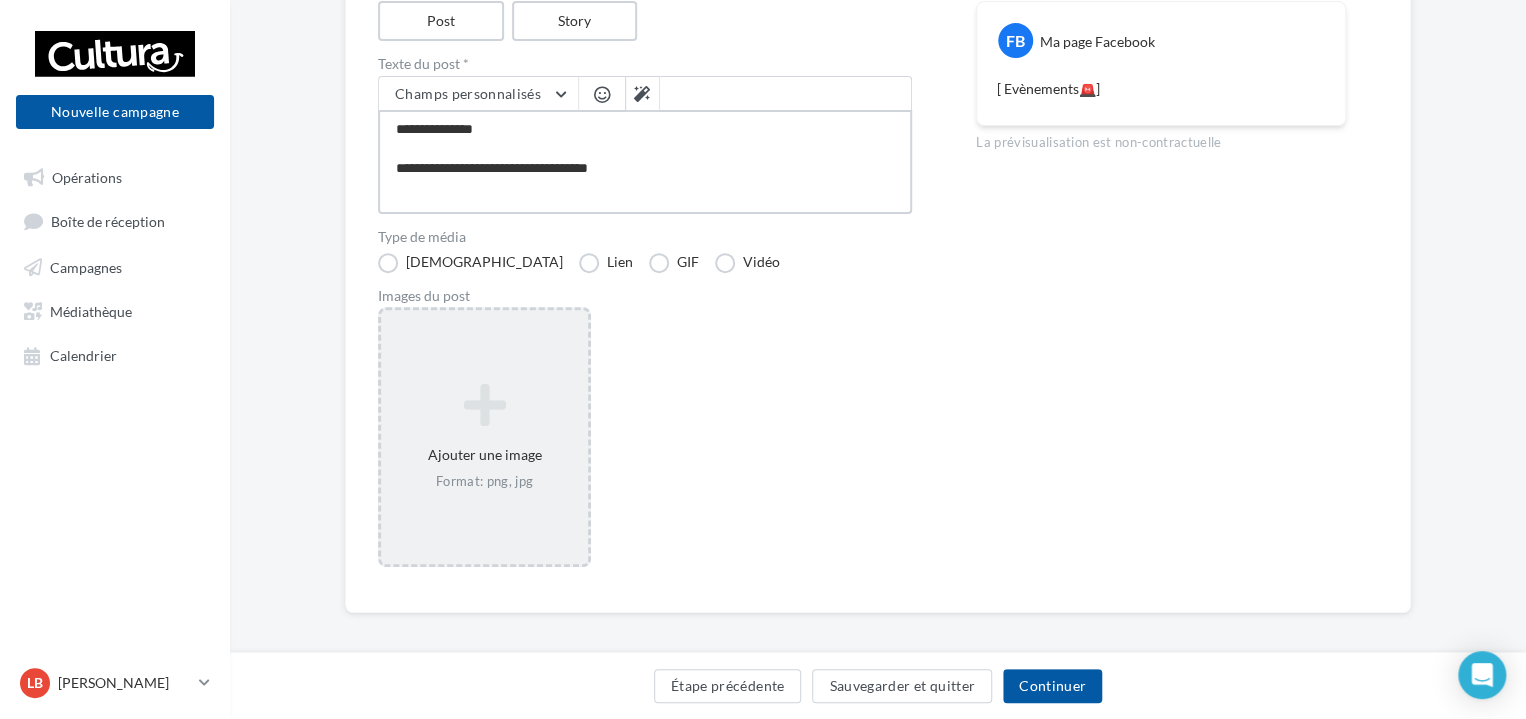 type on "**********" 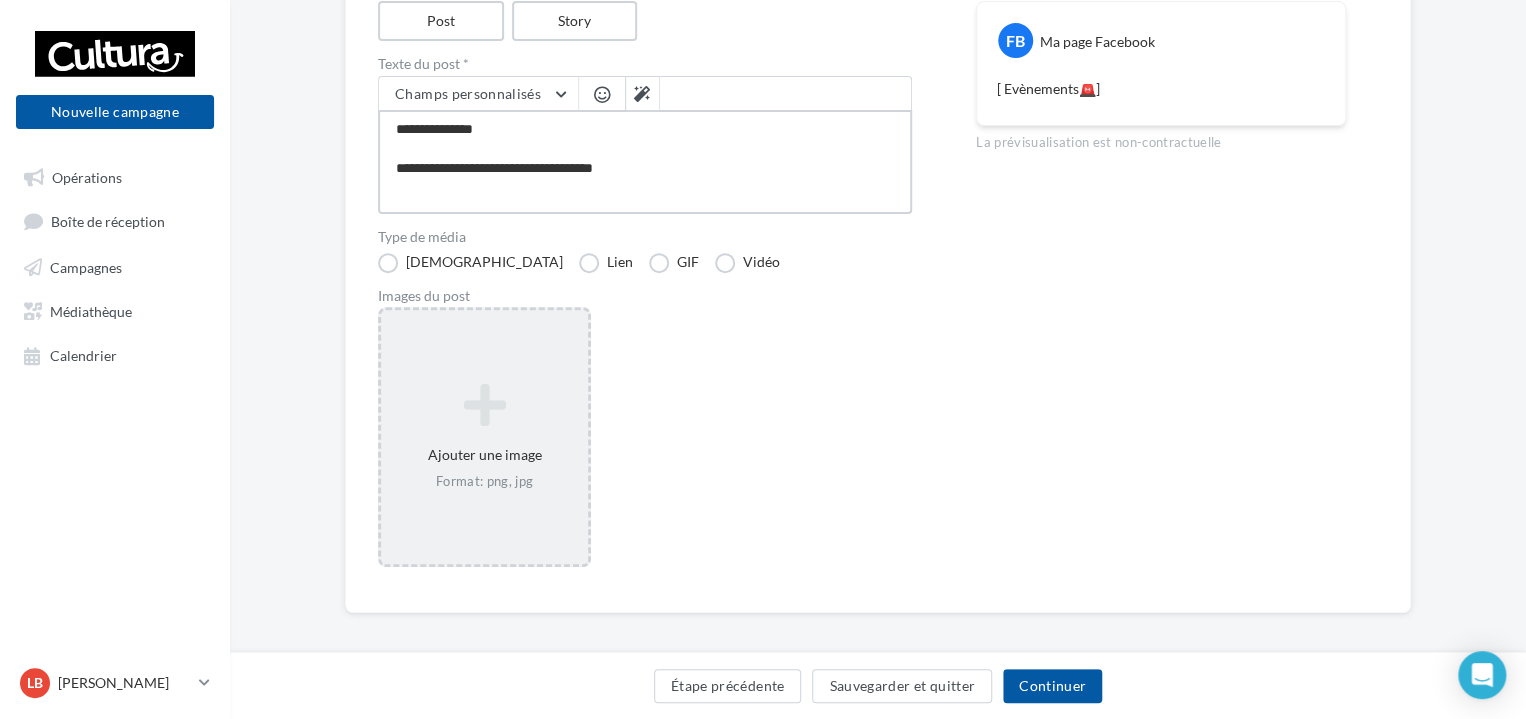 type on "**********" 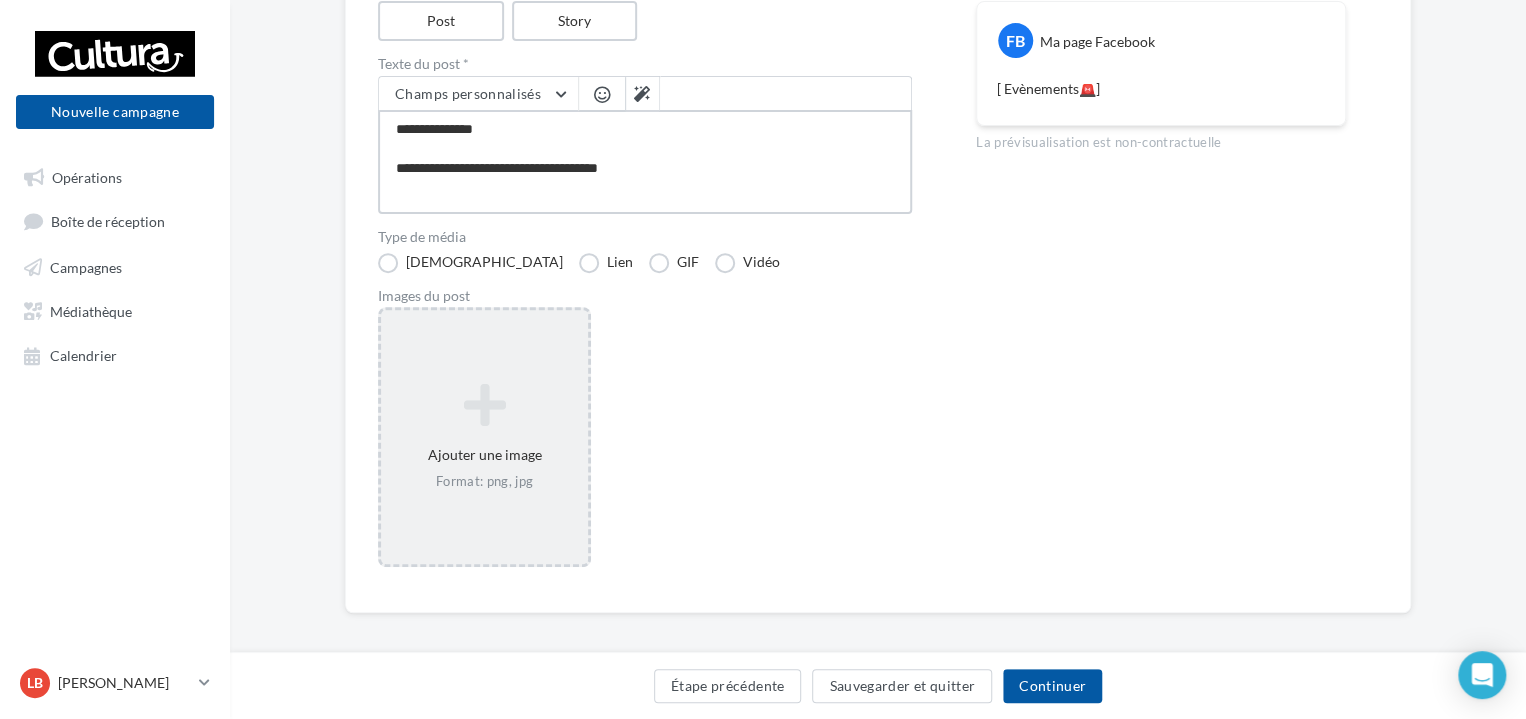 type on "**********" 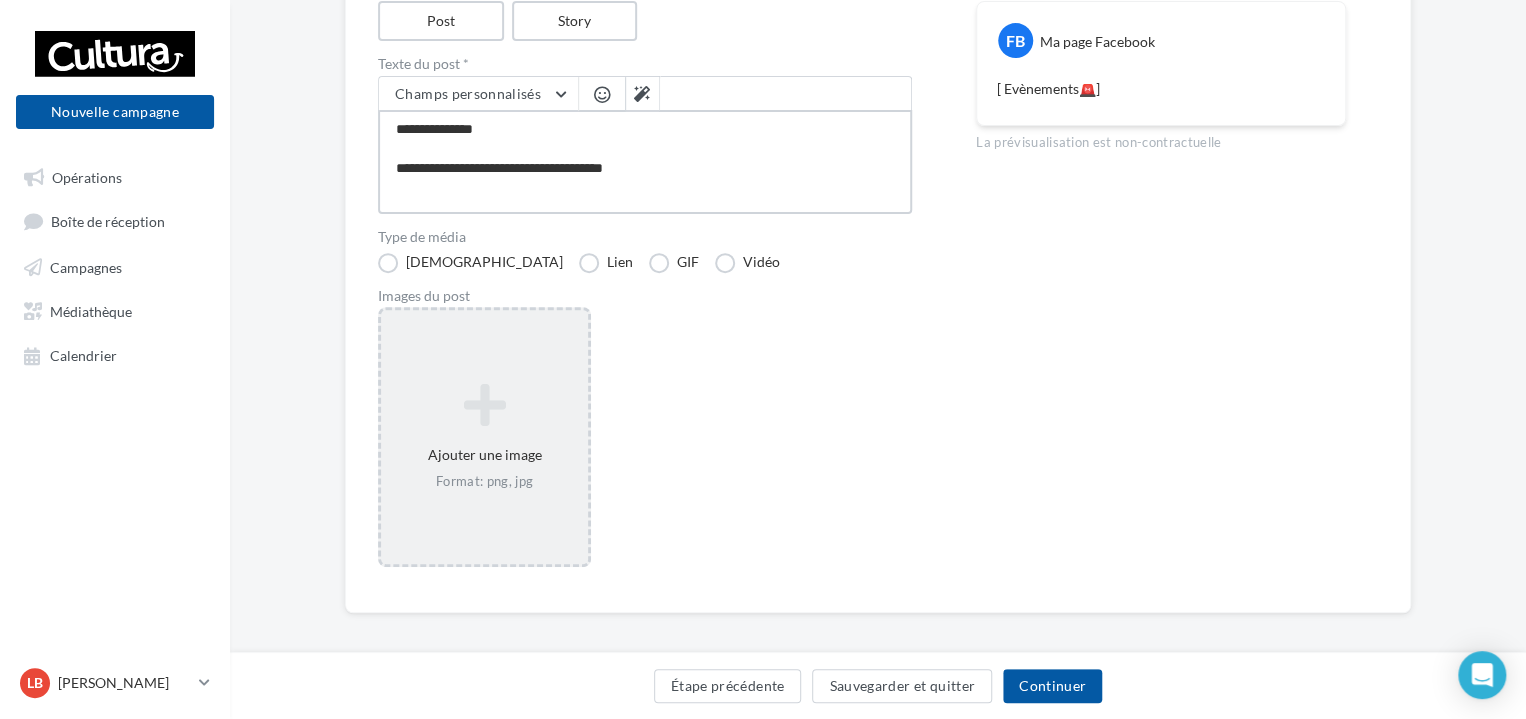type on "**********" 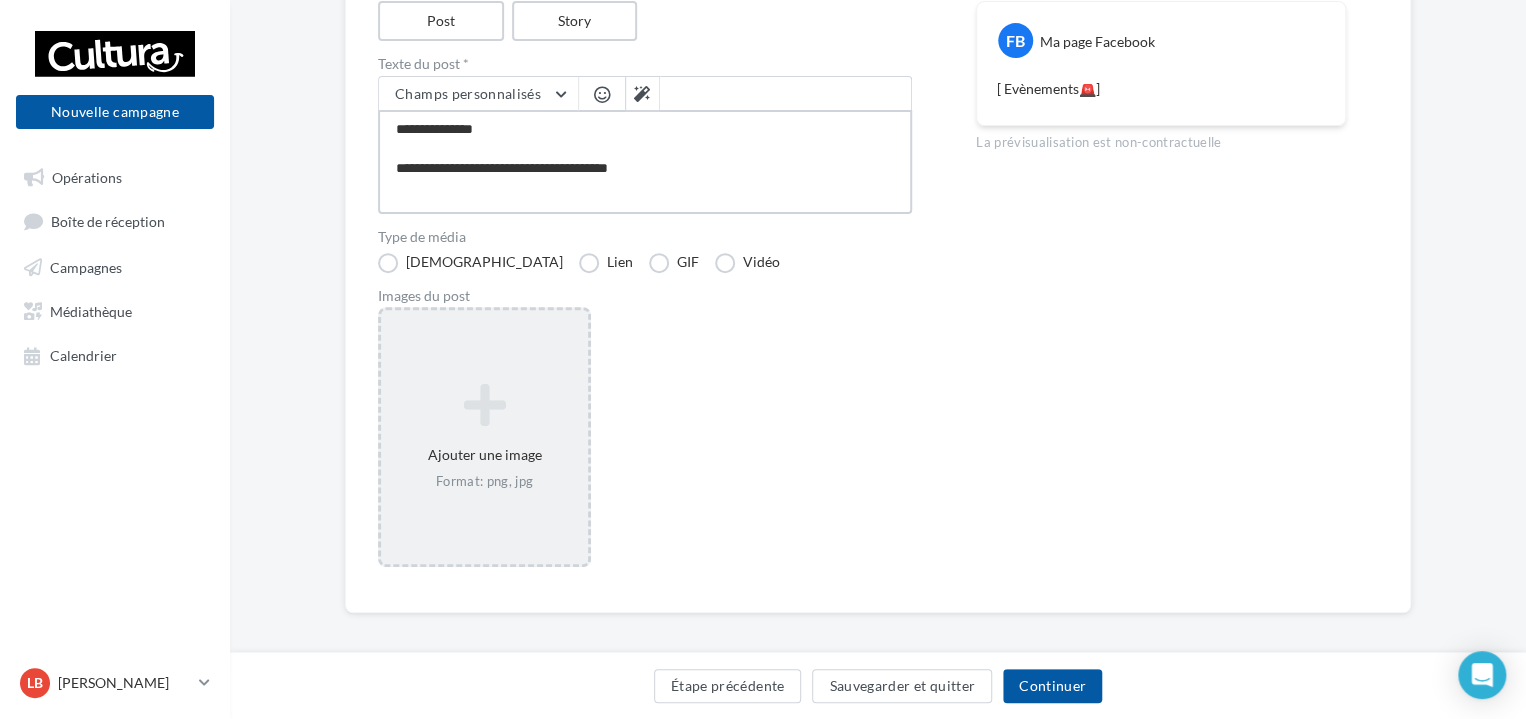 type on "**********" 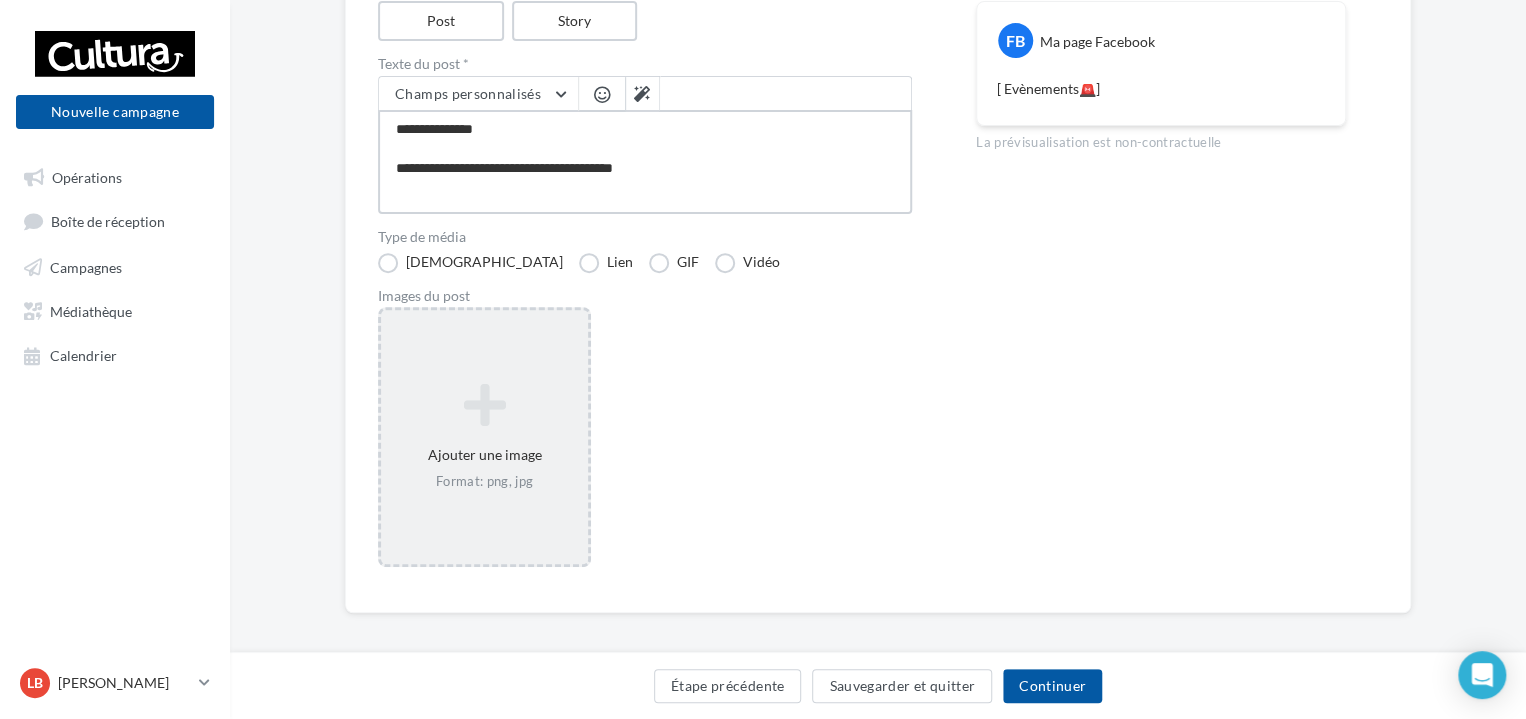 type on "**********" 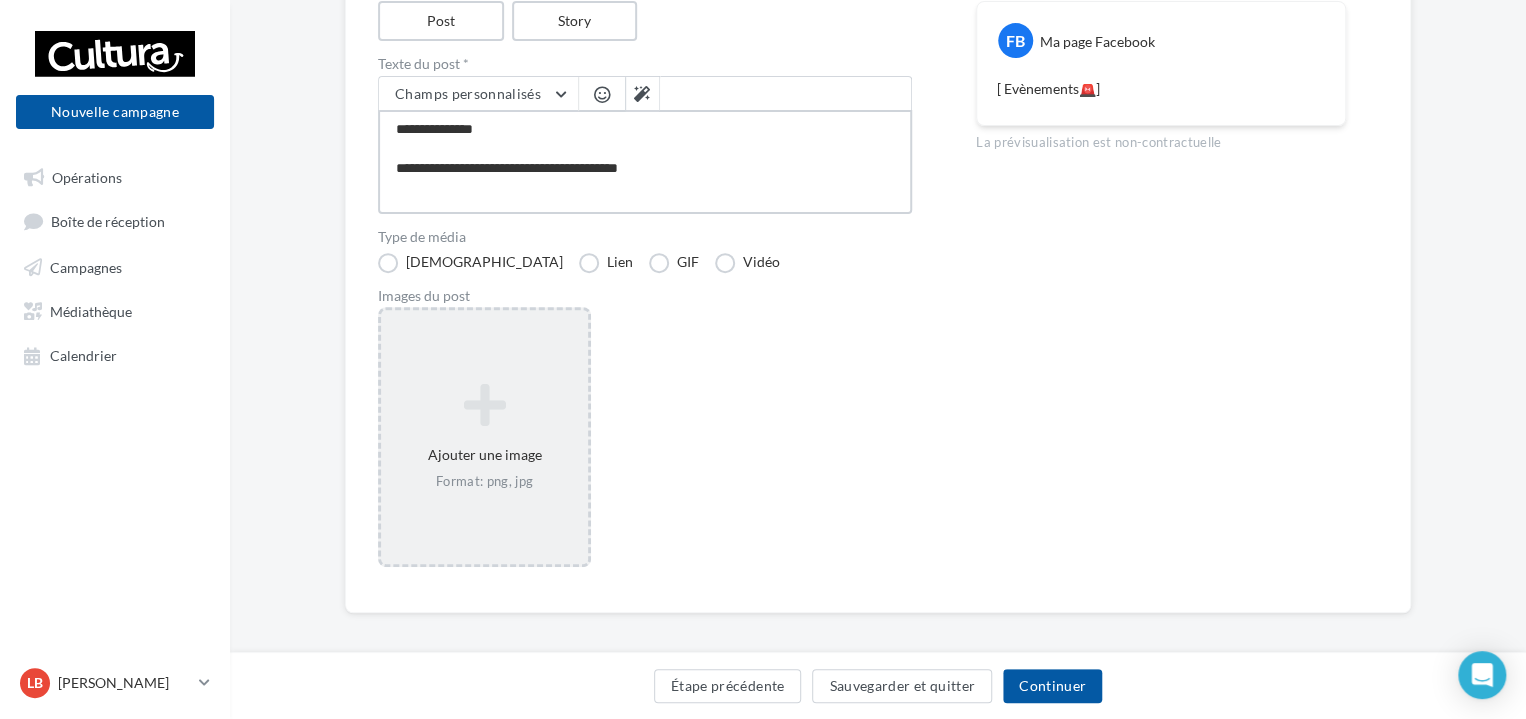 type on "**********" 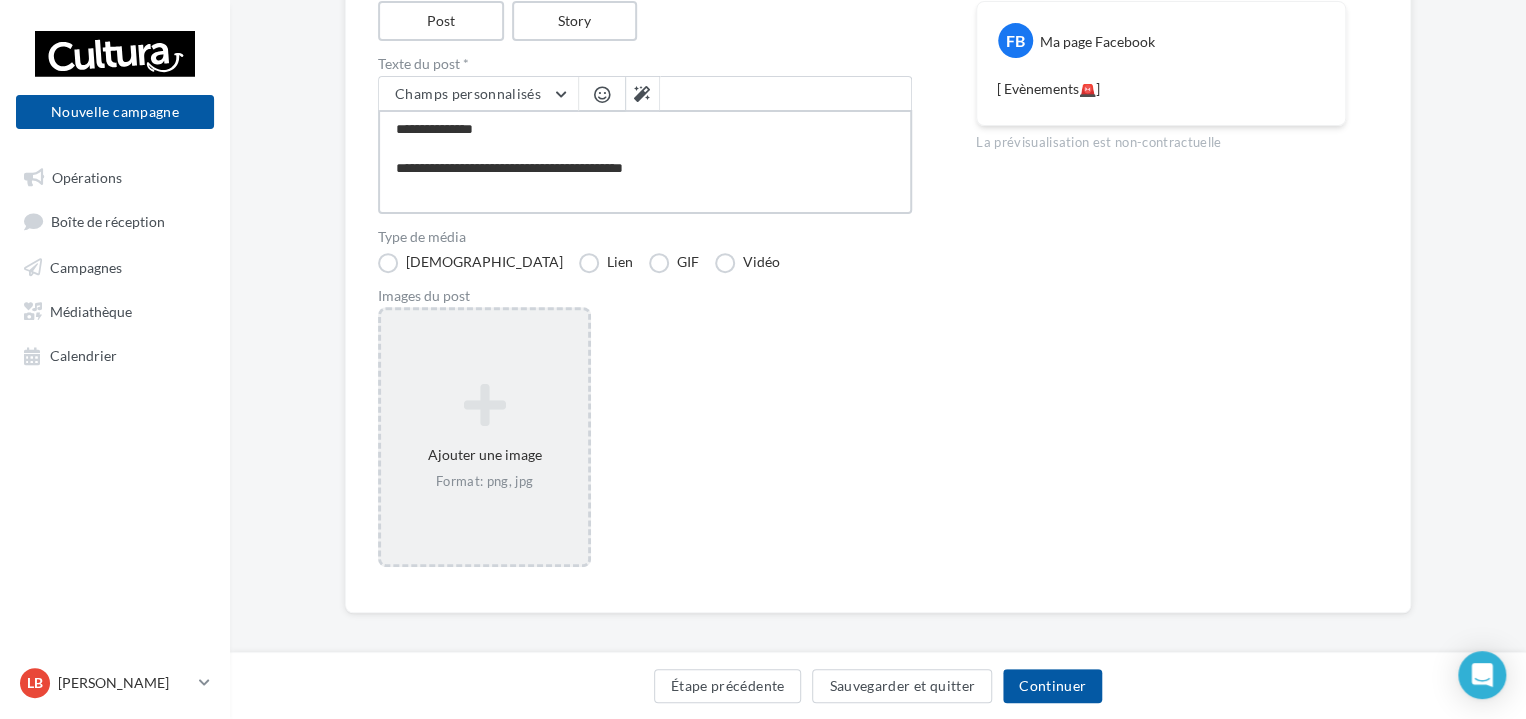 type on "**********" 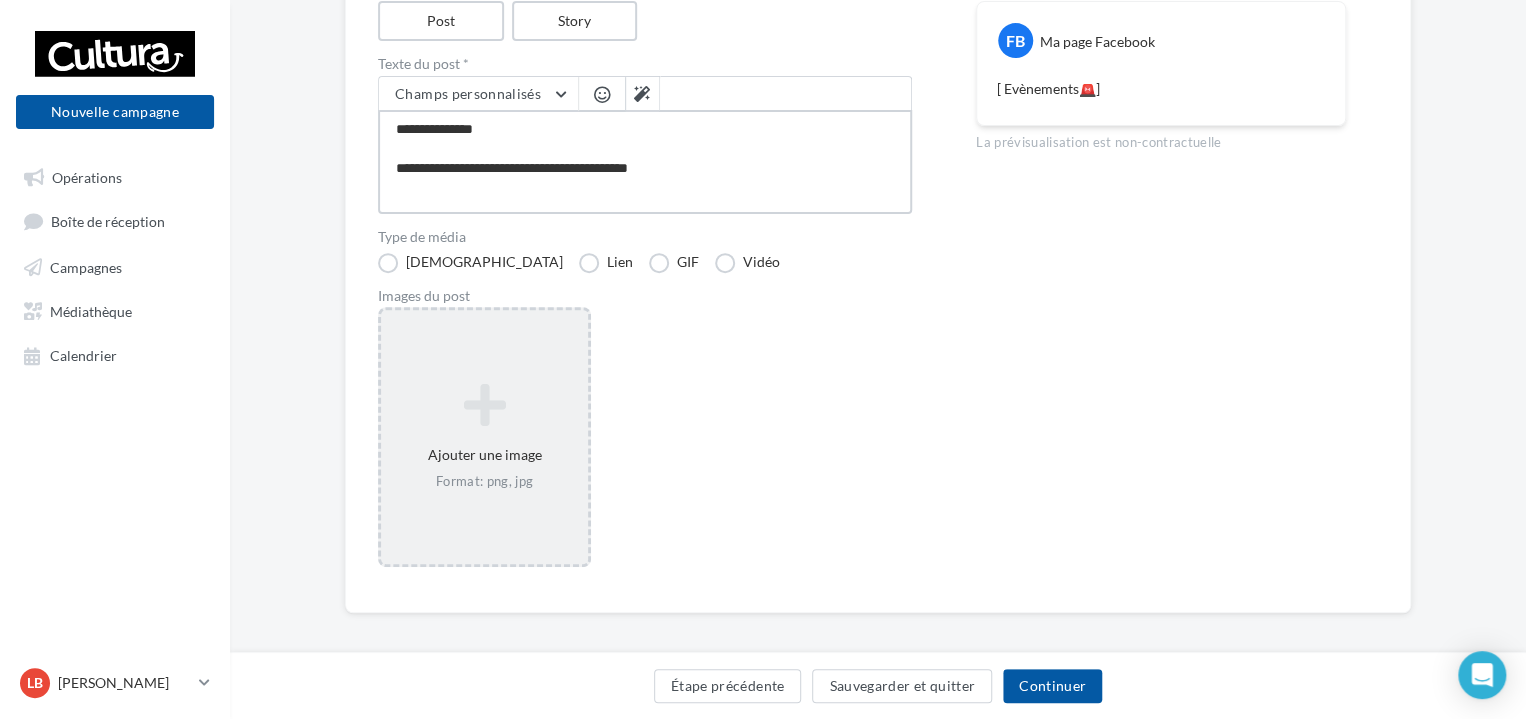 type on "**********" 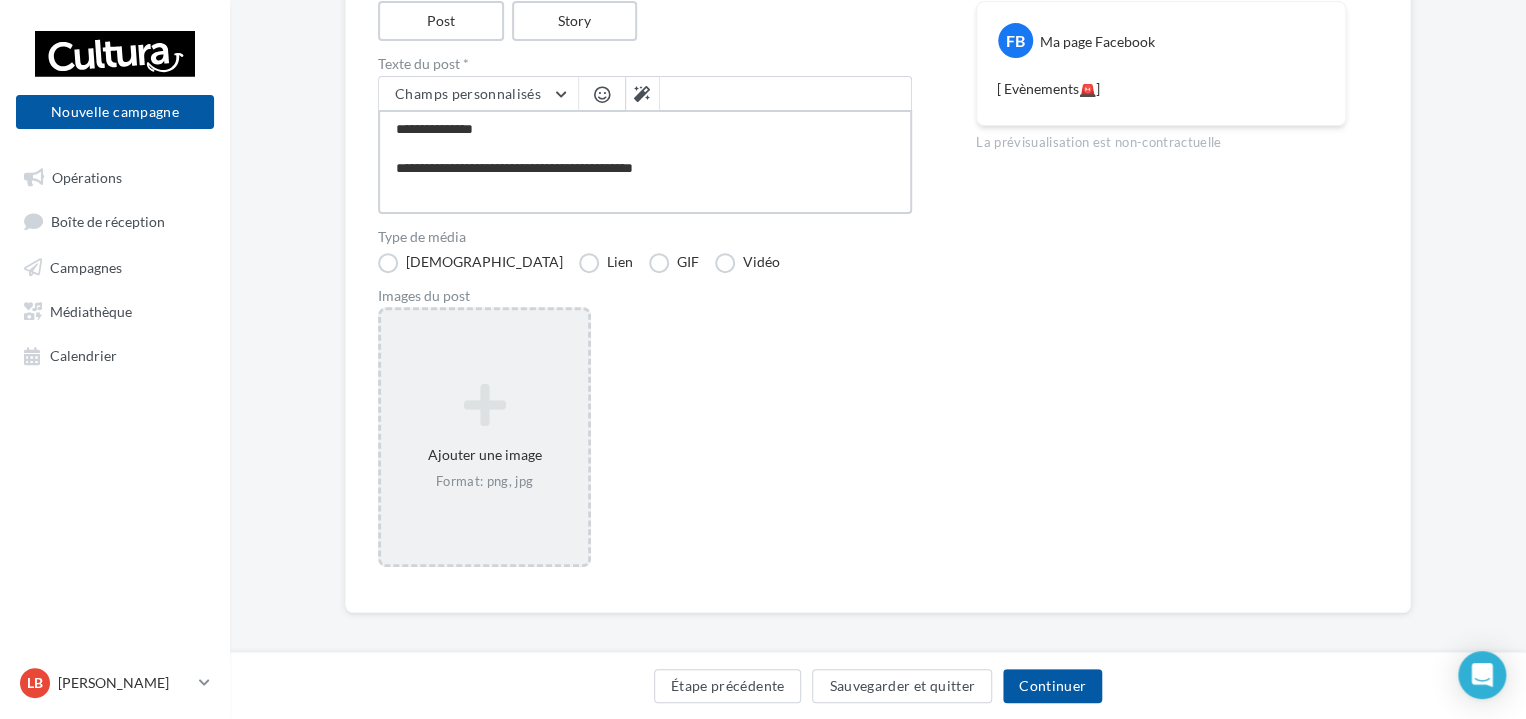 type on "**********" 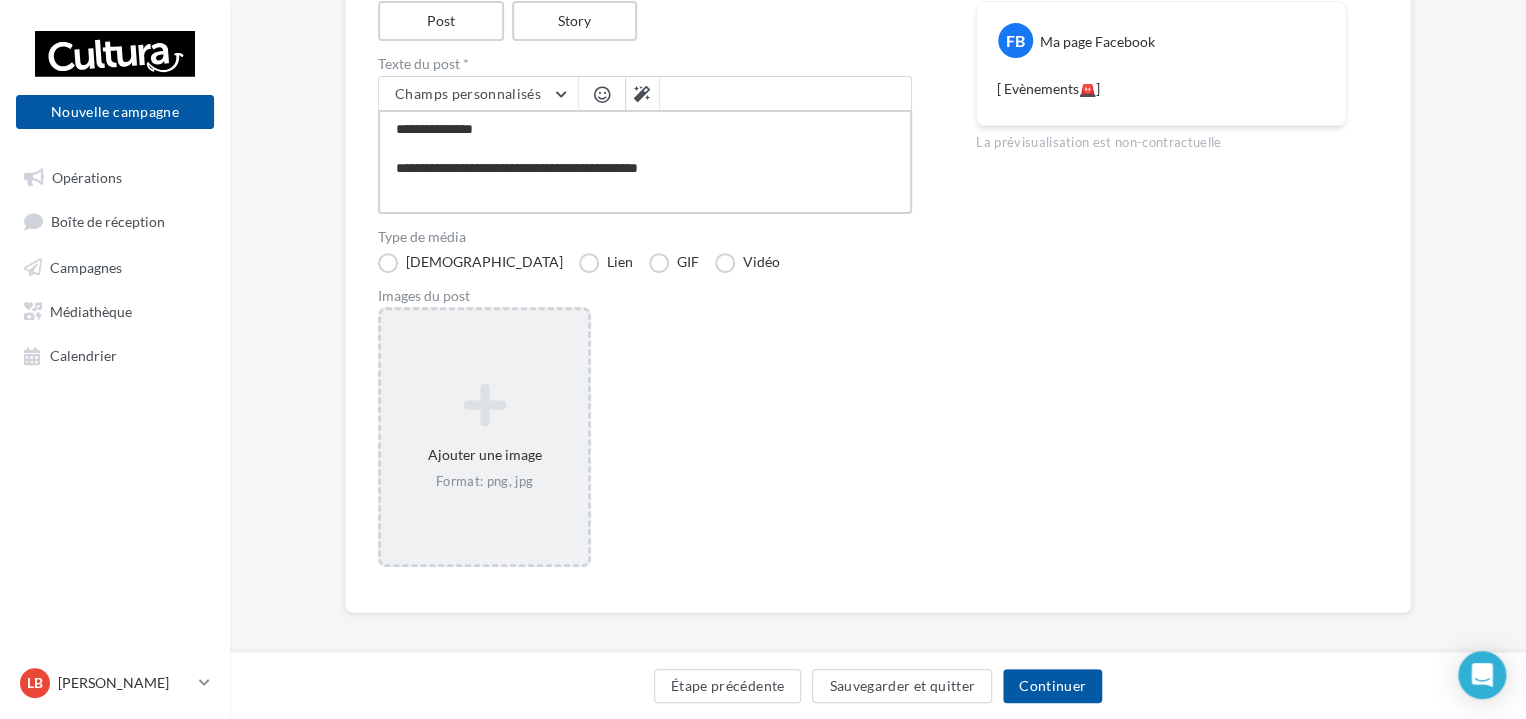 type on "**********" 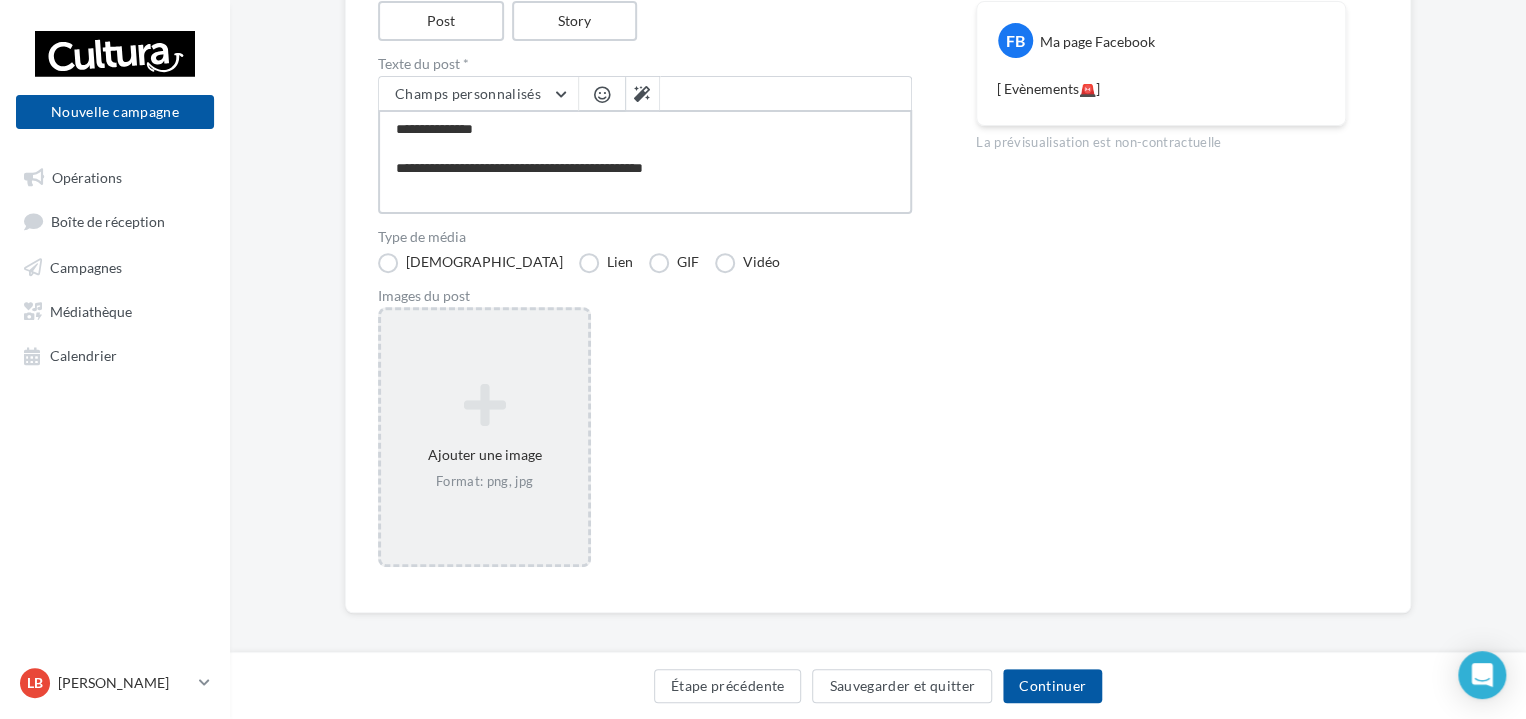 type on "**********" 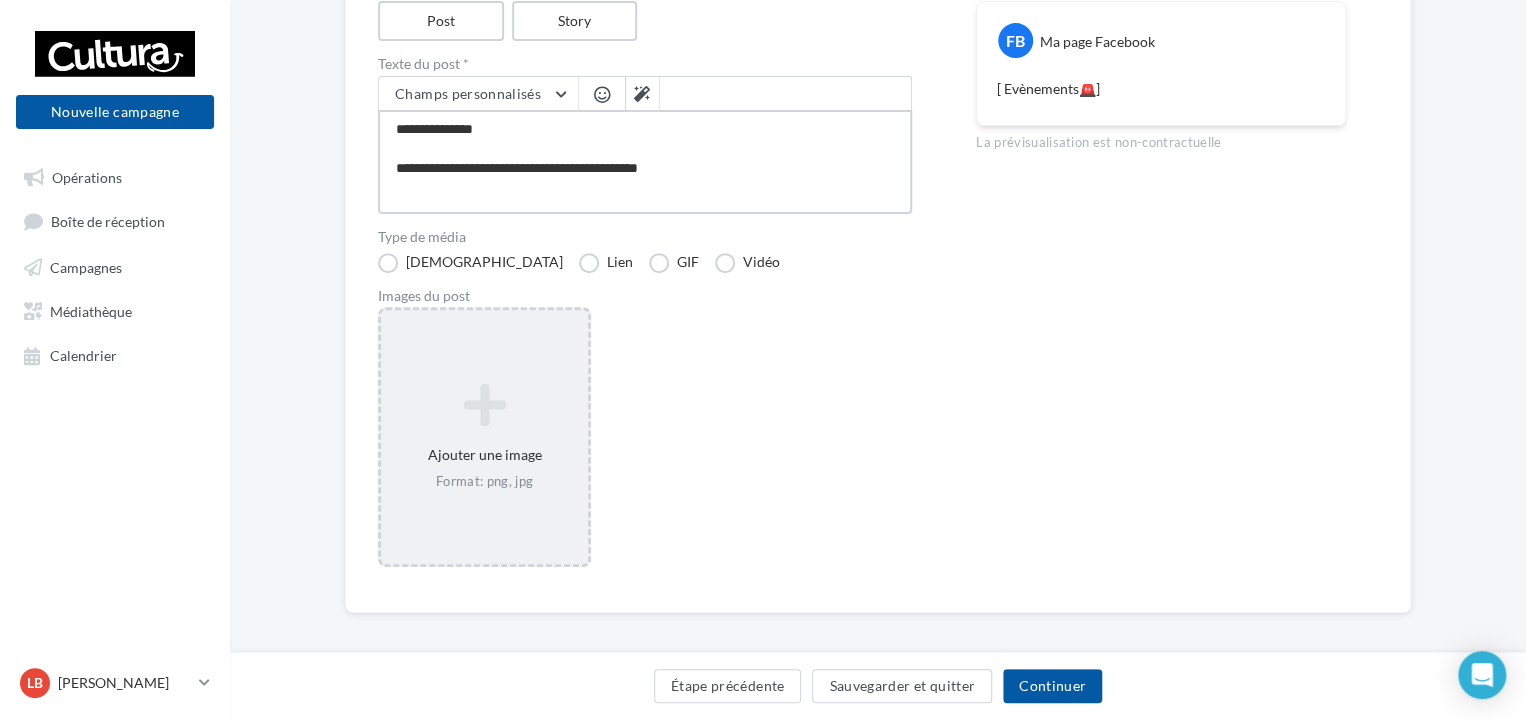 type on "**********" 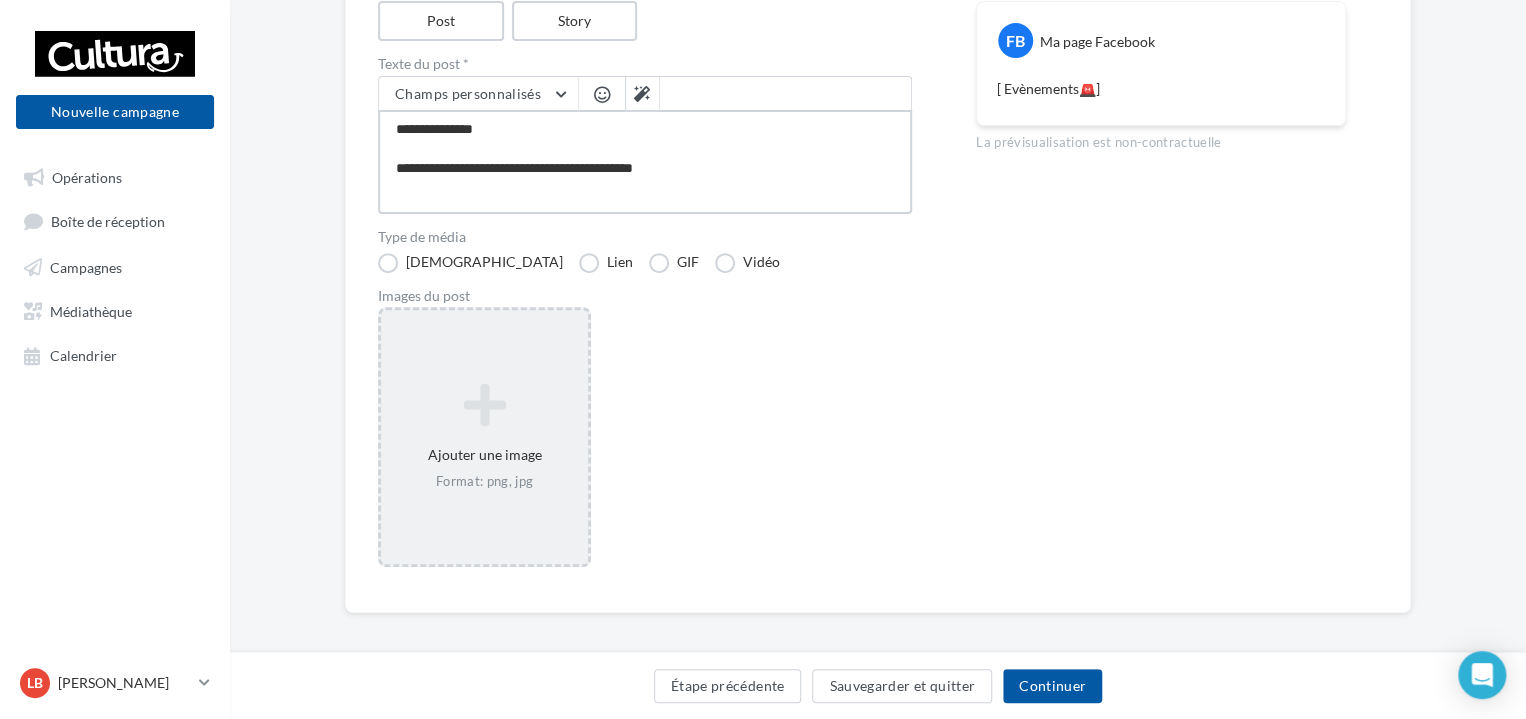 type on "**********" 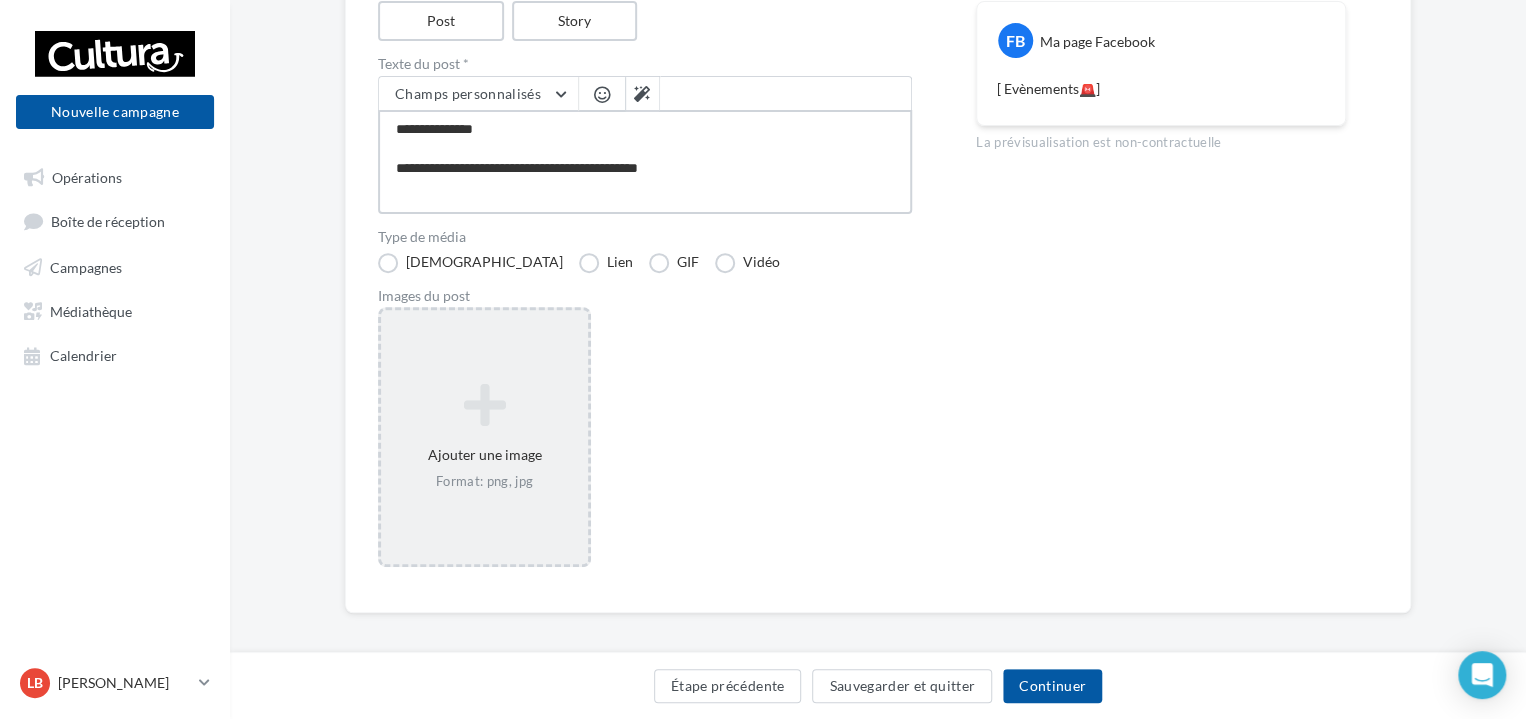 type on "**********" 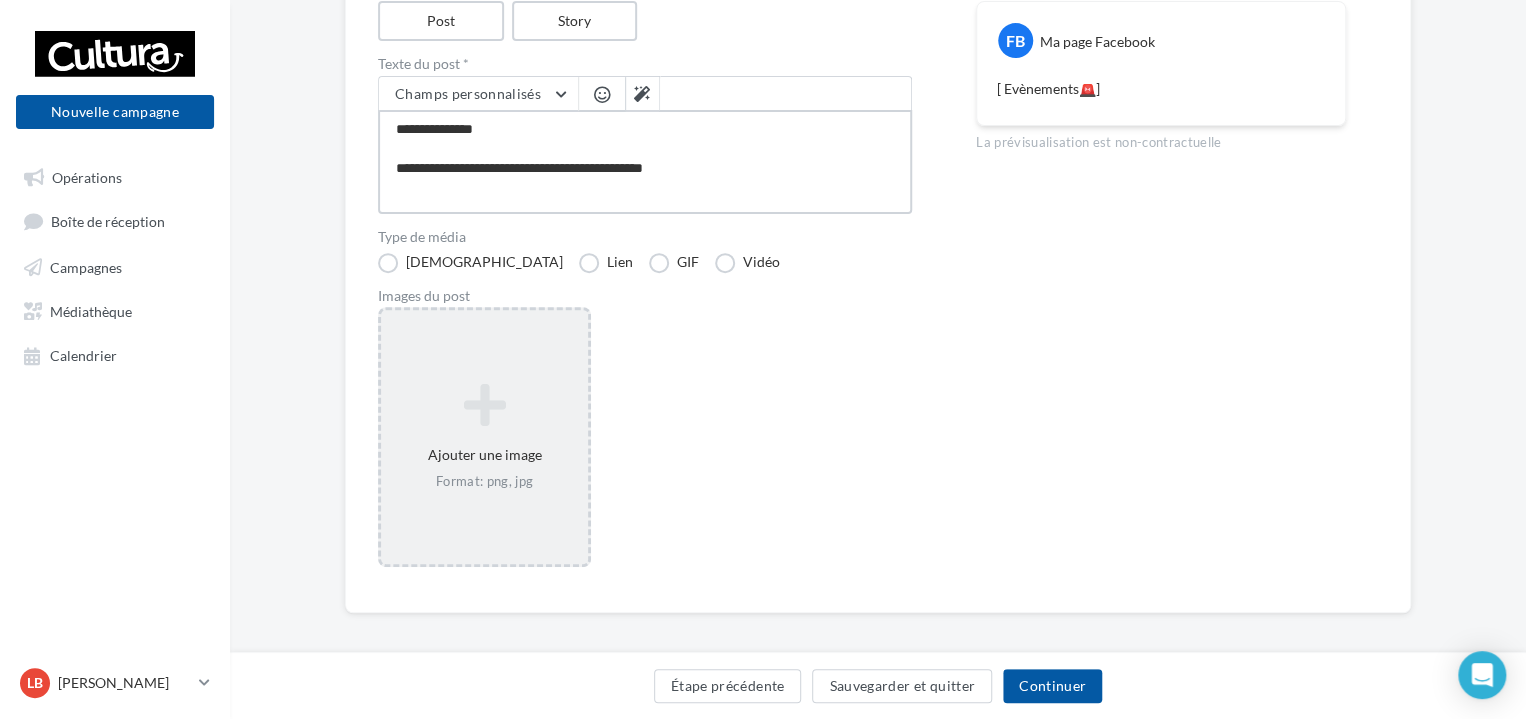 type on "**********" 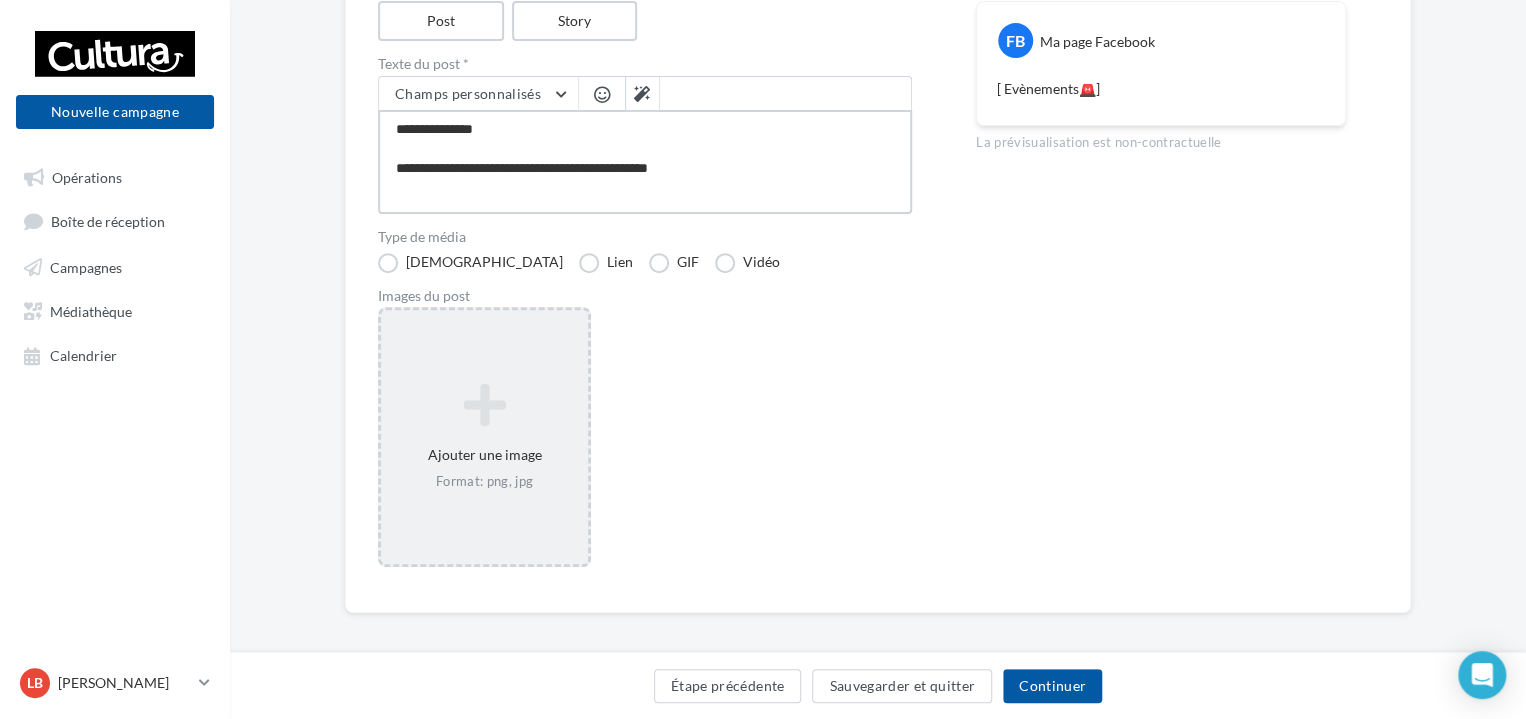 type on "**********" 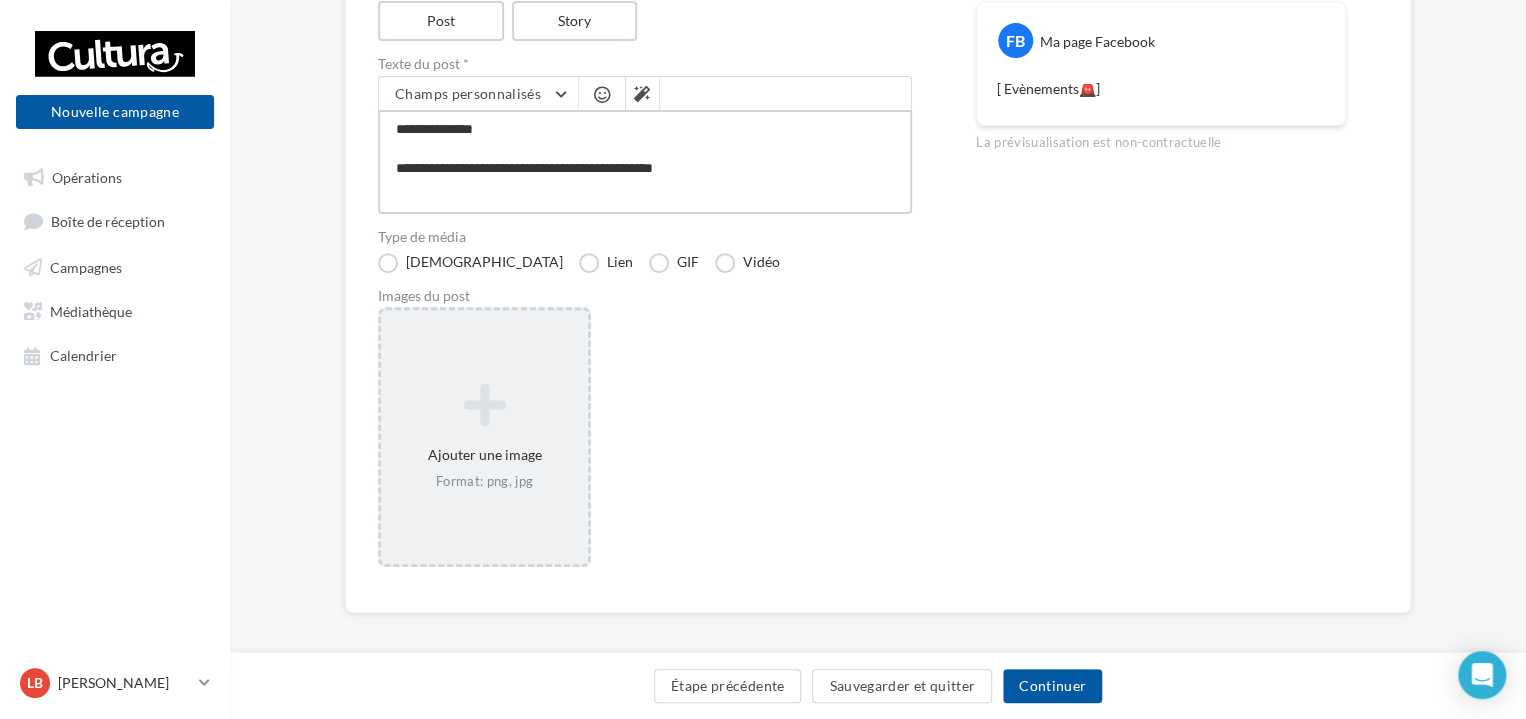 type on "**********" 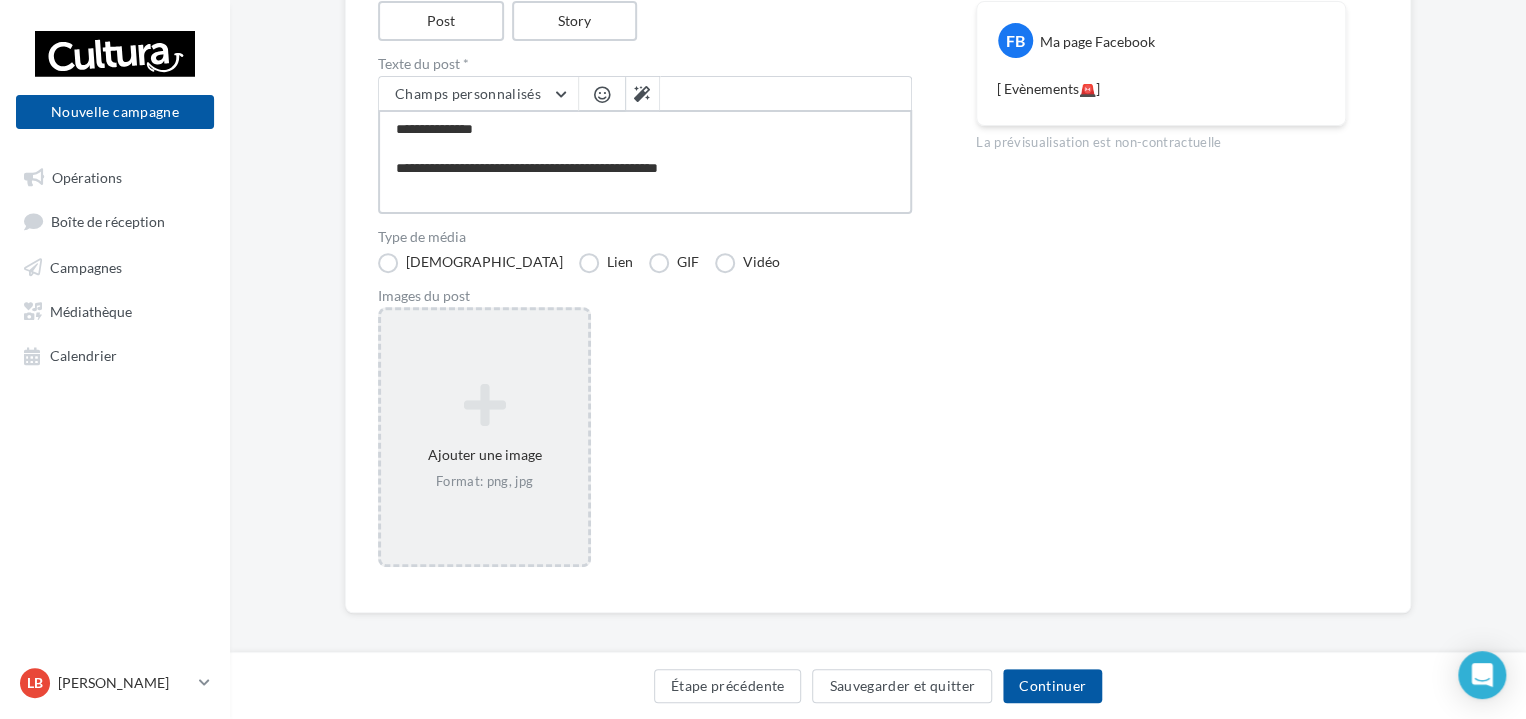 type on "**********" 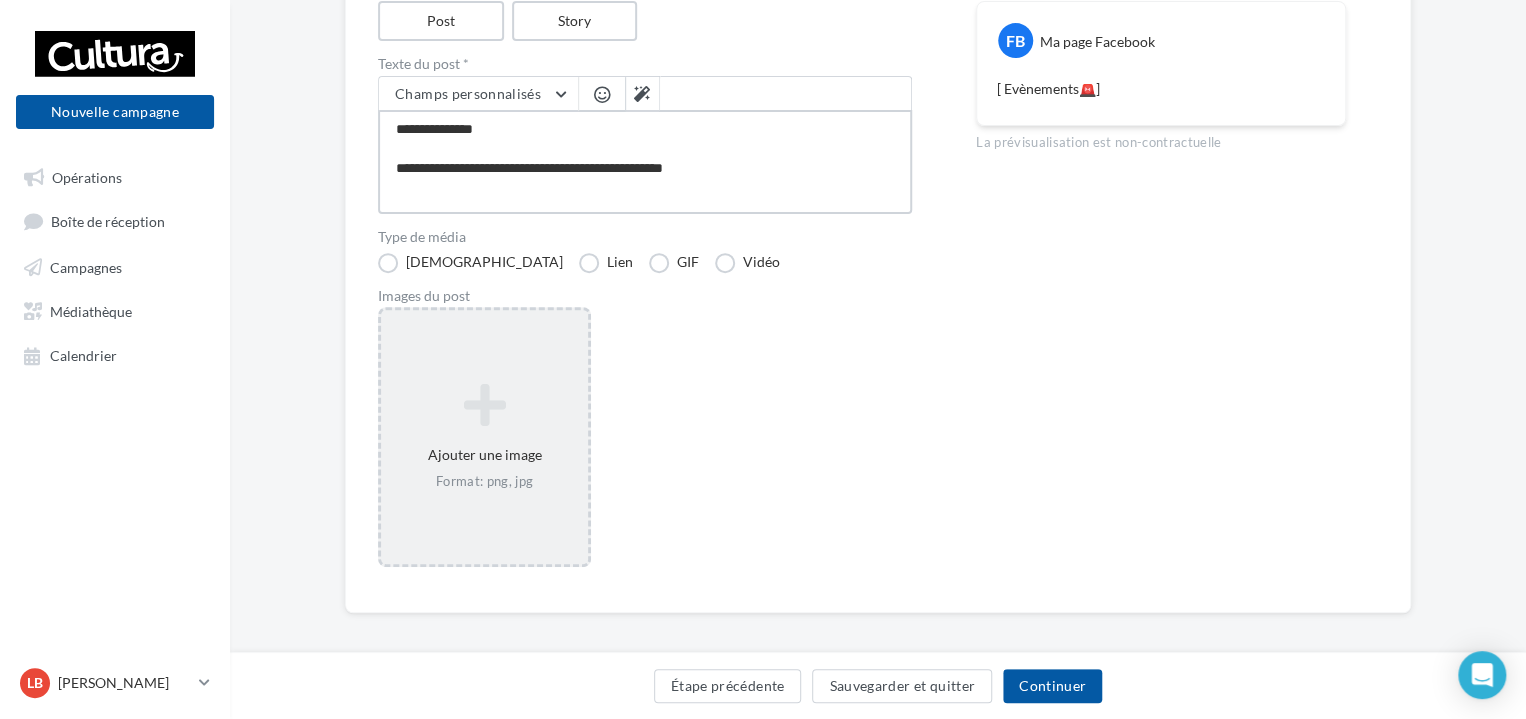type on "**********" 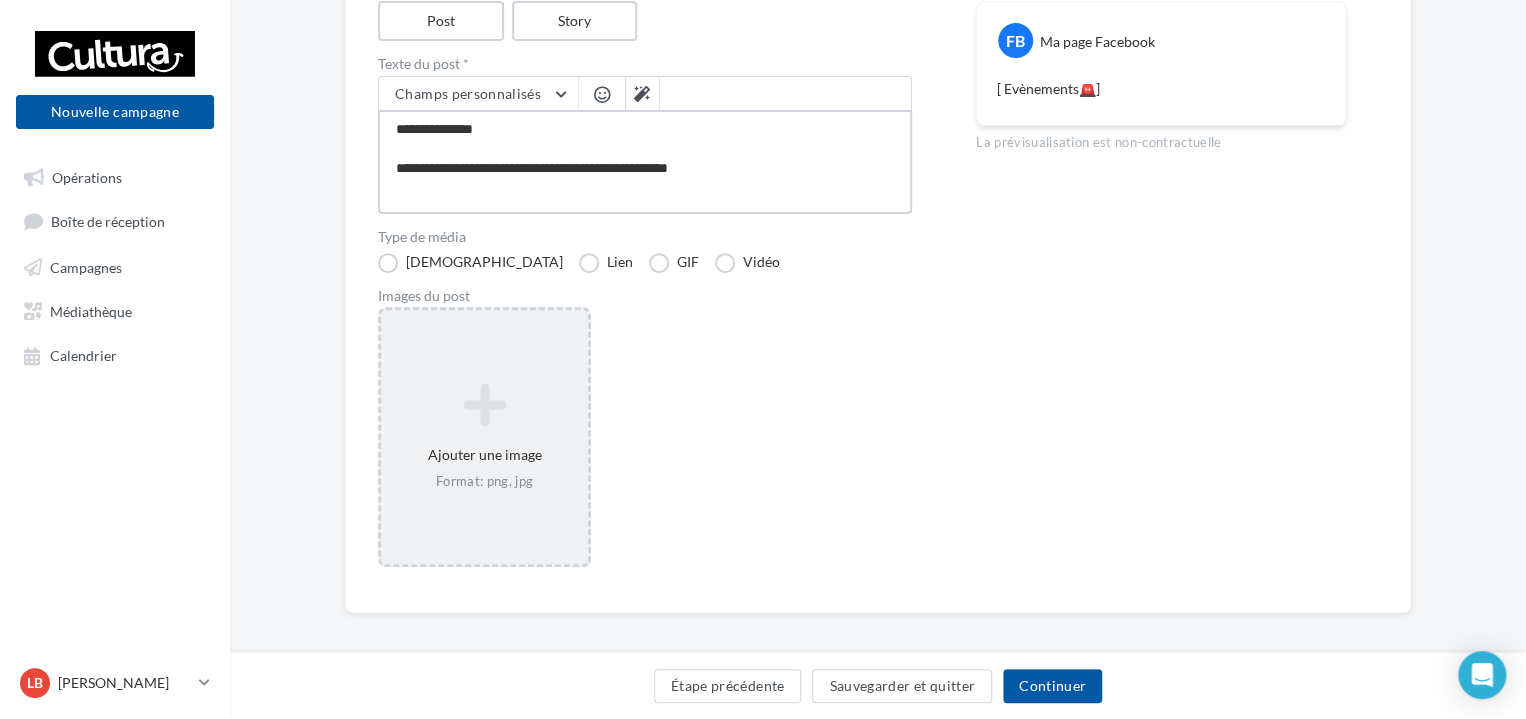 type on "**********" 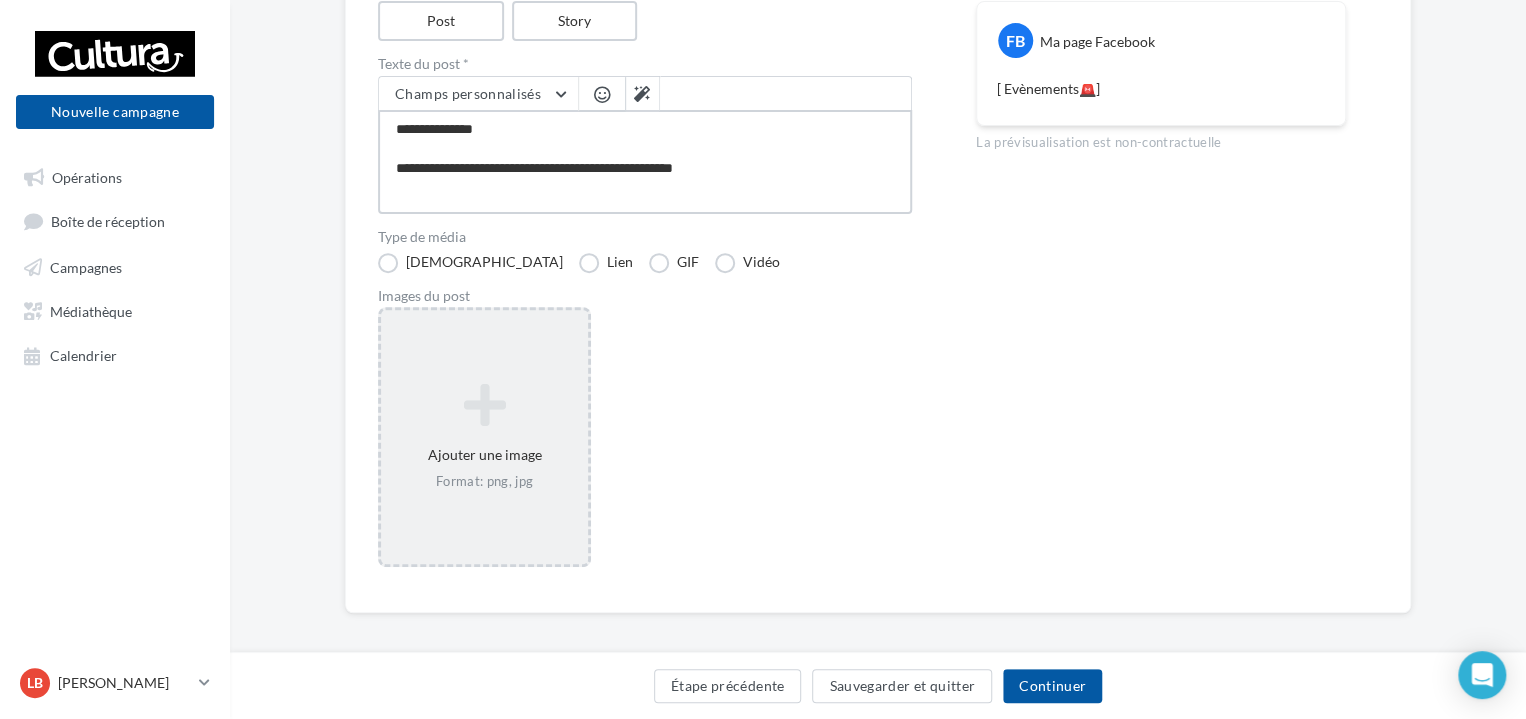 type on "**********" 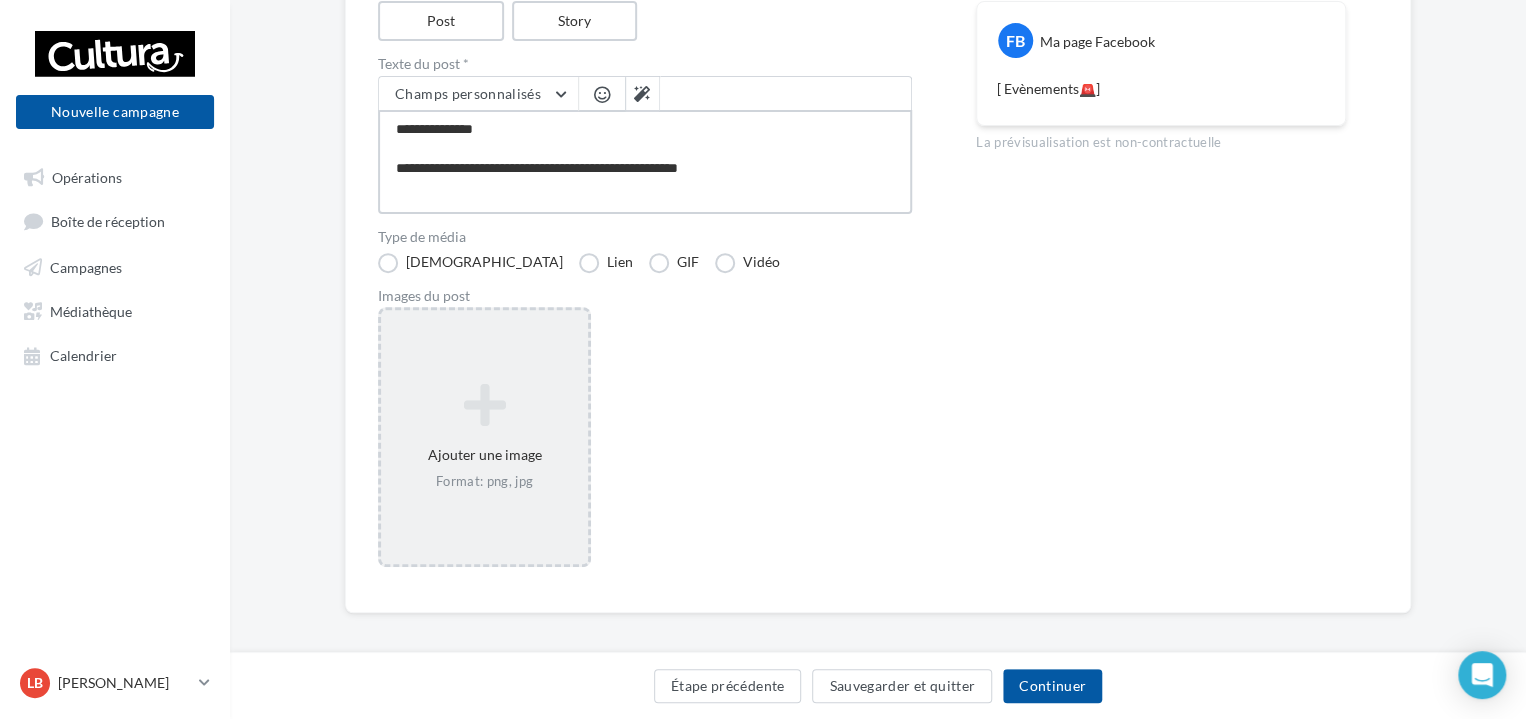 type on "**********" 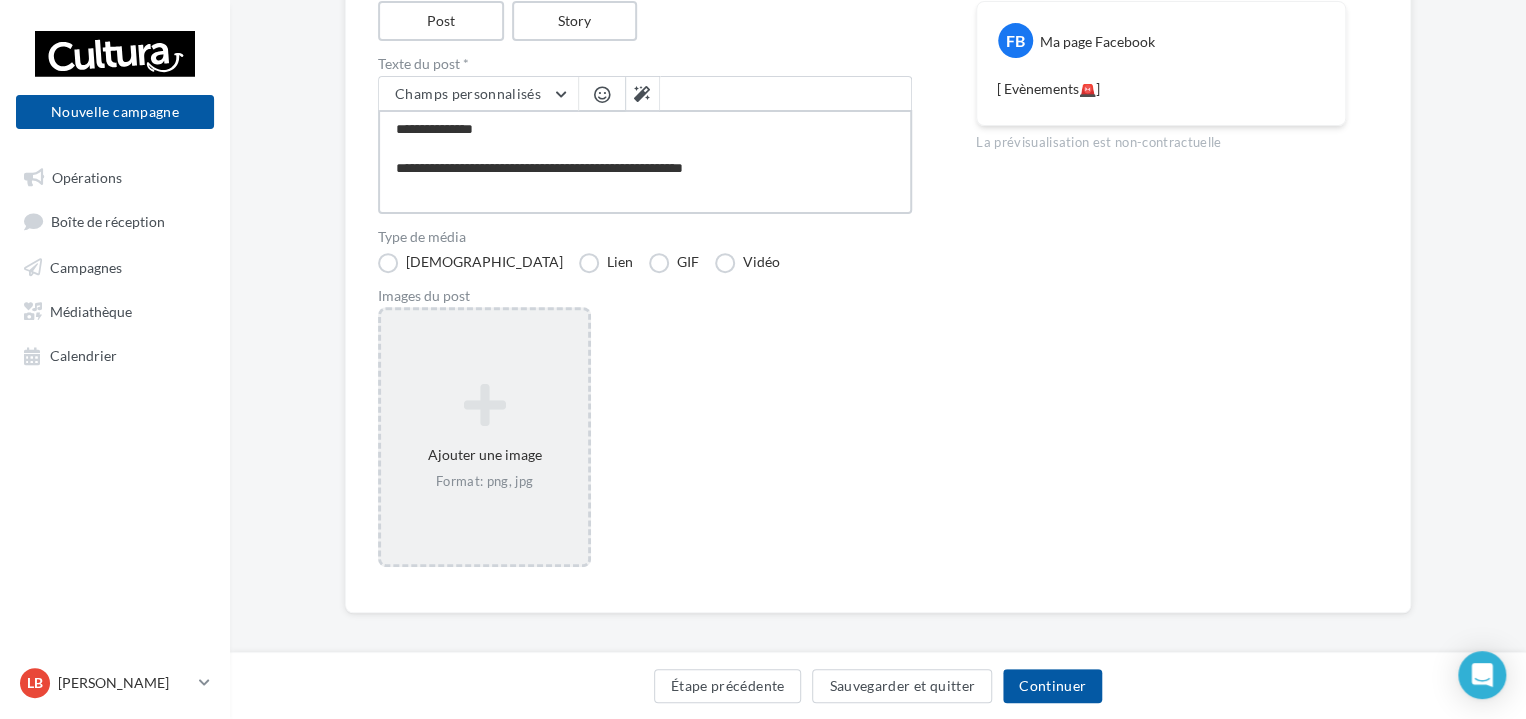 type on "**********" 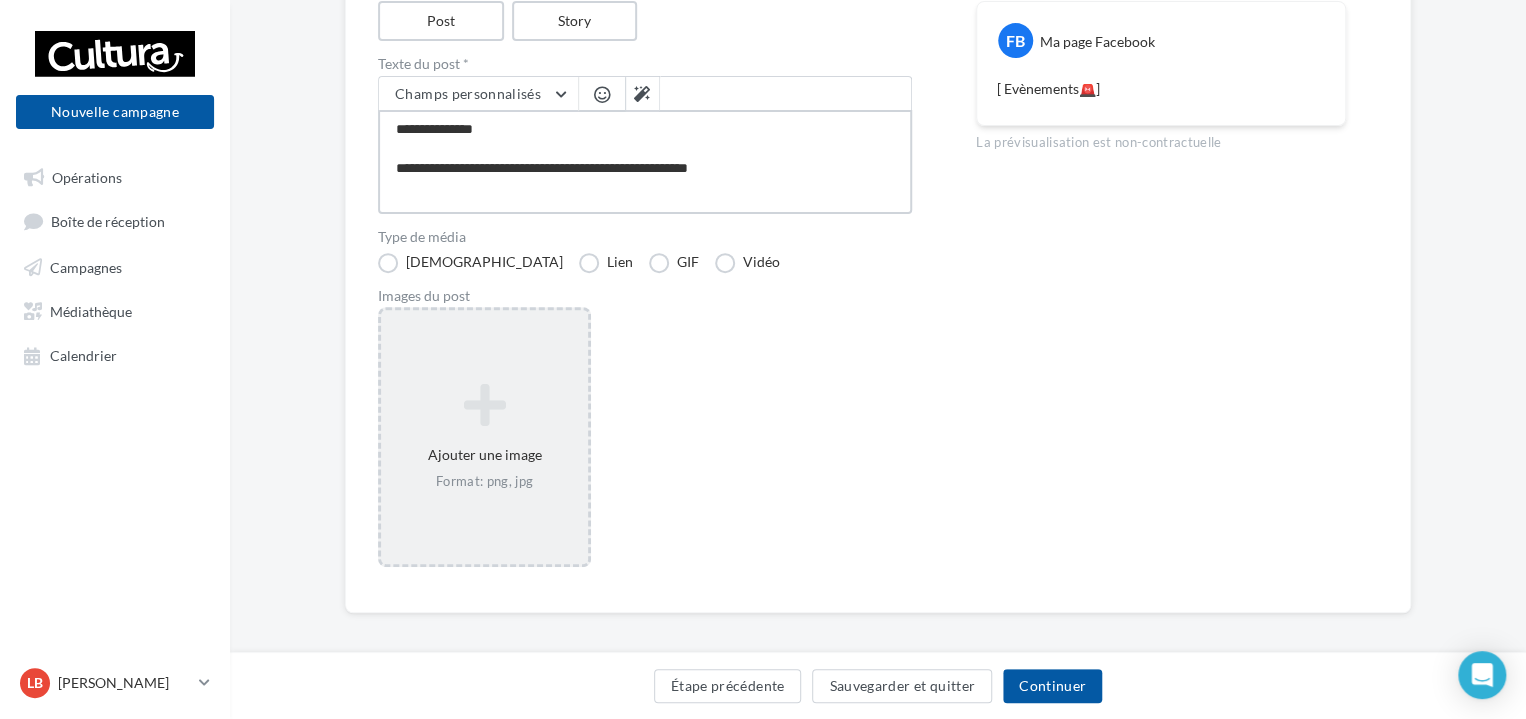 type on "**********" 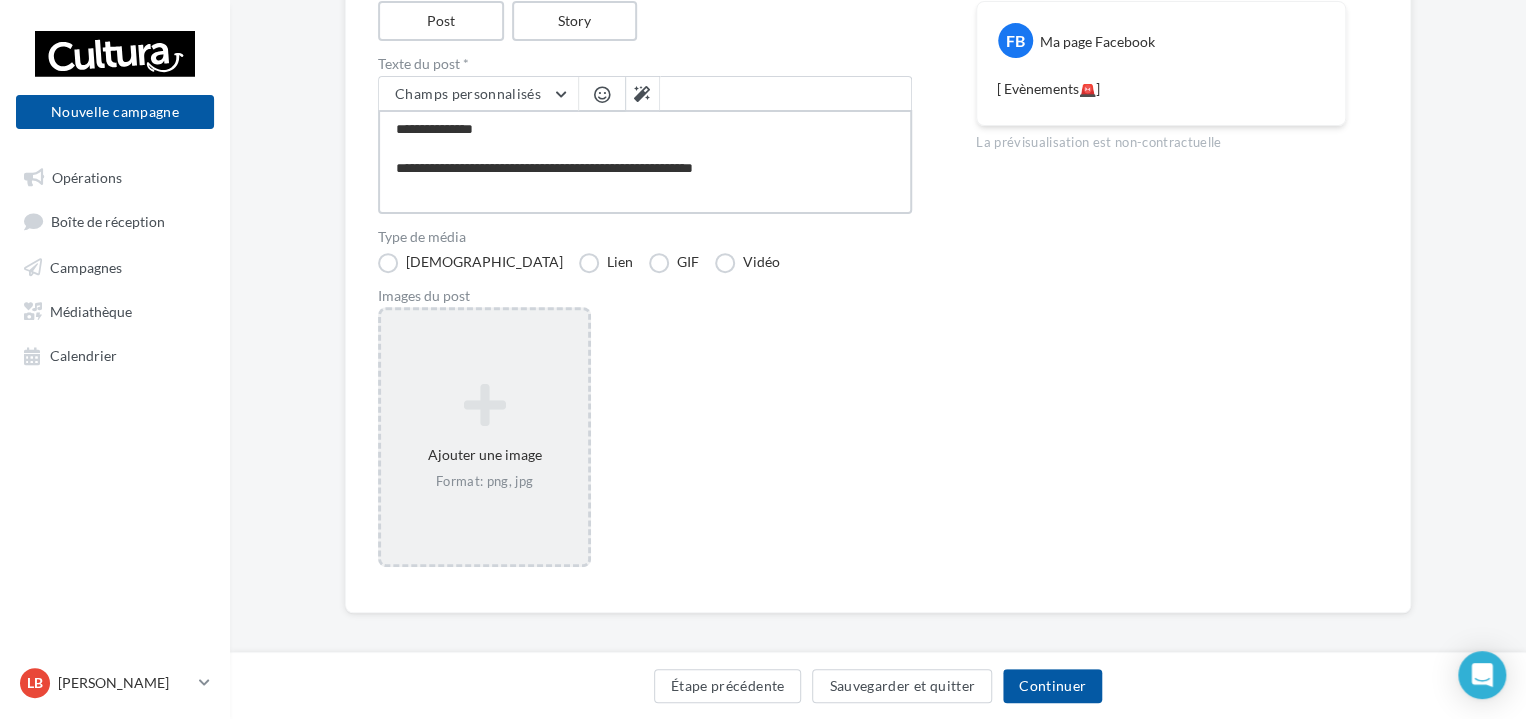 type on "**********" 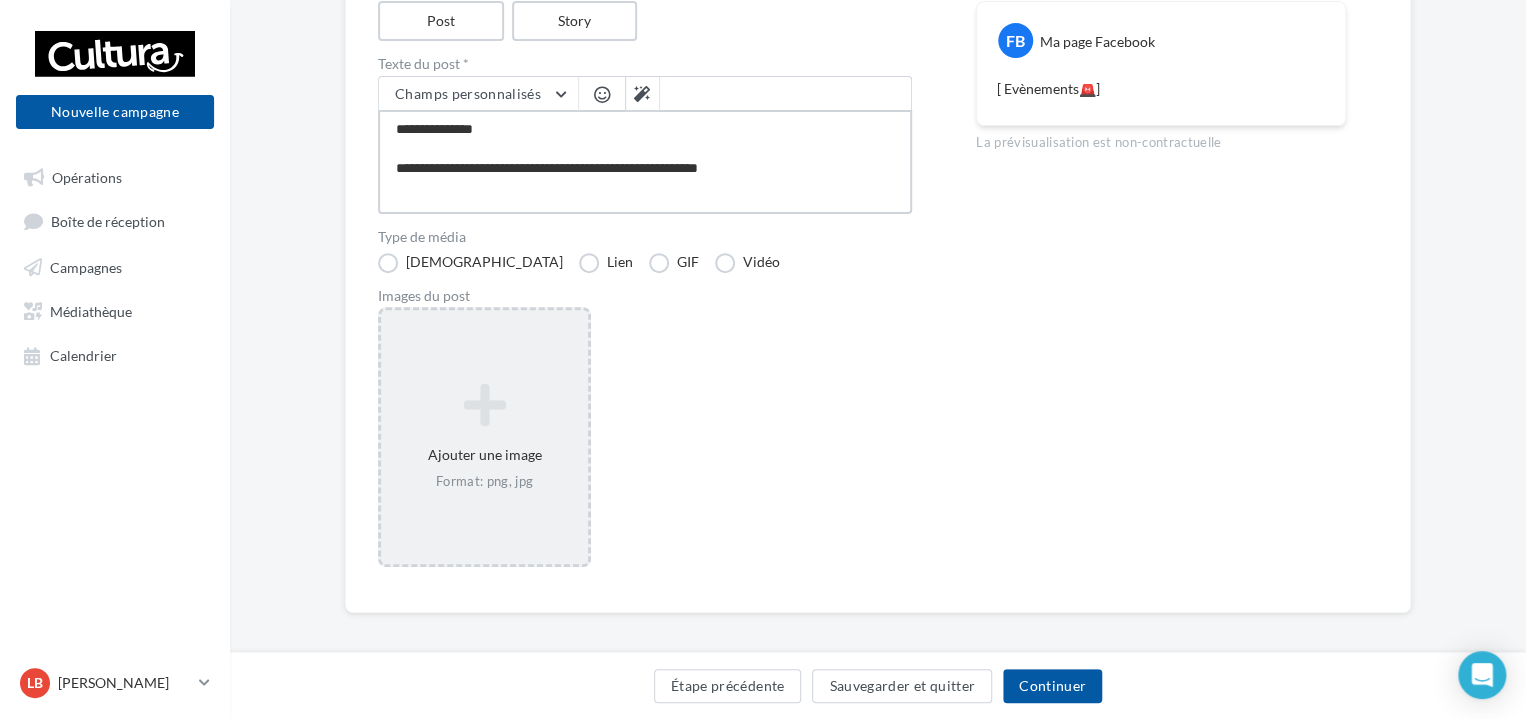 type on "**********" 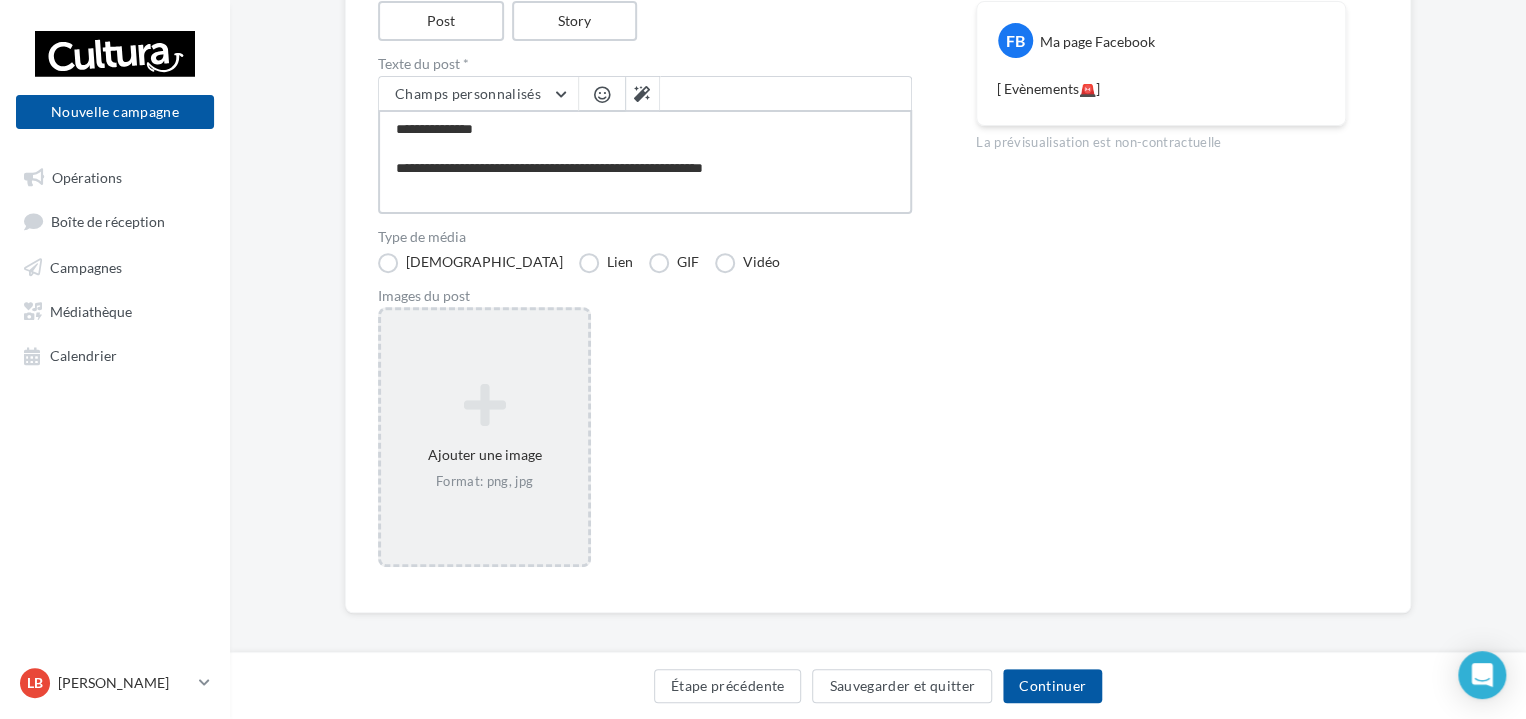 type on "**********" 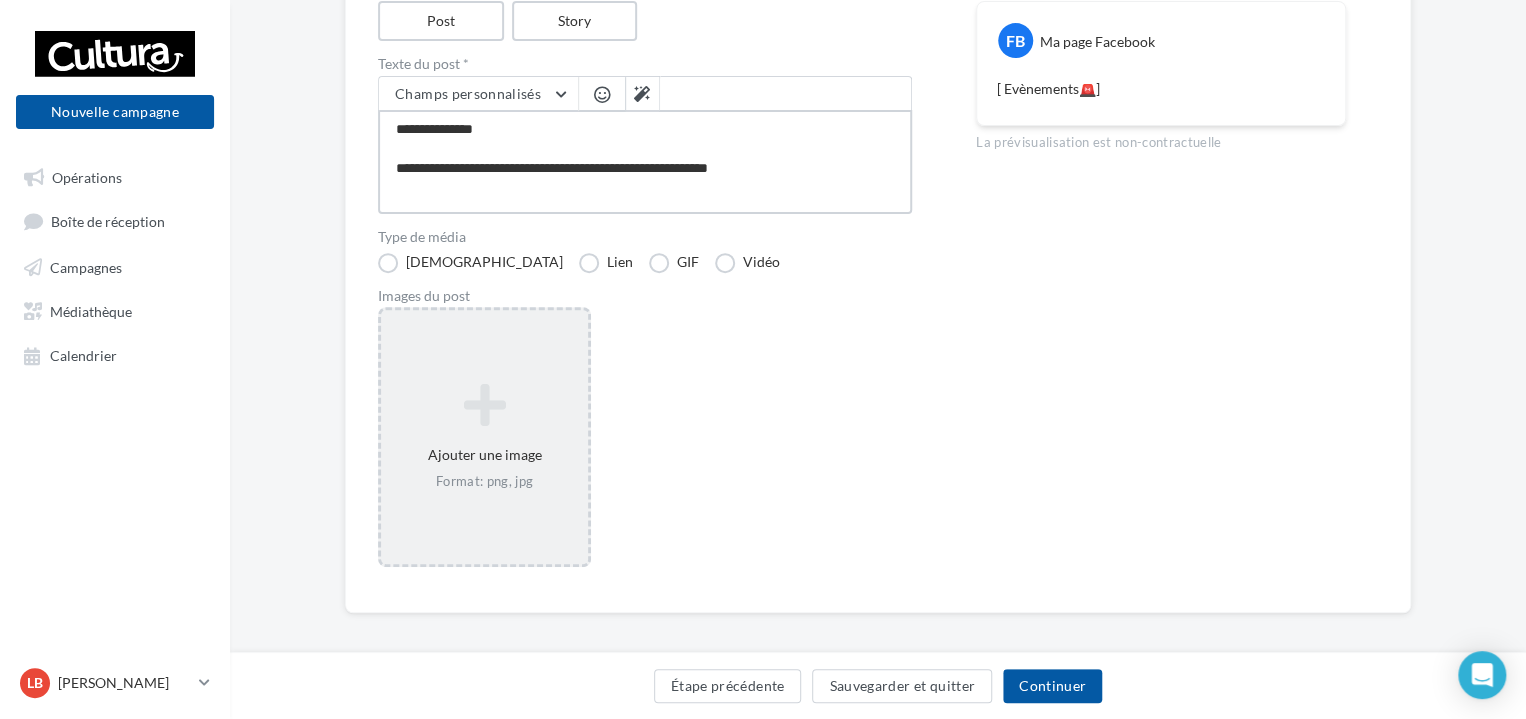 type on "**********" 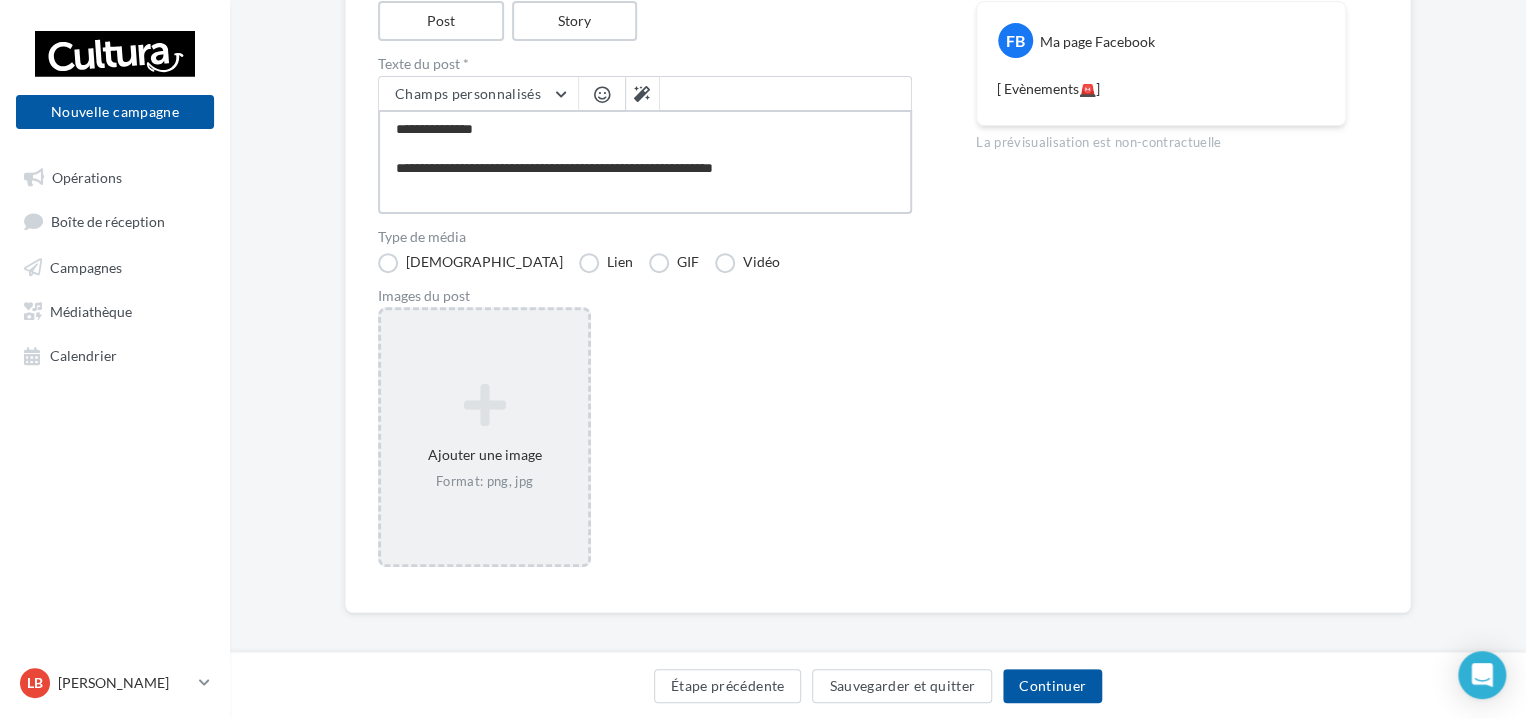 type on "**********" 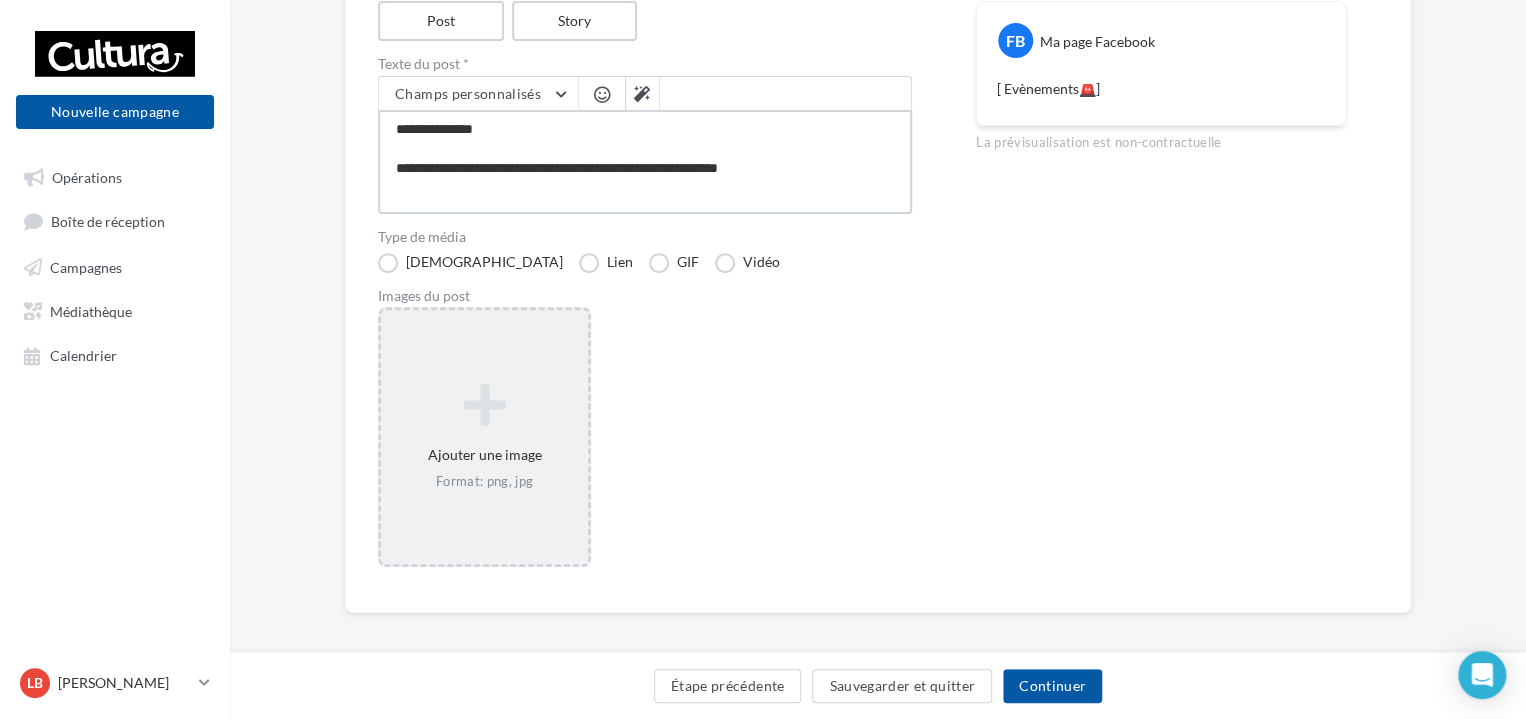 type on "**********" 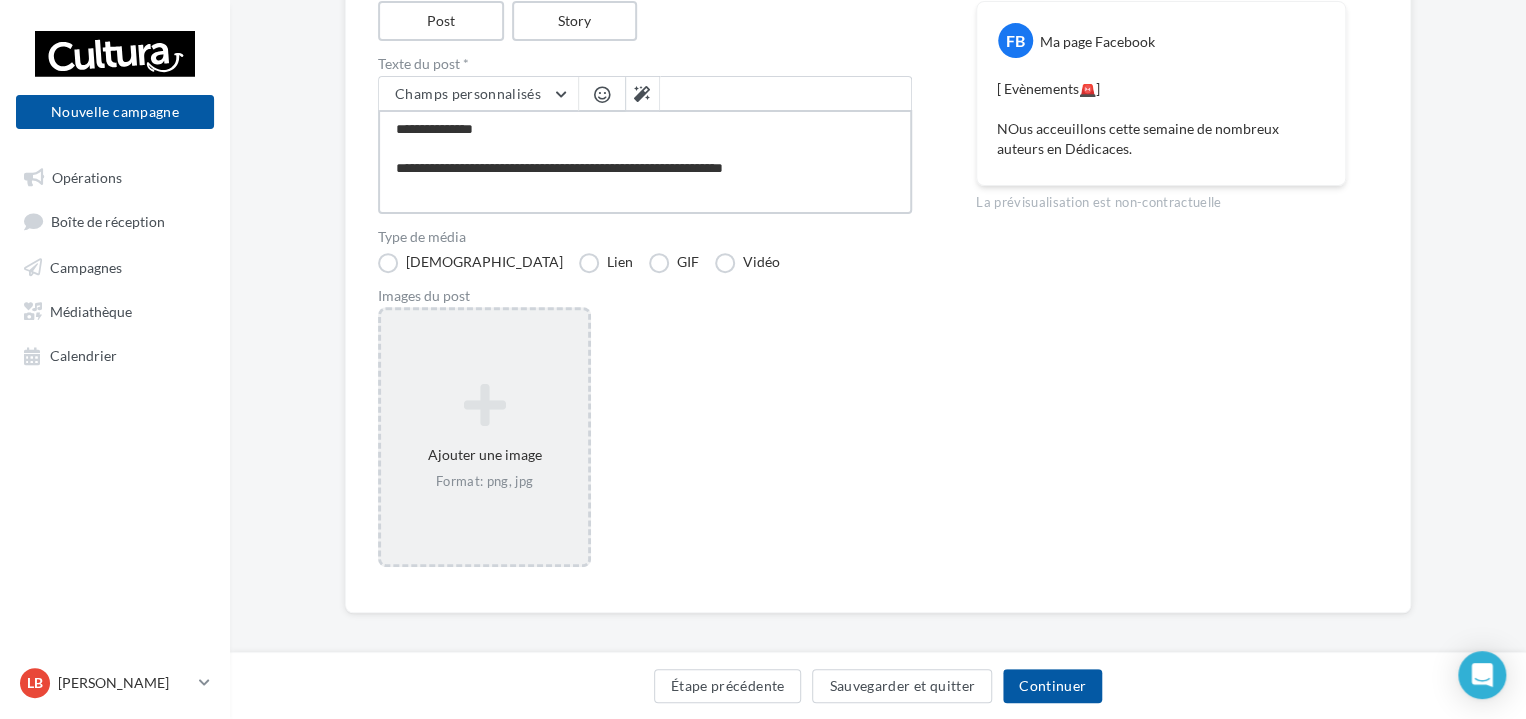 click on "**********" at bounding box center [645, 162] 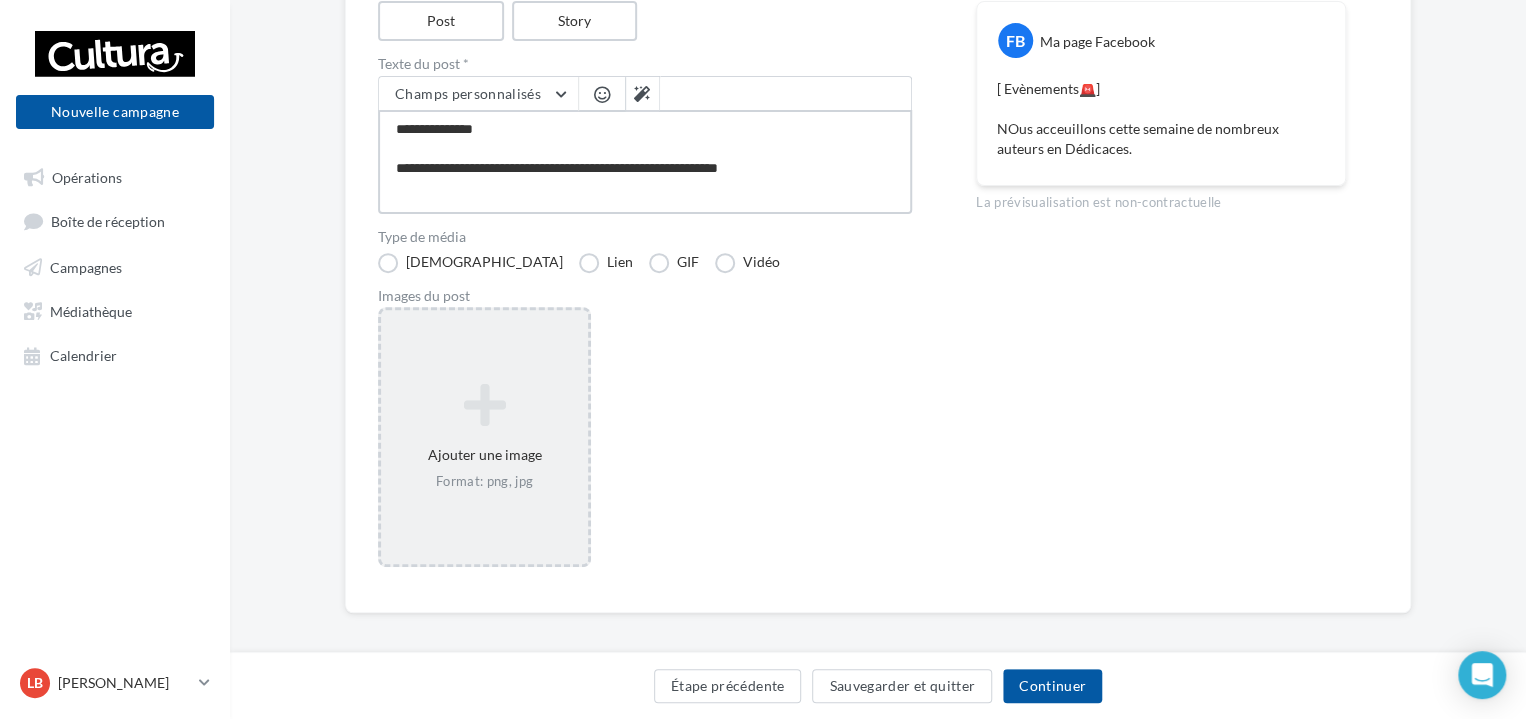 type on "**********" 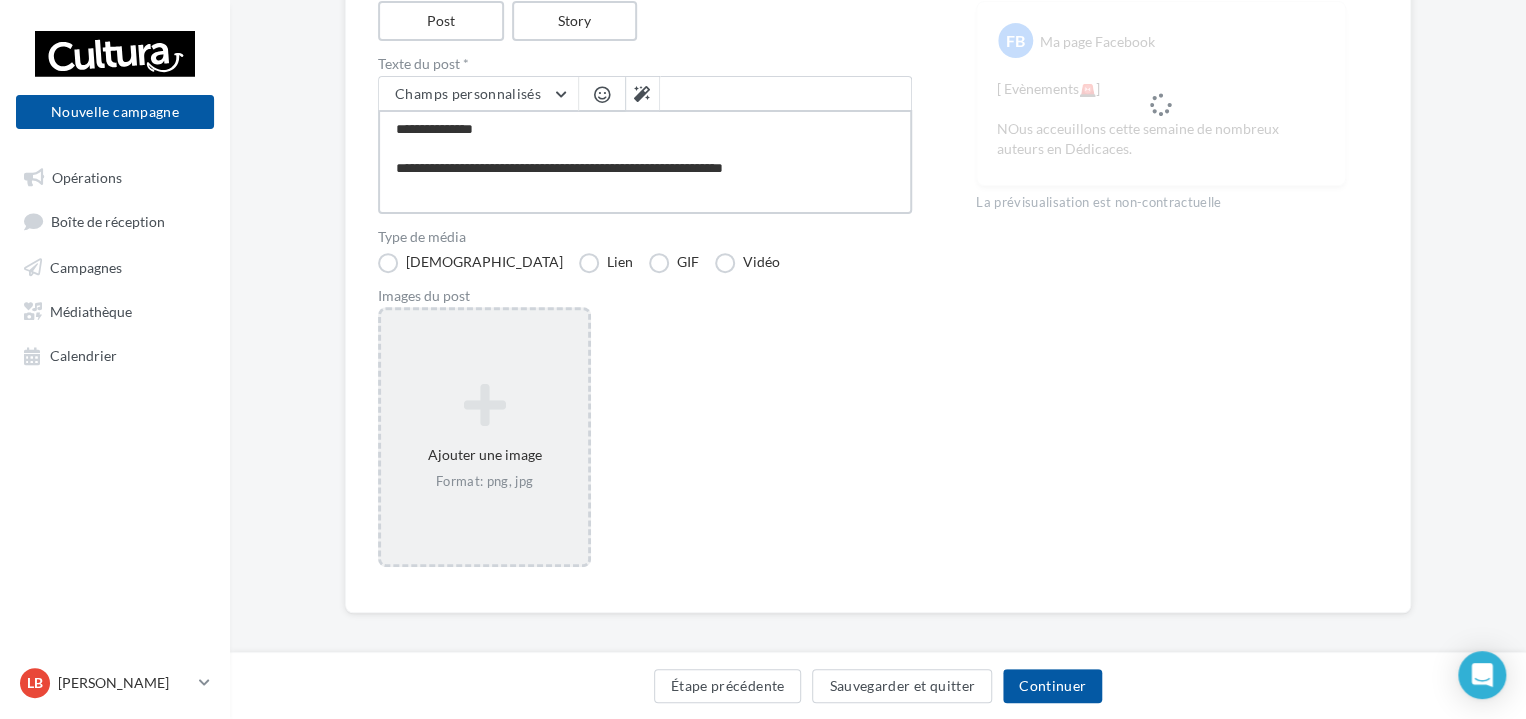 type on "**********" 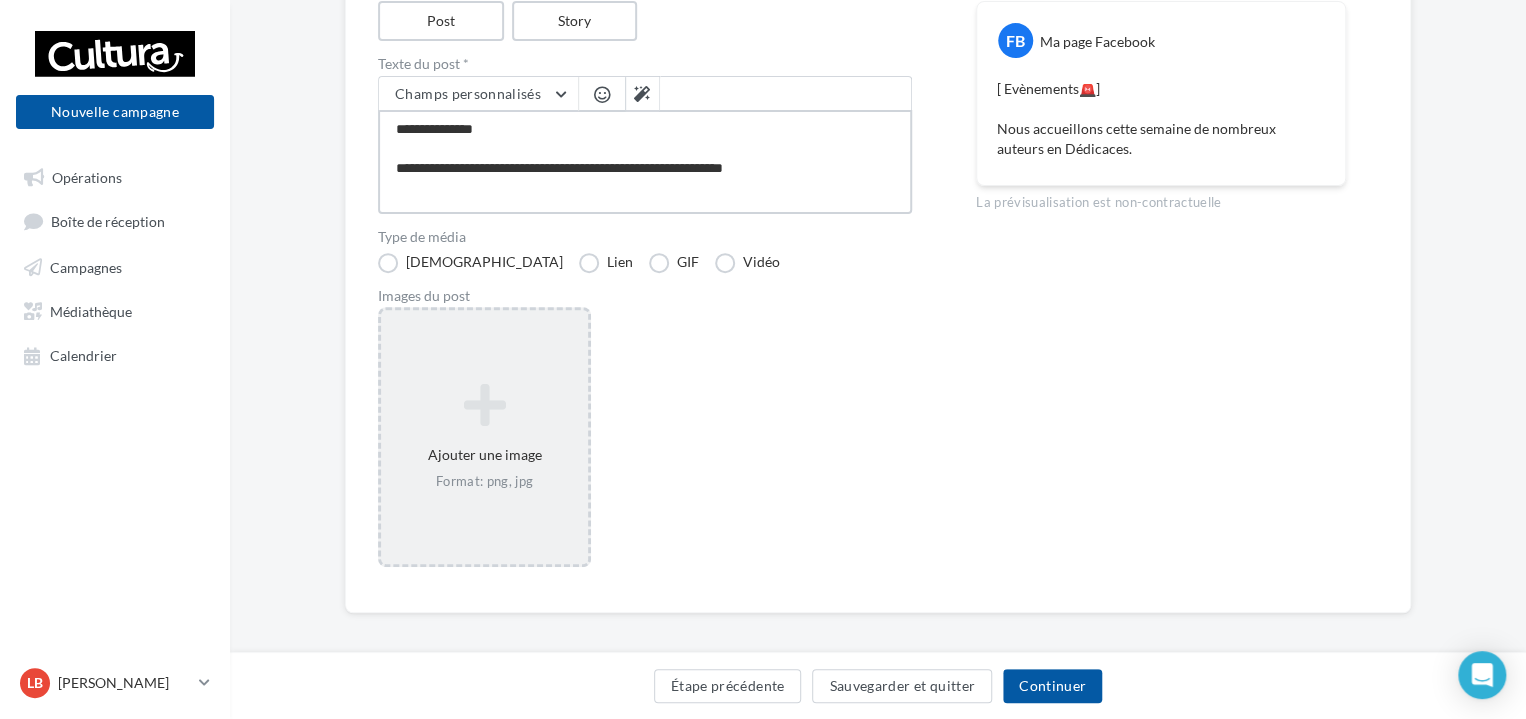 click on "**********" at bounding box center (645, 162) 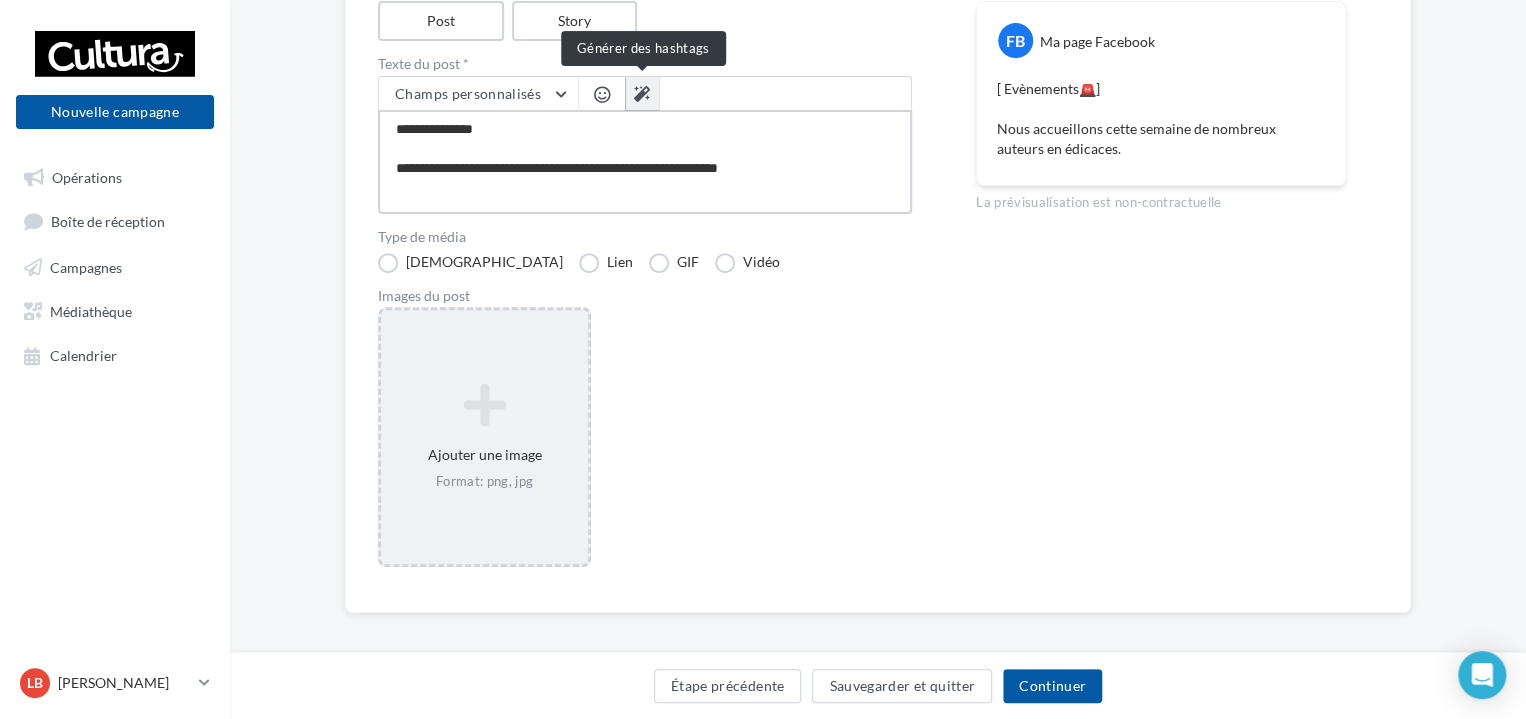 type on "**********" 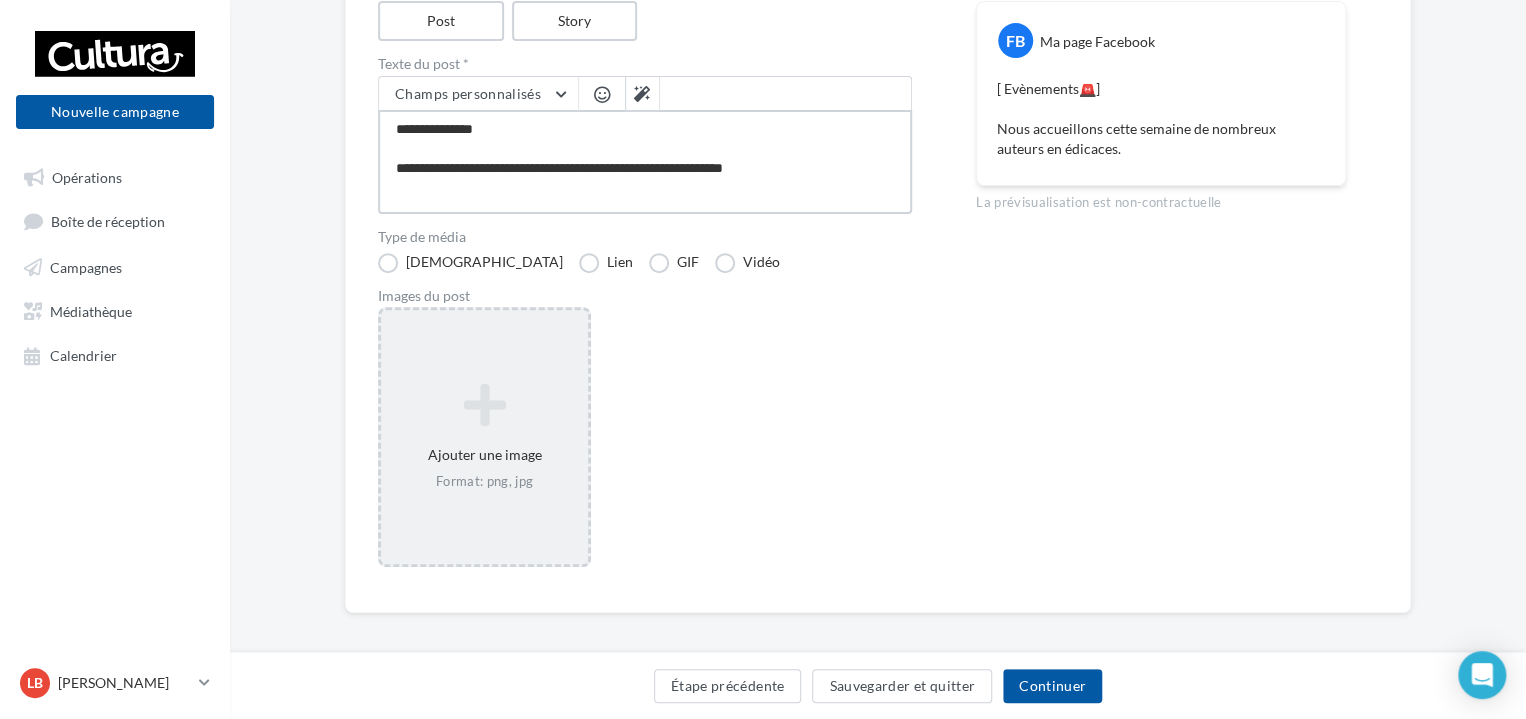click on "**********" at bounding box center [645, 162] 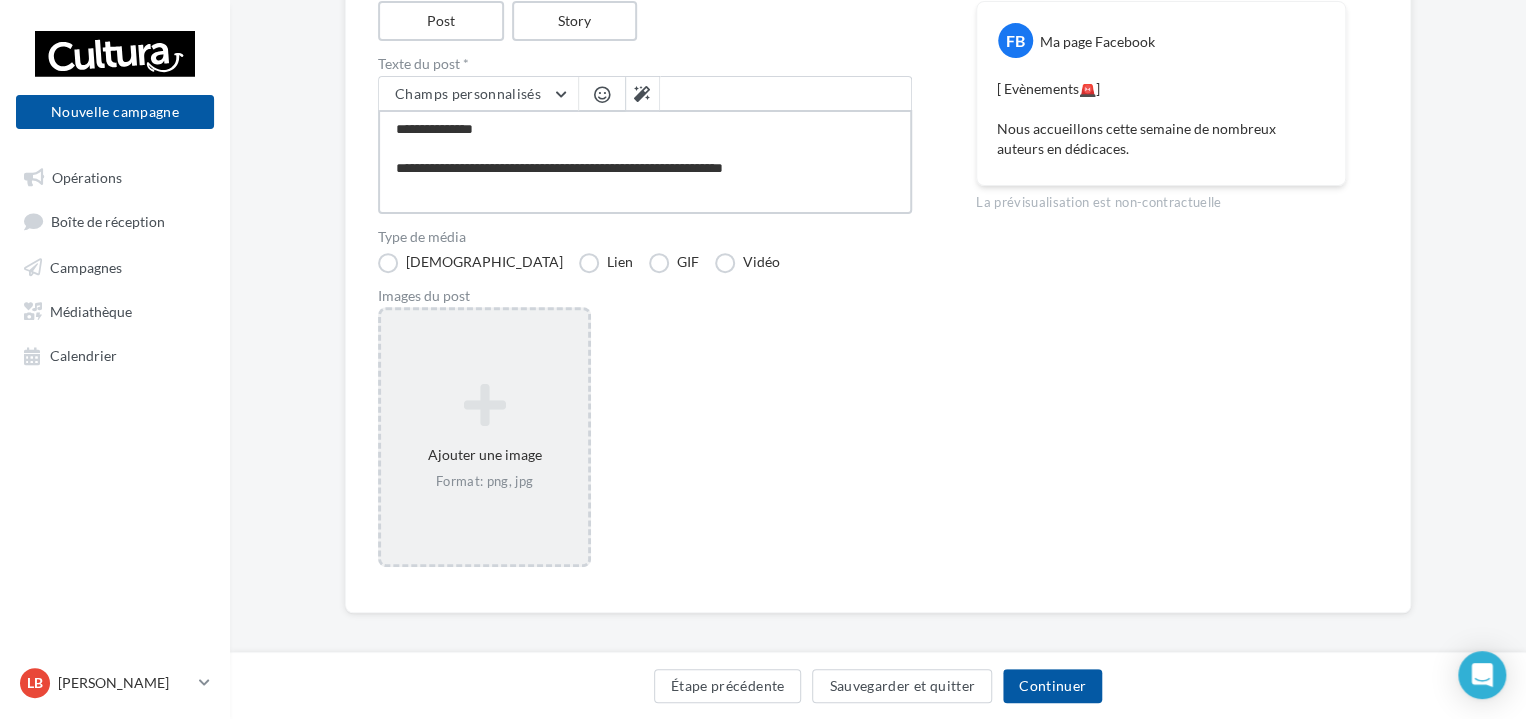click on "**********" at bounding box center [645, 162] 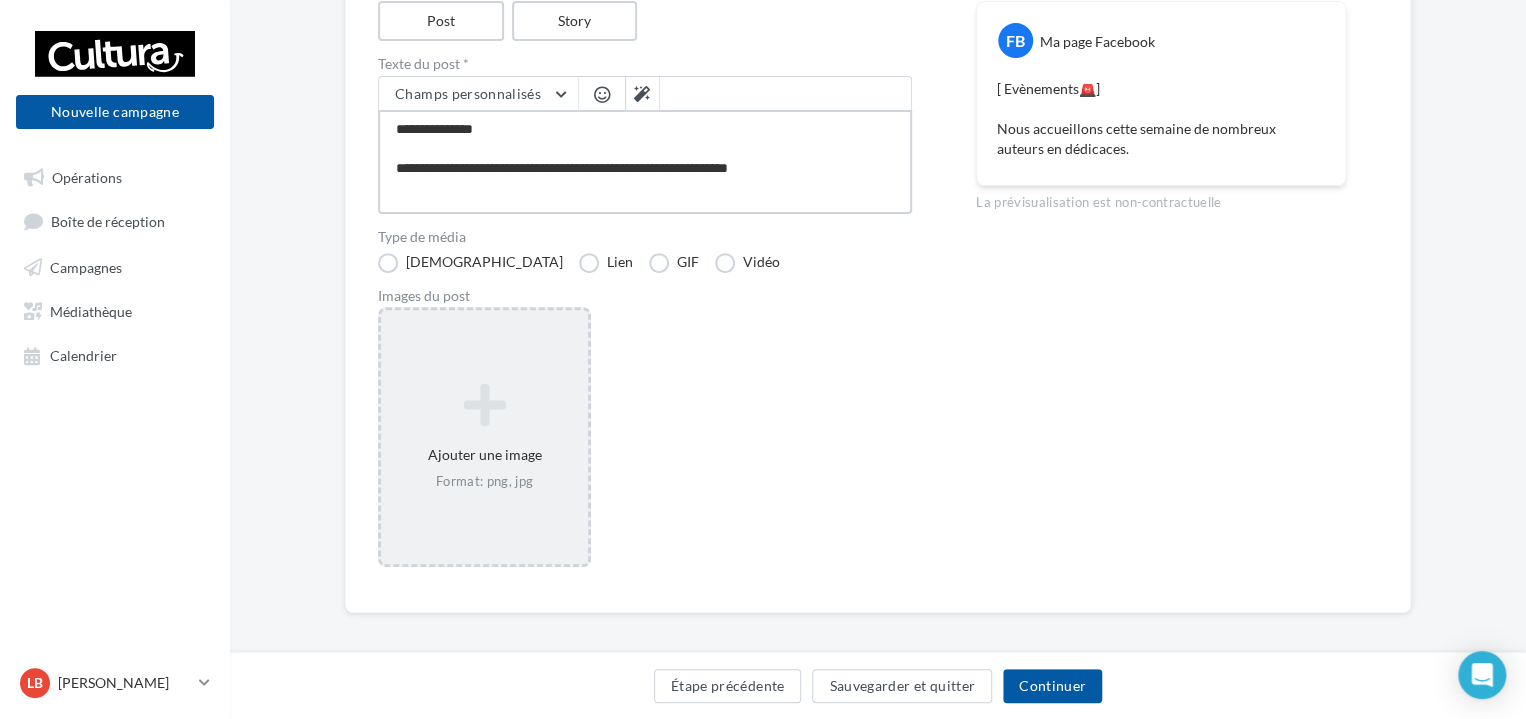type on "**********" 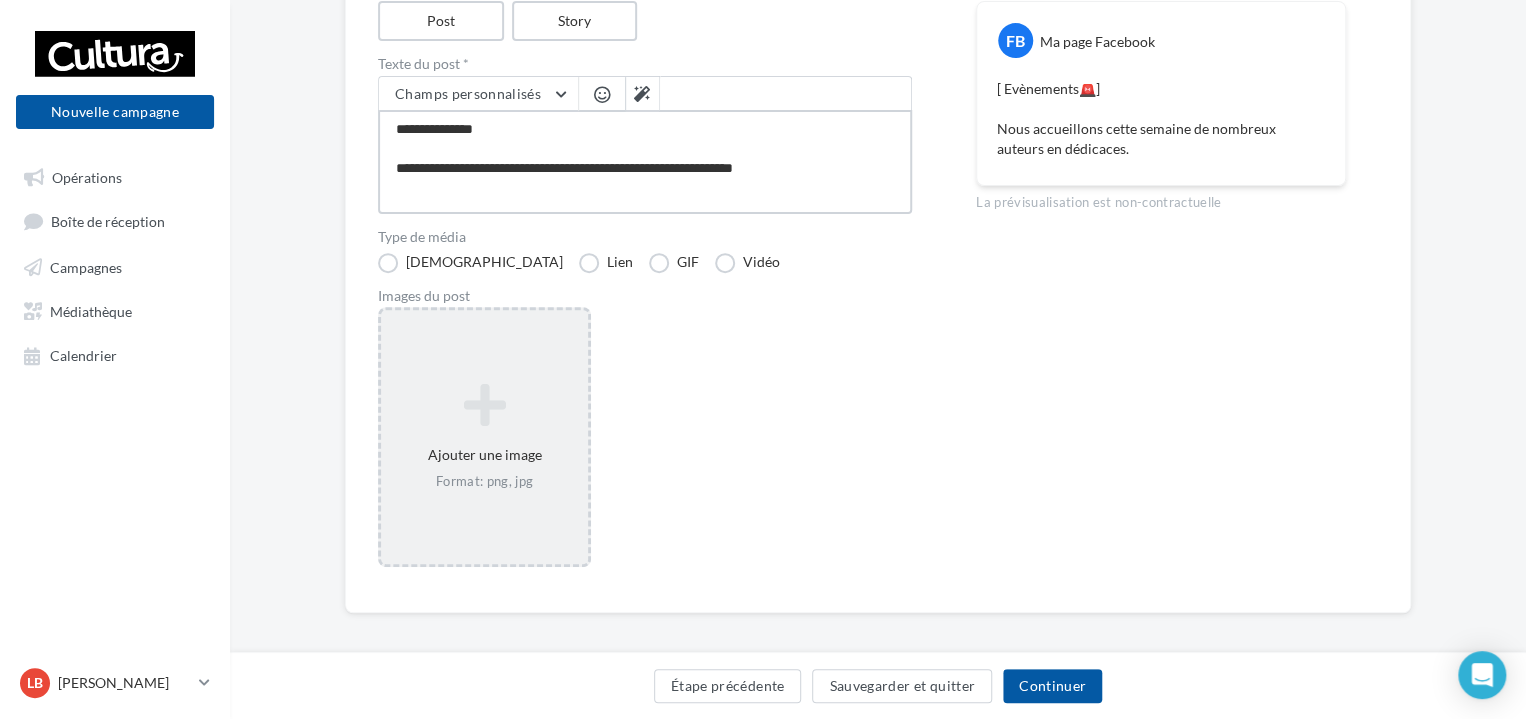 type on "**********" 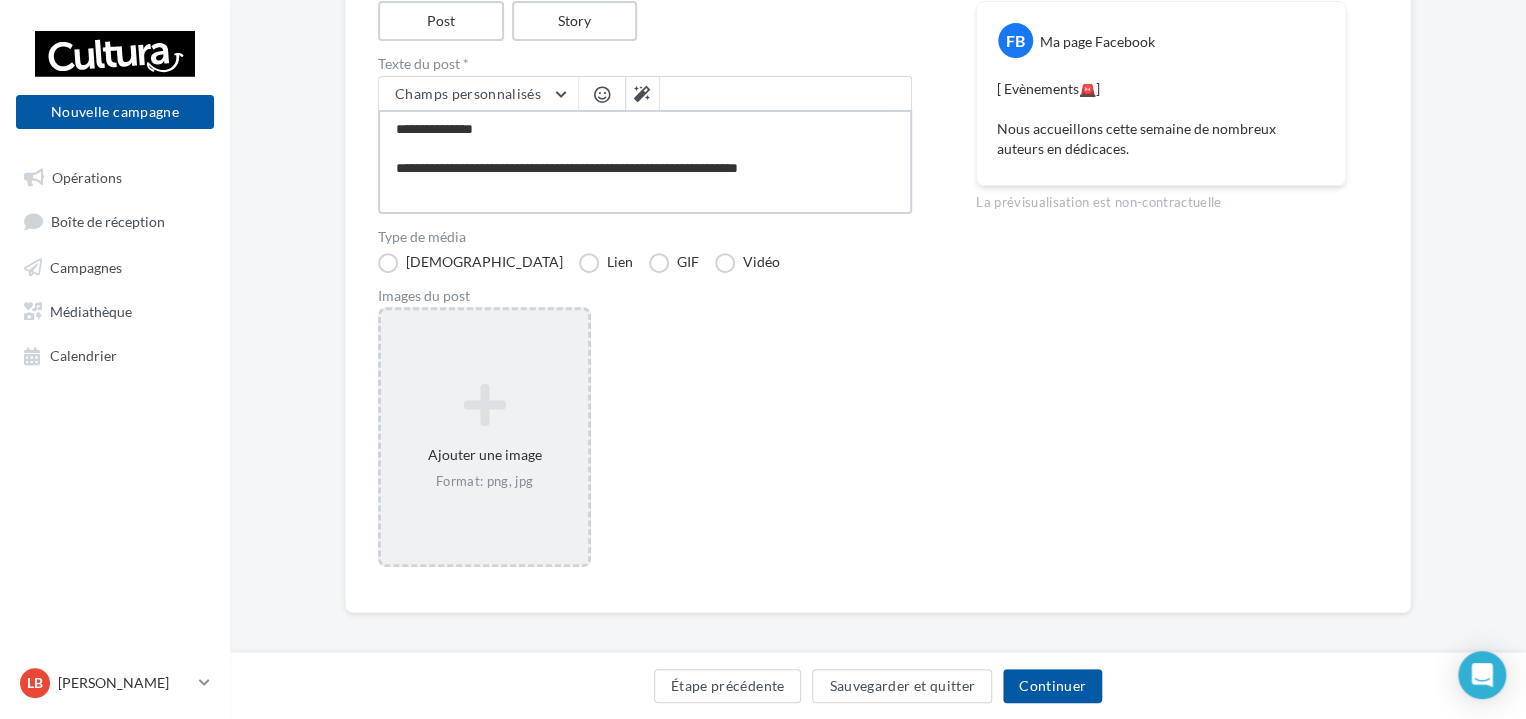 type on "**********" 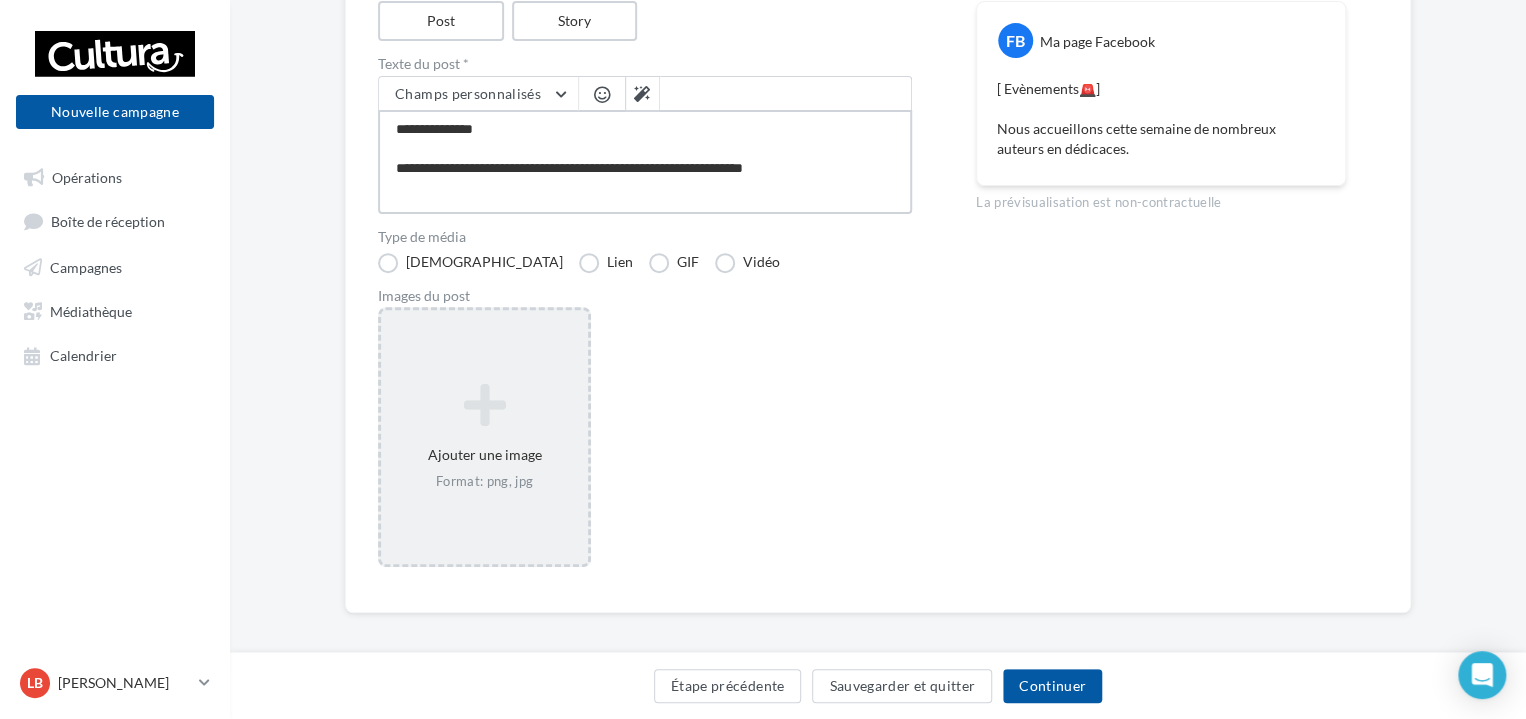 type on "**********" 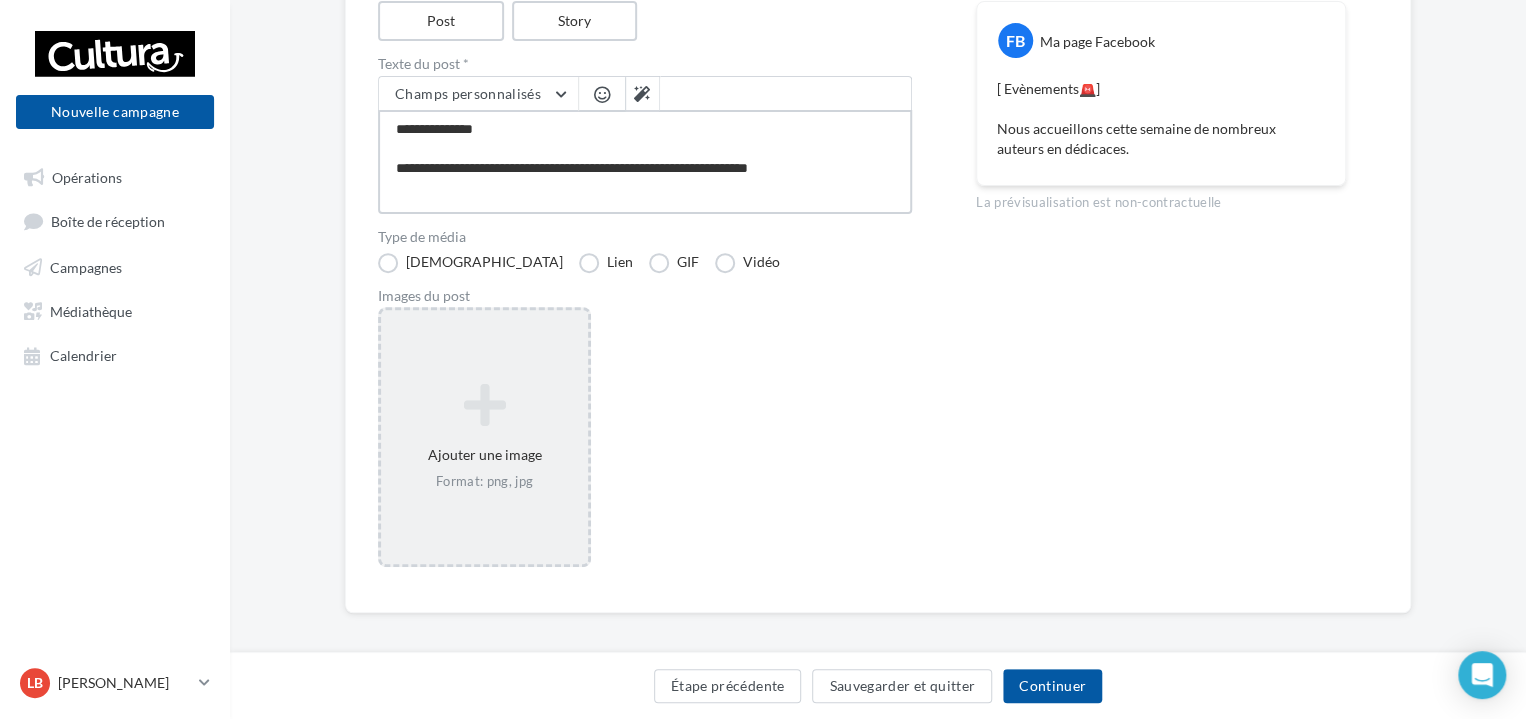 type on "**********" 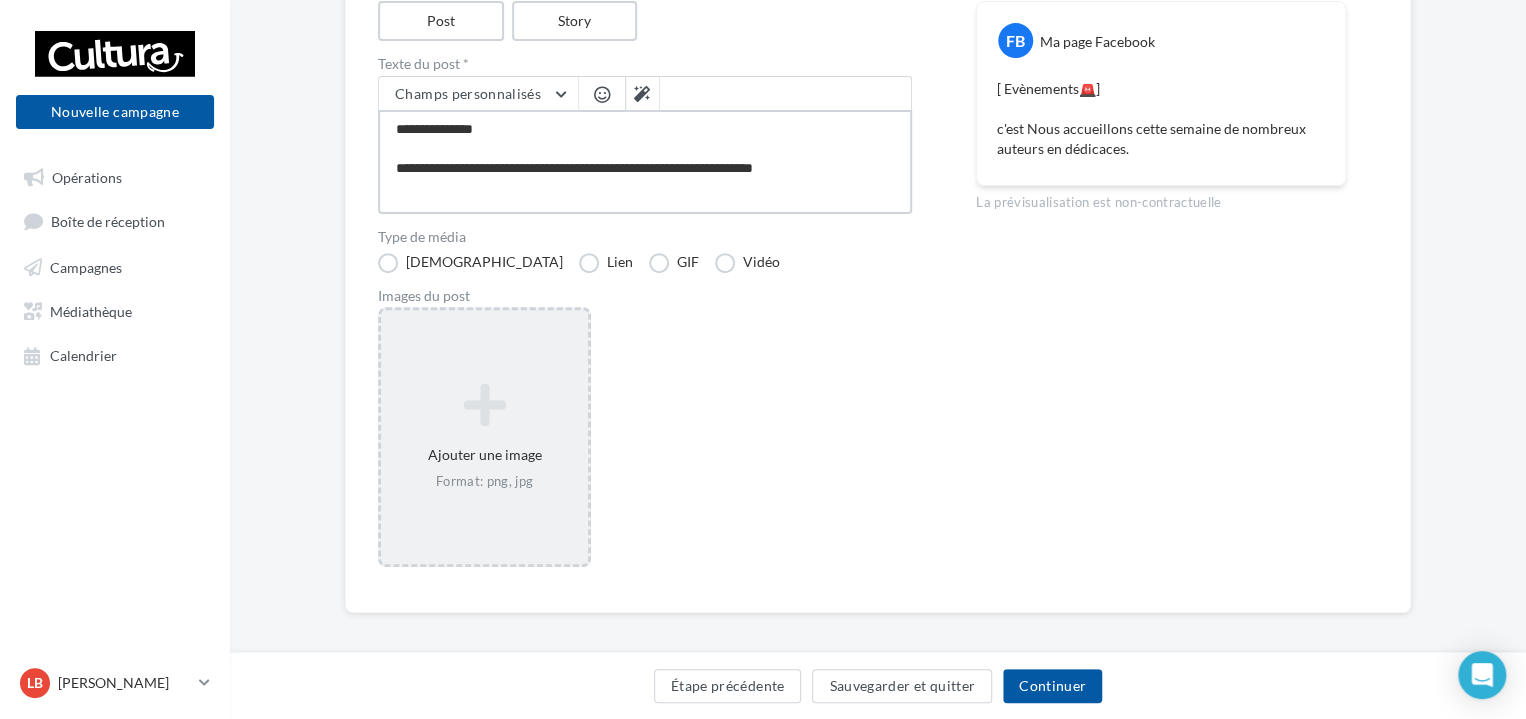 type on "**********" 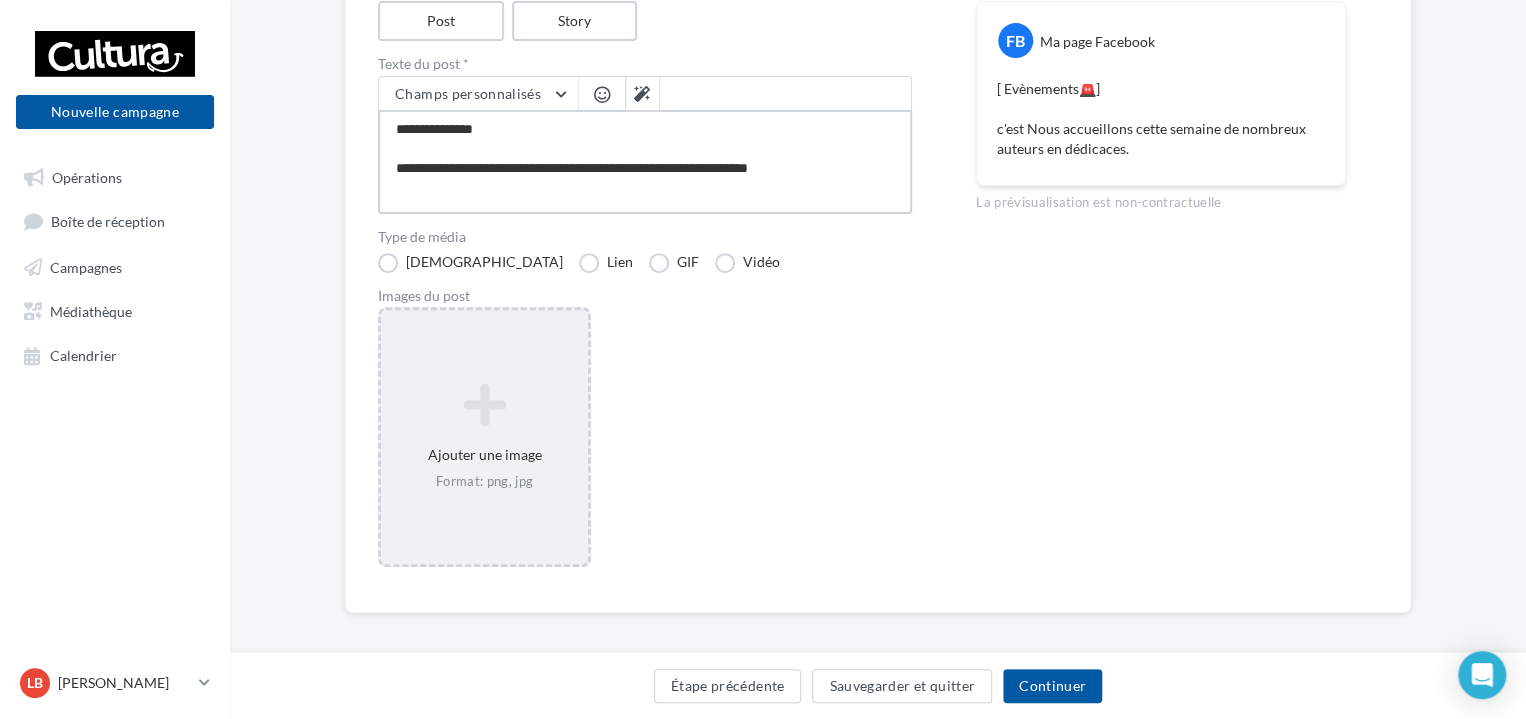 type 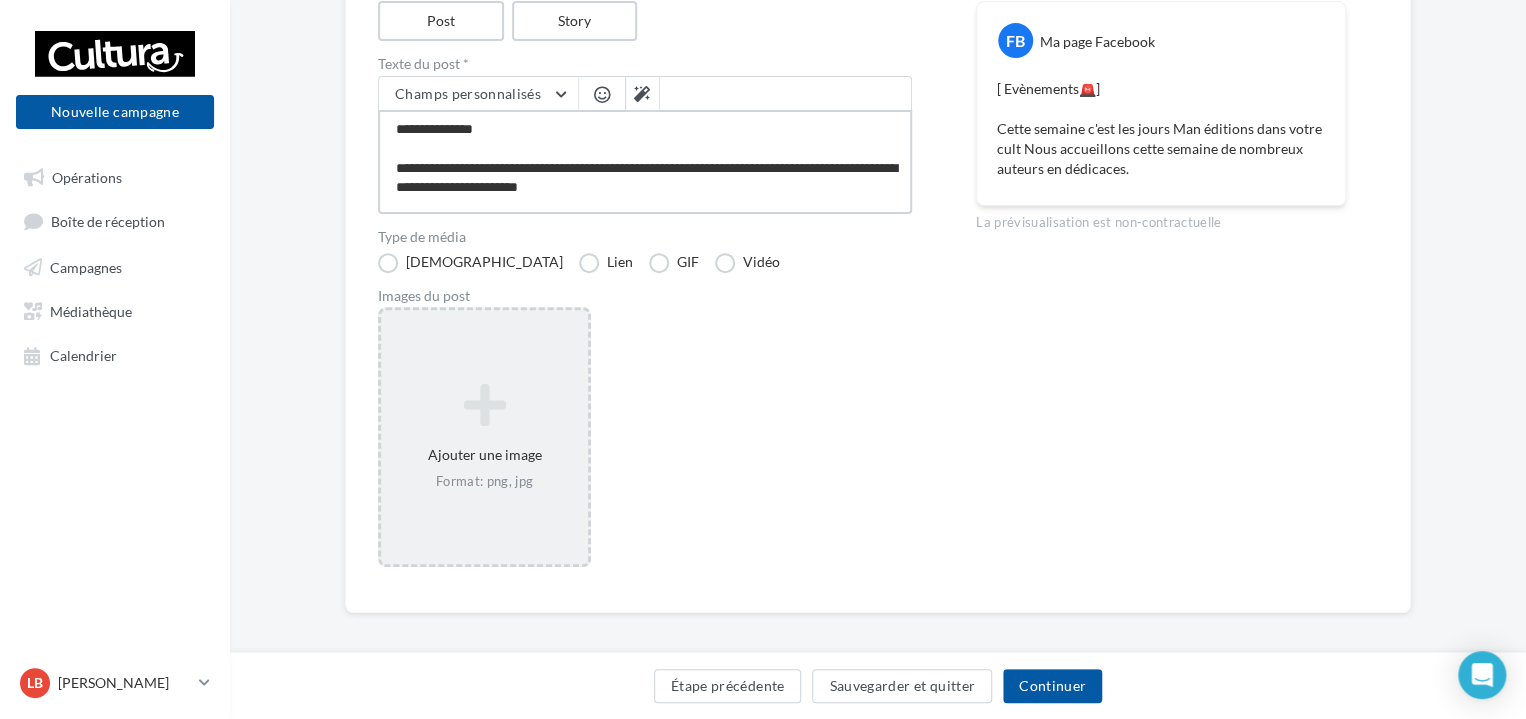 click on "**********" at bounding box center (645, 162) 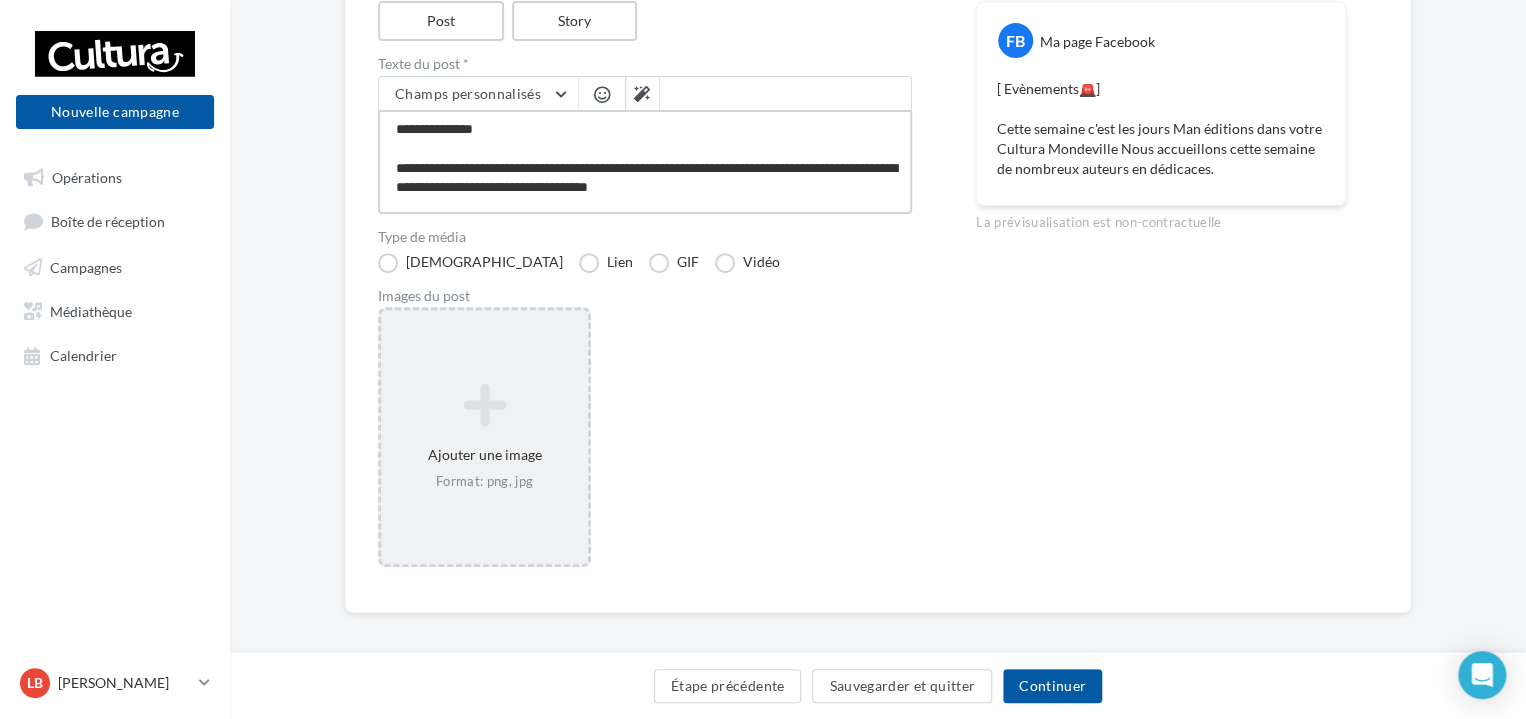 drag, startPoint x: 800, startPoint y: 158, endPoint x: 800, endPoint y: 171, distance: 13 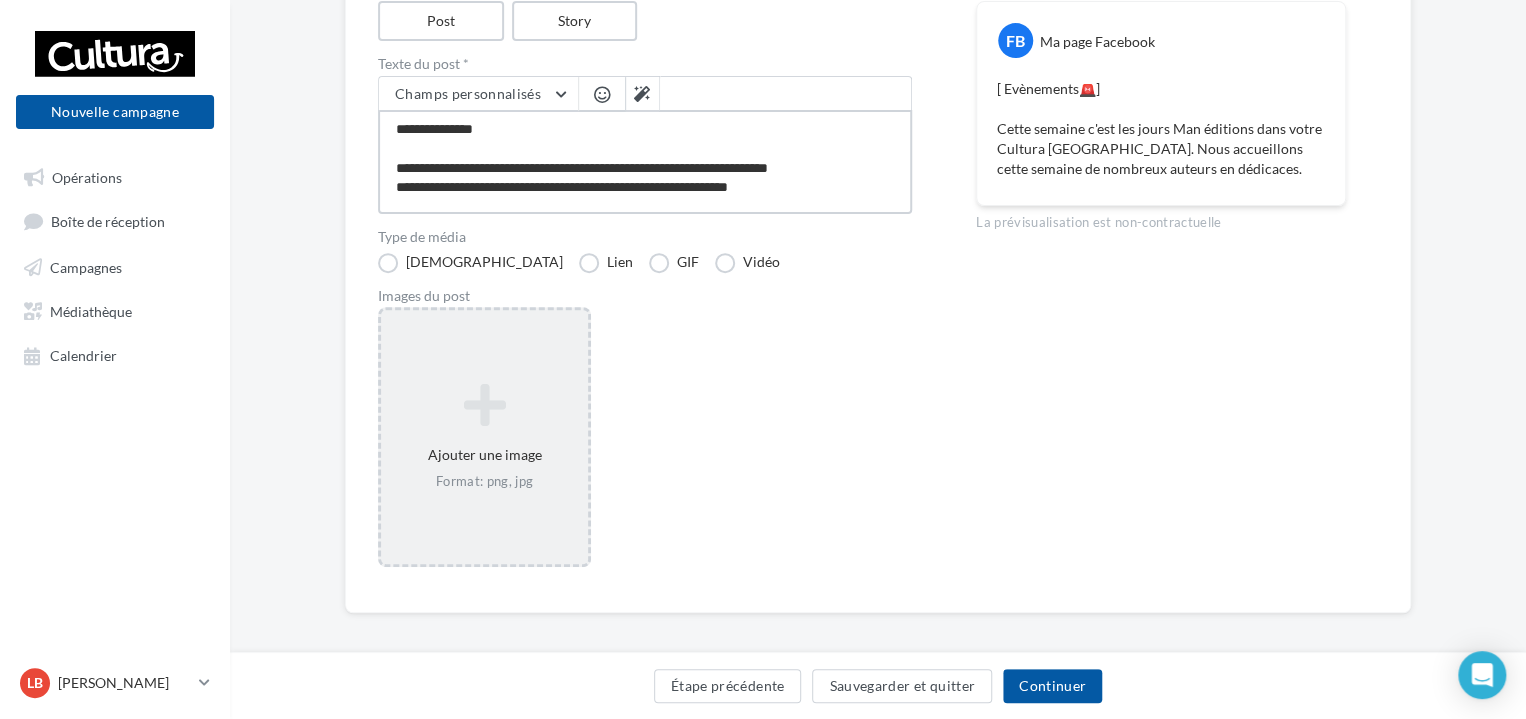 click on "**********" at bounding box center [645, 162] 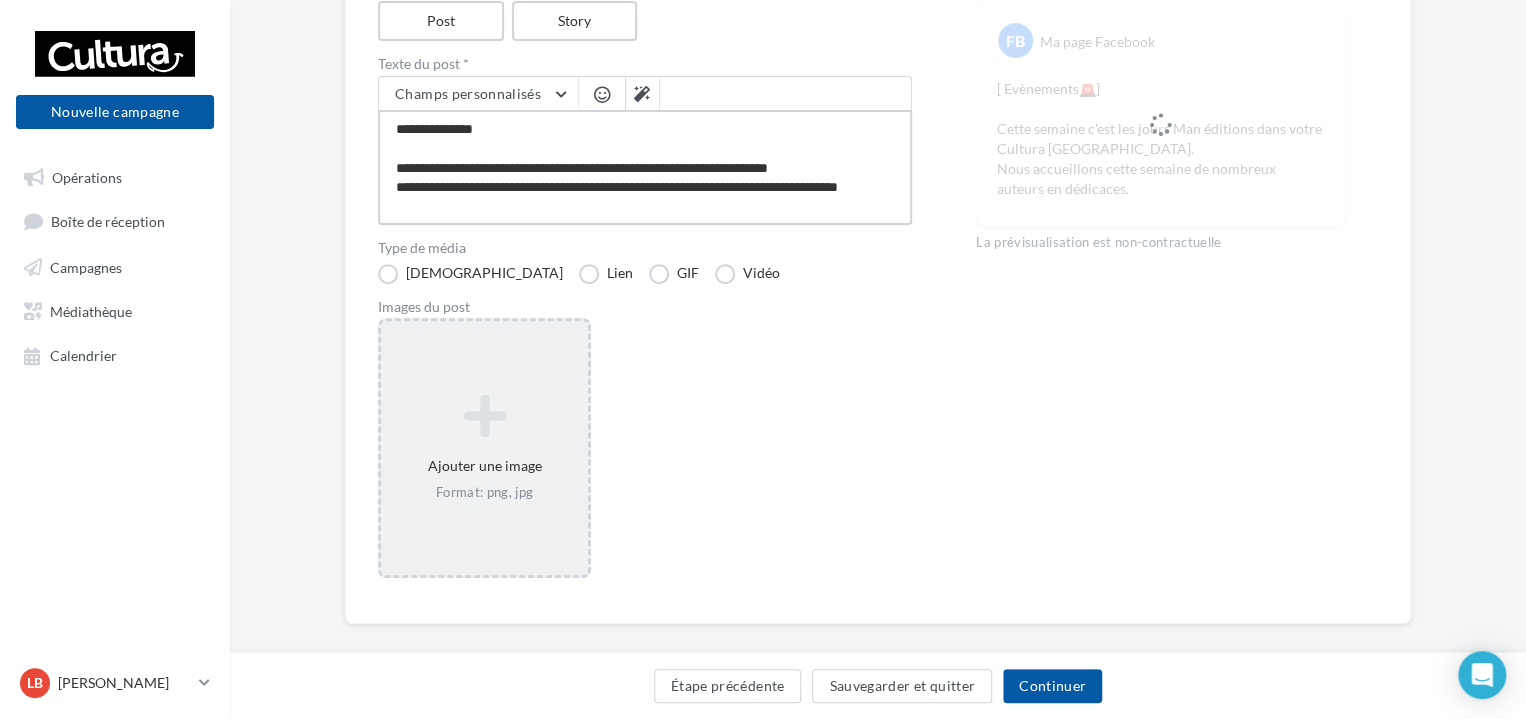 click on "**********" at bounding box center (645, 167) 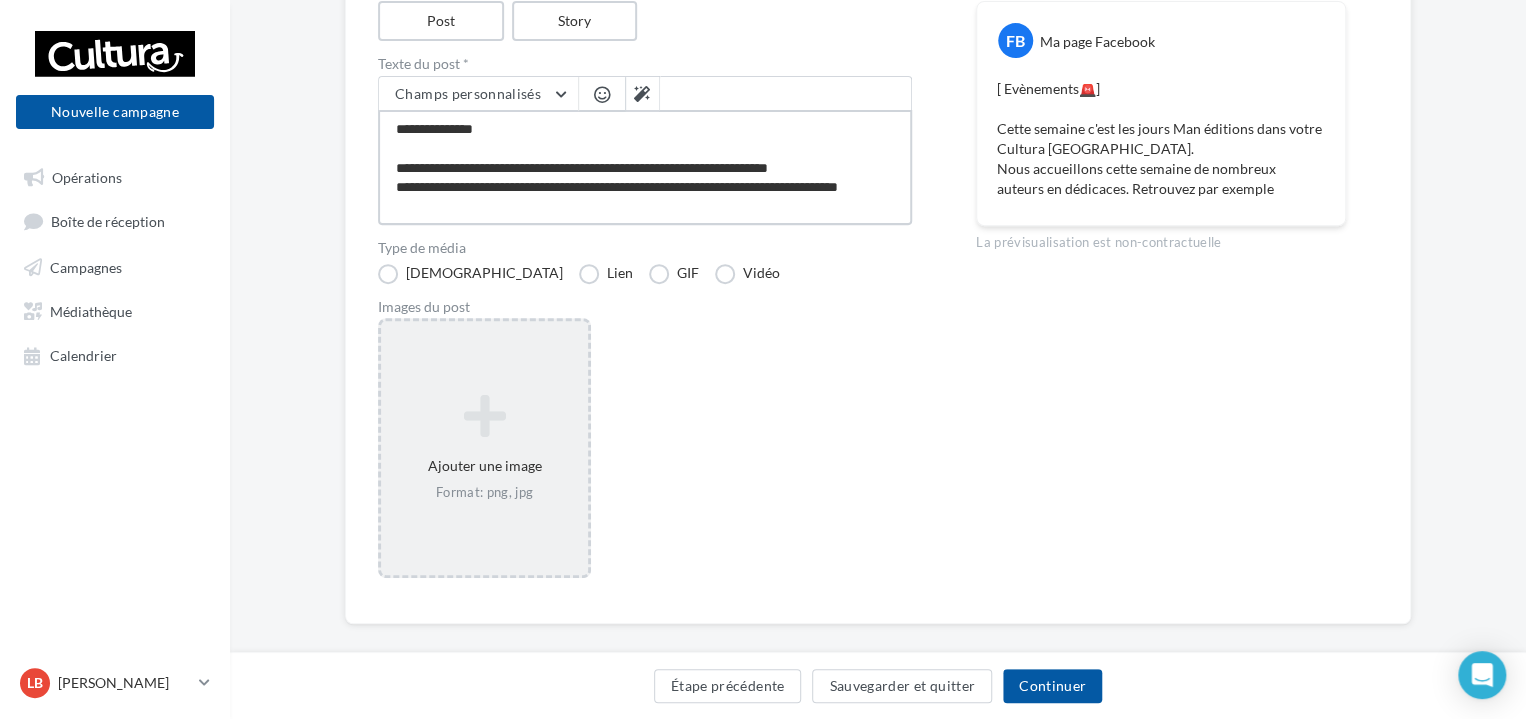 click on "**********" at bounding box center (645, 167) 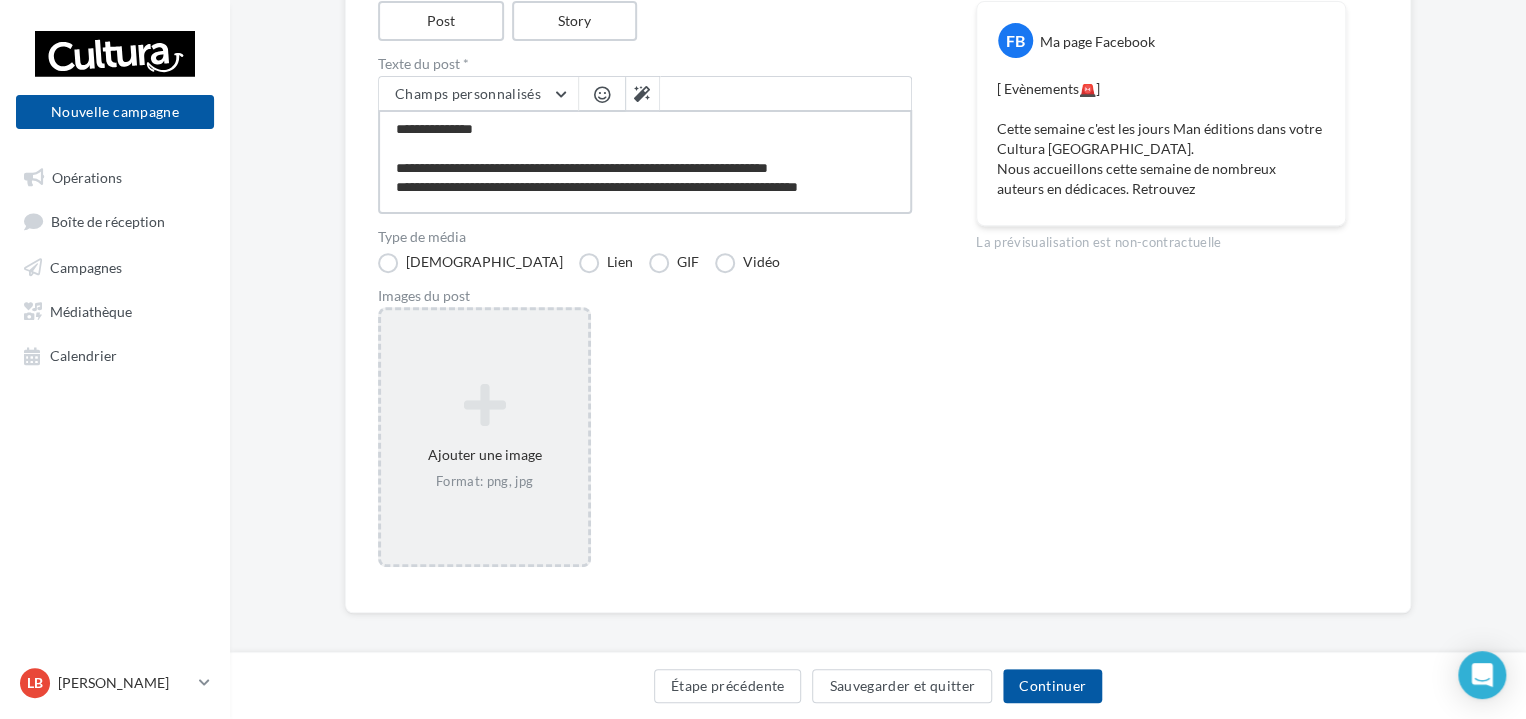 scroll, scrollTop: 0, scrollLeft: 0, axis: both 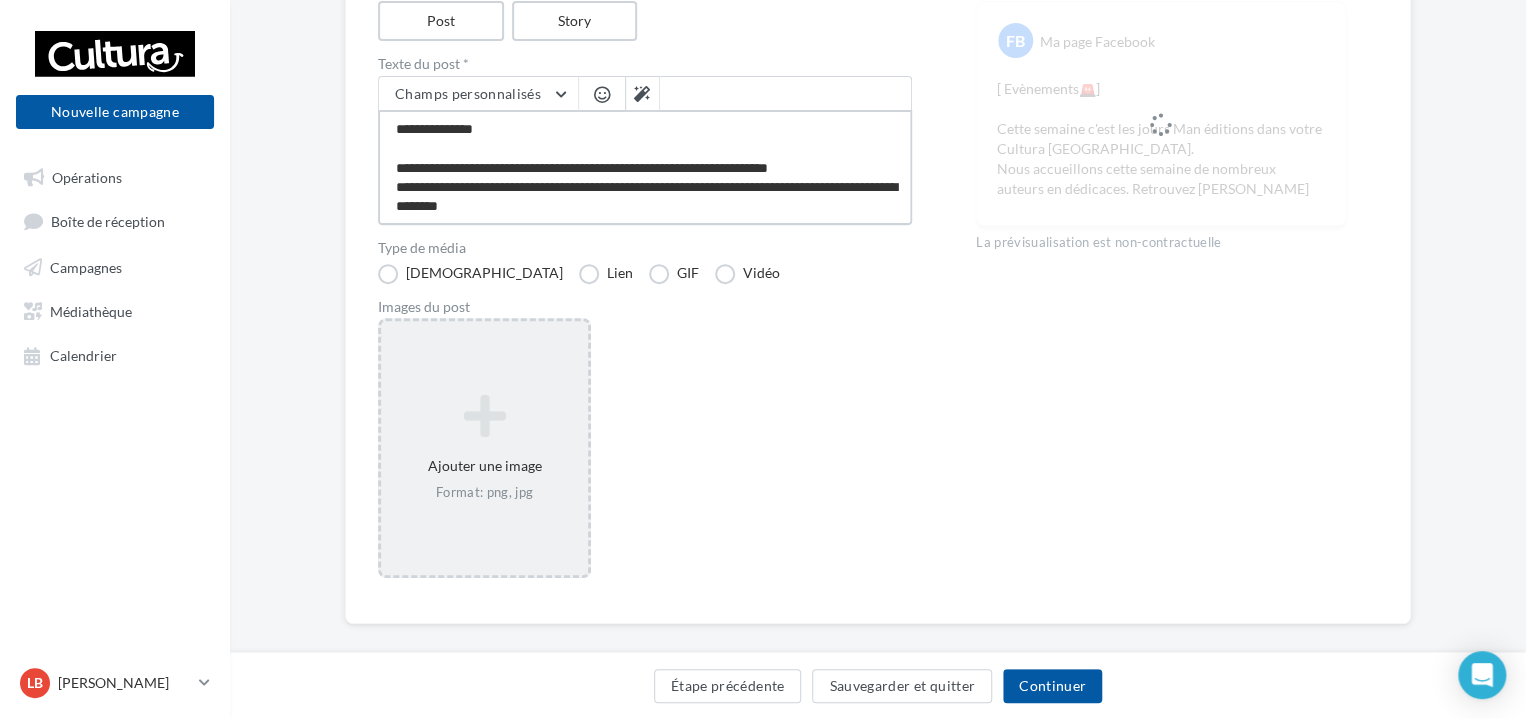 click on "**********" at bounding box center [645, 167] 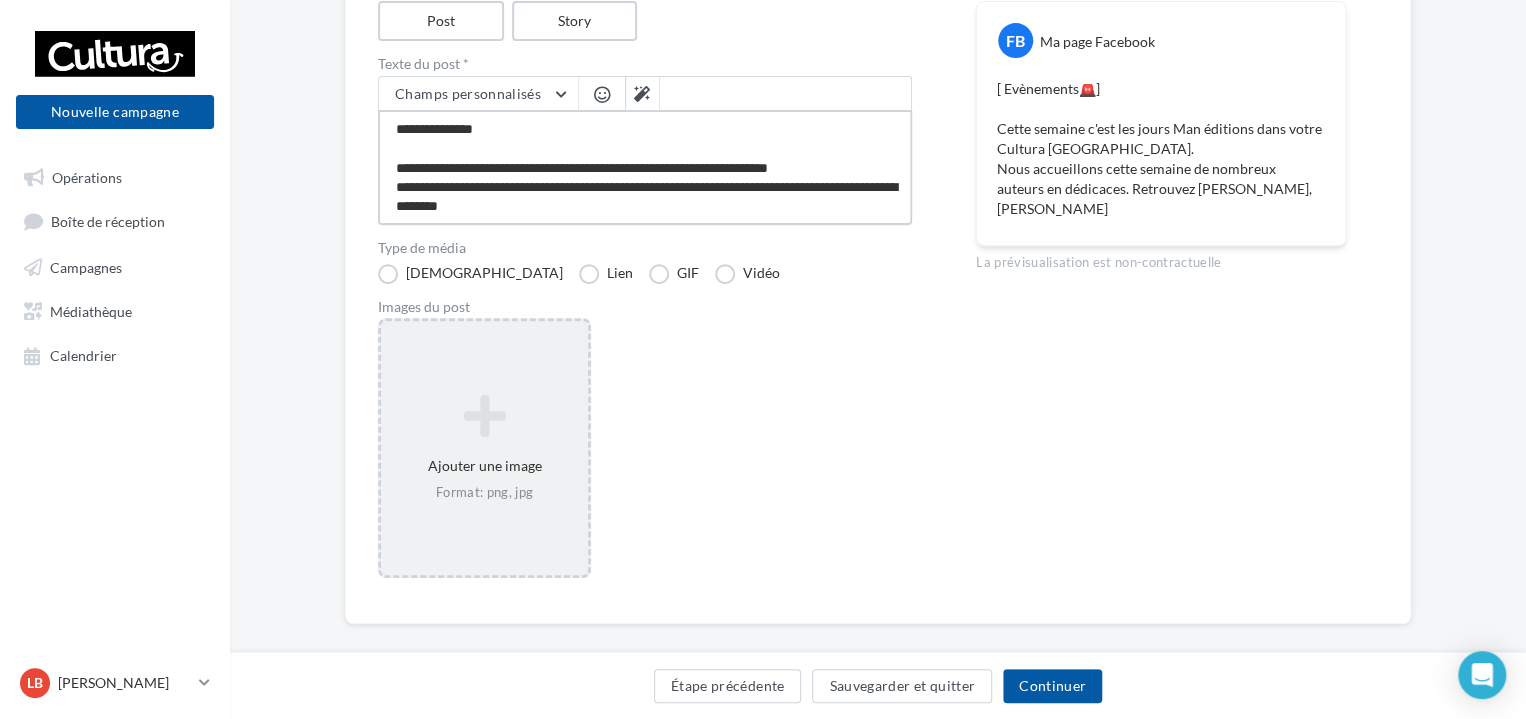 click on "**********" at bounding box center [645, 167] 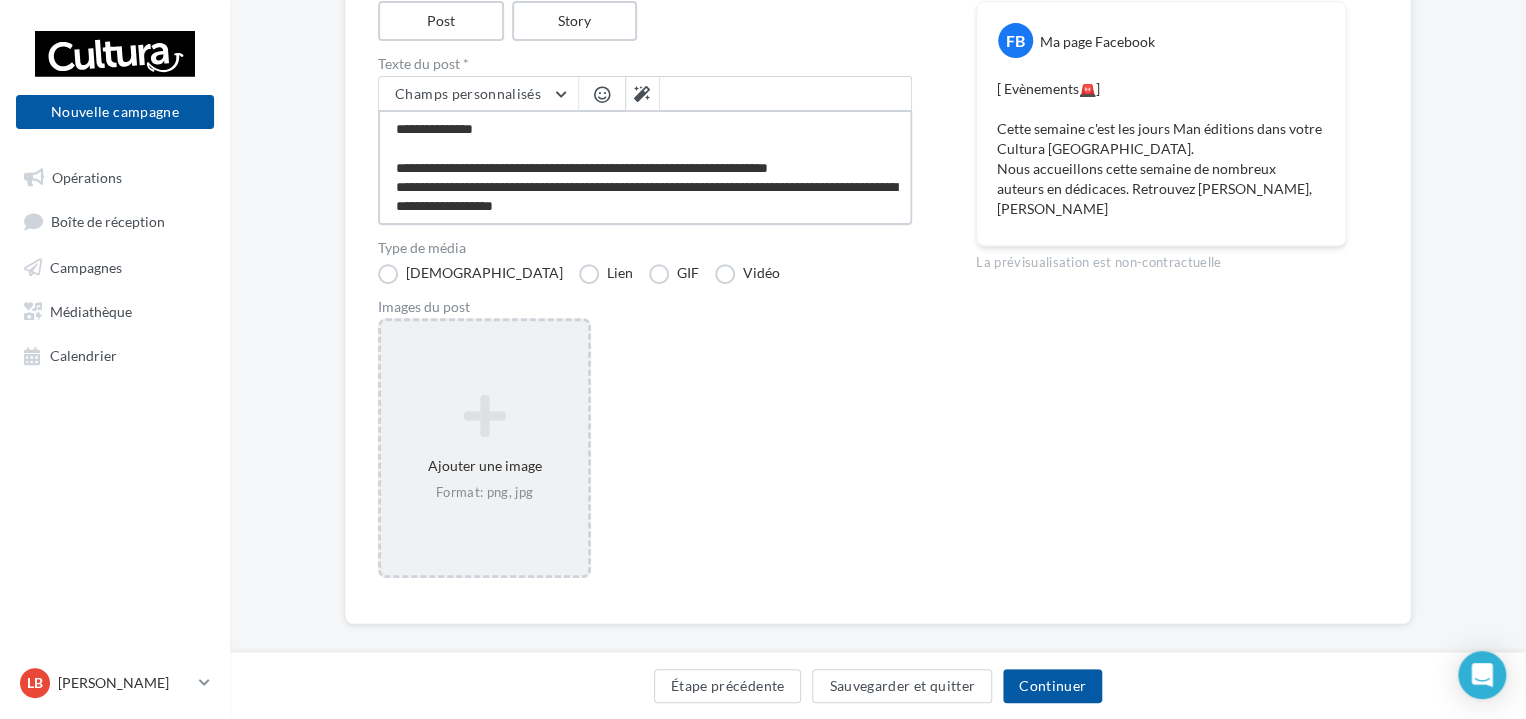 paste on "**********" 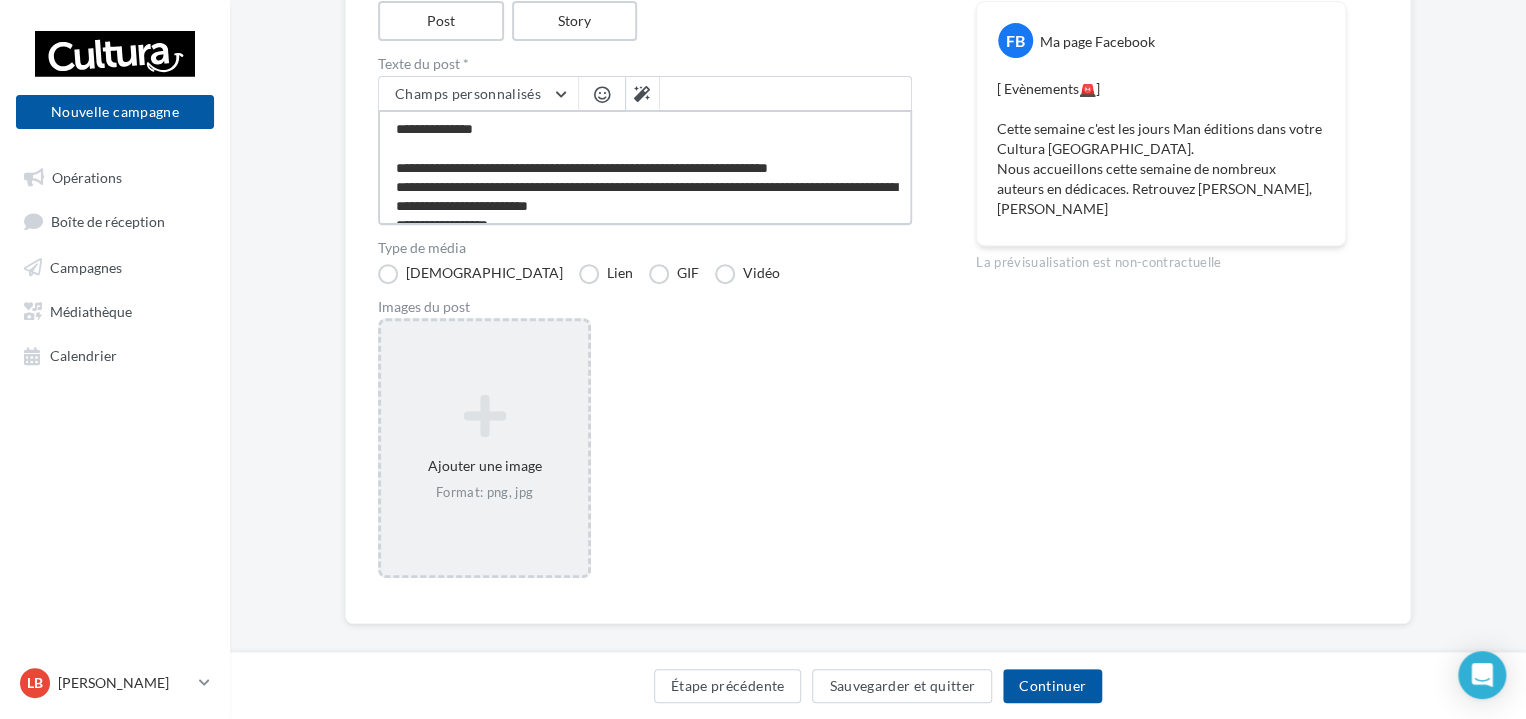 scroll, scrollTop: 10, scrollLeft: 0, axis: vertical 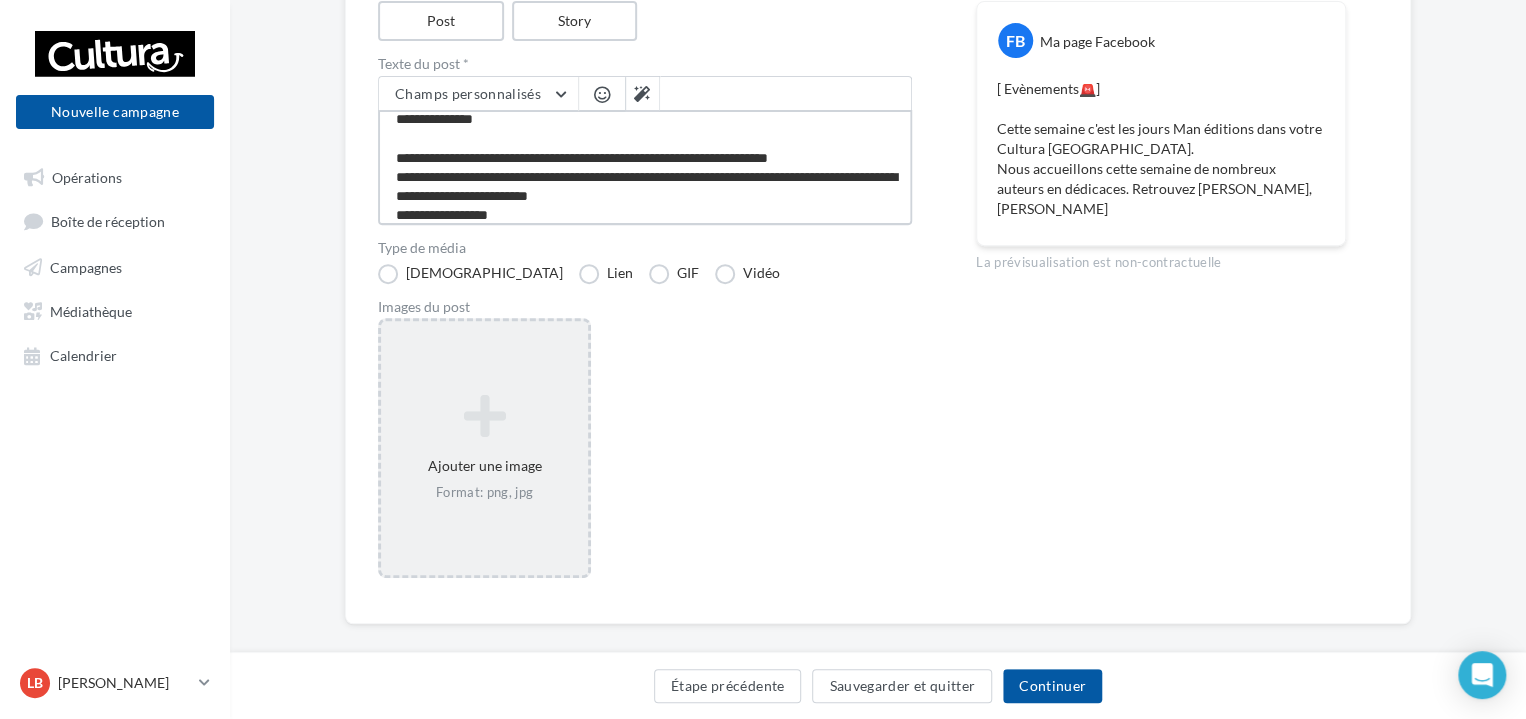 click on "**********" at bounding box center [645, 167] 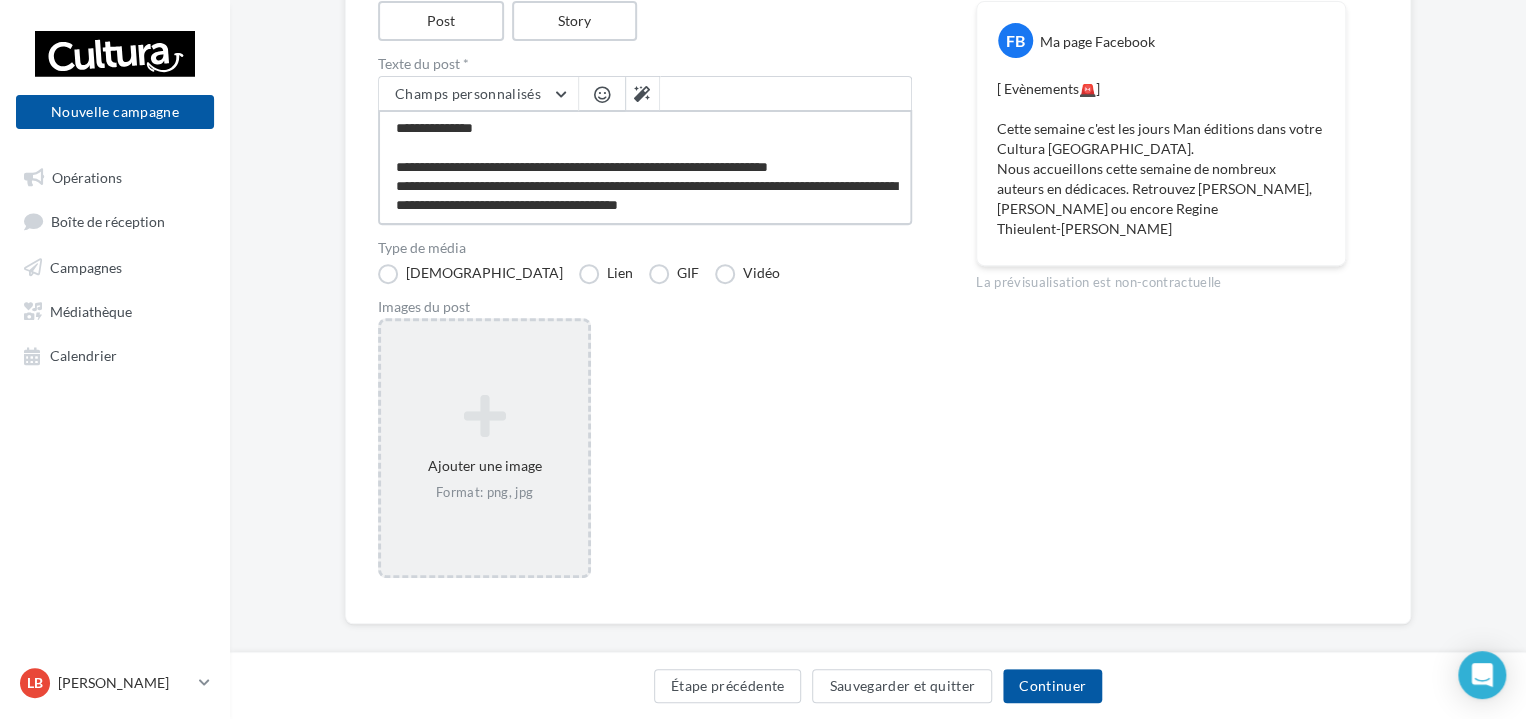 scroll, scrollTop: 0, scrollLeft: 0, axis: both 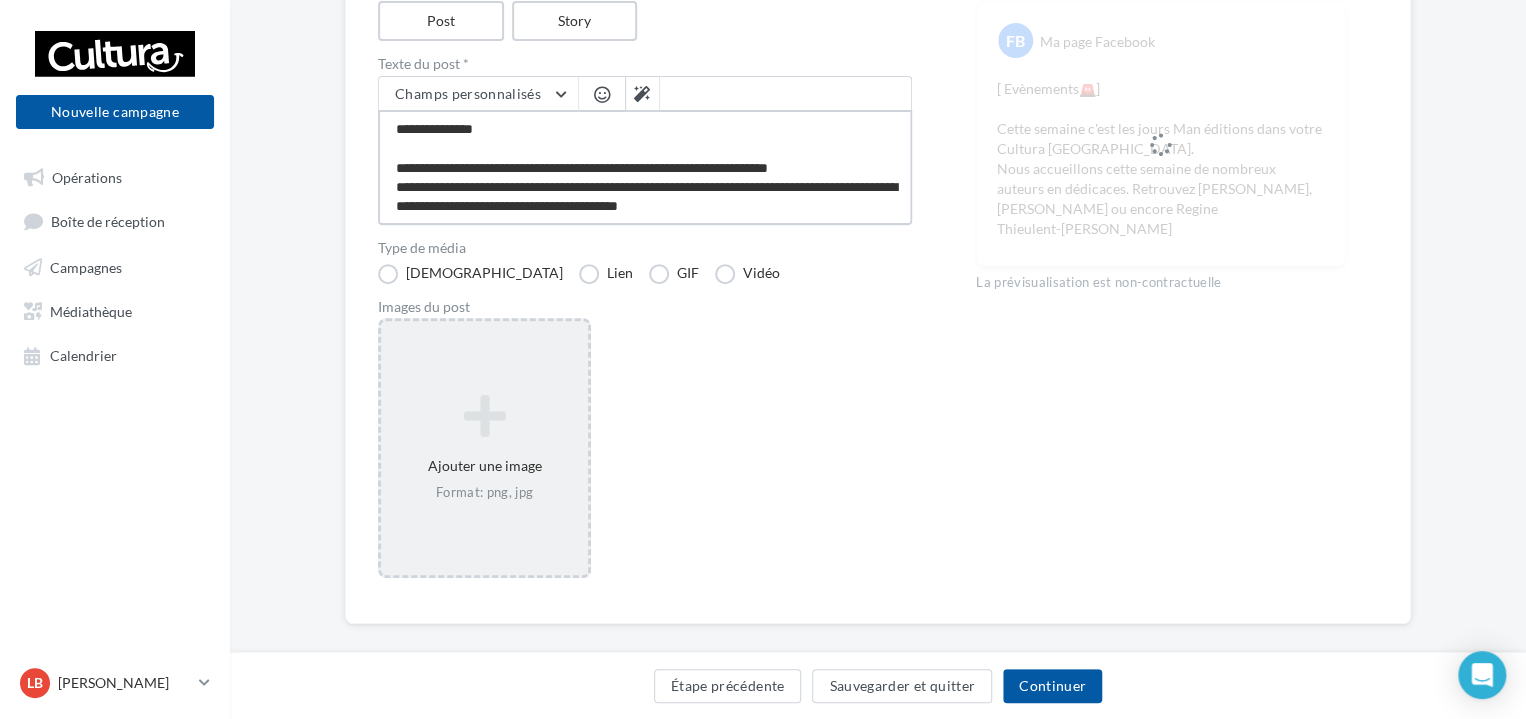 click on "**********" at bounding box center [645, 167] 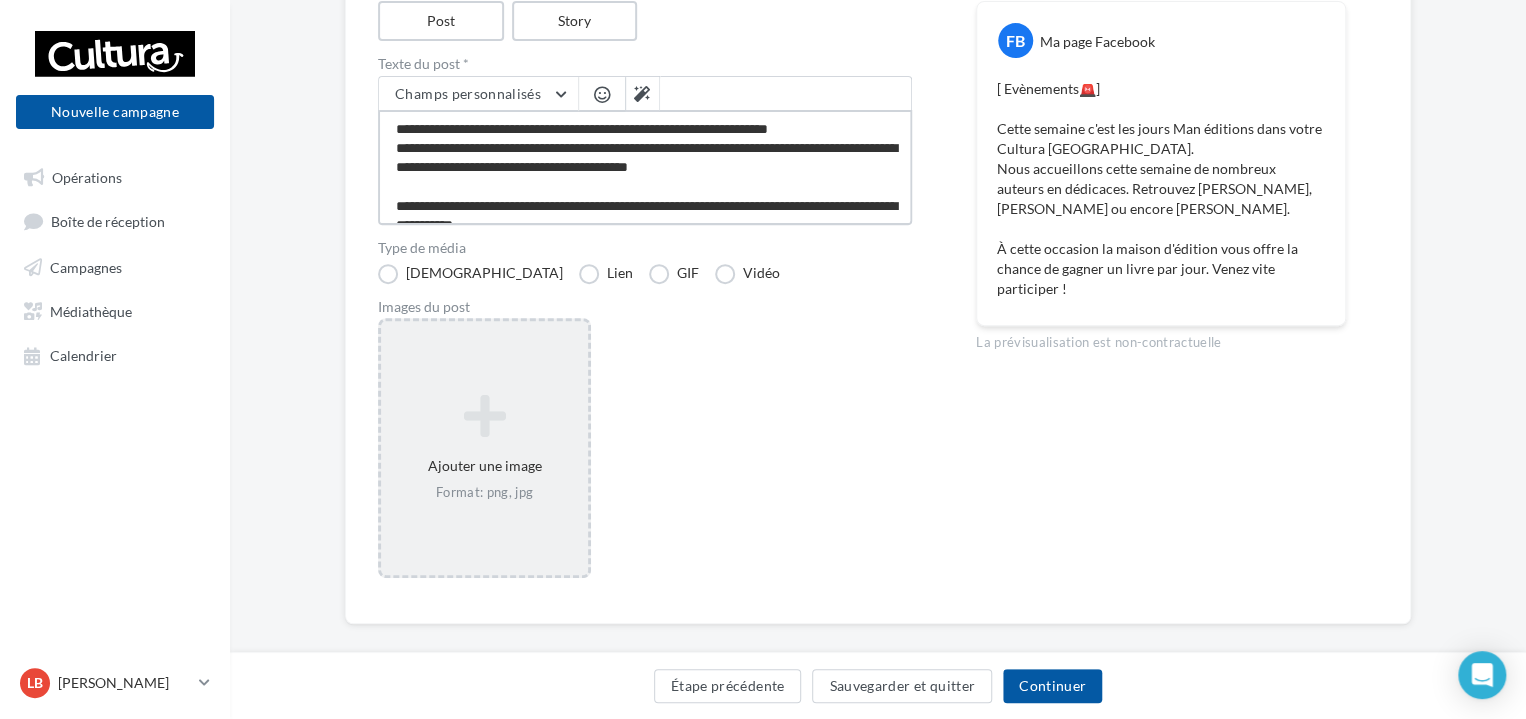 scroll, scrollTop: 58, scrollLeft: 0, axis: vertical 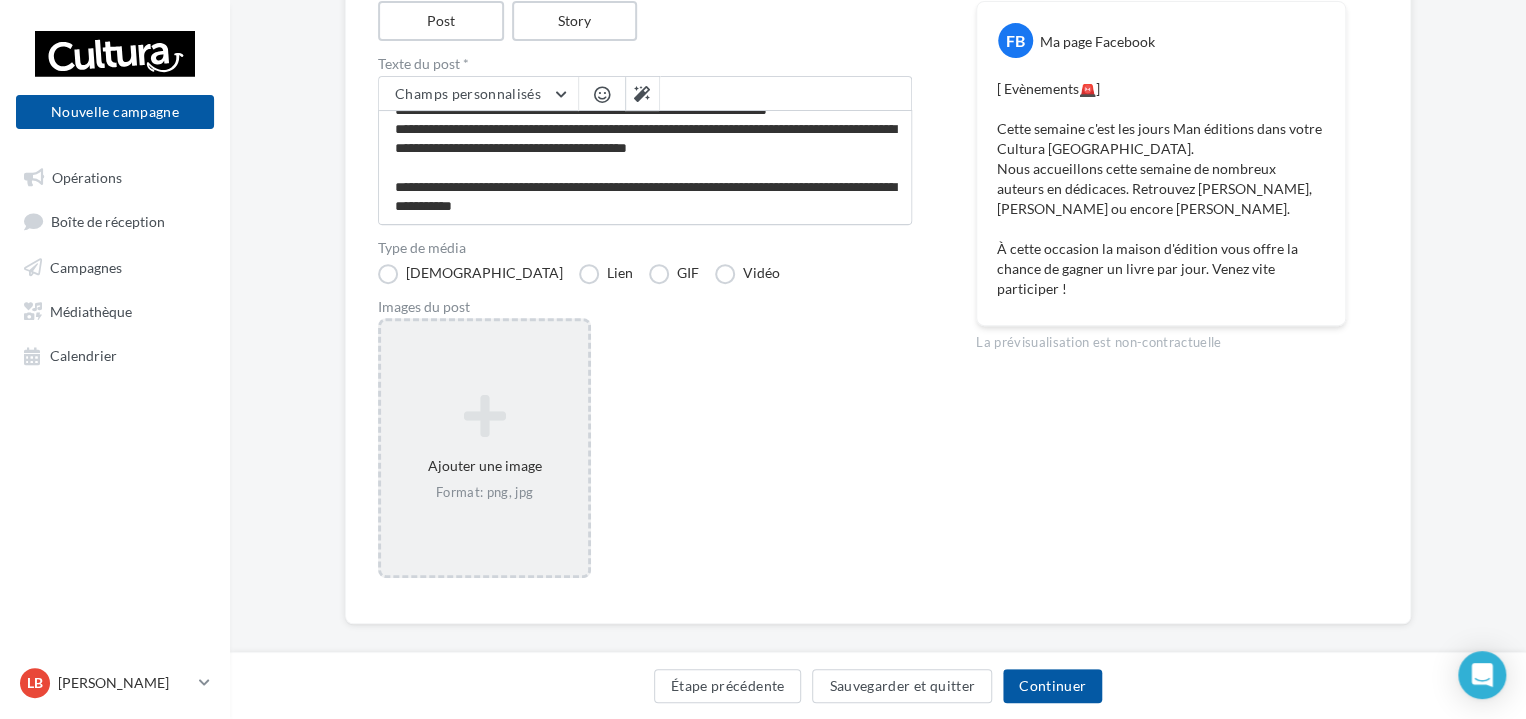 click at bounding box center [484, 416] 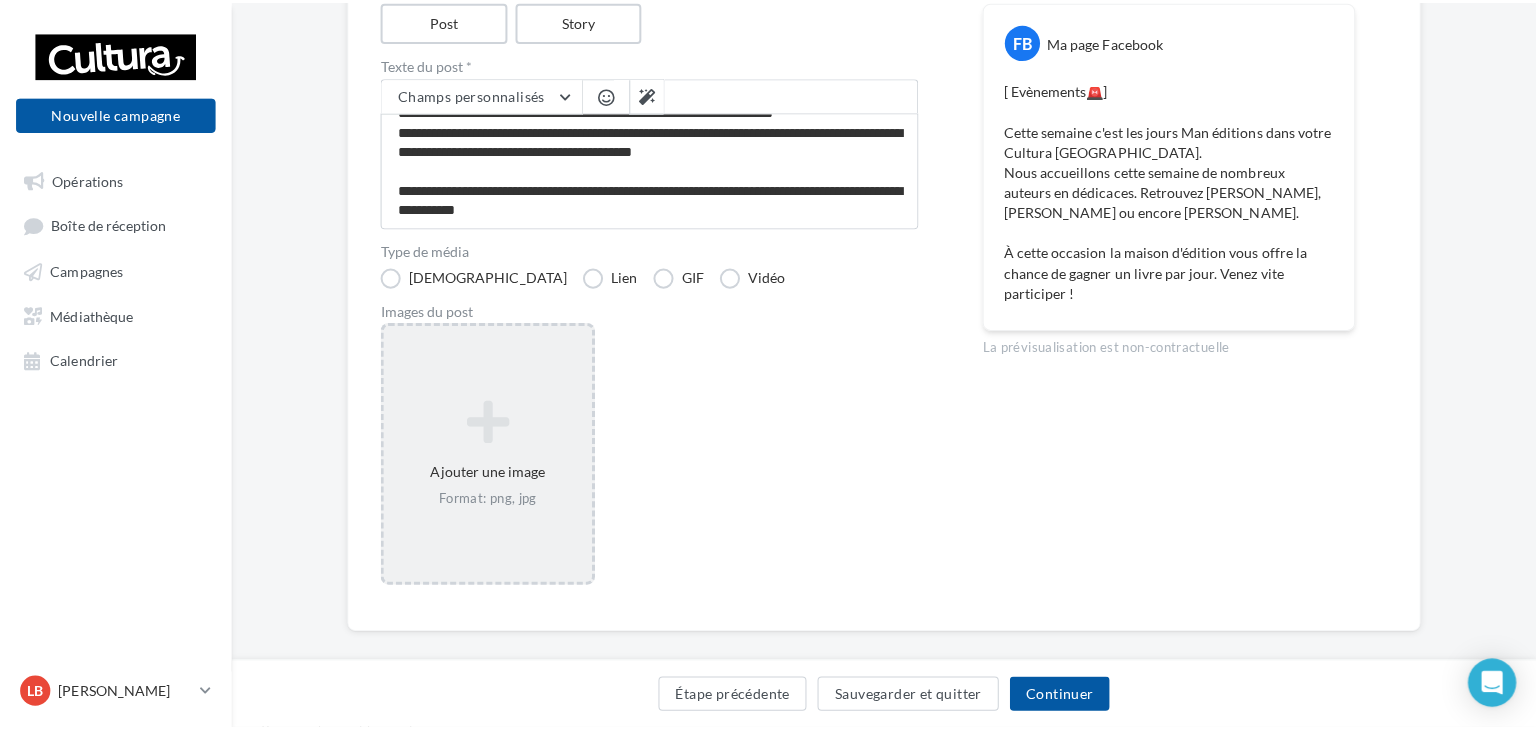 scroll, scrollTop: 56, scrollLeft: 0, axis: vertical 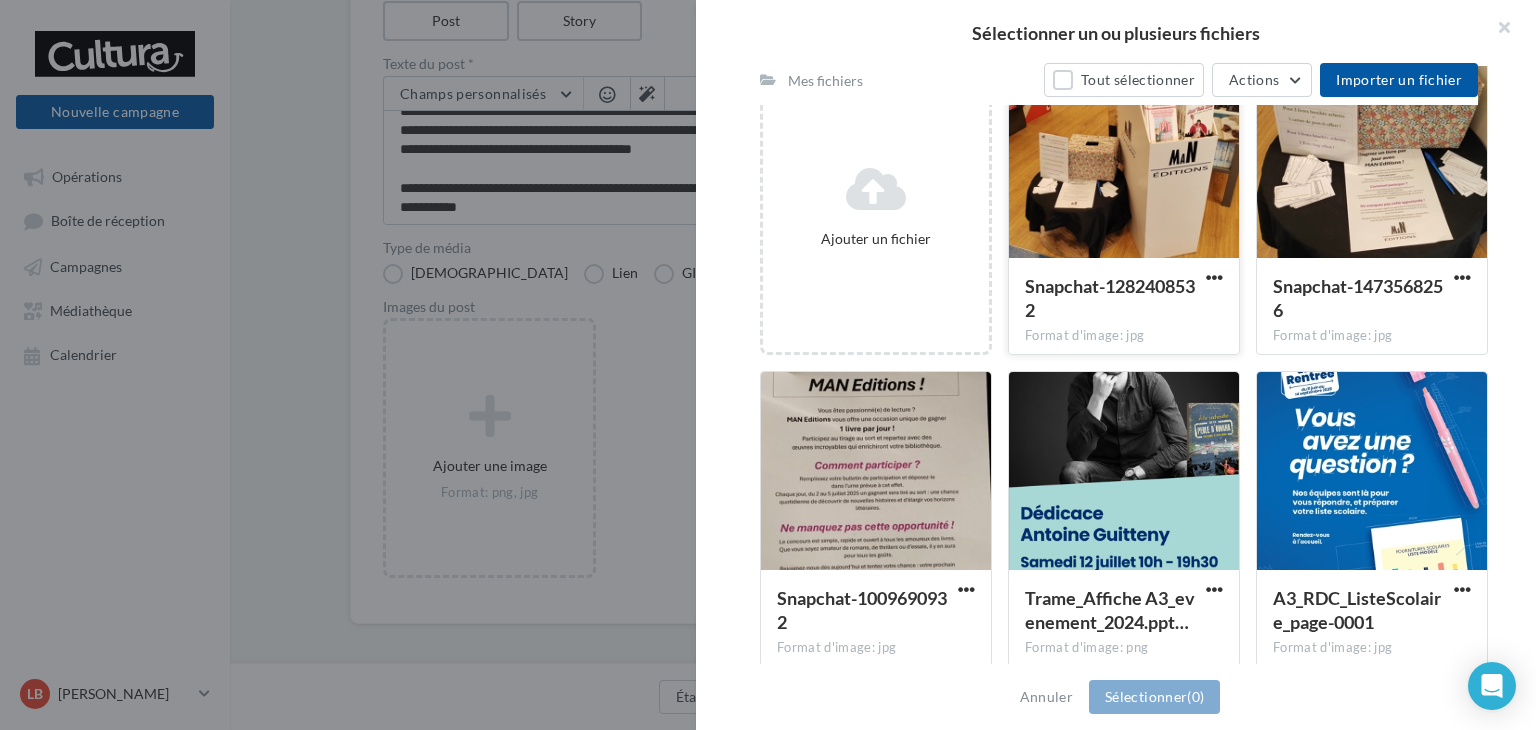 click at bounding box center [1124, 160] 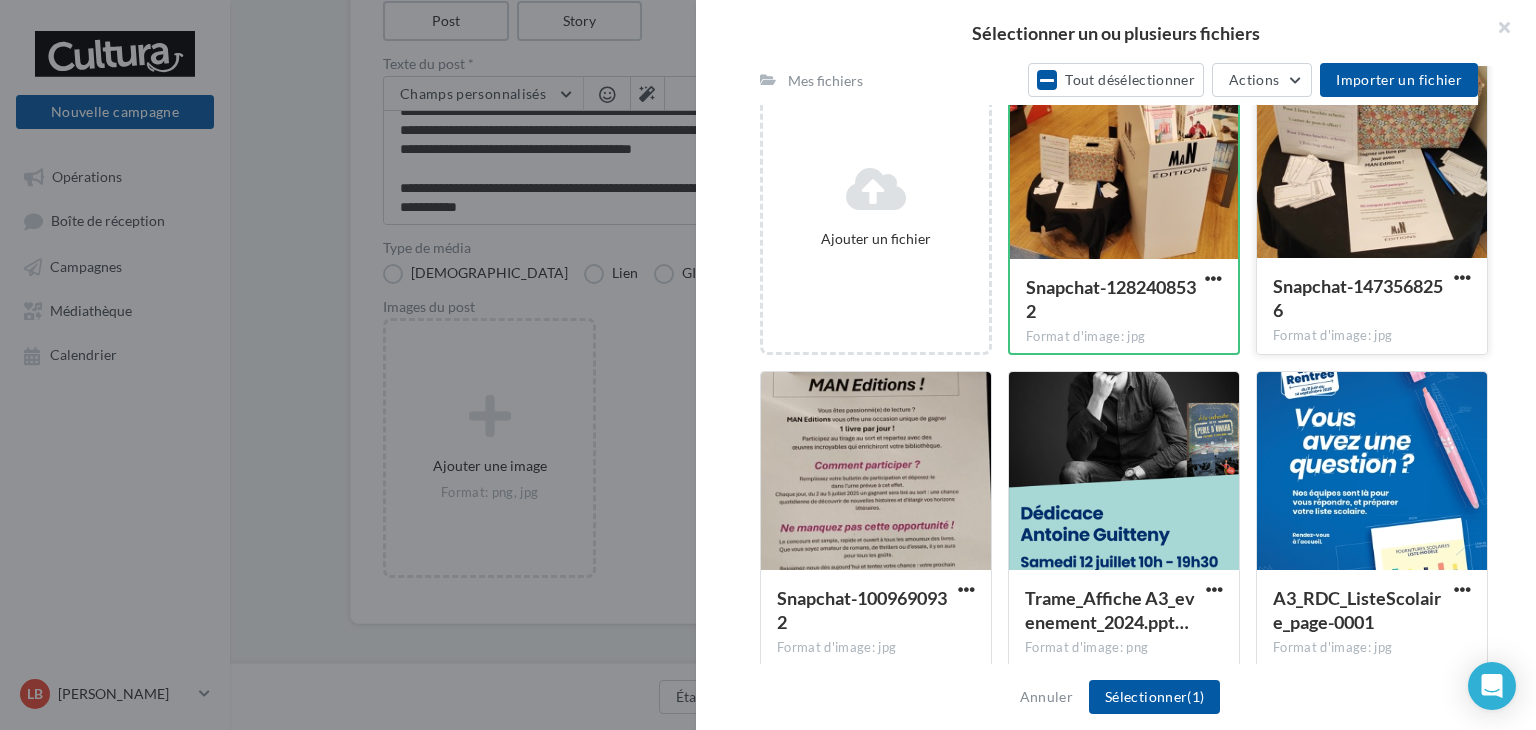 click at bounding box center (1372, 160) 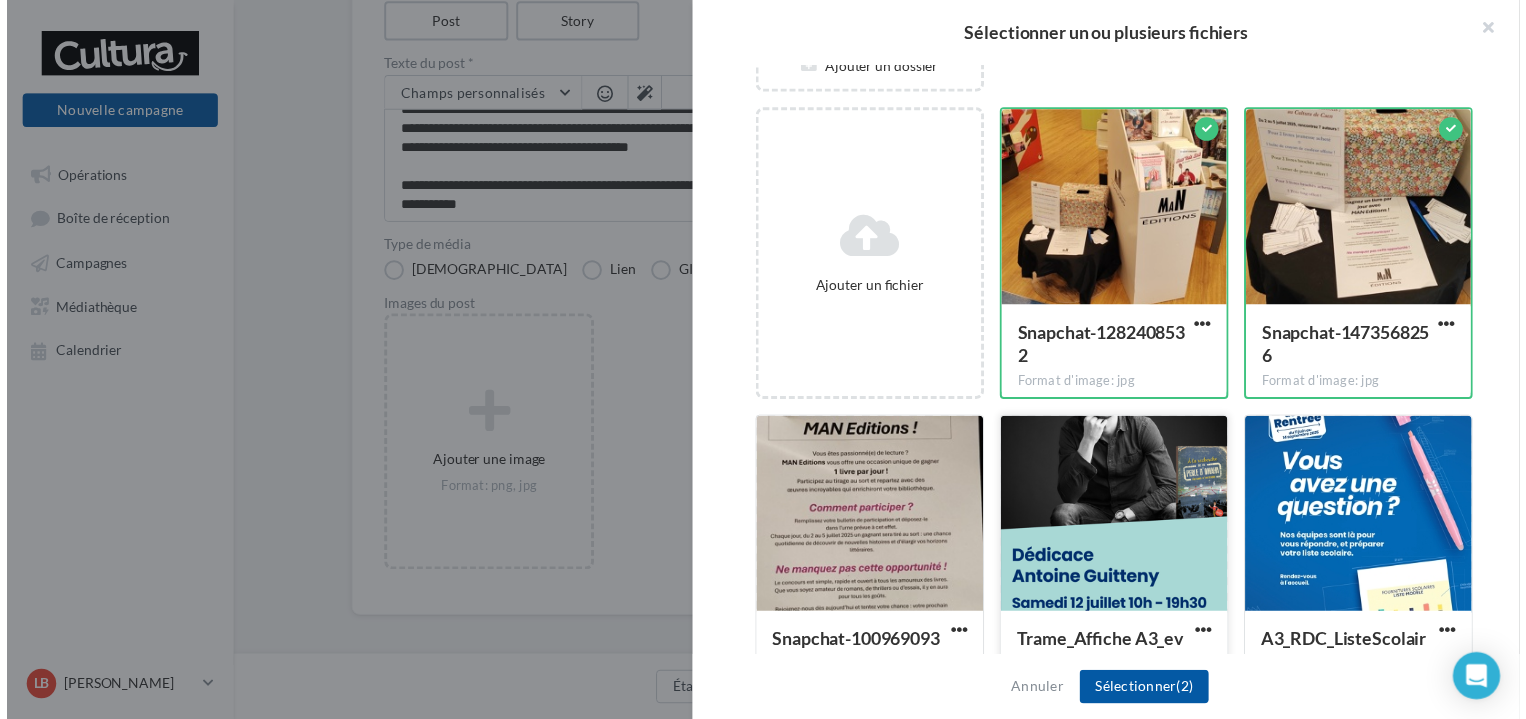 scroll, scrollTop: 300, scrollLeft: 0, axis: vertical 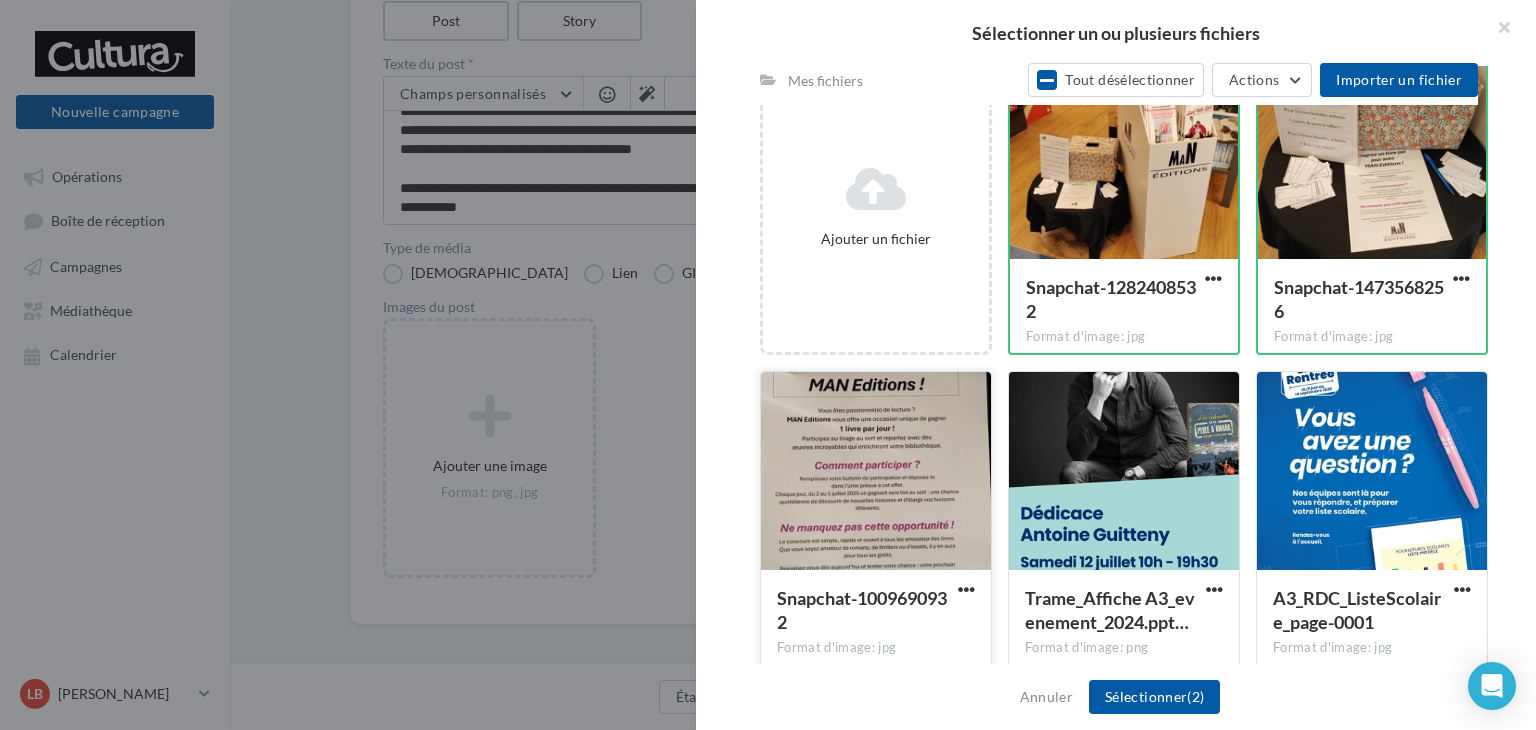 click at bounding box center (876, 472) 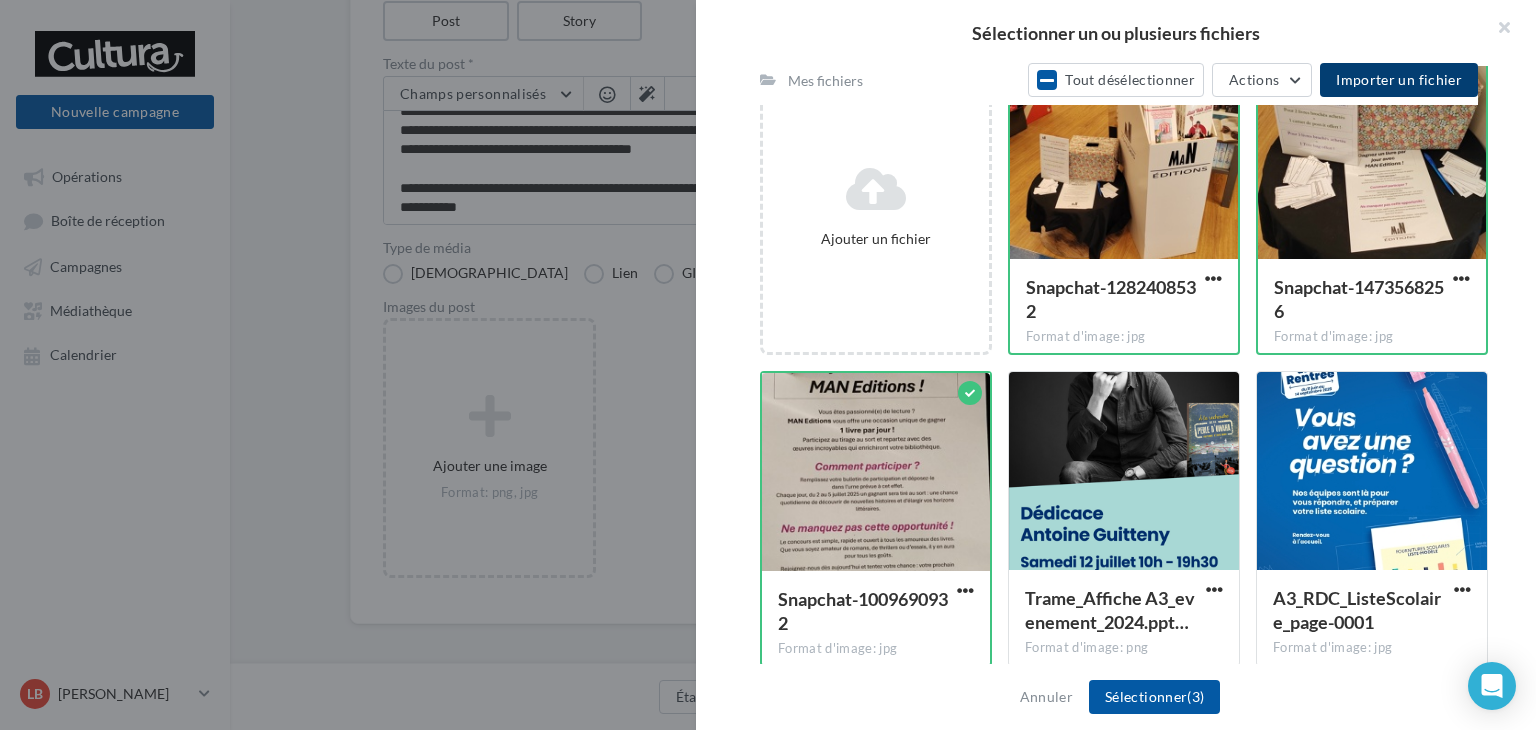 click on "Importer un fichier" at bounding box center [1399, 79] 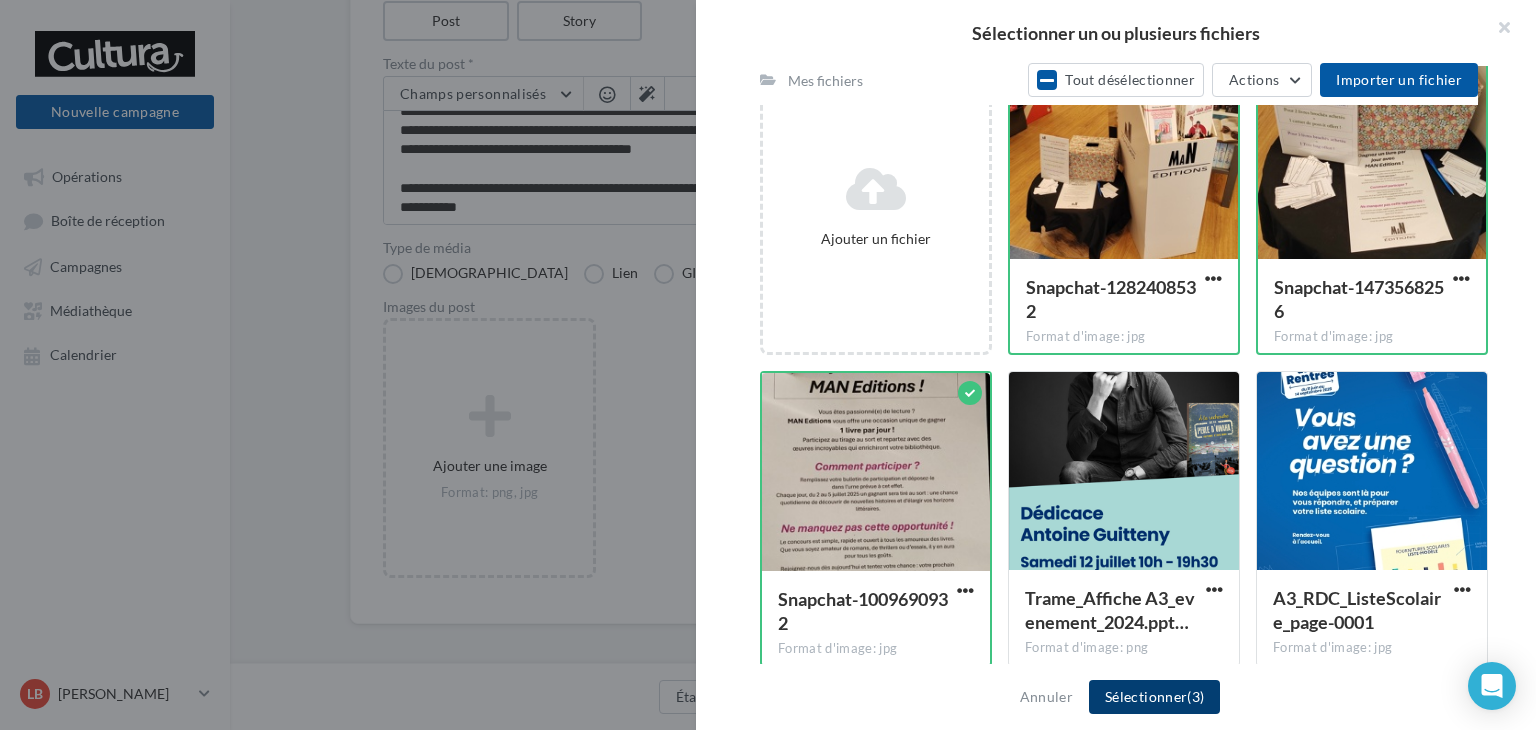 click on "Sélectionner   (3)" at bounding box center (1154, 697) 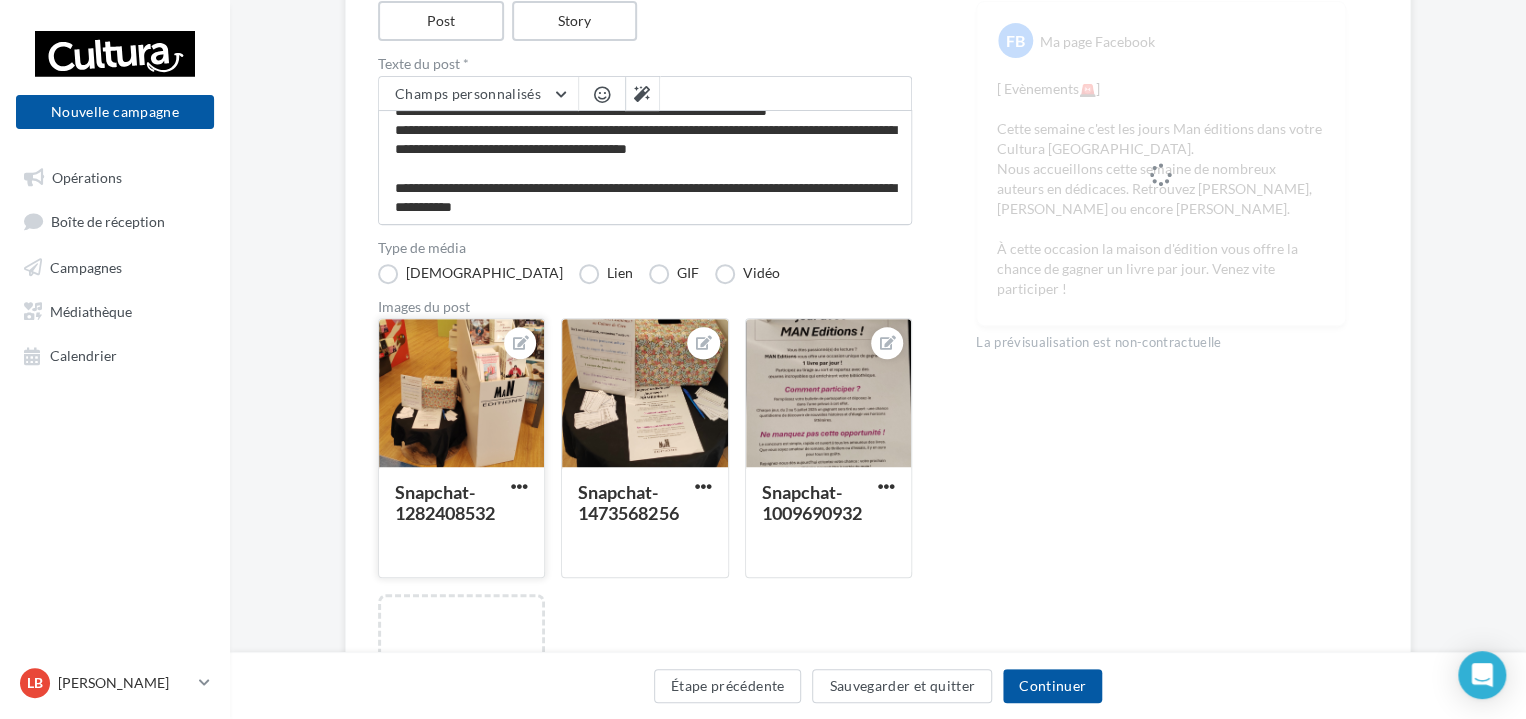 click at bounding box center (461, 394) 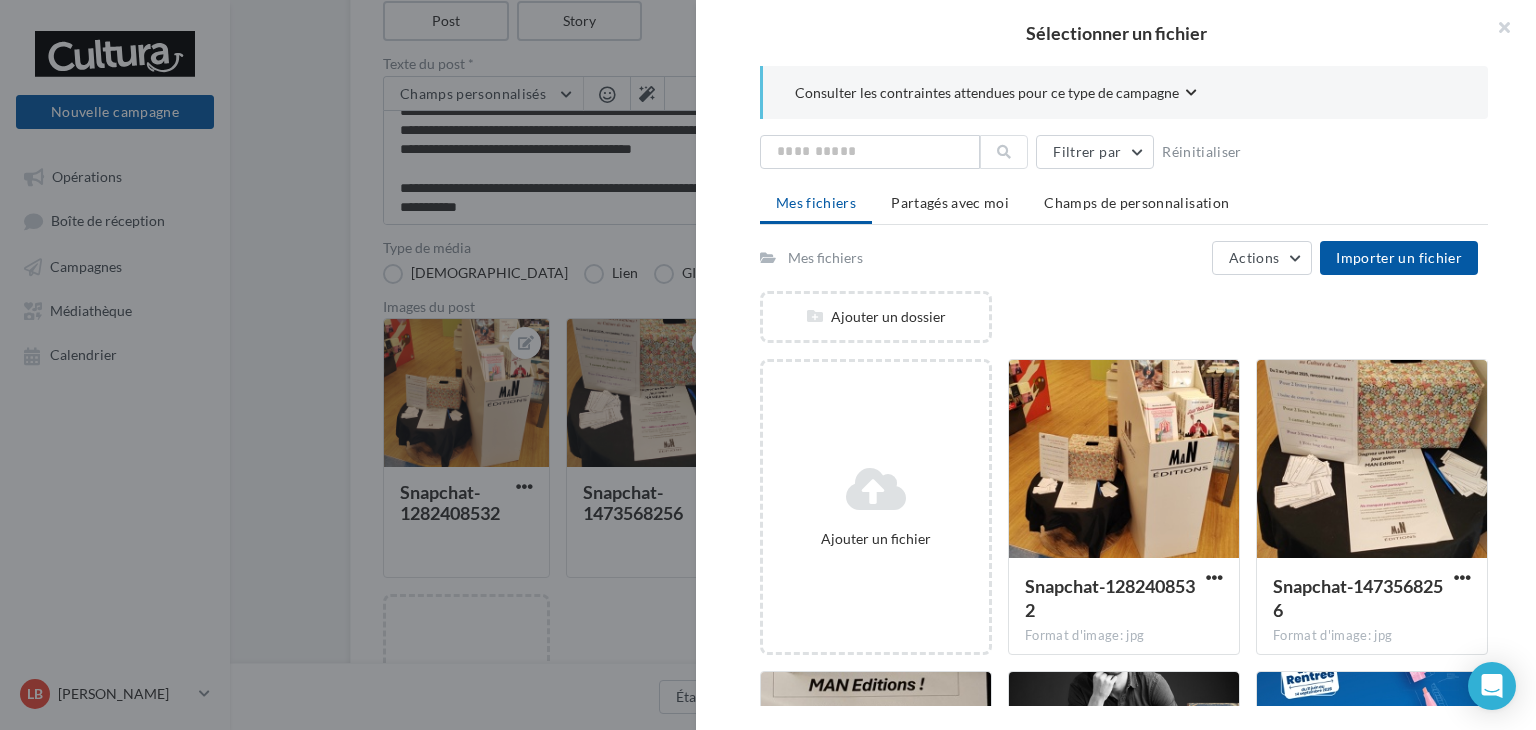 click at bounding box center (768, 365) 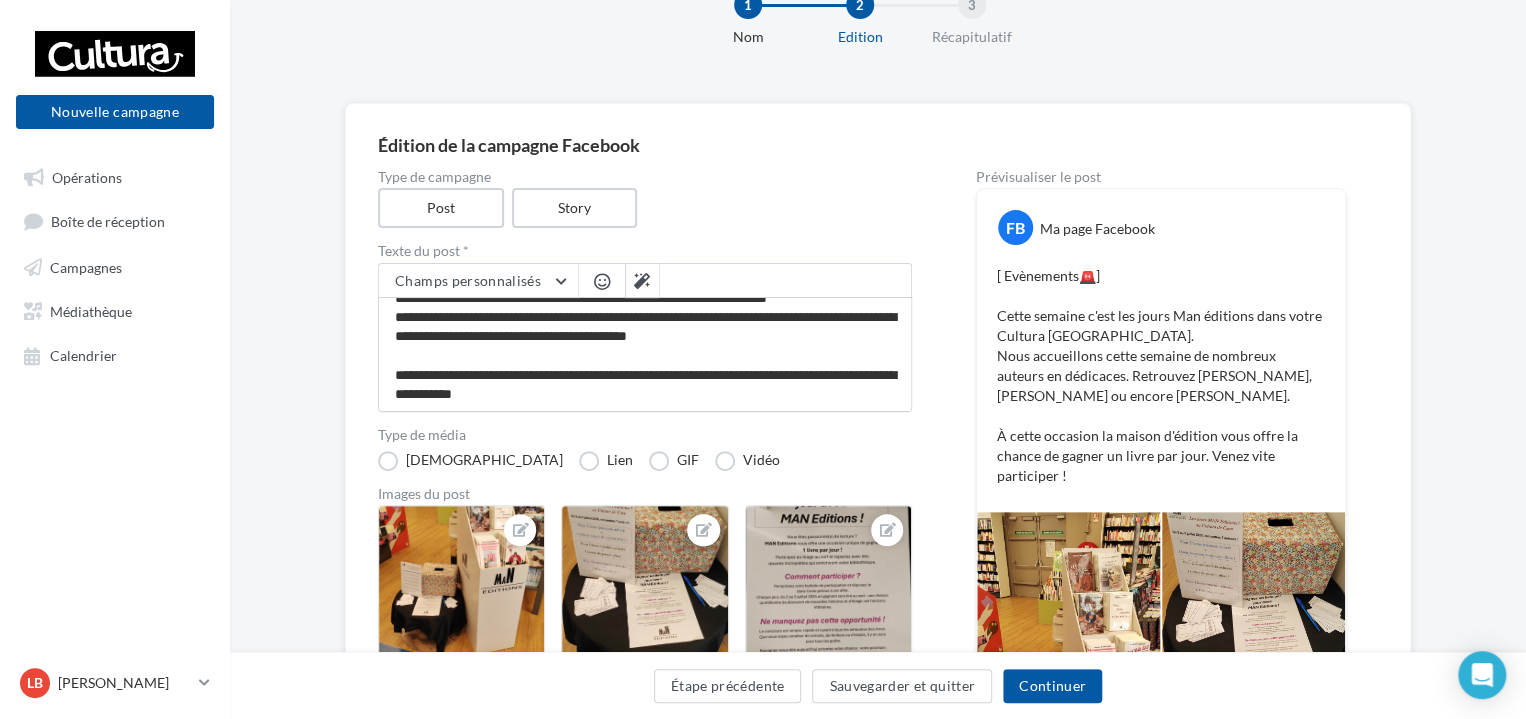 scroll, scrollTop: 52, scrollLeft: 0, axis: vertical 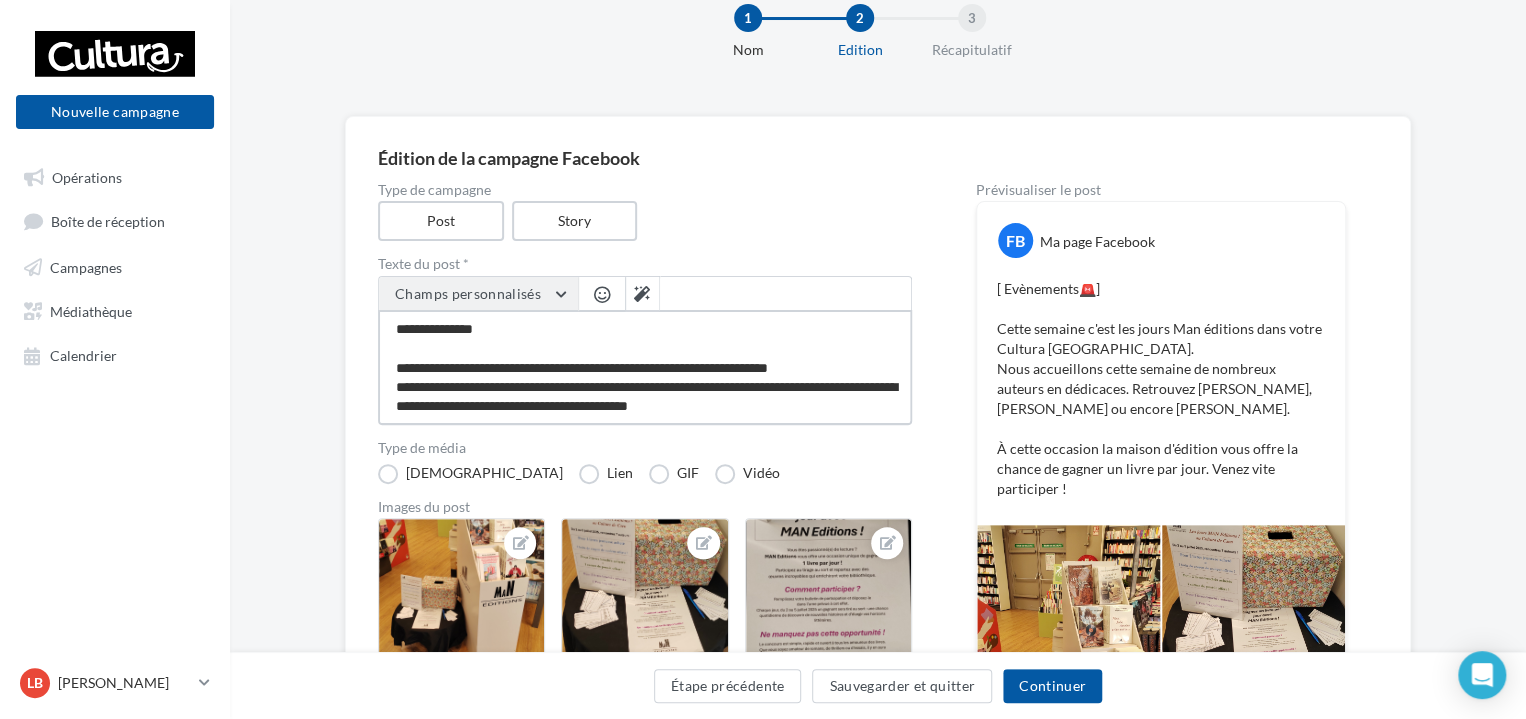 drag, startPoint x: 561, startPoint y: 408, endPoint x: 381, endPoint y: 292, distance: 214.14014 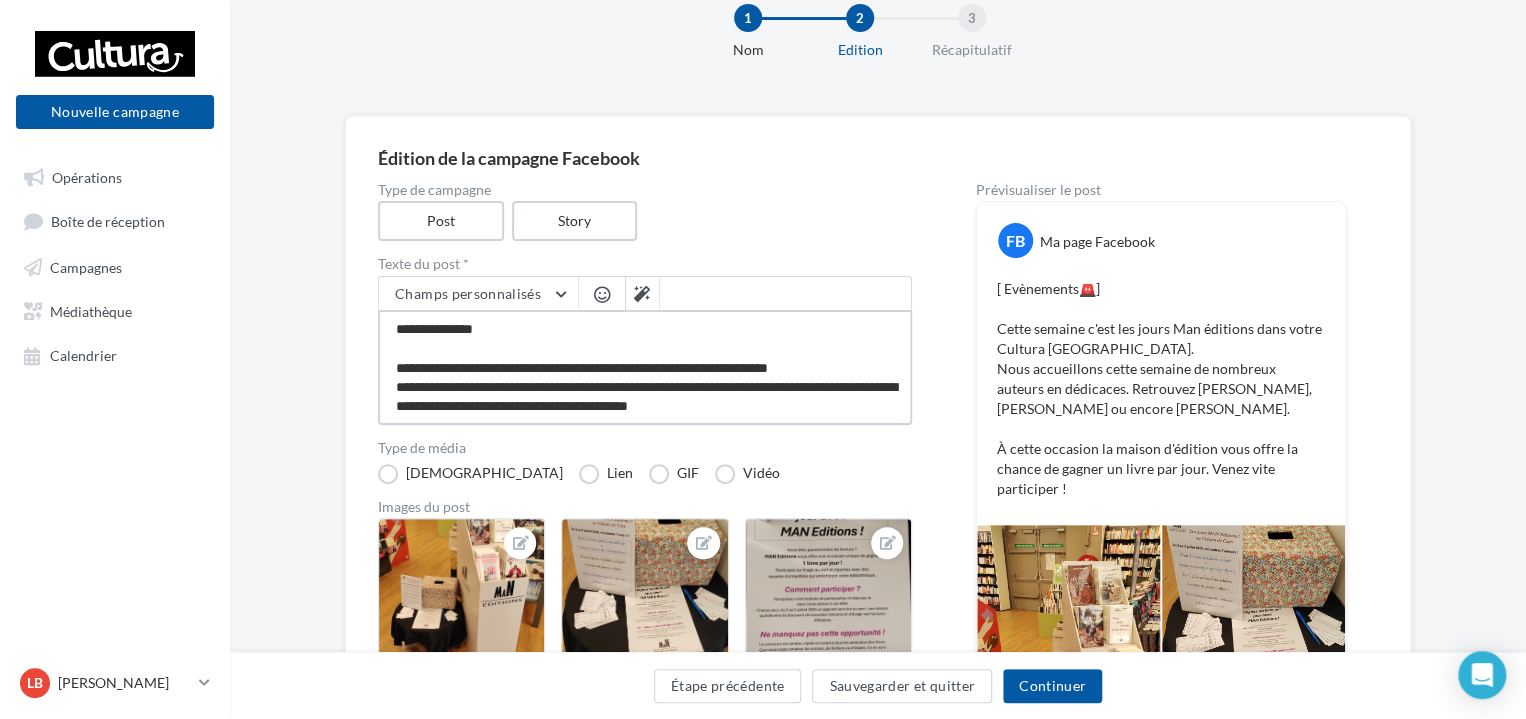 drag, startPoint x: 481, startPoint y: 368, endPoint x: 494, endPoint y: 371, distance: 13.341664 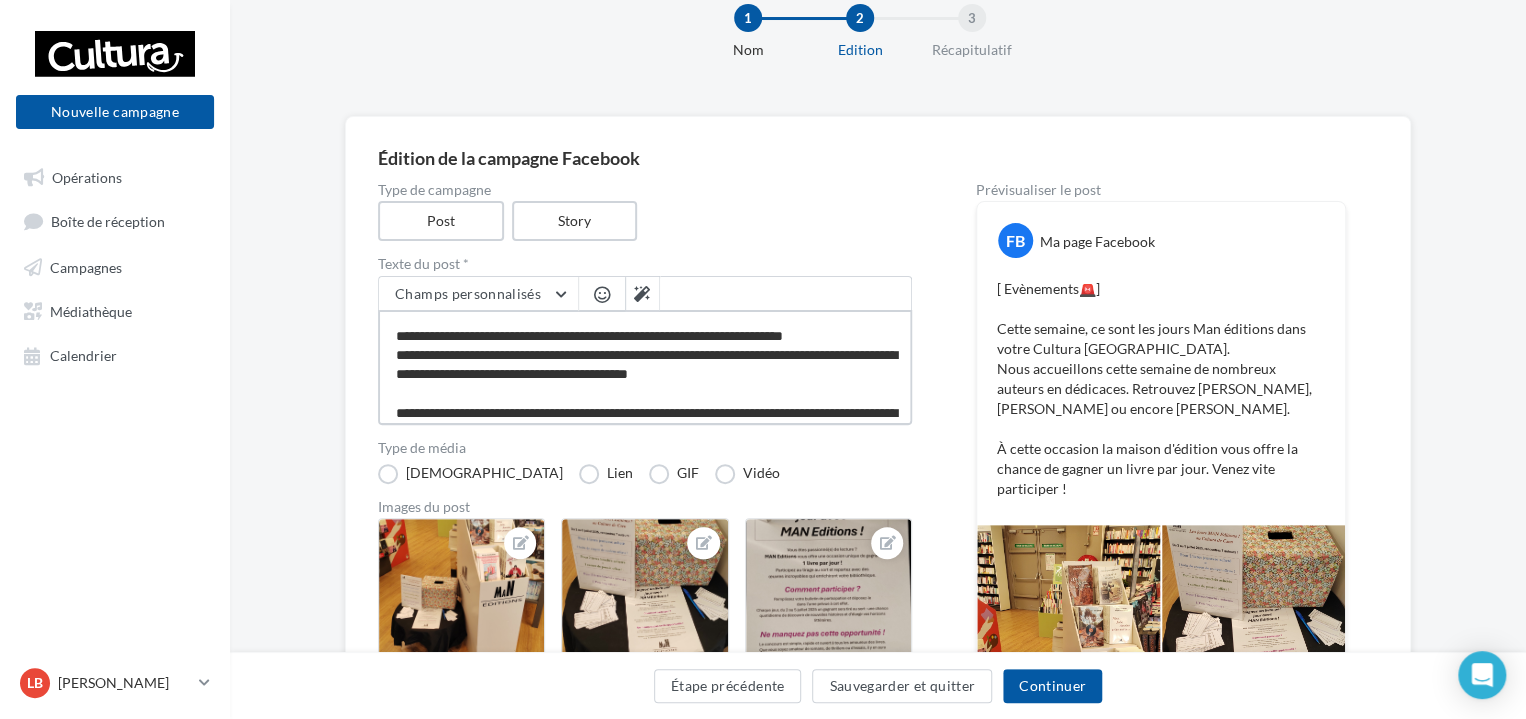 scroll, scrollTop: 58, scrollLeft: 0, axis: vertical 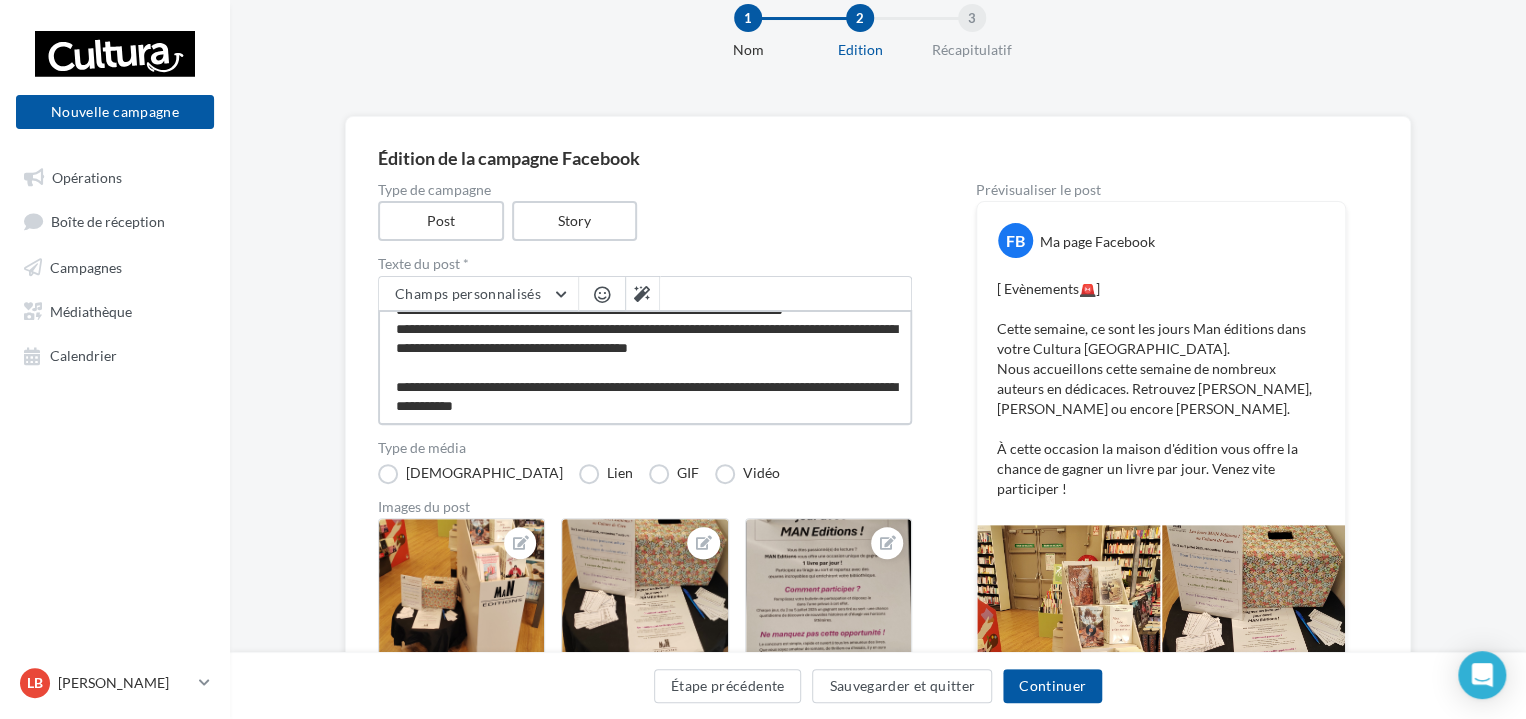 click on "**********" at bounding box center (645, 367) 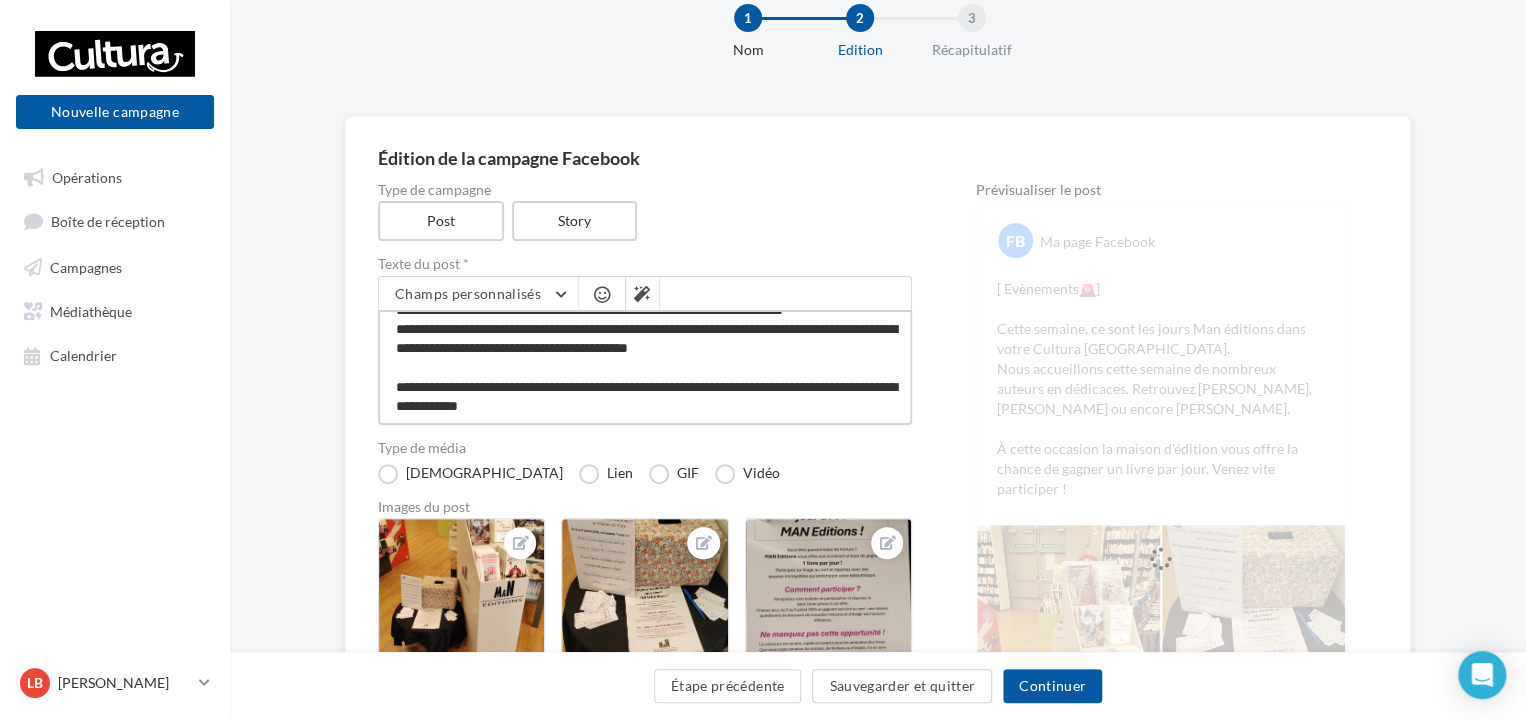 scroll, scrollTop: 152, scrollLeft: 0, axis: vertical 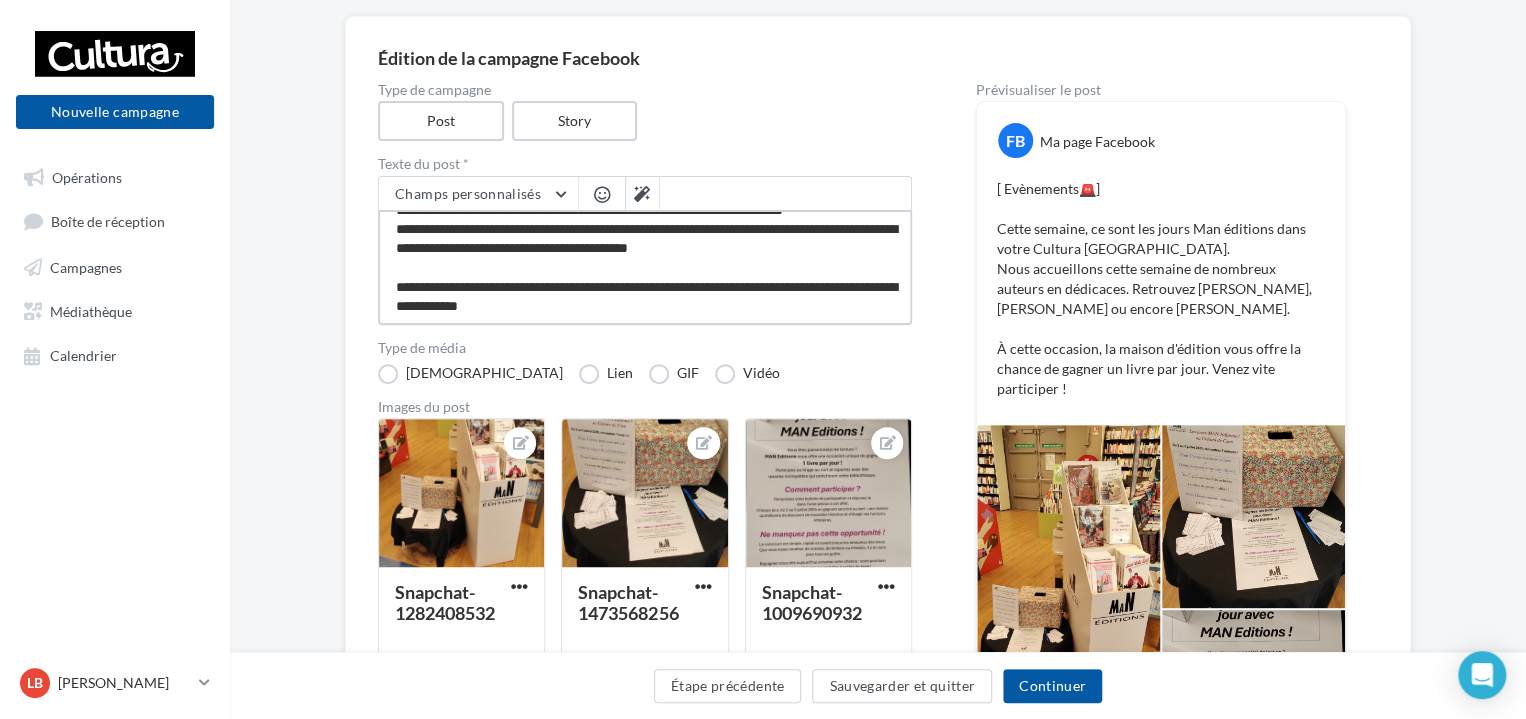 click on "**********" at bounding box center (645, 267) 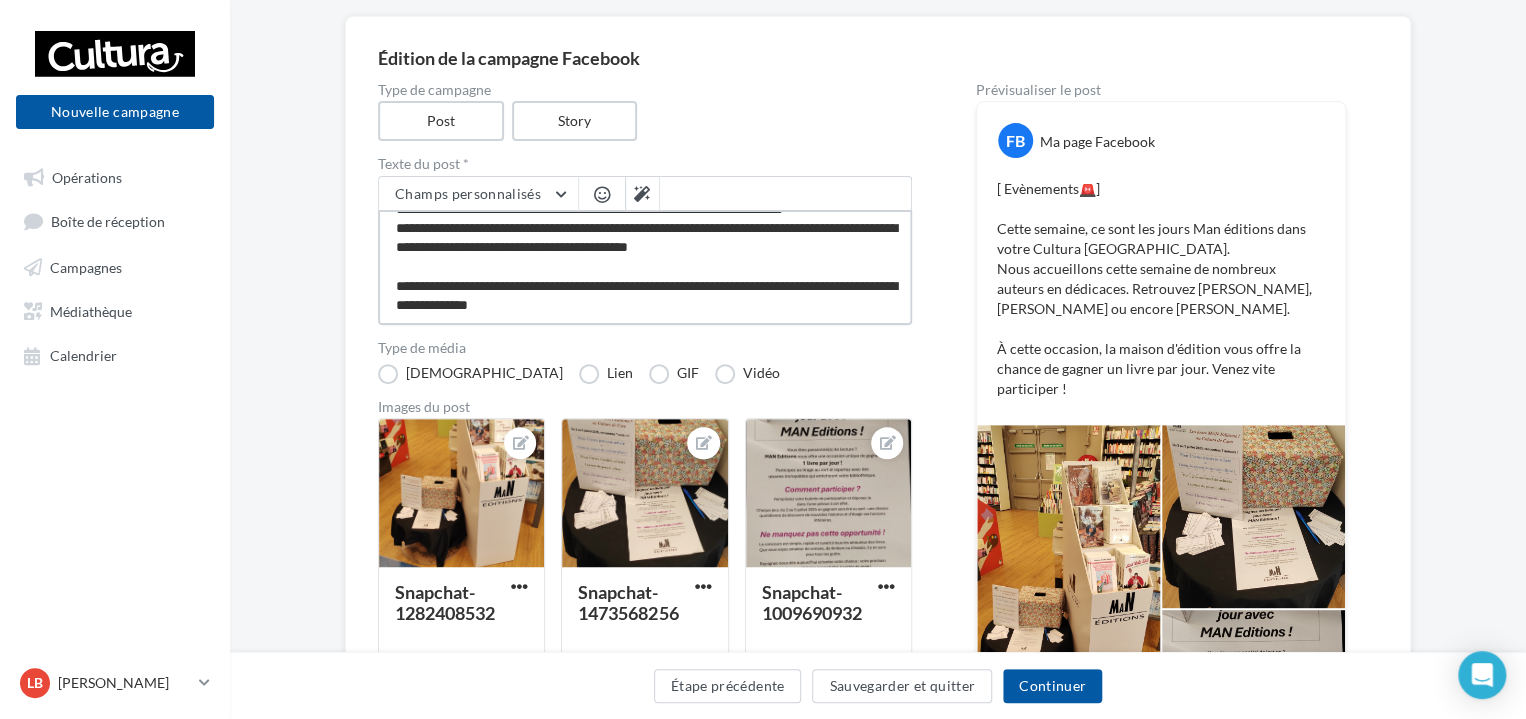 scroll, scrollTop: 87, scrollLeft: 0, axis: vertical 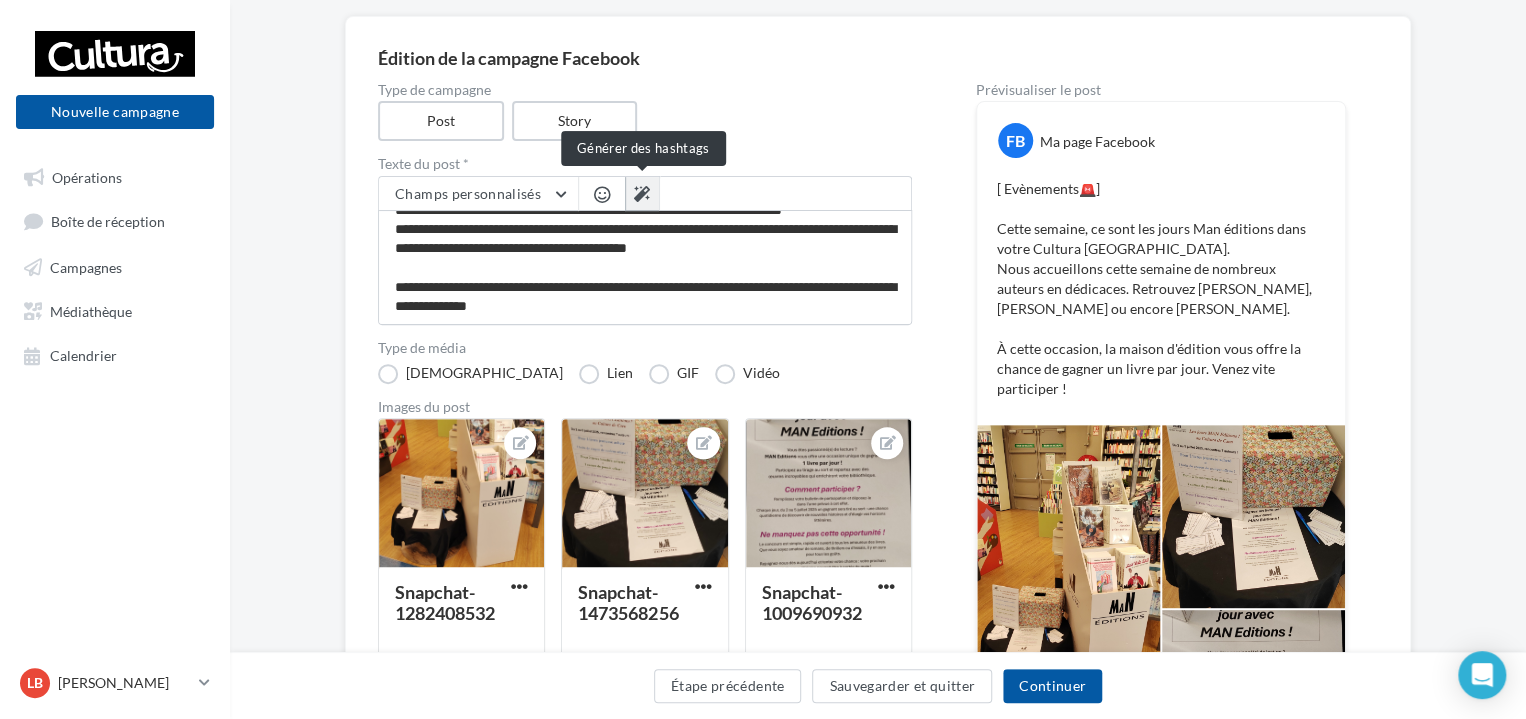 click at bounding box center (642, 194) 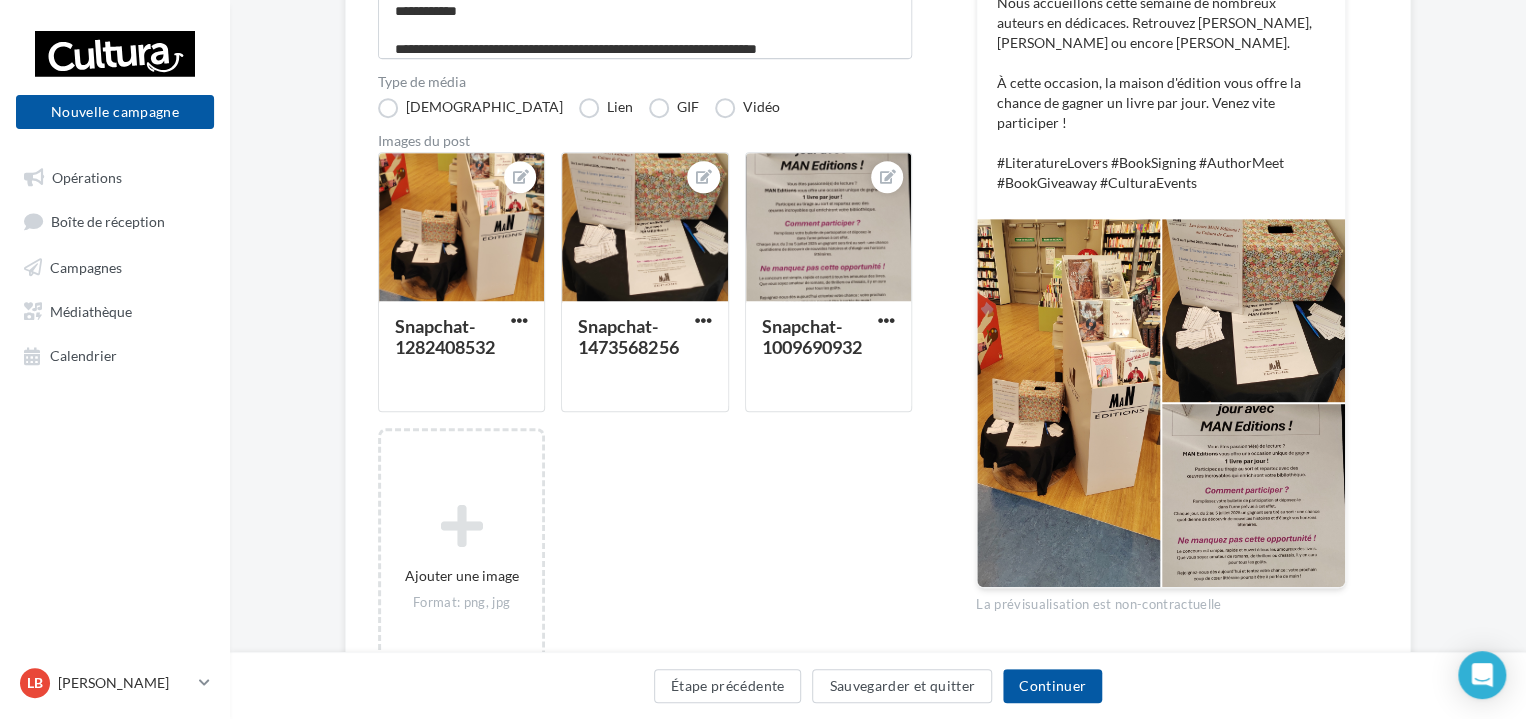 scroll, scrollTop: 452, scrollLeft: 0, axis: vertical 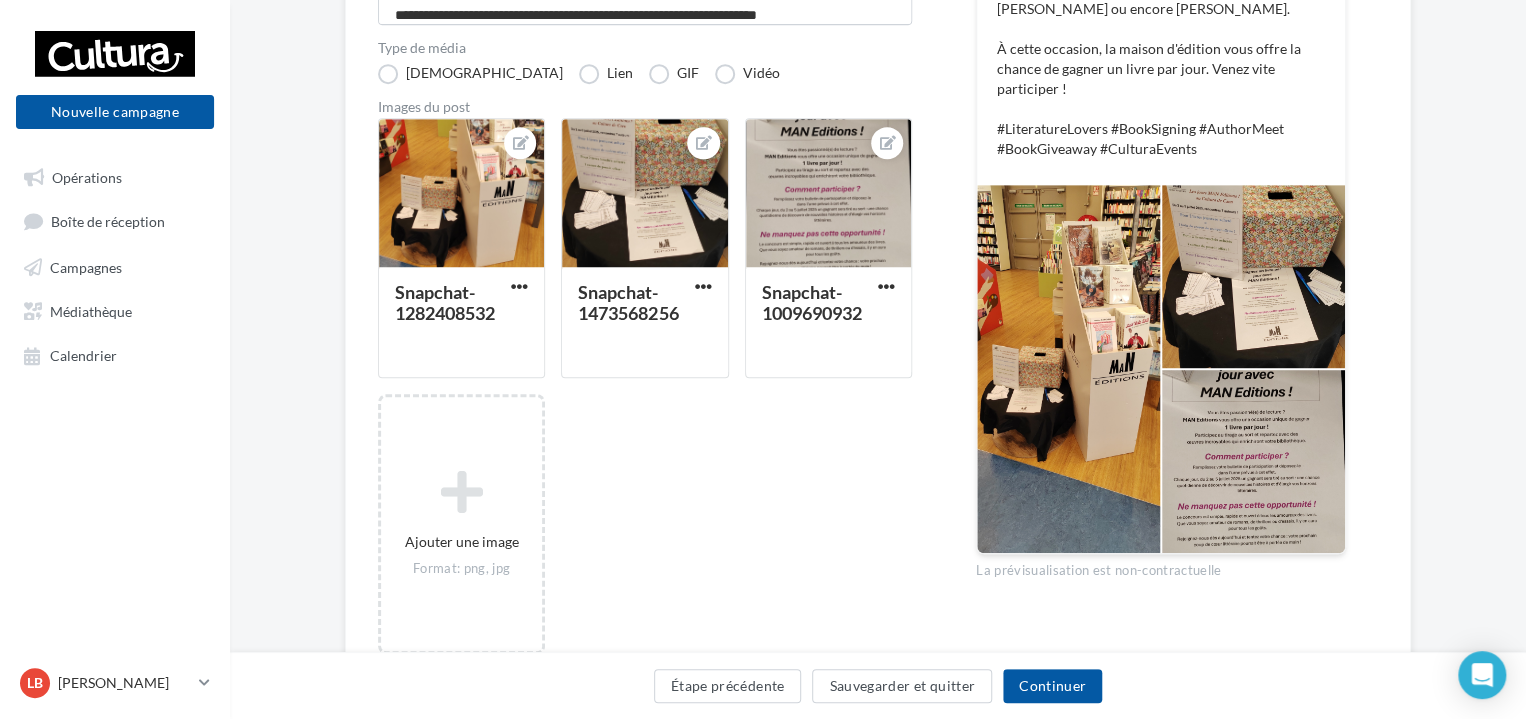 click at bounding box center [1253, 276] 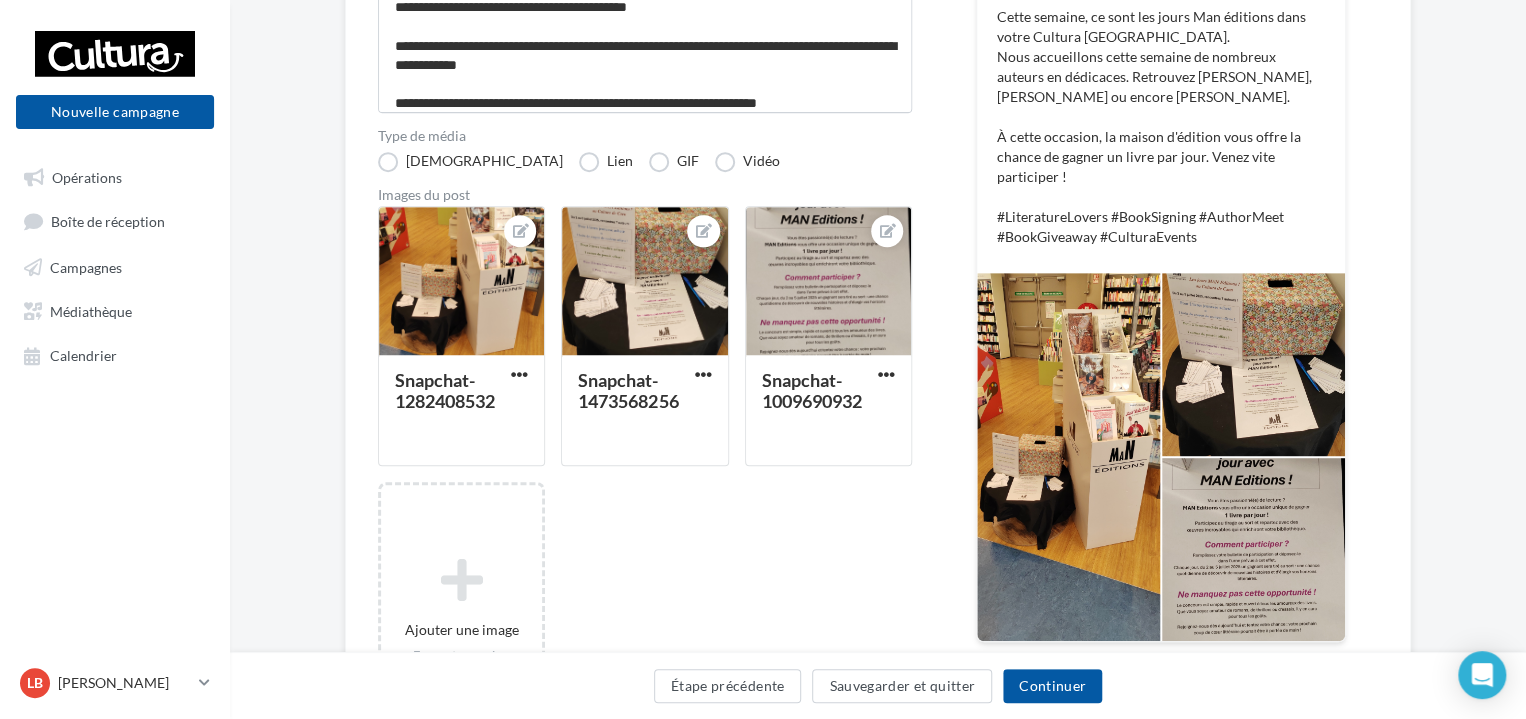scroll, scrollTop: 452, scrollLeft: 0, axis: vertical 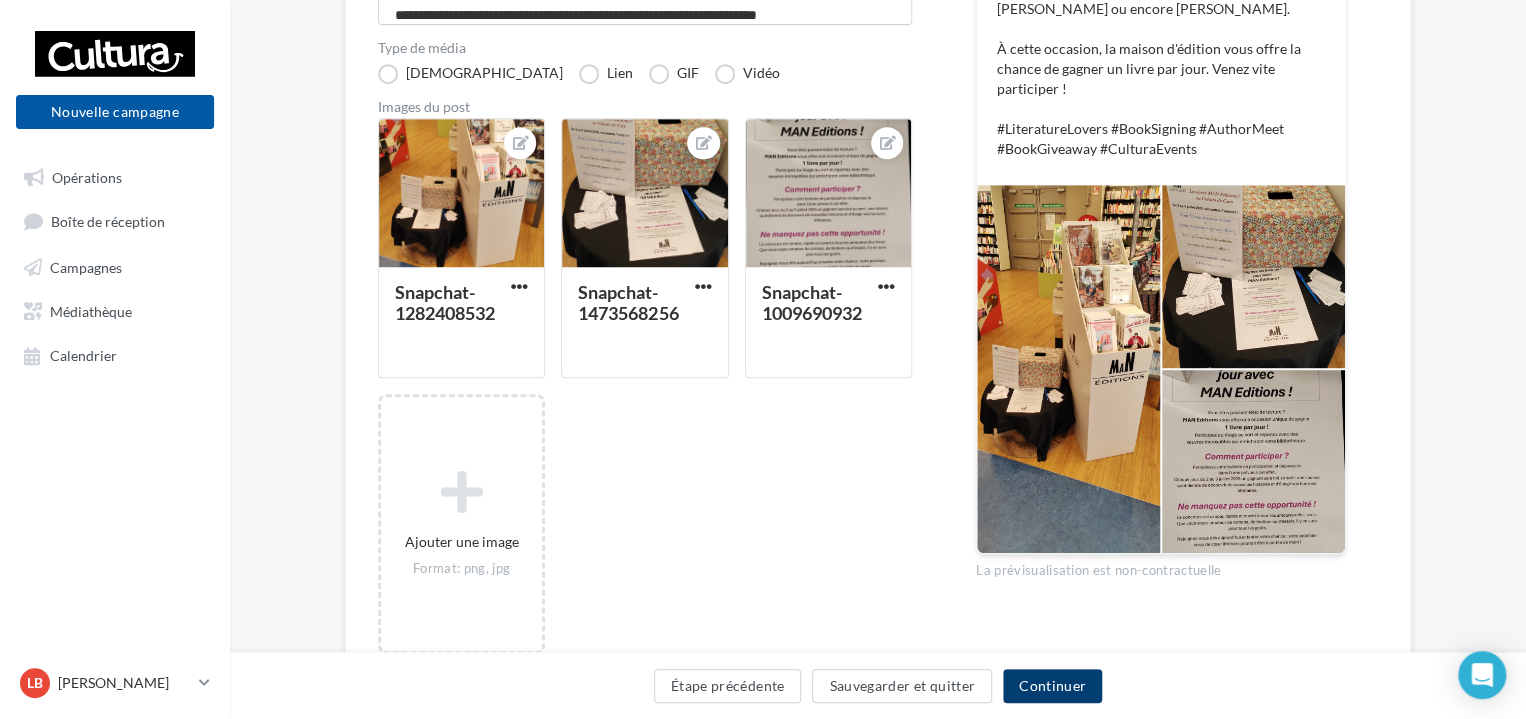click on "Continuer" at bounding box center [1052, 686] 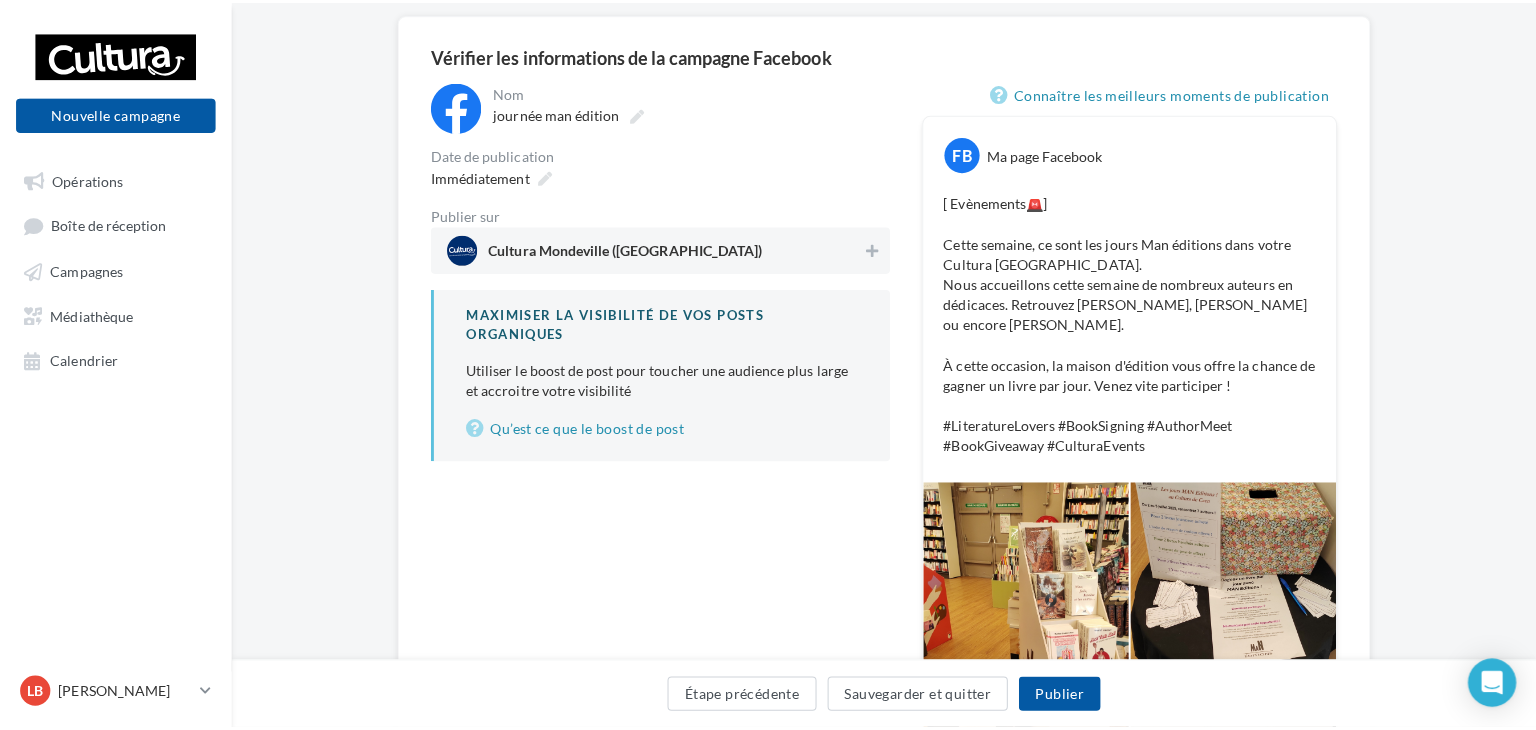 scroll, scrollTop: 200, scrollLeft: 0, axis: vertical 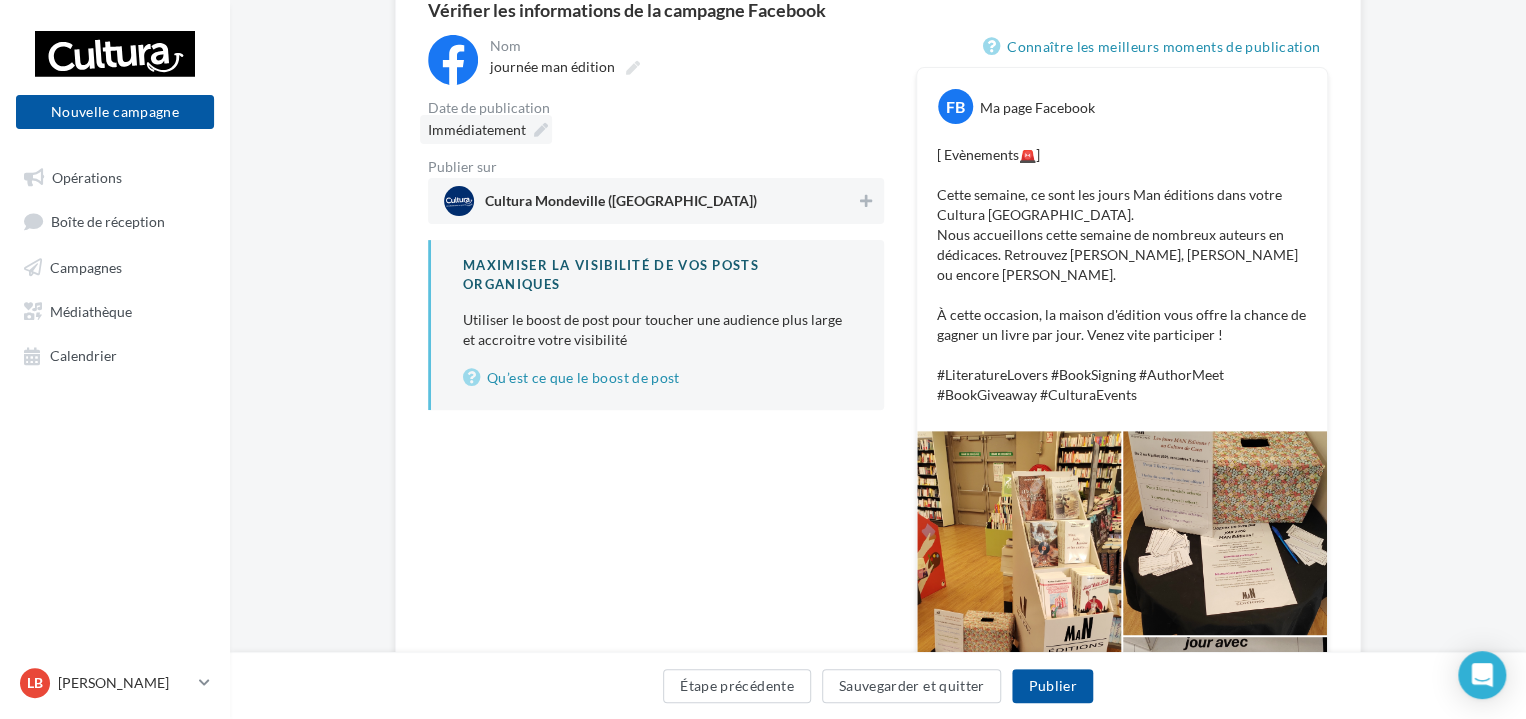 click at bounding box center [541, 130] 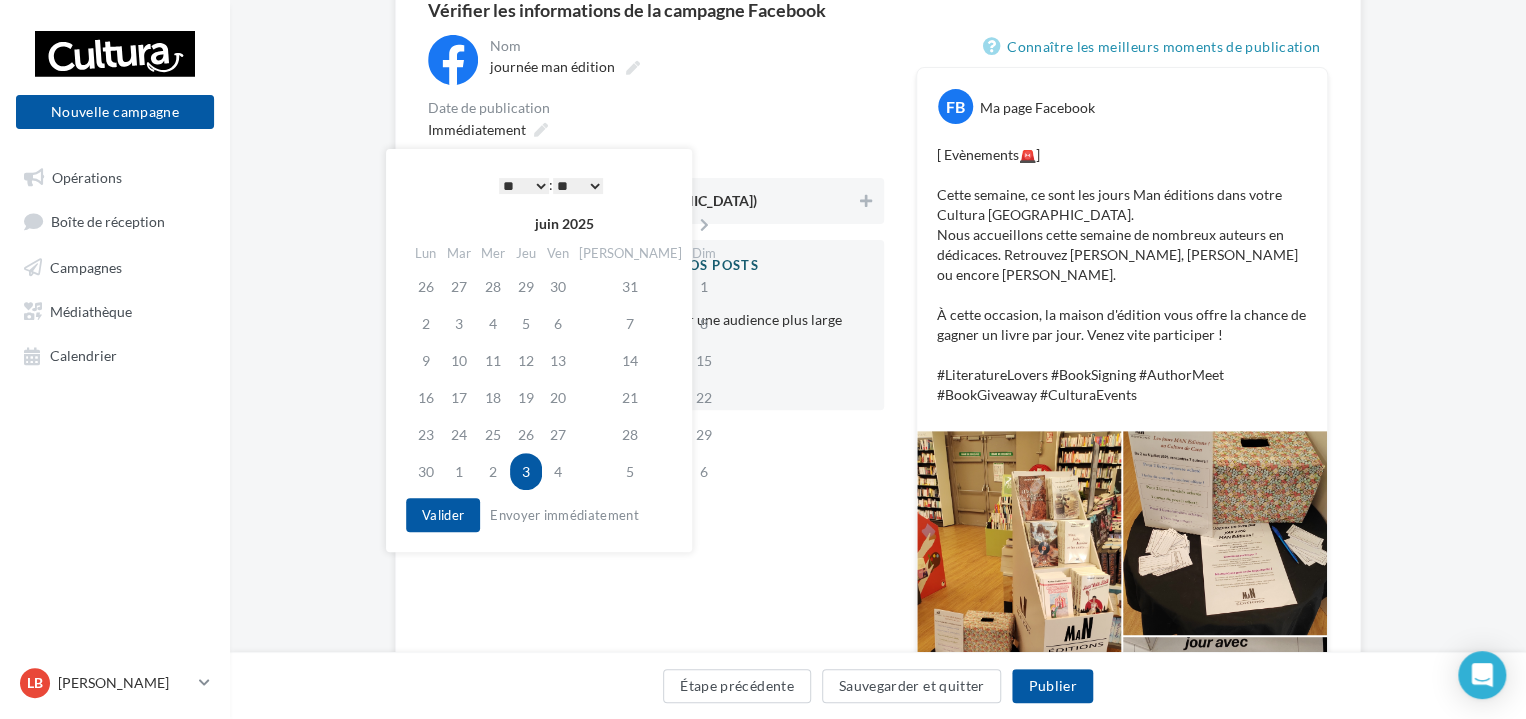 click on "* * * * * * * * * * ** ** ** ** ** ** ** ** ** ** ** ** ** **  :  ** ** ** ** ** **" at bounding box center [551, 185] 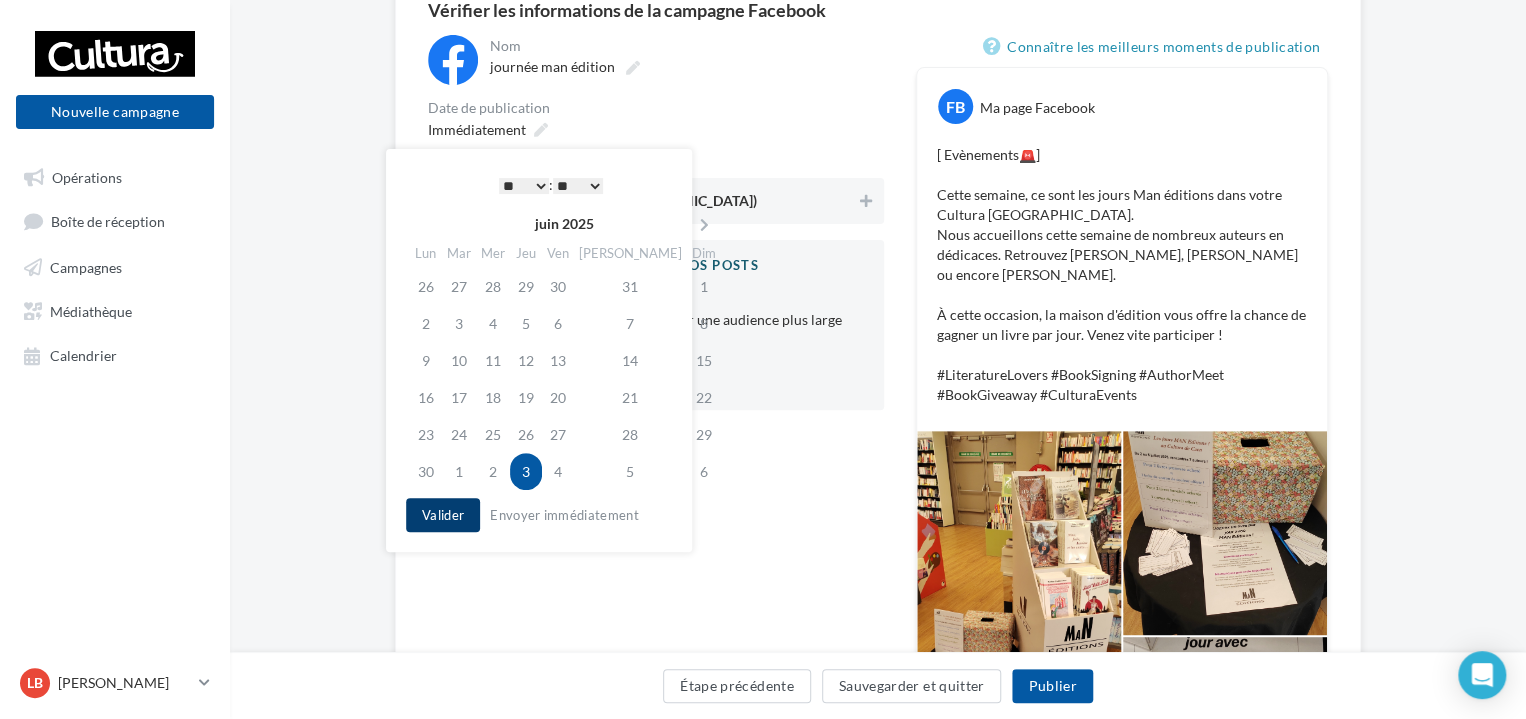 click on "Valider" at bounding box center [443, 515] 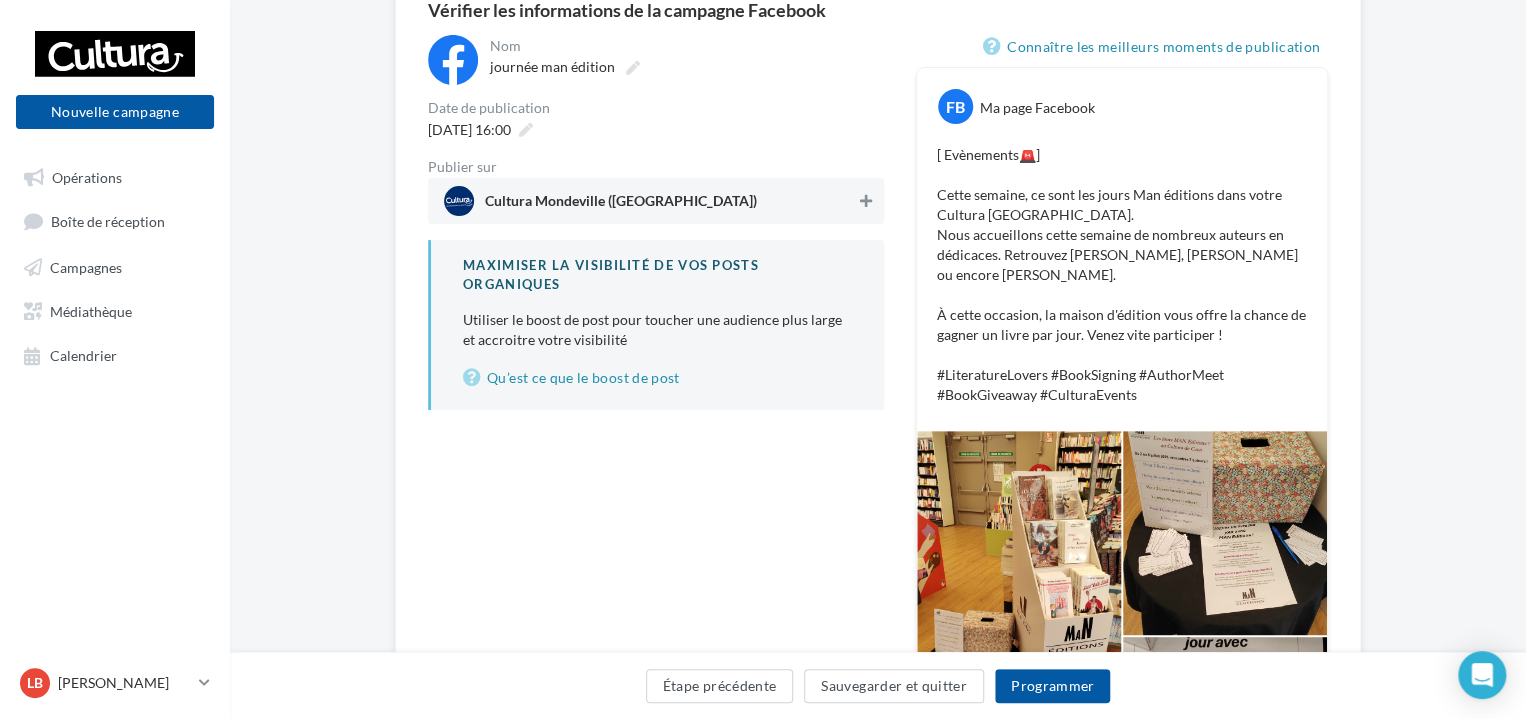 click at bounding box center (866, 201) 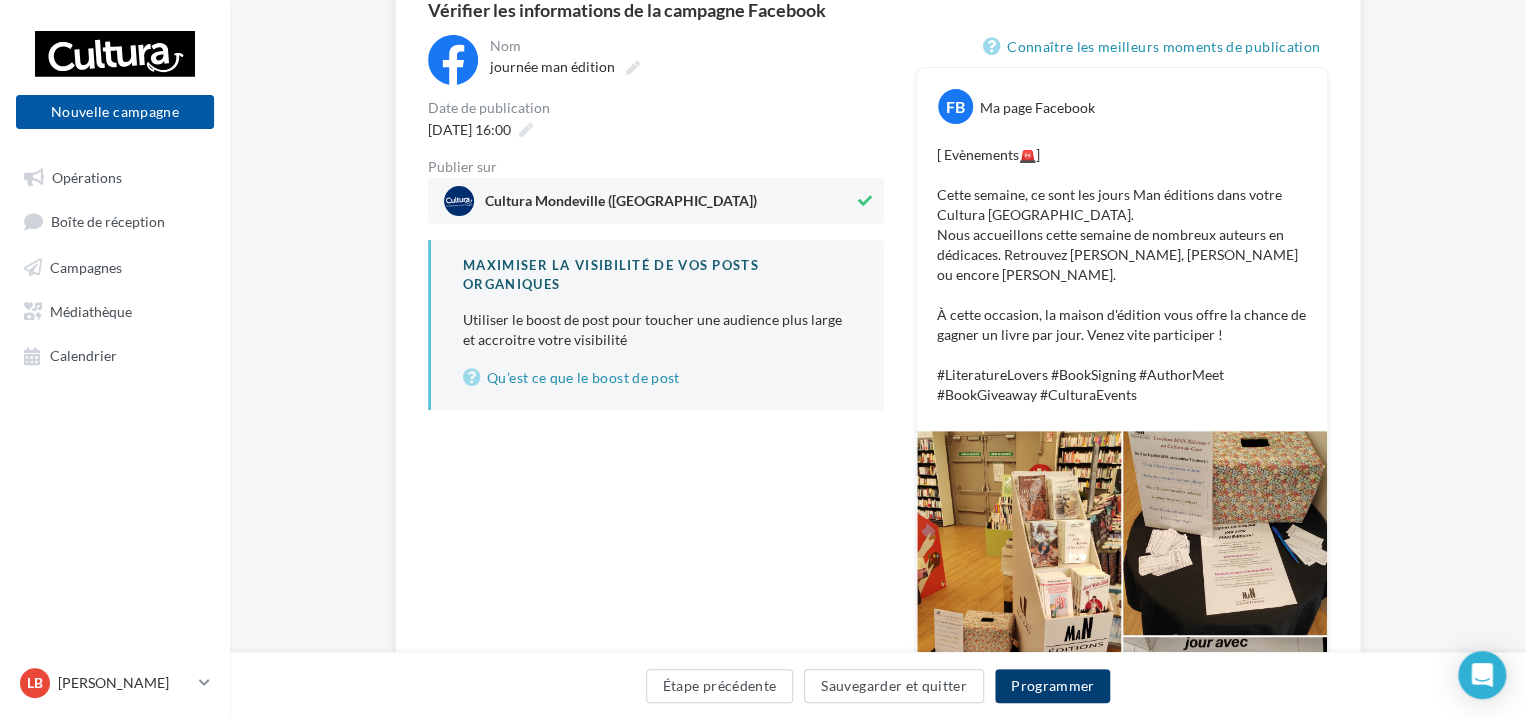 click on "Programmer" at bounding box center [1053, 686] 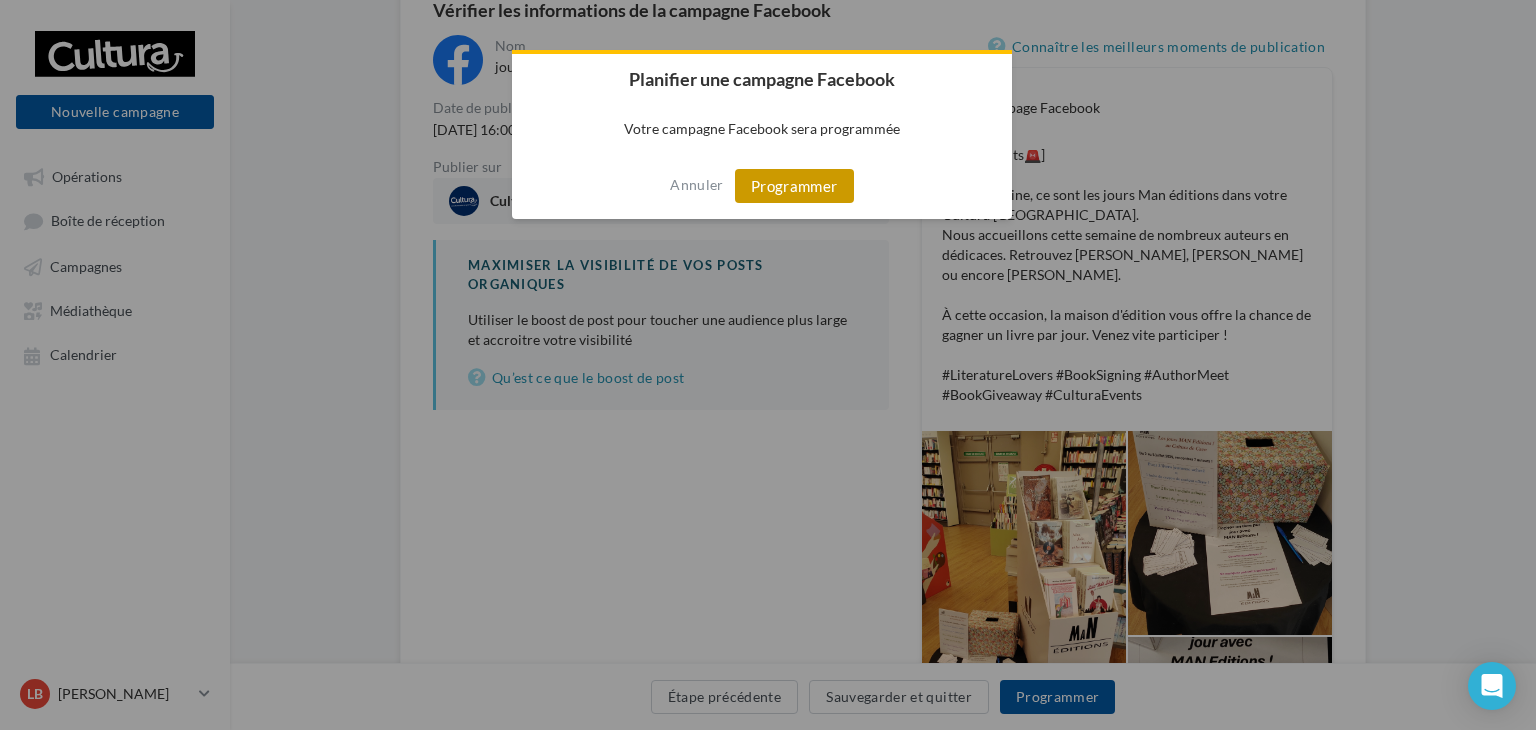 click on "Programmer" at bounding box center (794, 186) 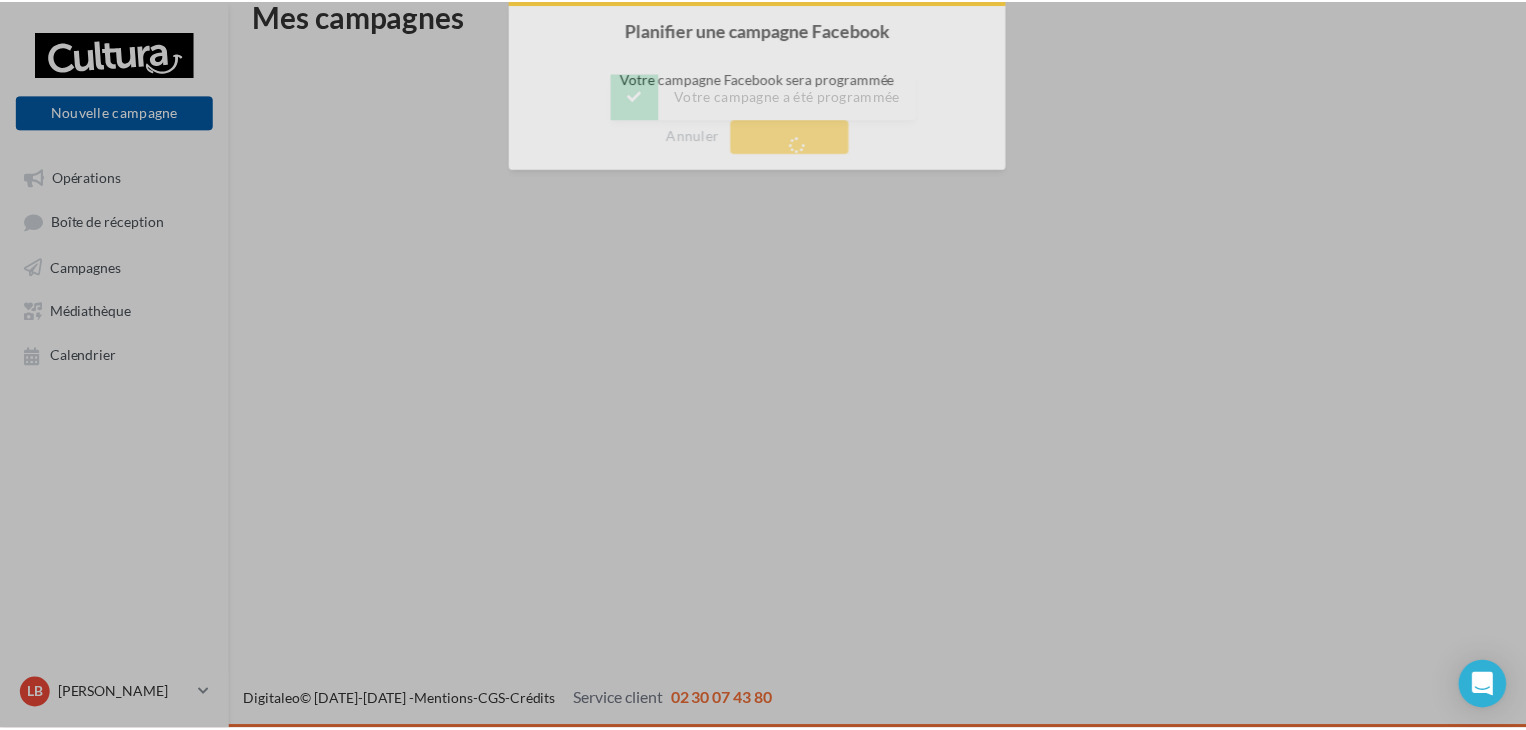 scroll, scrollTop: 32, scrollLeft: 0, axis: vertical 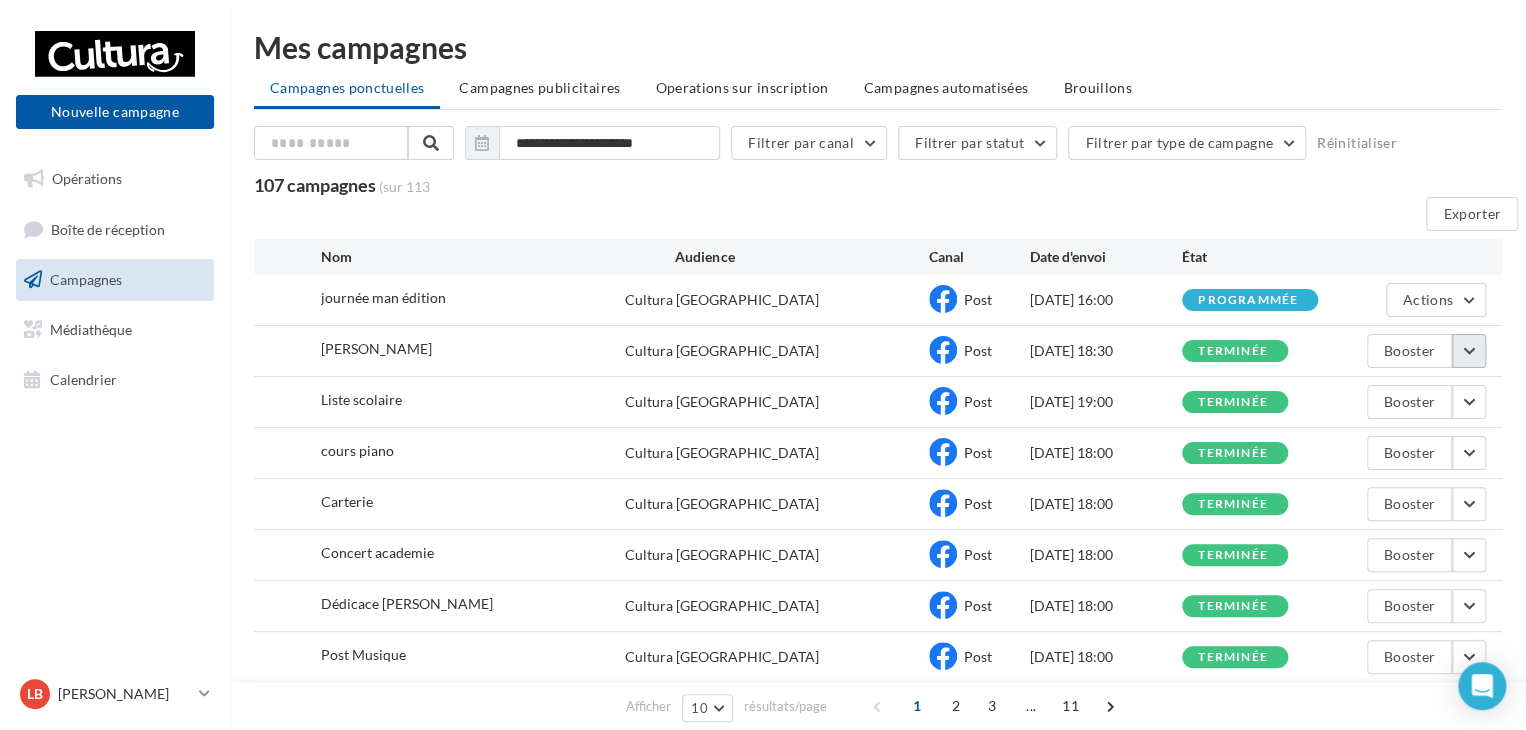 click at bounding box center (1469, 351) 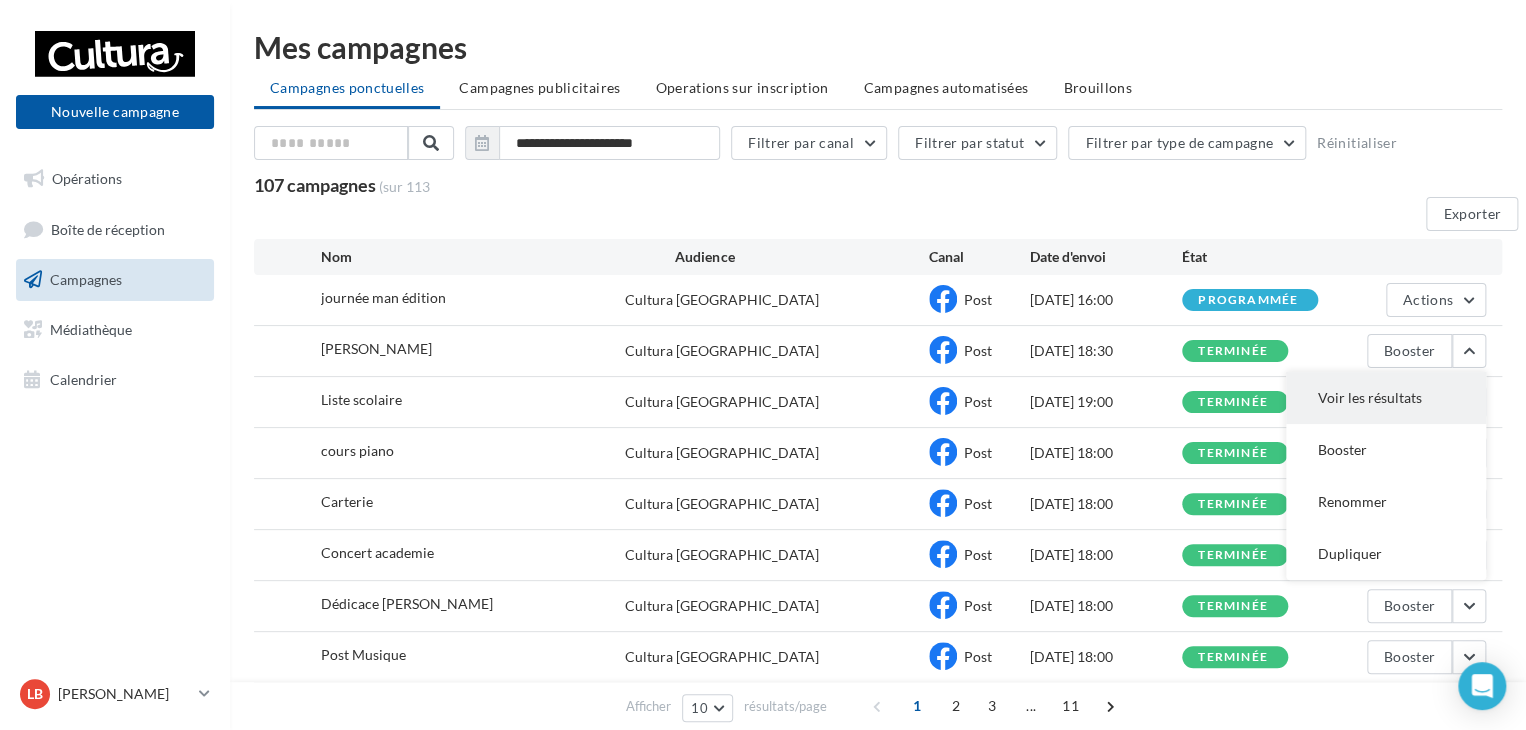 click on "Voir les résultats" at bounding box center (1386, 398) 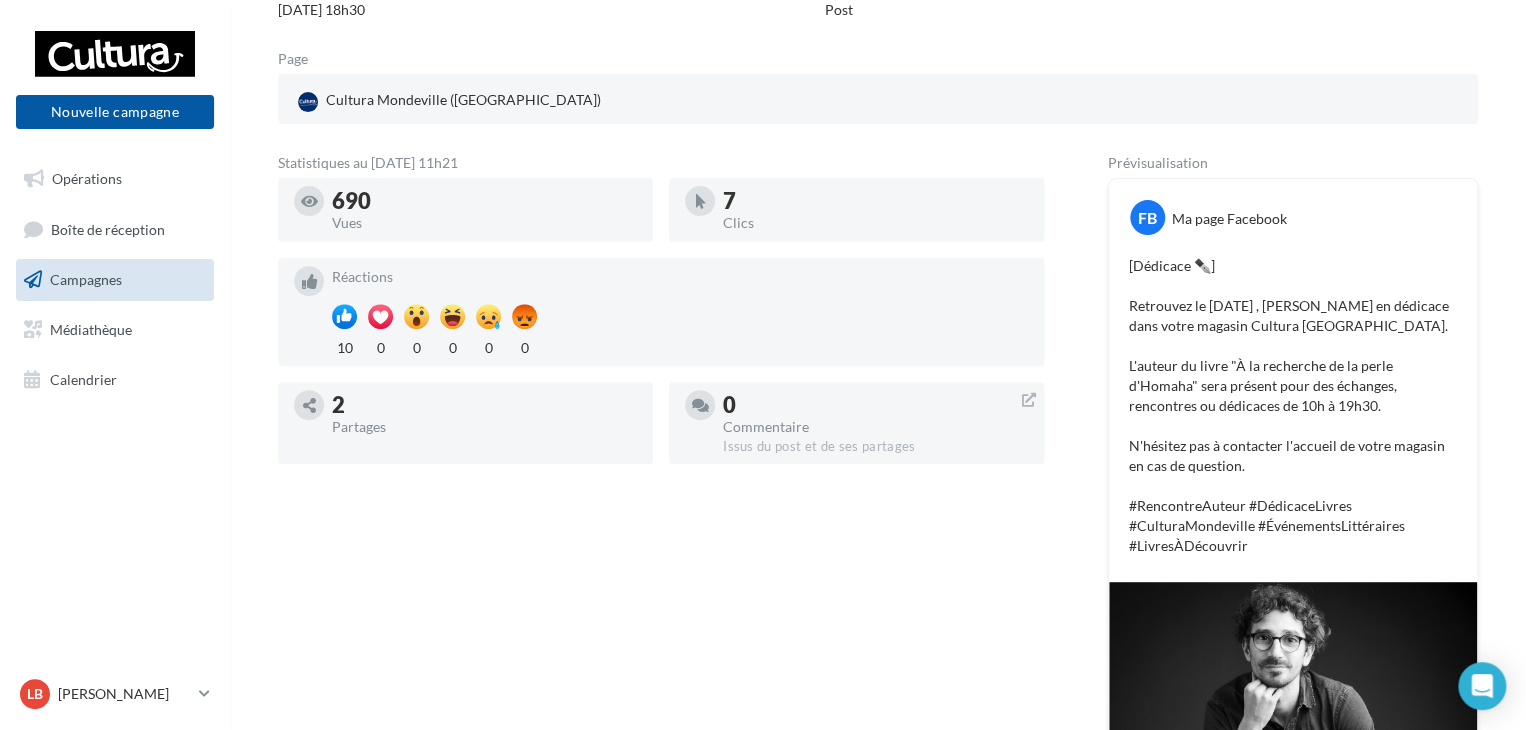 scroll, scrollTop: 200, scrollLeft: 0, axis: vertical 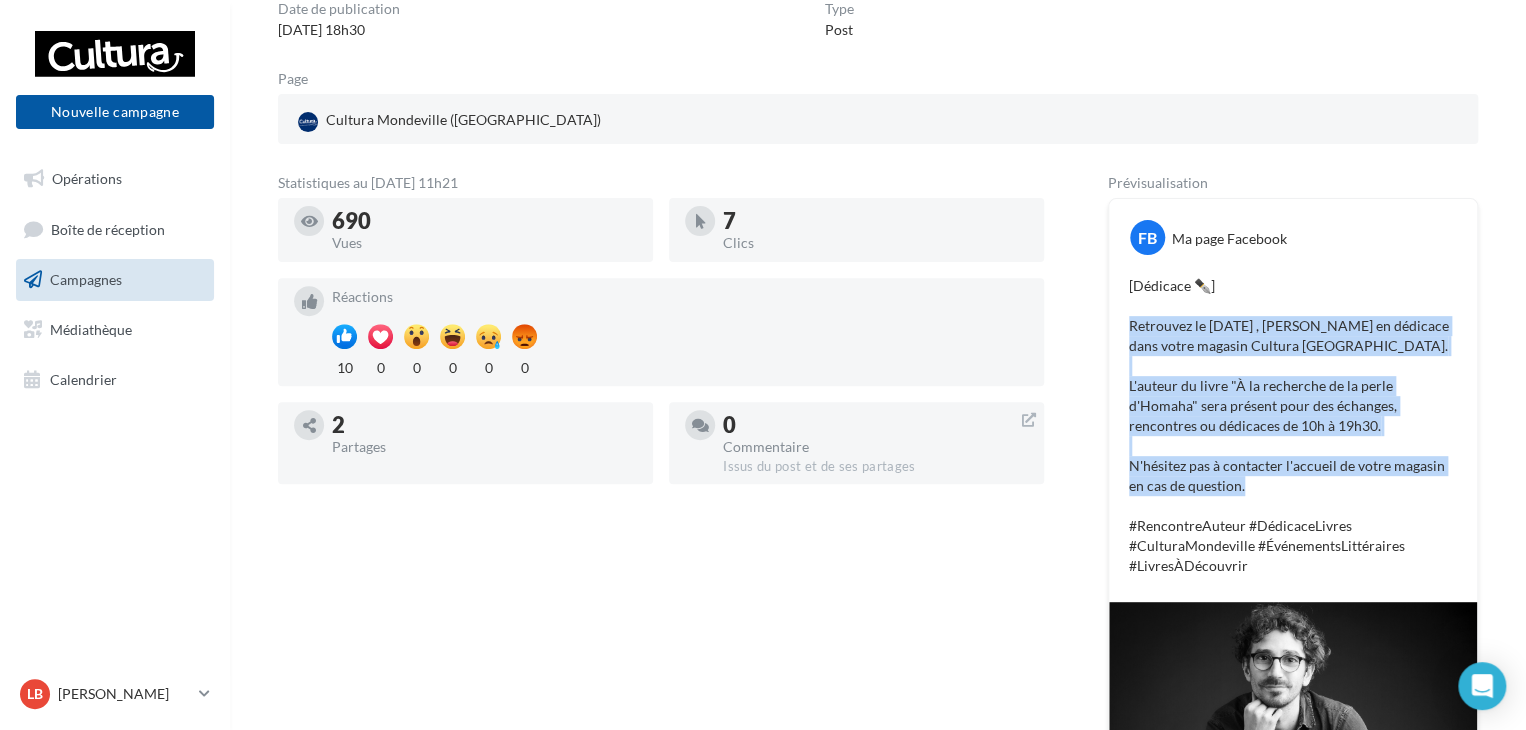 drag, startPoint x: 1250, startPoint y: 490, endPoint x: 1127, endPoint y: 321, distance: 209.02153 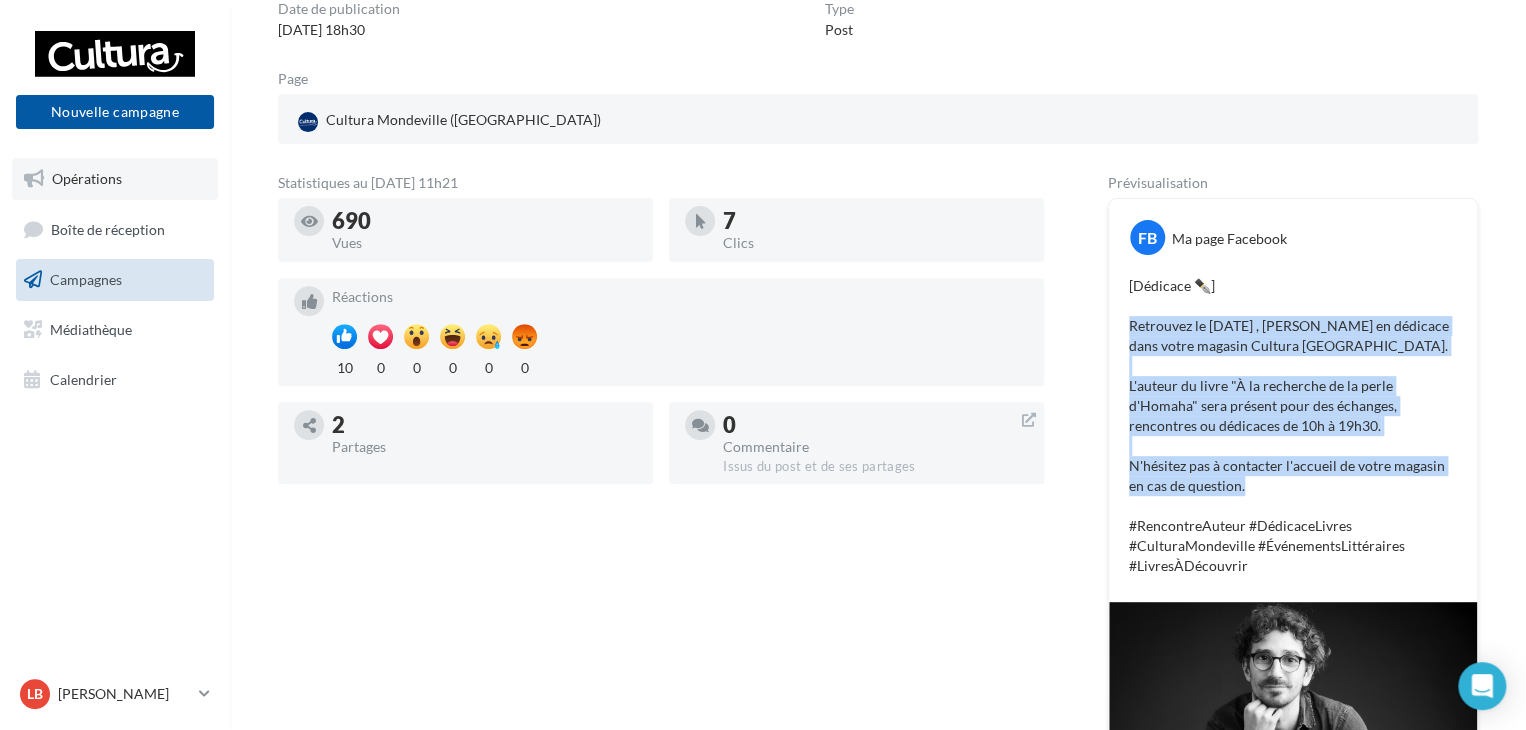 click on "Opérations" at bounding box center (115, 179) 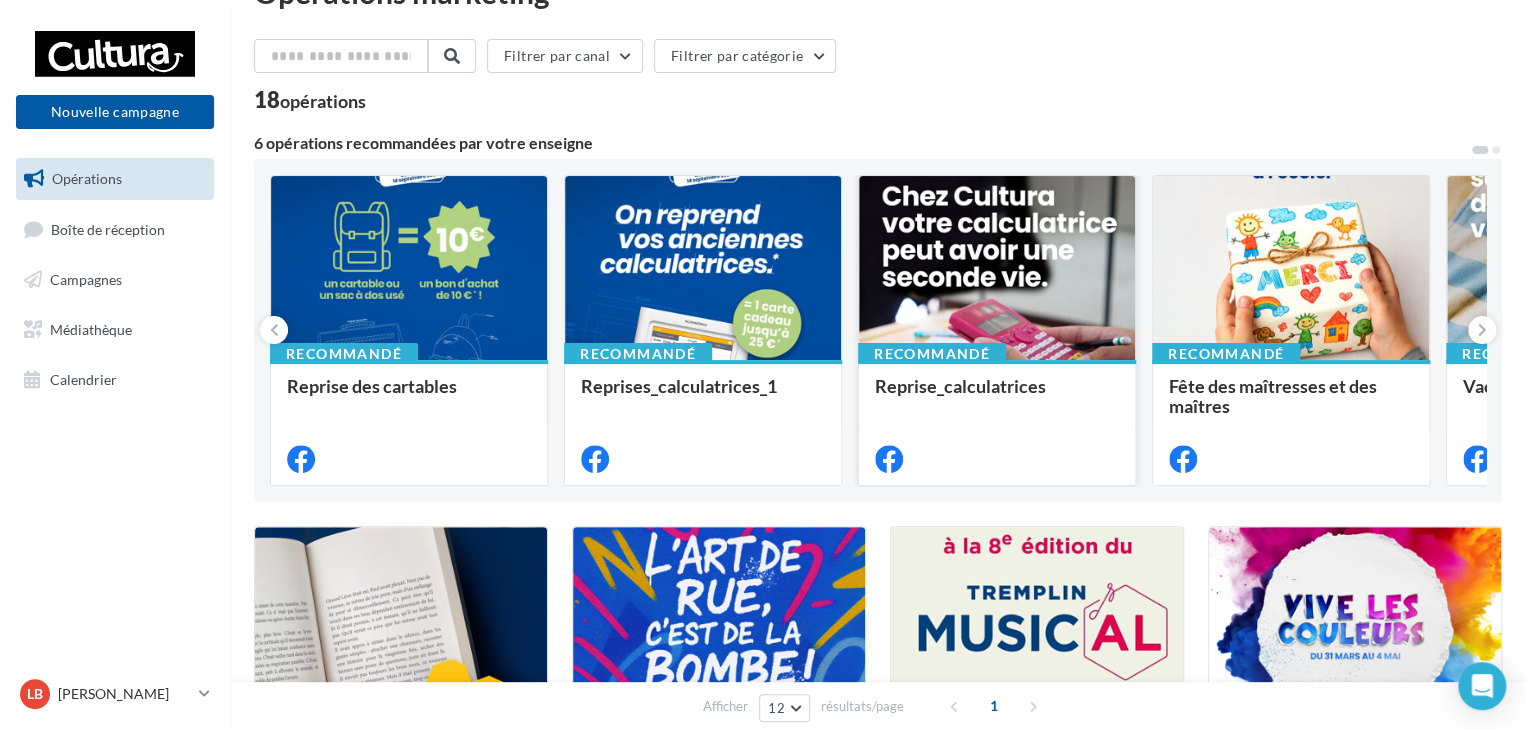 scroll, scrollTop: 0, scrollLeft: 0, axis: both 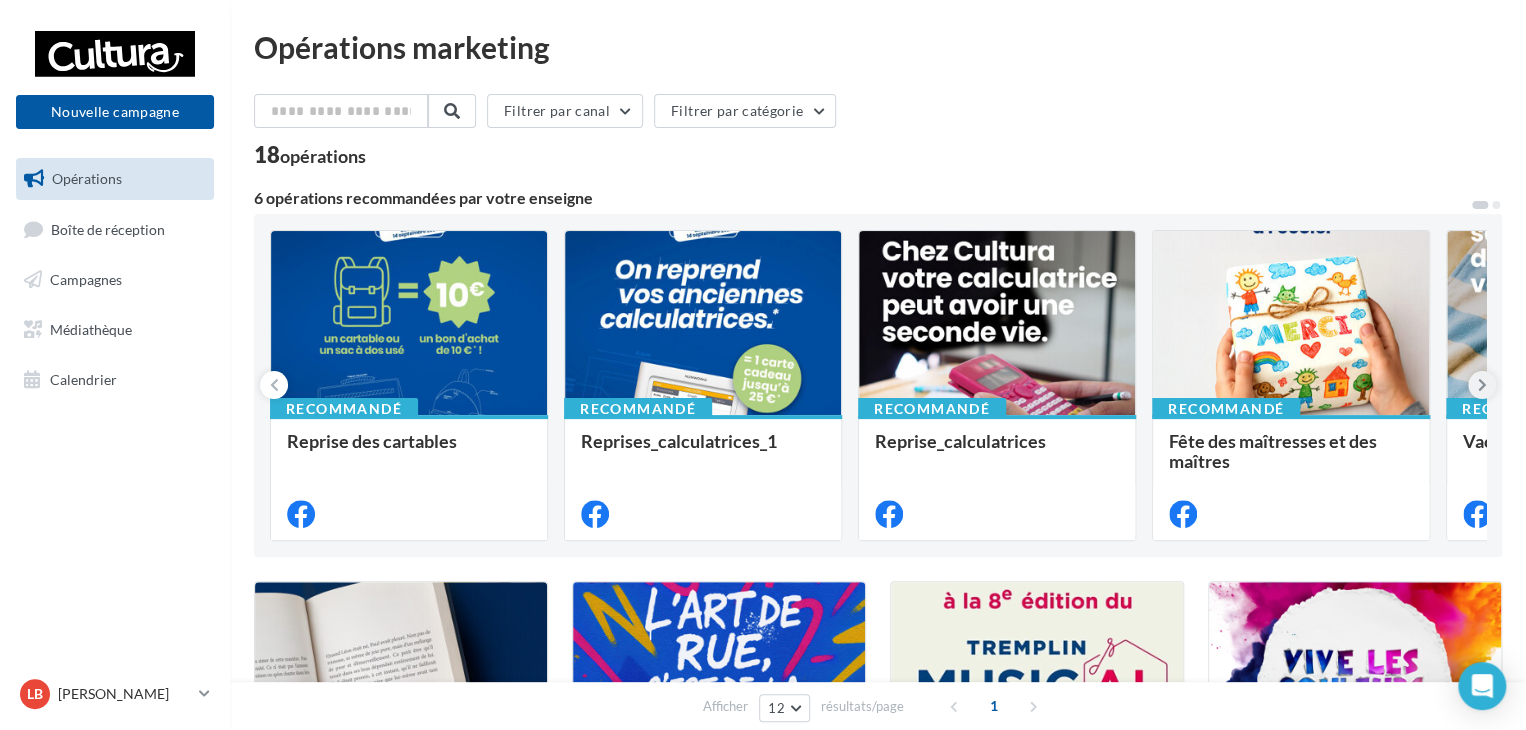 click at bounding box center [1482, 385] 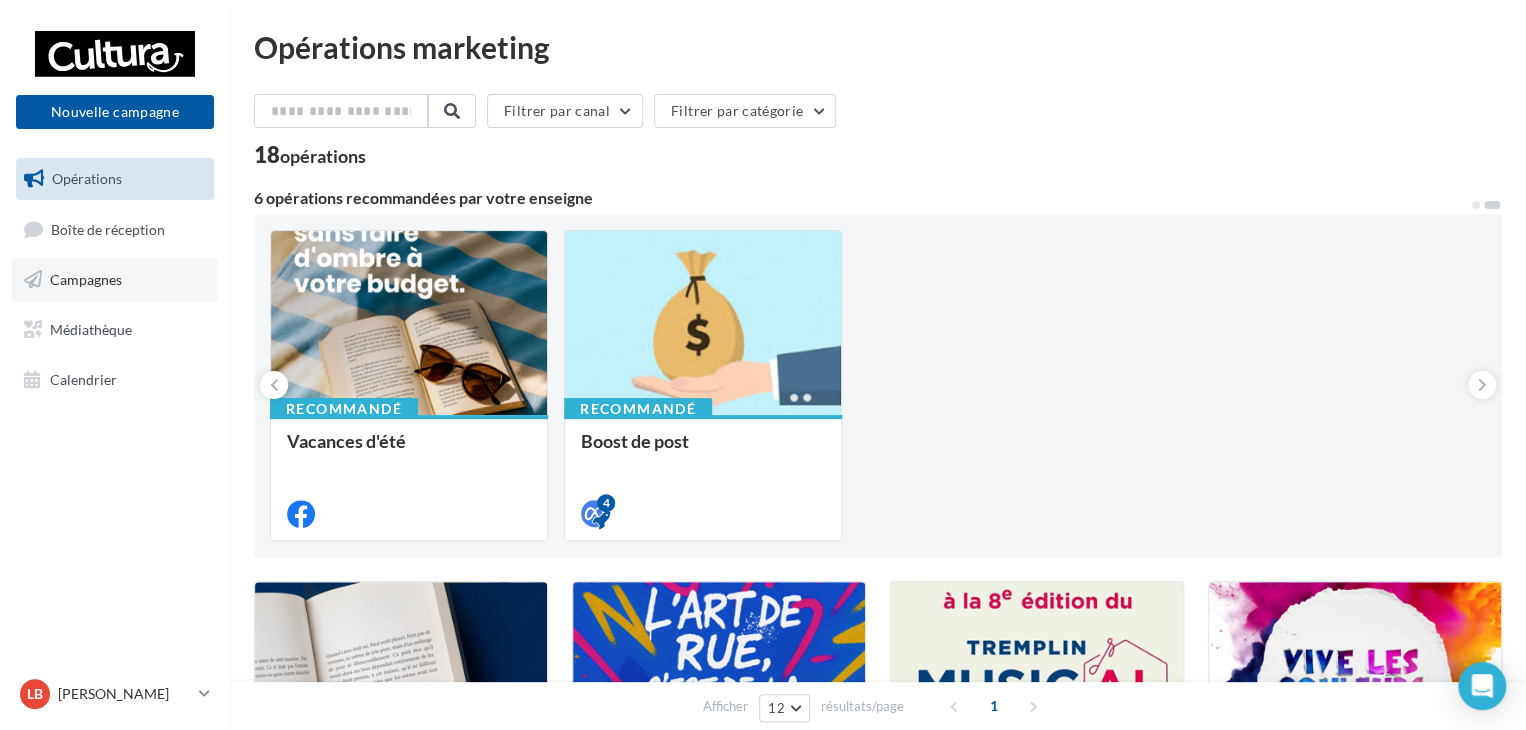 click on "Campagnes" at bounding box center (115, 280) 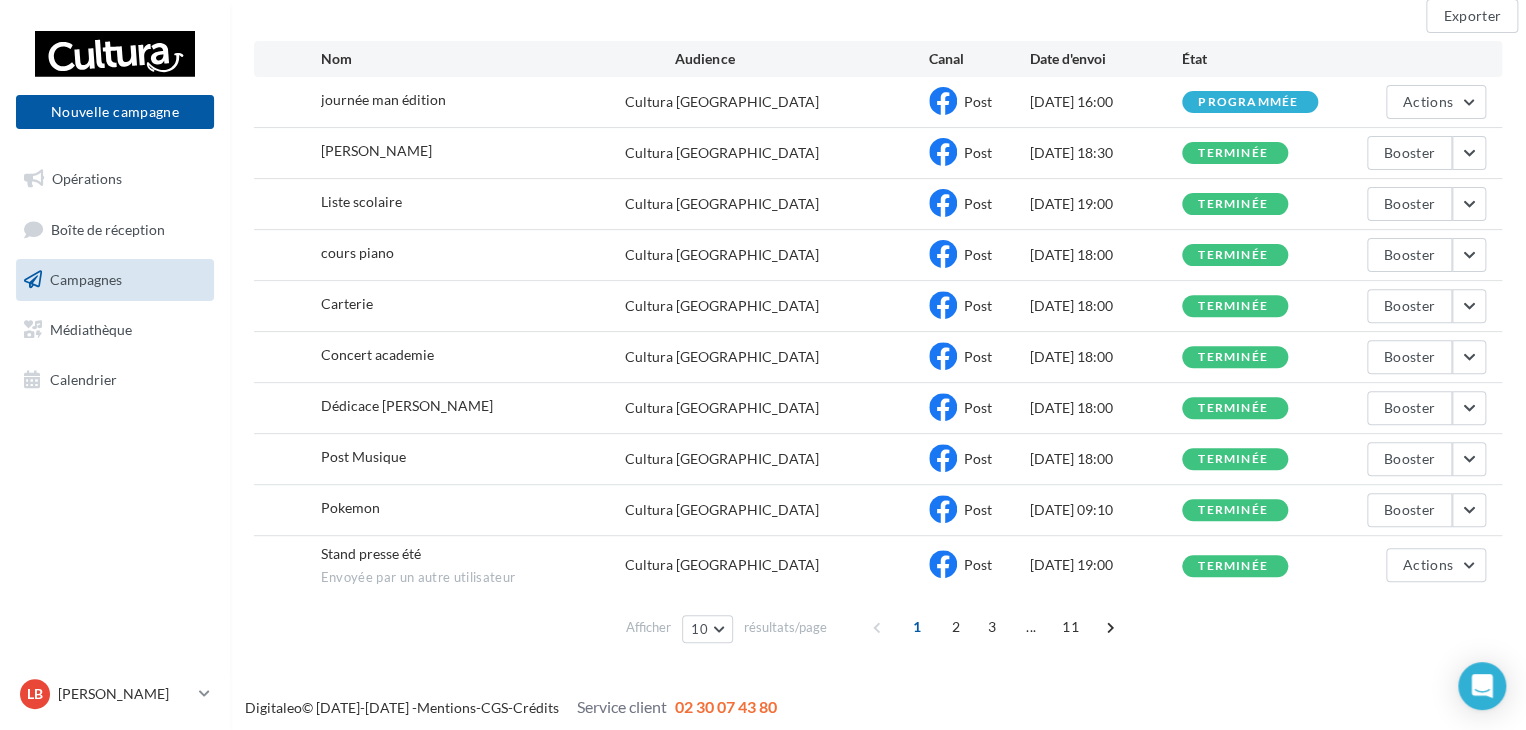 scroll, scrollTop: 201, scrollLeft: 0, axis: vertical 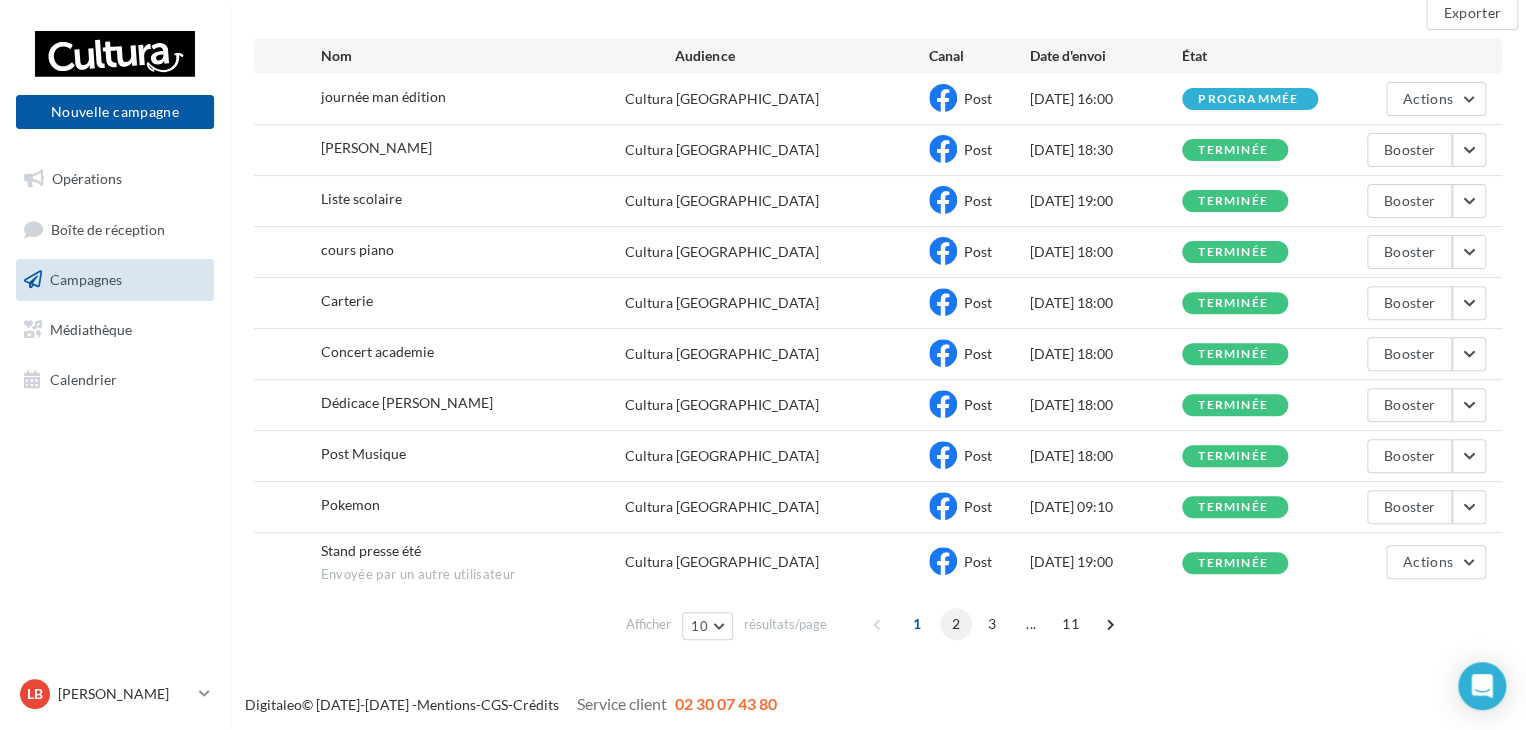 click on "2" at bounding box center (956, 624) 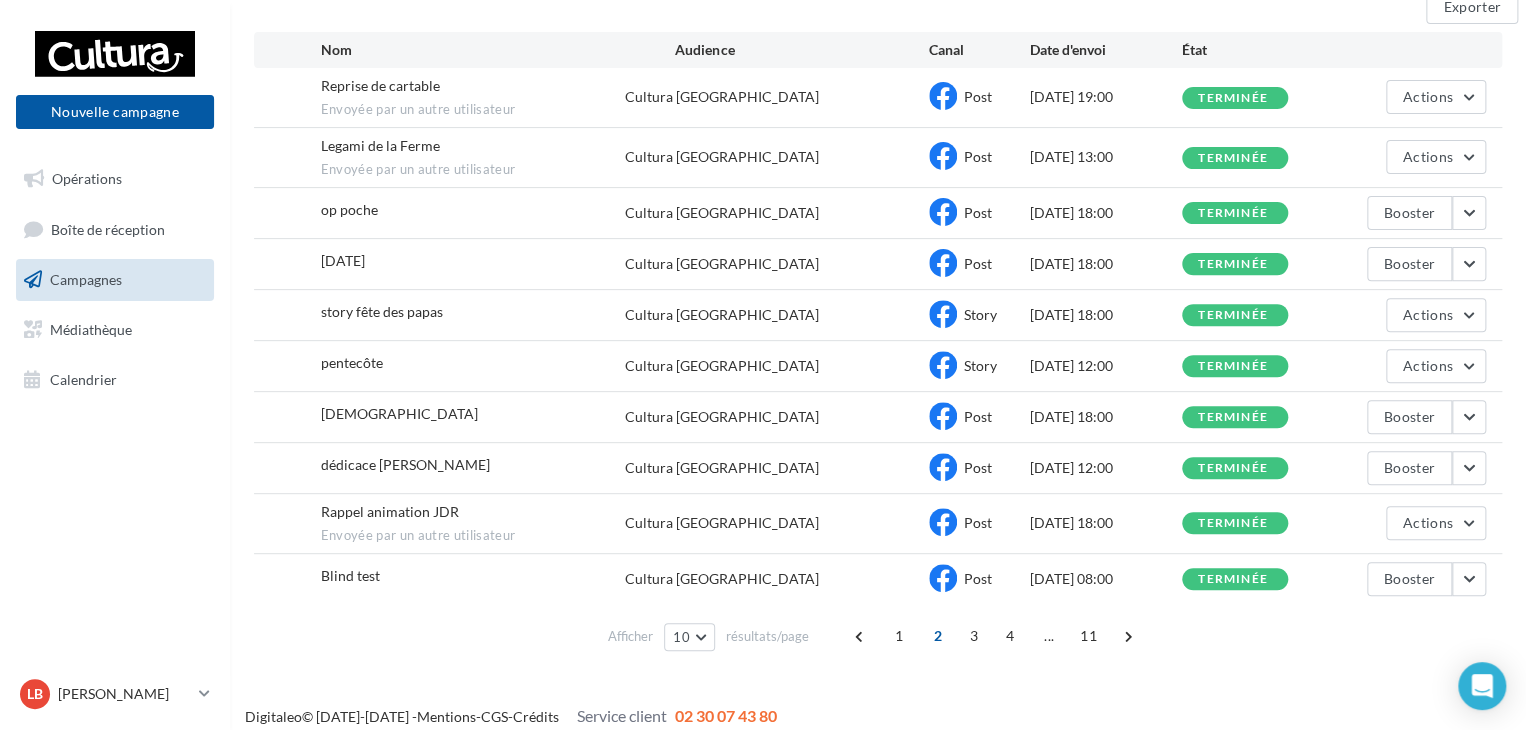 scroll, scrollTop: 219, scrollLeft: 0, axis: vertical 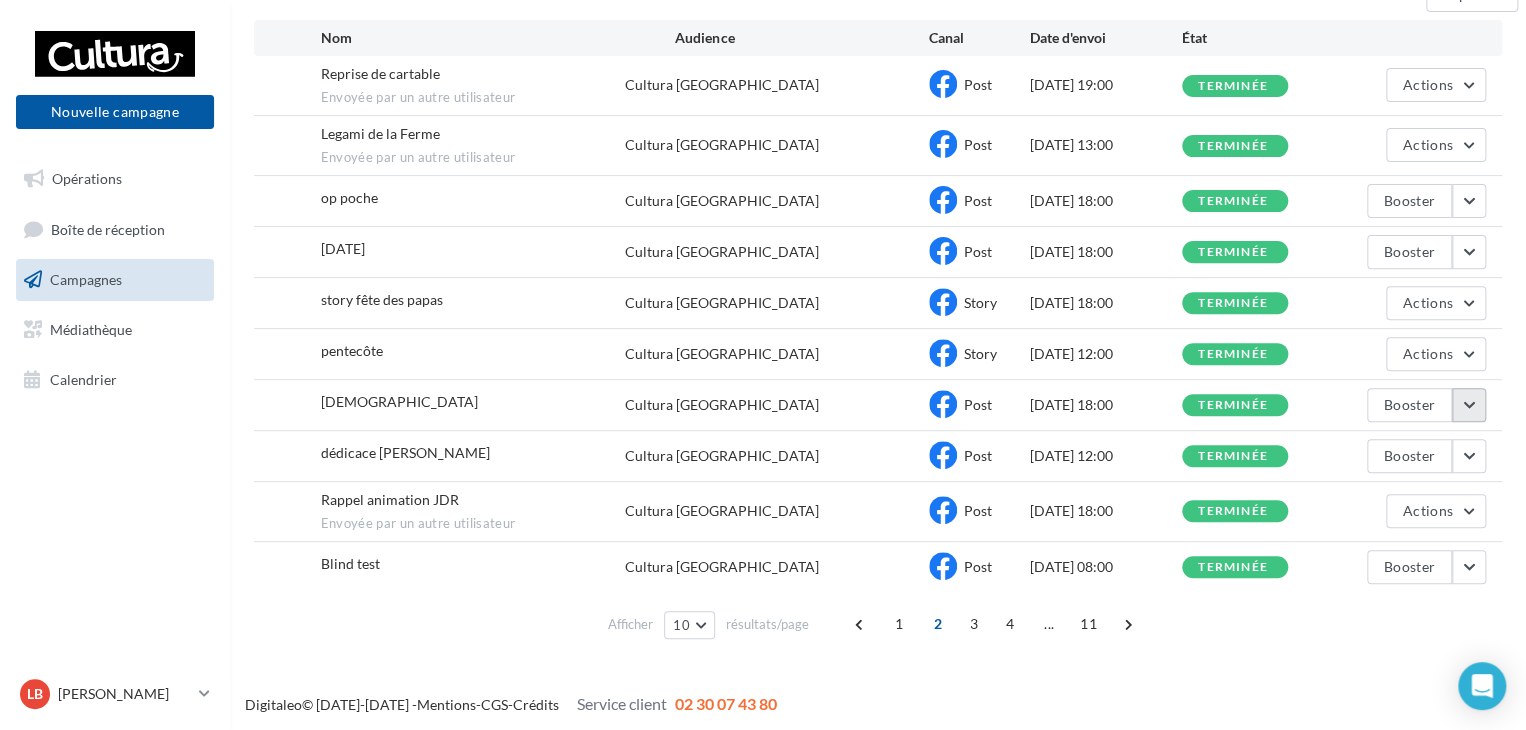 click at bounding box center [1469, 405] 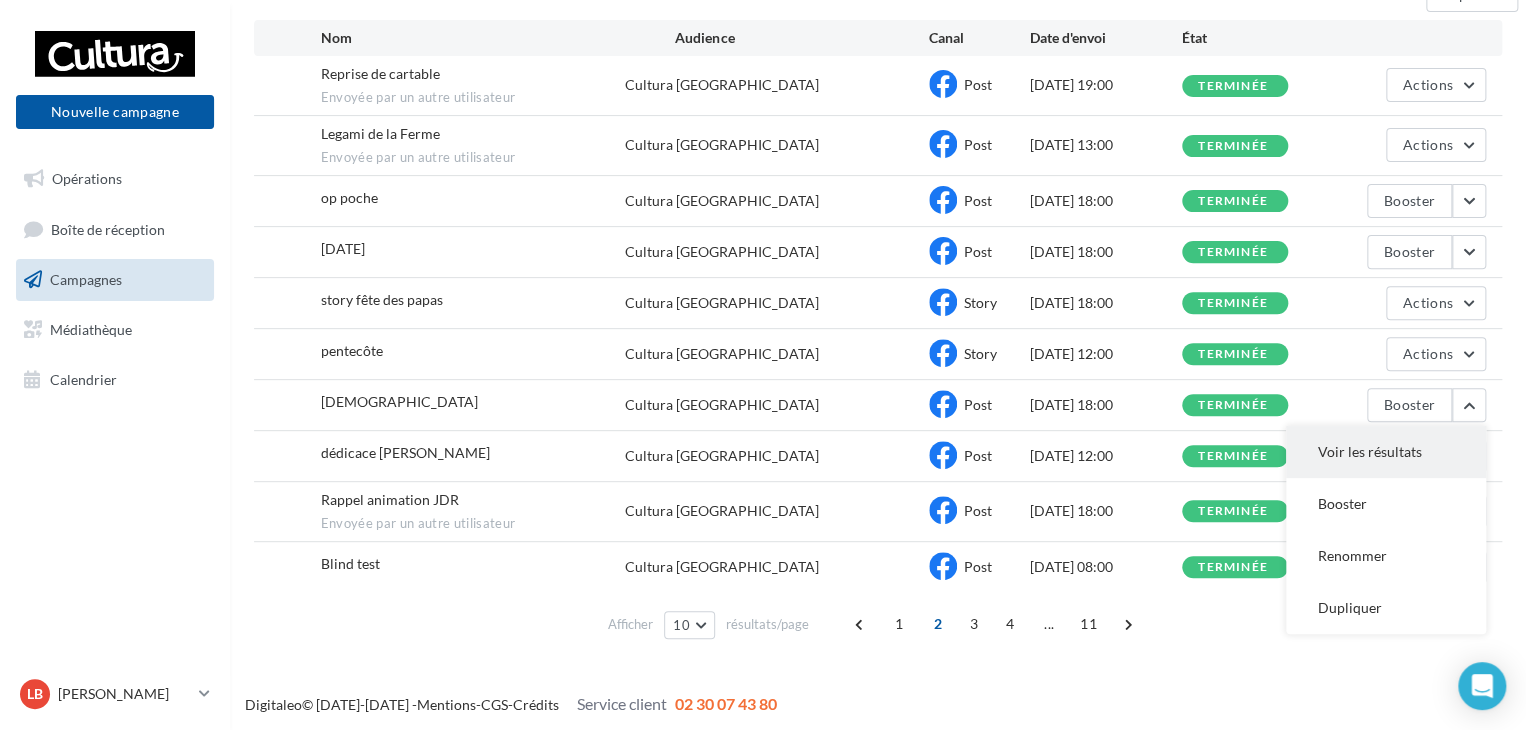 click on "Voir les résultats" at bounding box center (1386, 452) 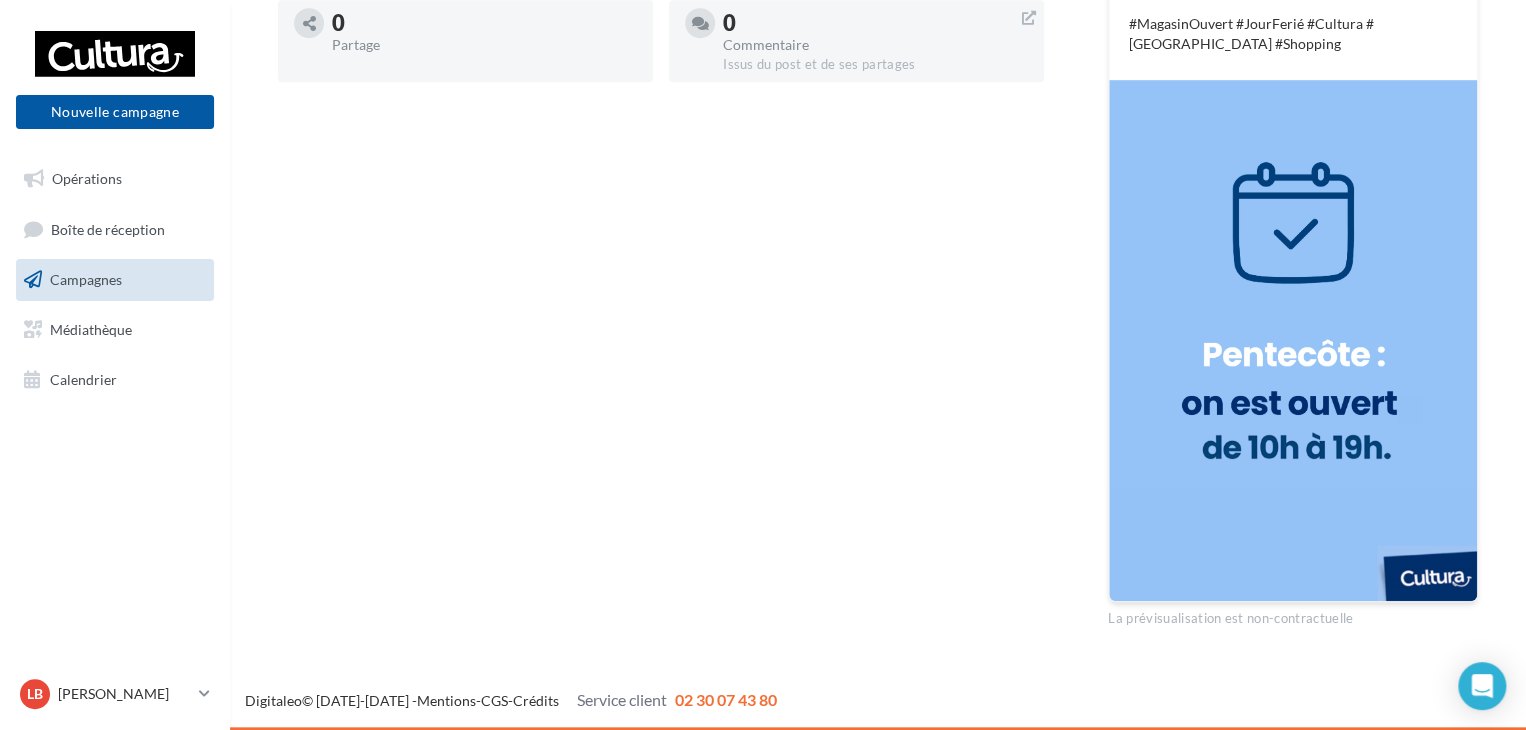 scroll, scrollTop: 503, scrollLeft: 0, axis: vertical 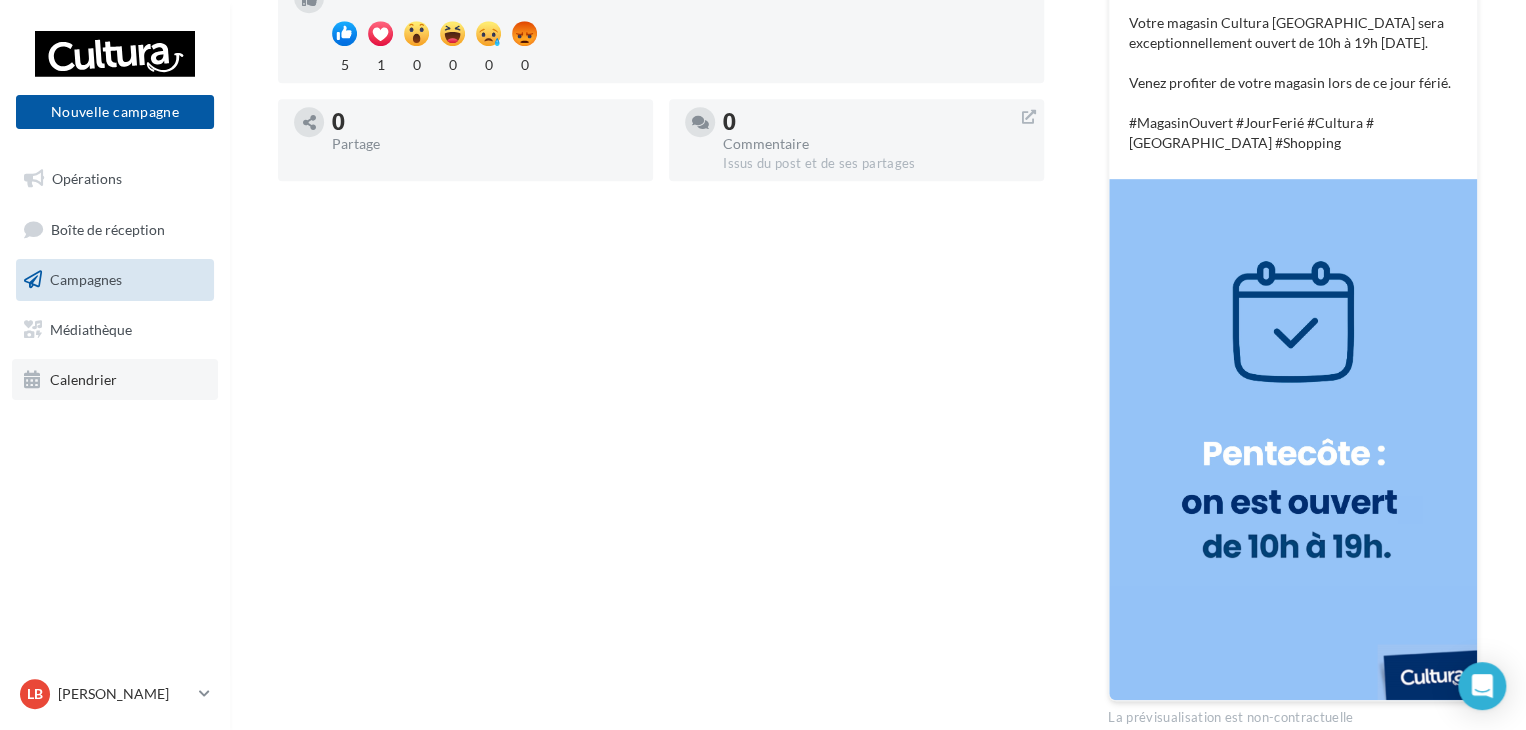 click on "Calendrier" at bounding box center (115, 380) 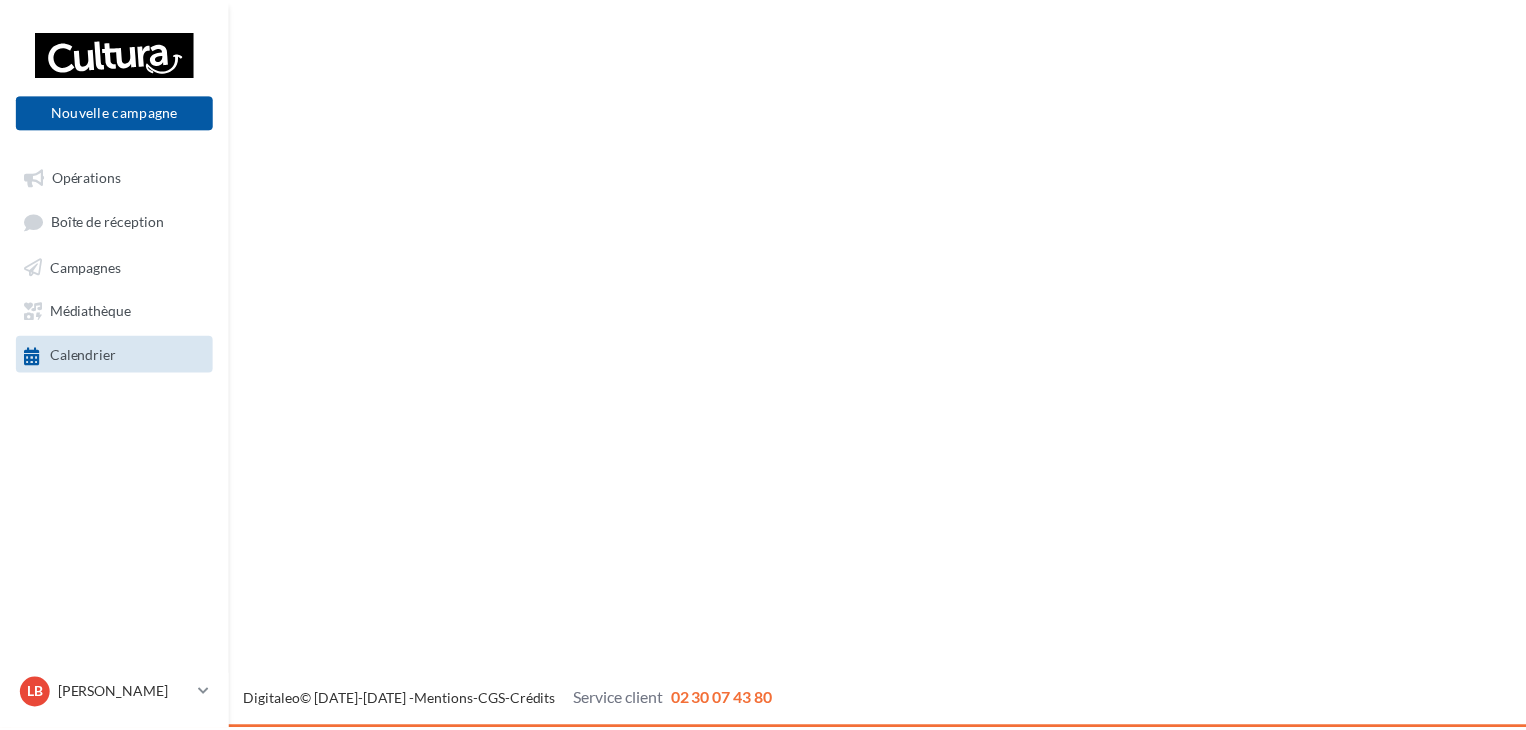 scroll, scrollTop: 0, scrollLeft: 0, axis: both 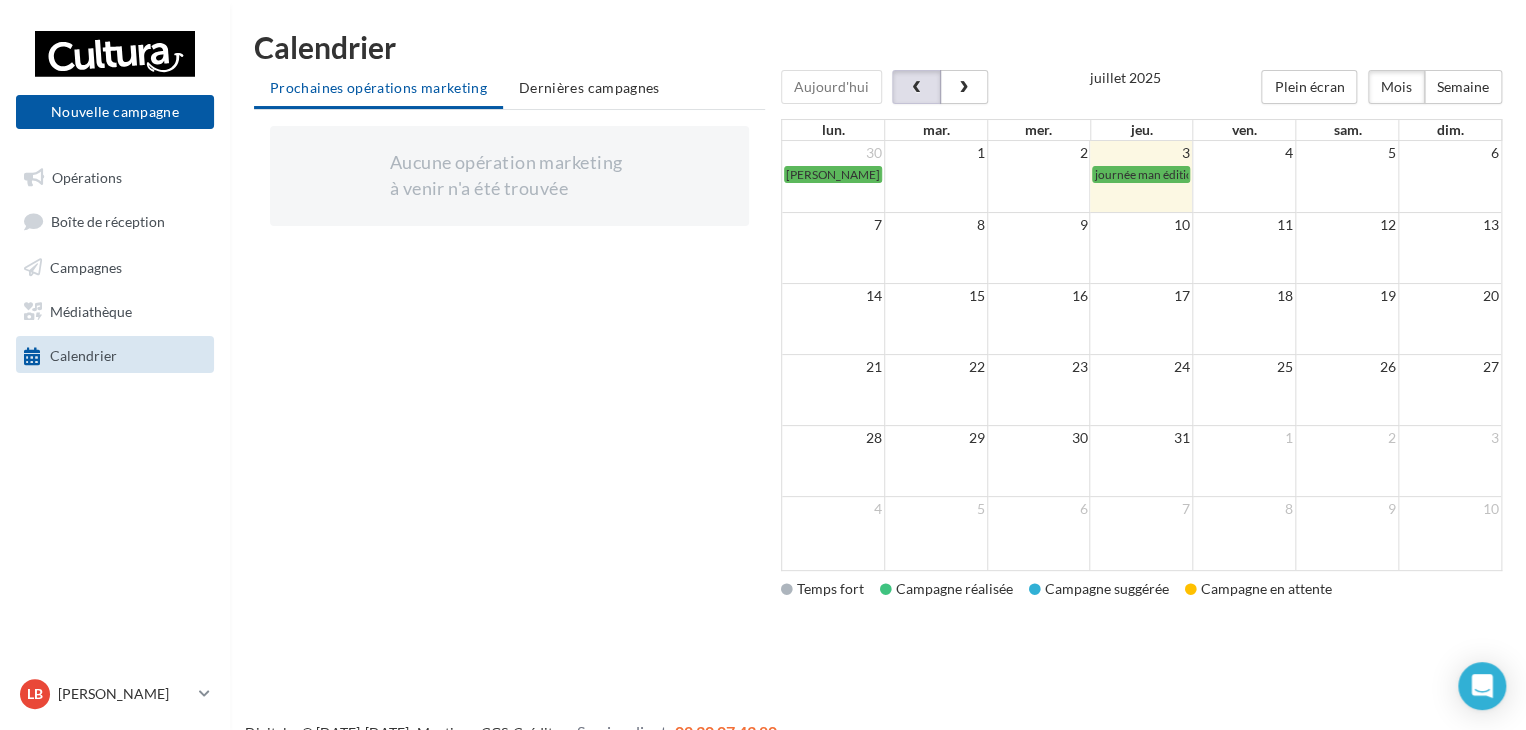 click at bounding box center [916, 88] 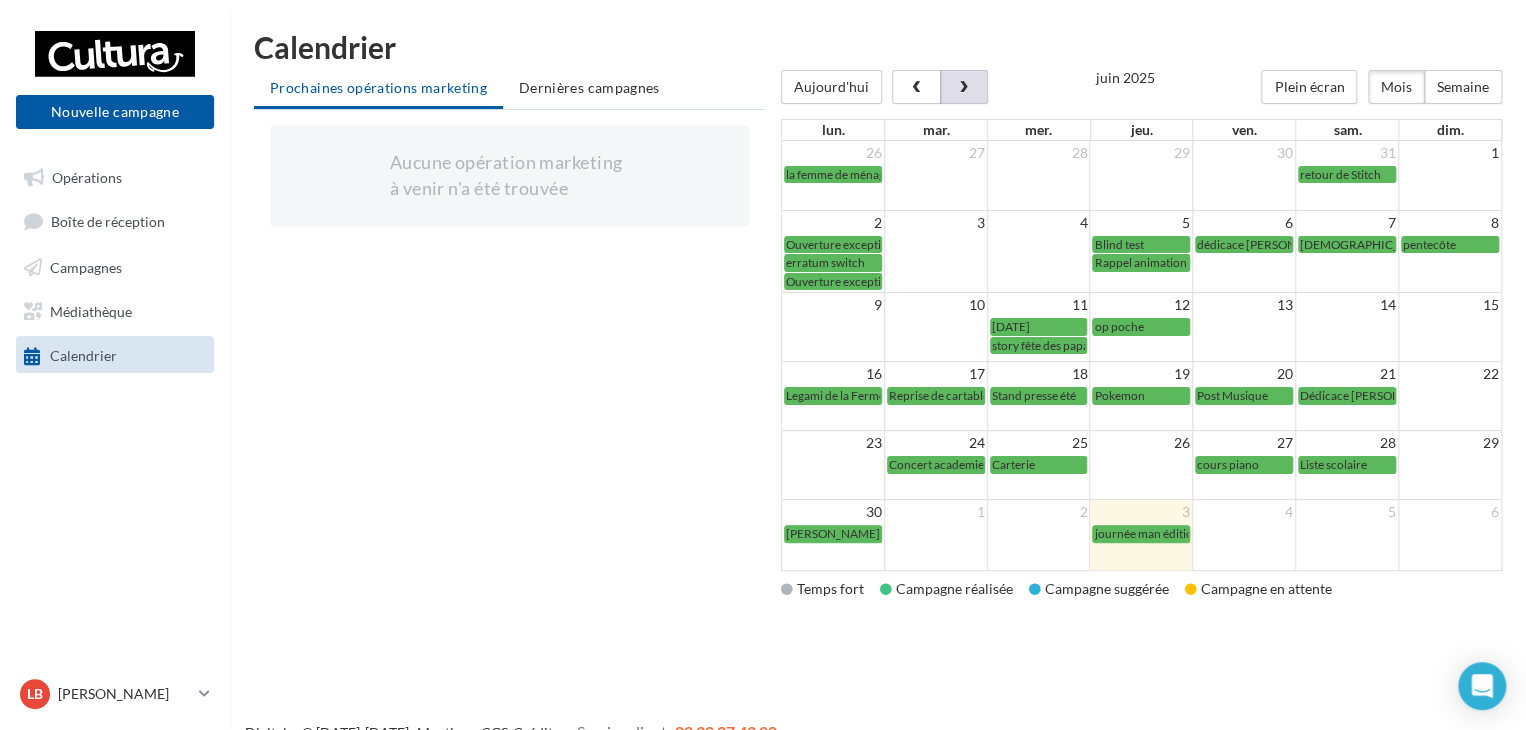 click at bounding box center [964, 87] 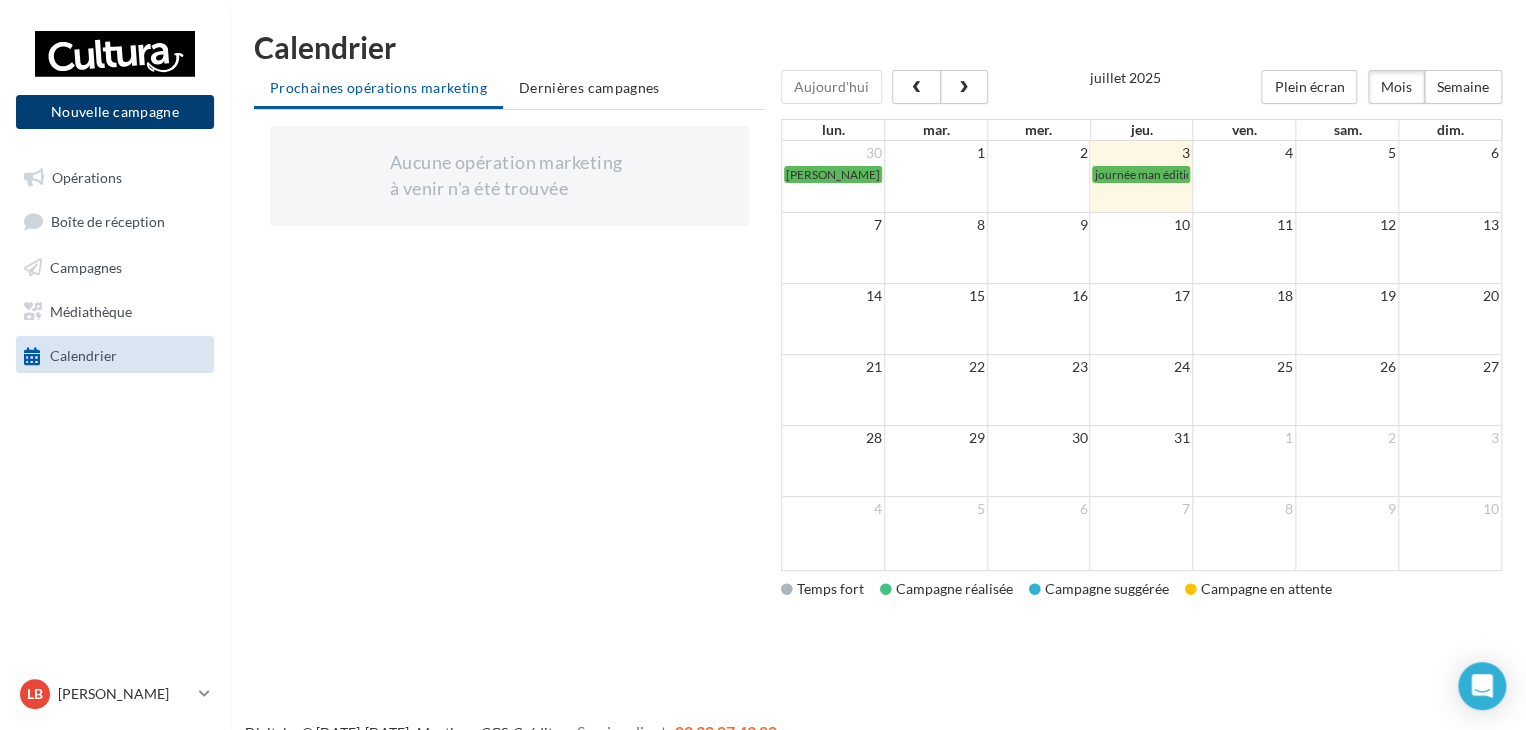 click on "Nouvelle campagne" at bounding box center [115, 112] 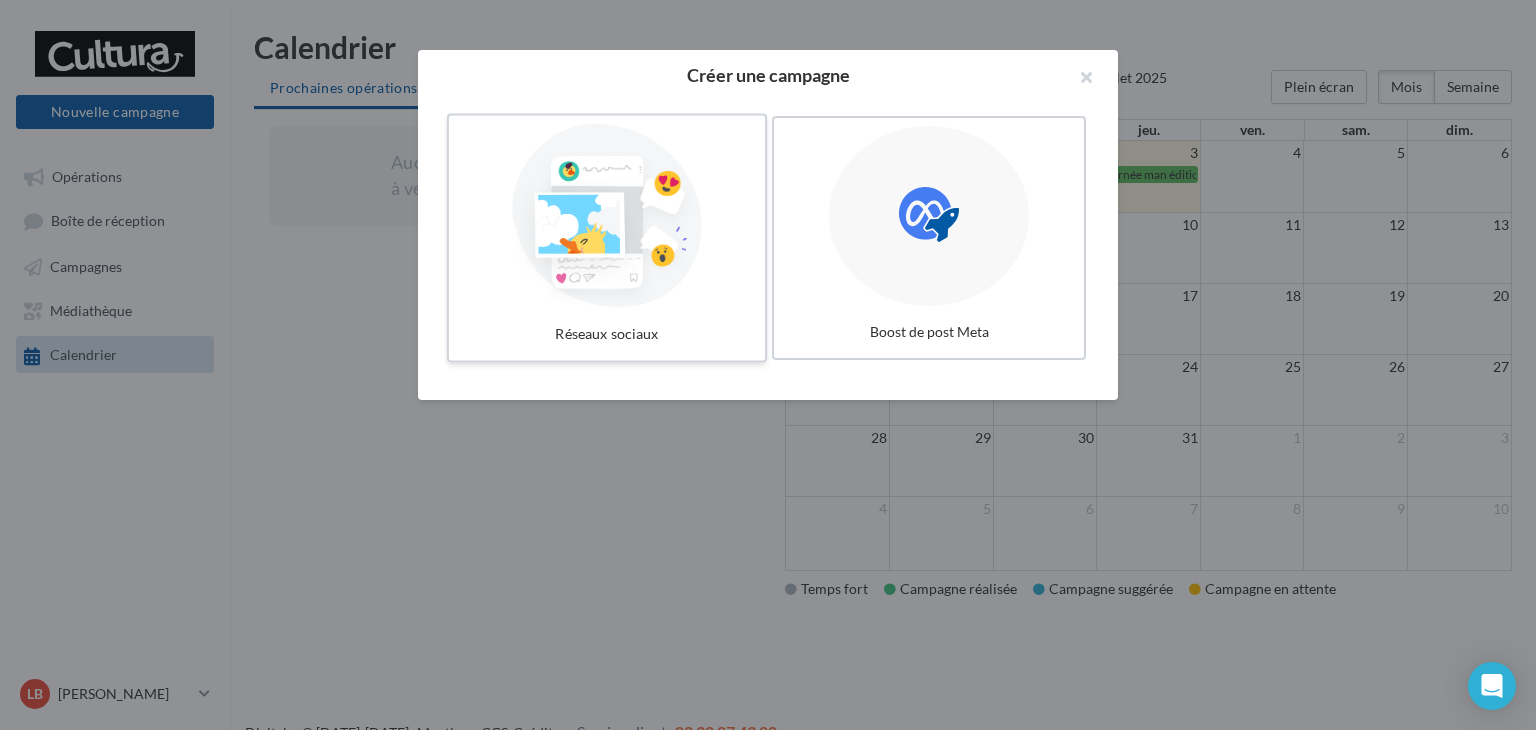 click at bounding box center [607, 216] 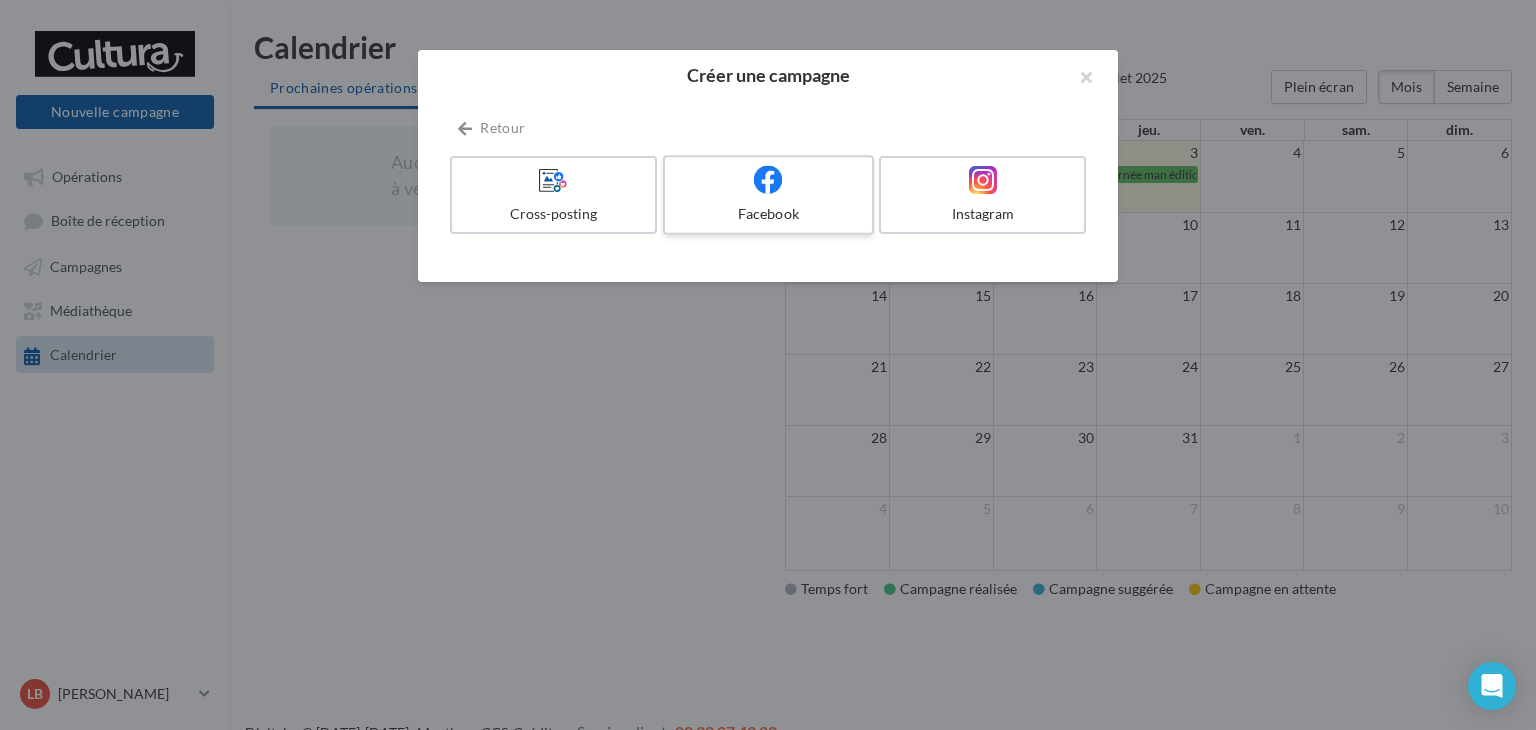 click at bounding box center (768, 179) 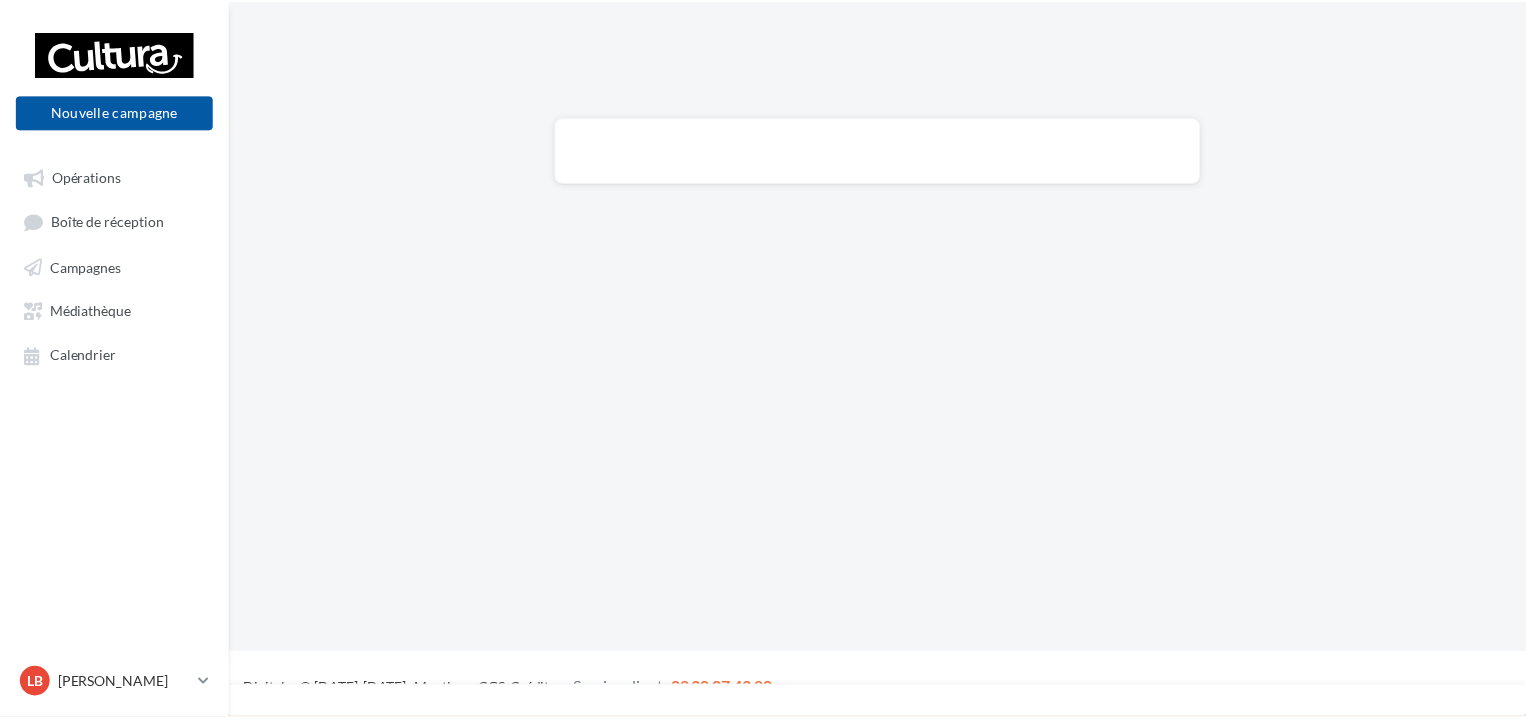 scroll, scrollTop: 0, scrollLeft: 0, axis: both 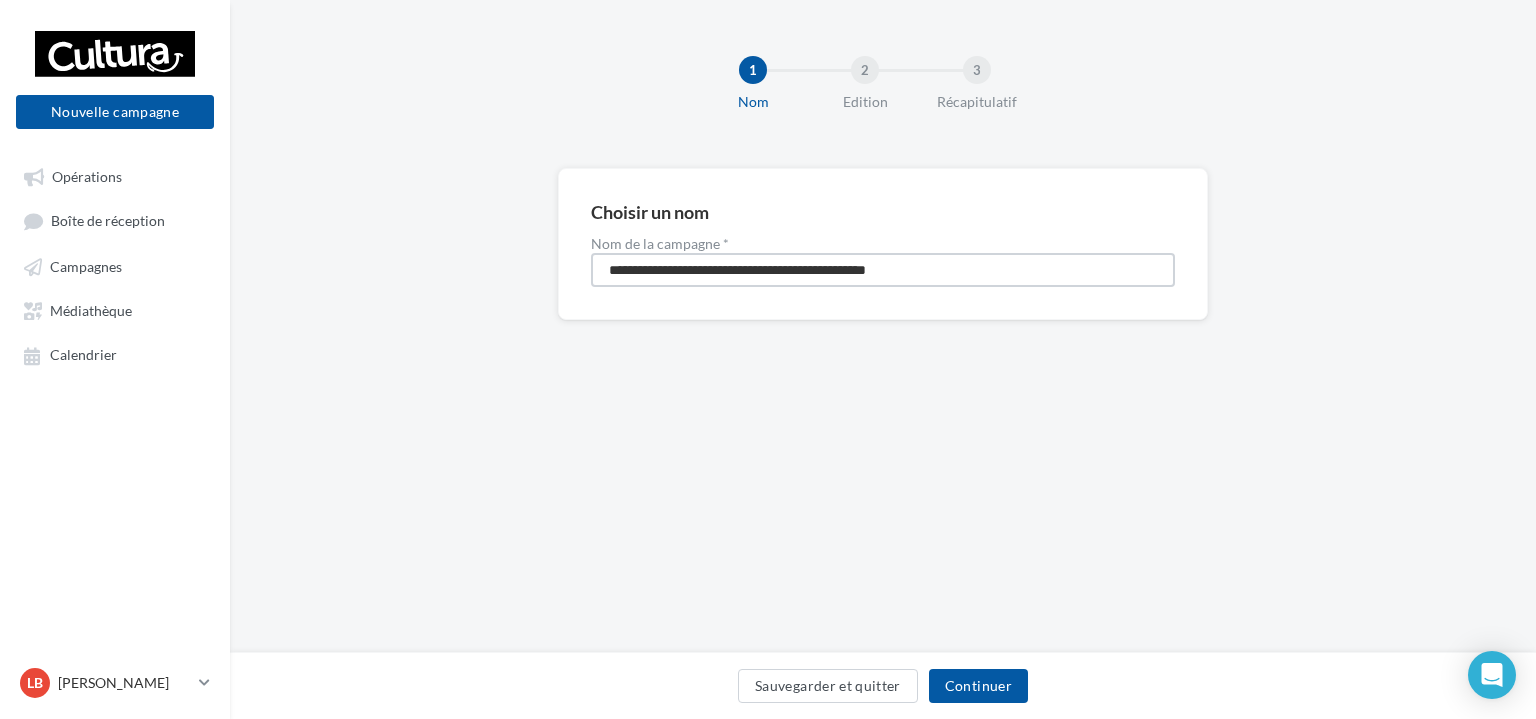 drag, startPoint x: 990, startPoint y: 275, endPoint x: 453, endPoint y: 289, distance: 537.18243 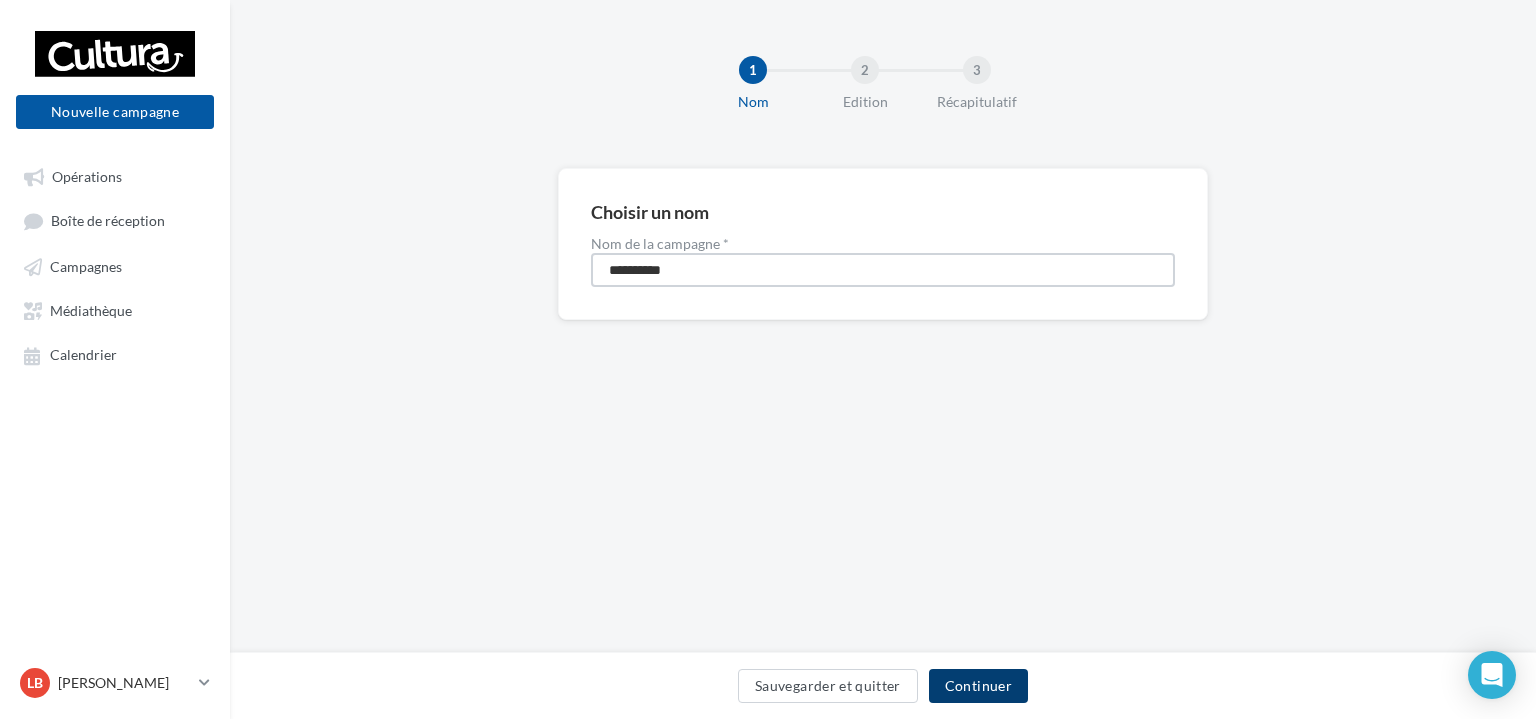 type on "**********" 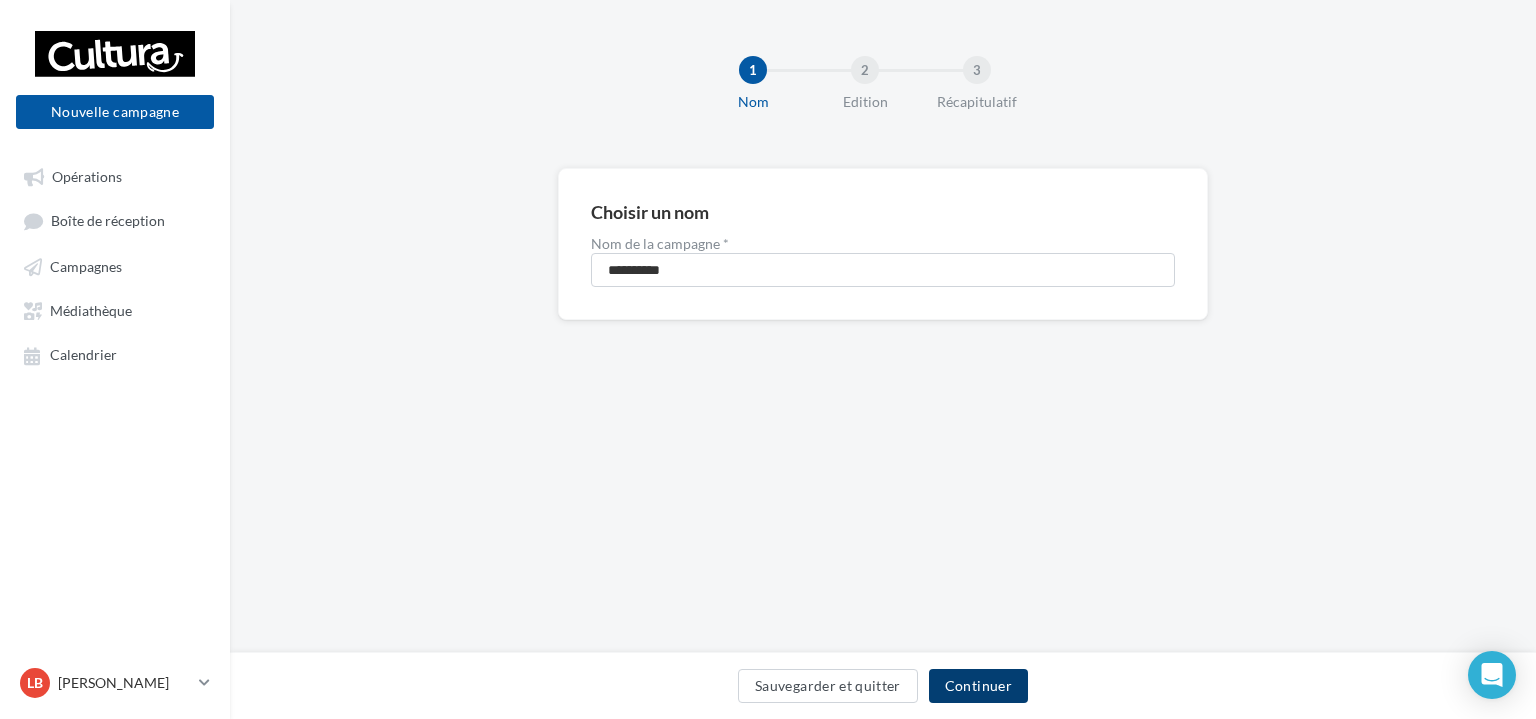click on "Continuer" at bounding box center [978, 686] 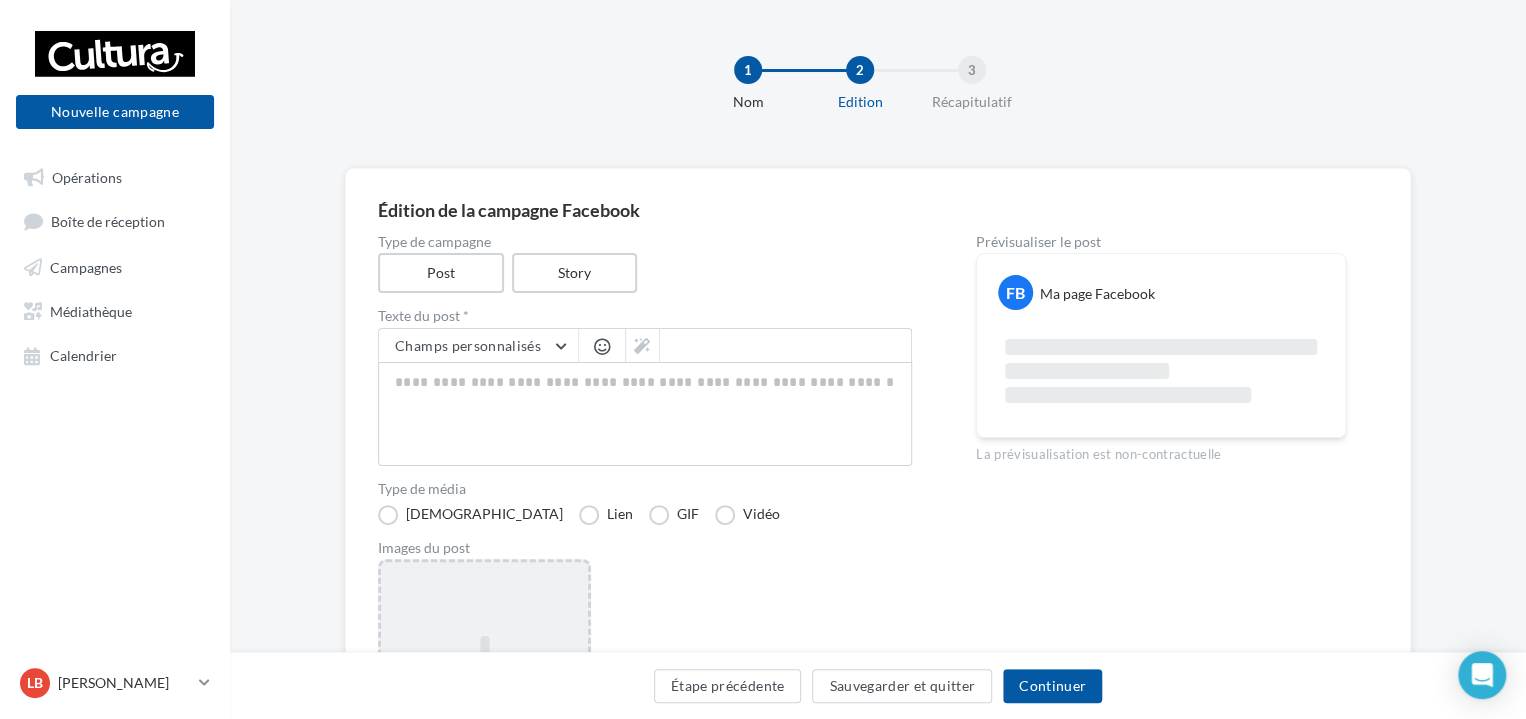 click on "Ajouter une image     Format: png, jpg" at bounding box center [484, 689] 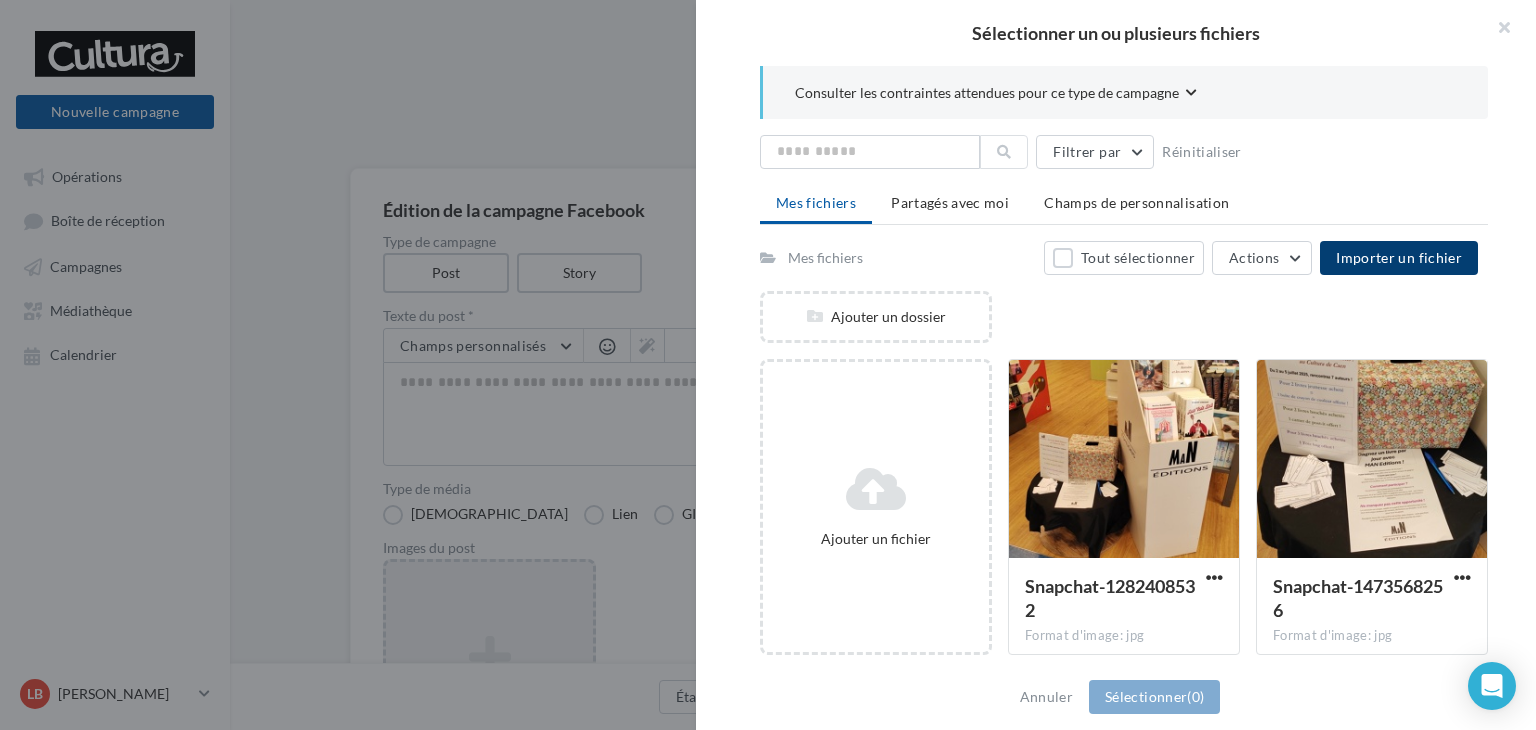 click on "Importer un fichier" at bounding box center (1399, 257) 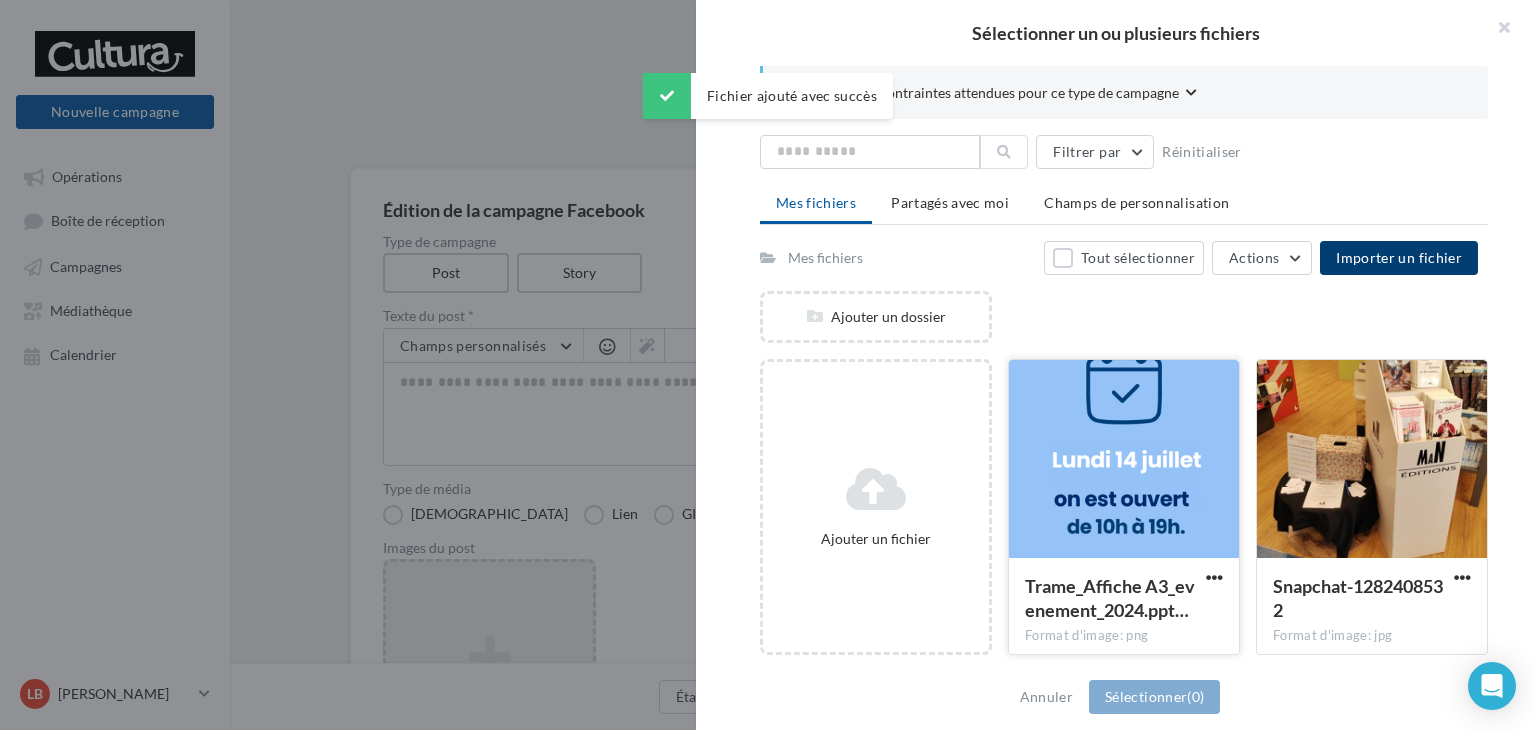 click at bounding box center [1124, 460] 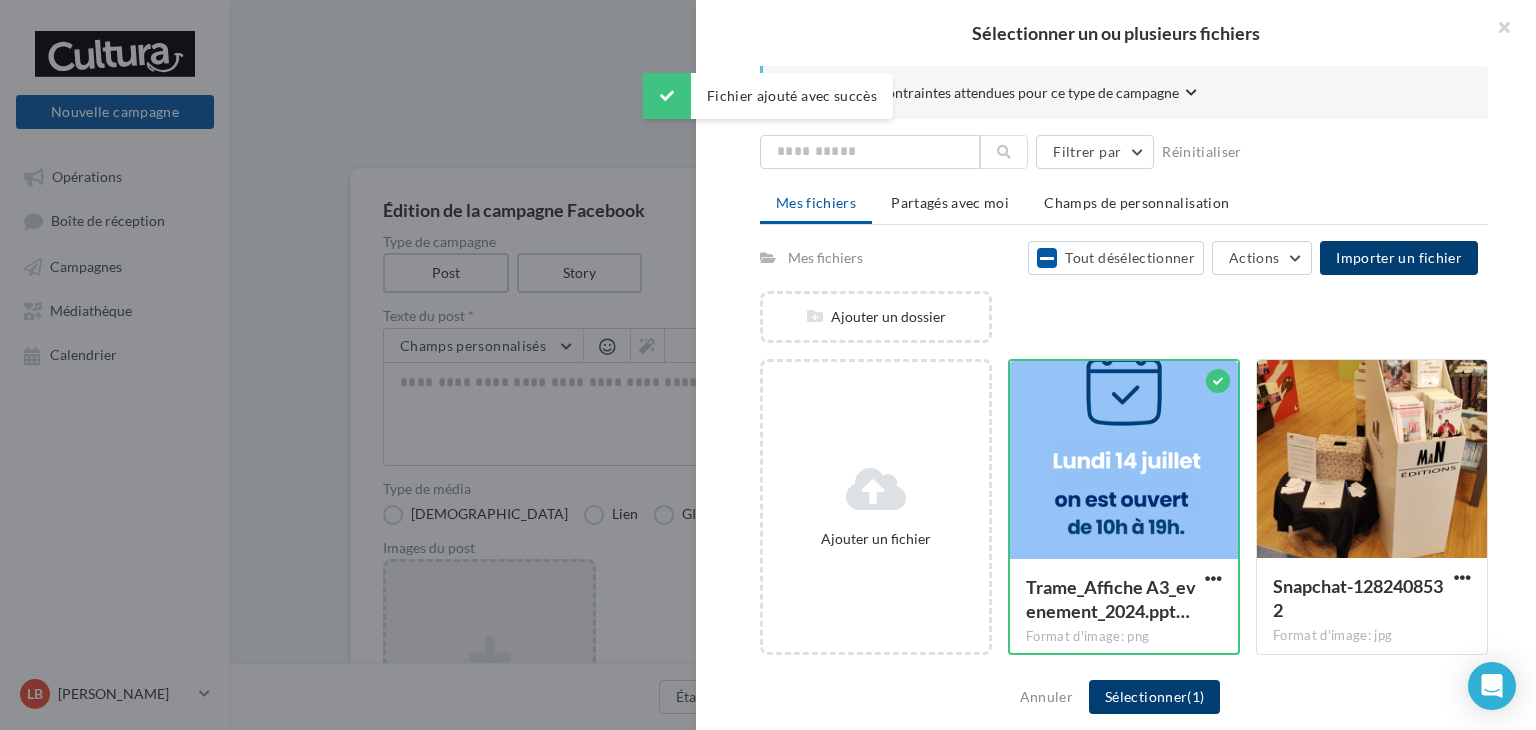 click on "Sélectionner   (1)" at bounding box center [1154, 697] 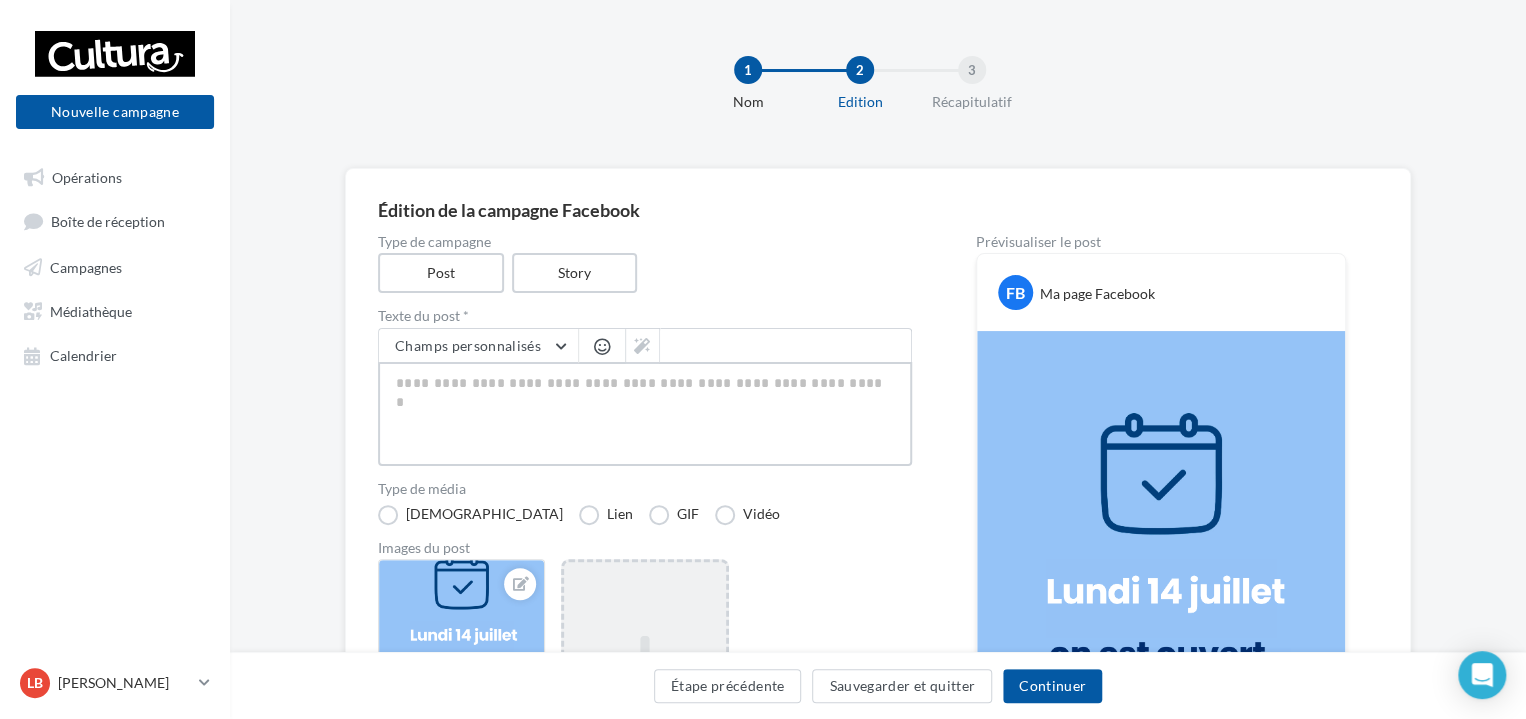 click at bounding box center [645, 414] 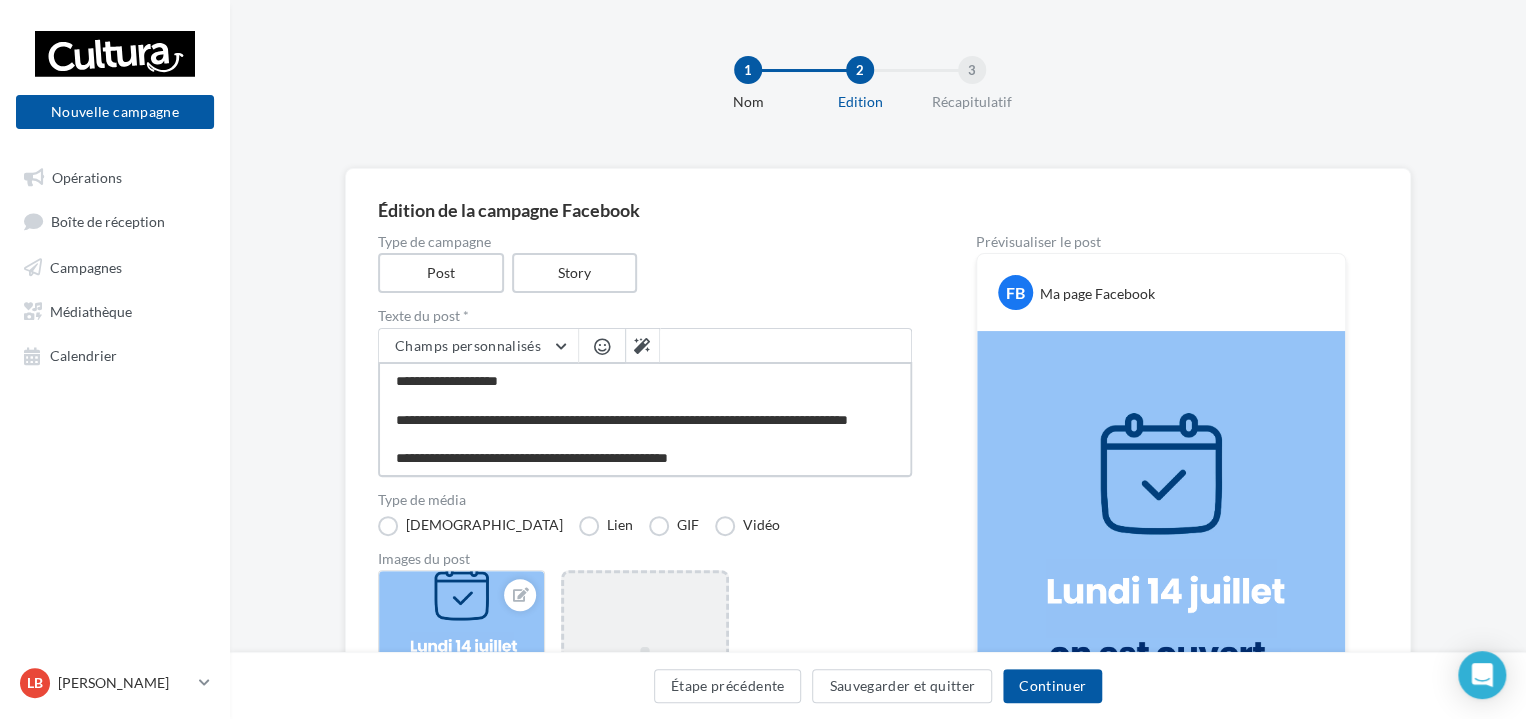 scroll, scrollTop: 10, scrollLeft: 0, axis: vertical 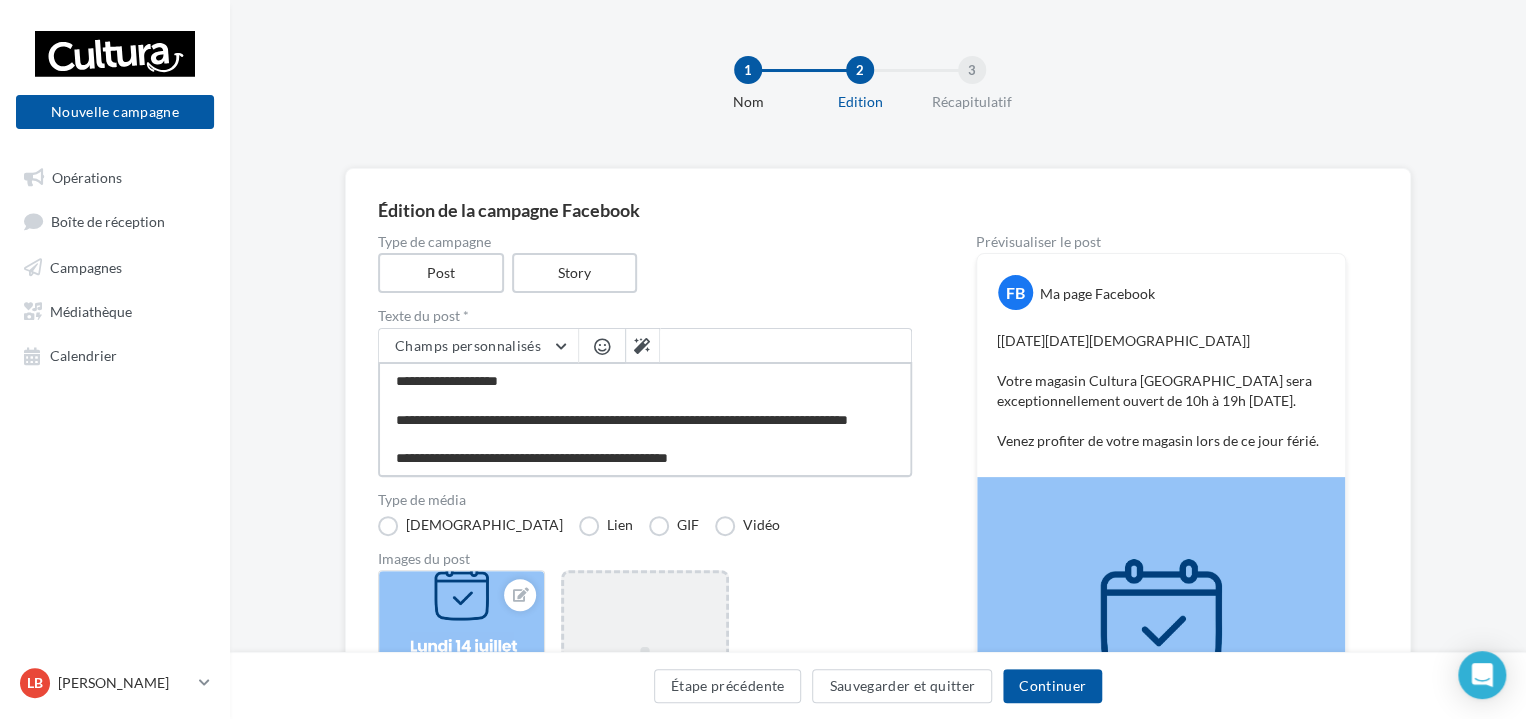 drag, startPoint x: 514, startPoint y: 369, endPoint x: 439, endPoint y: 374, distance: 75.16648 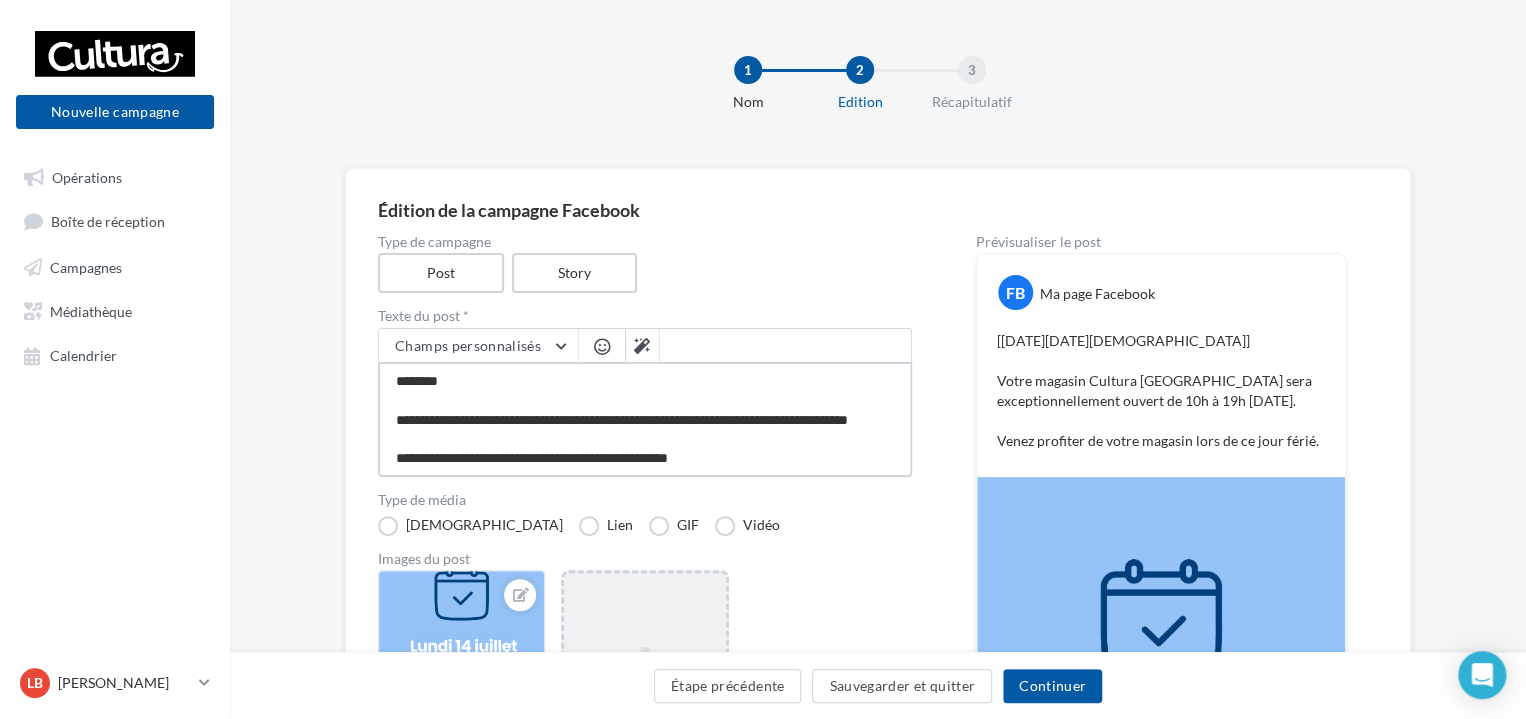 type on "**********" 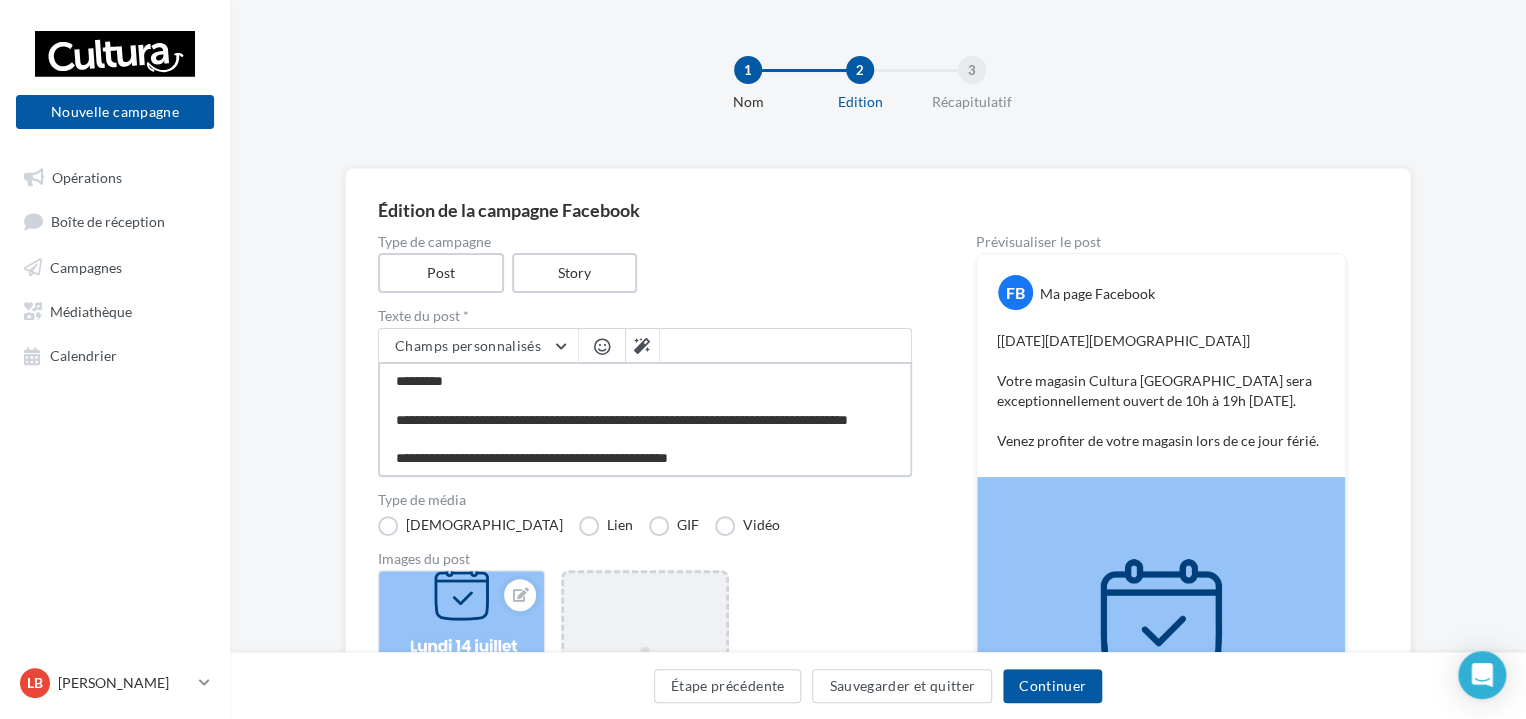 type on "**********" 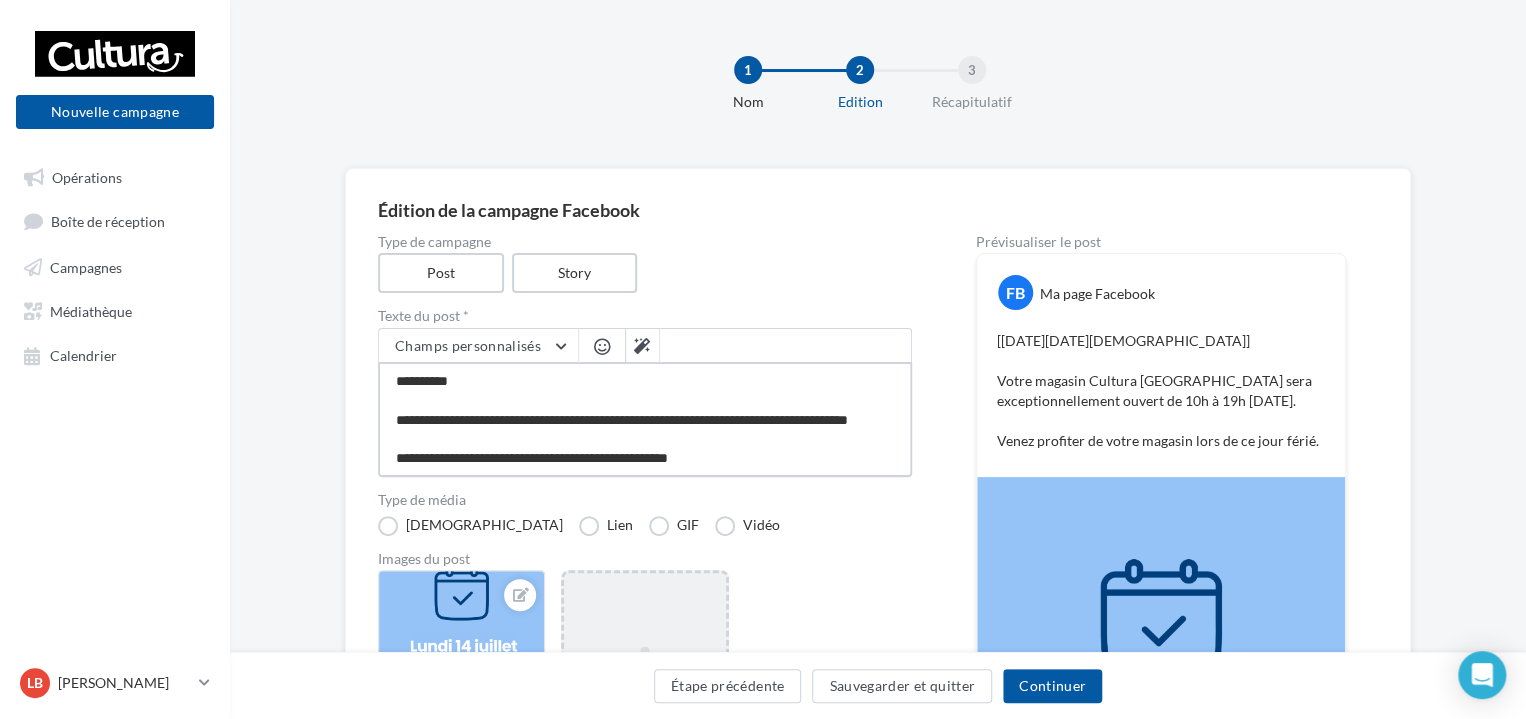 type on "**********" 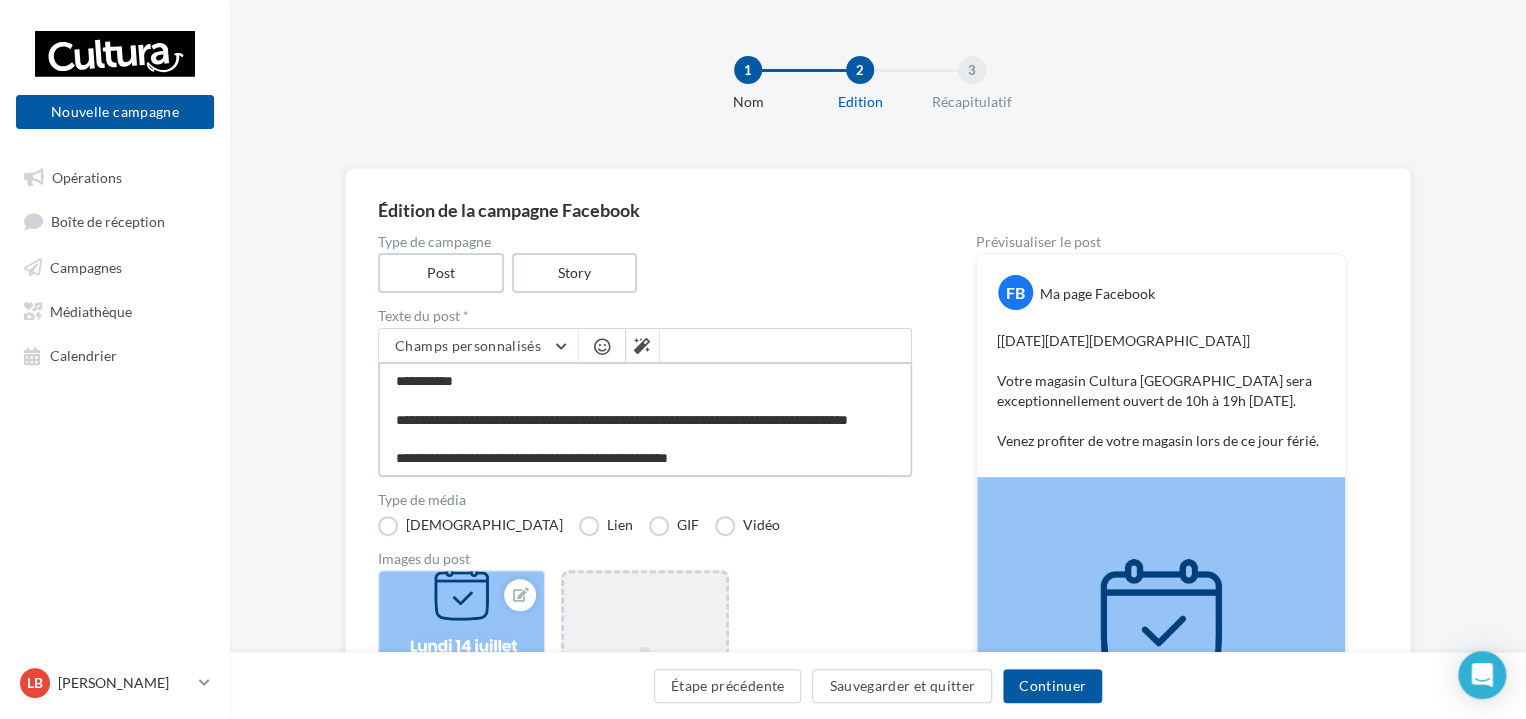 type on "**********" 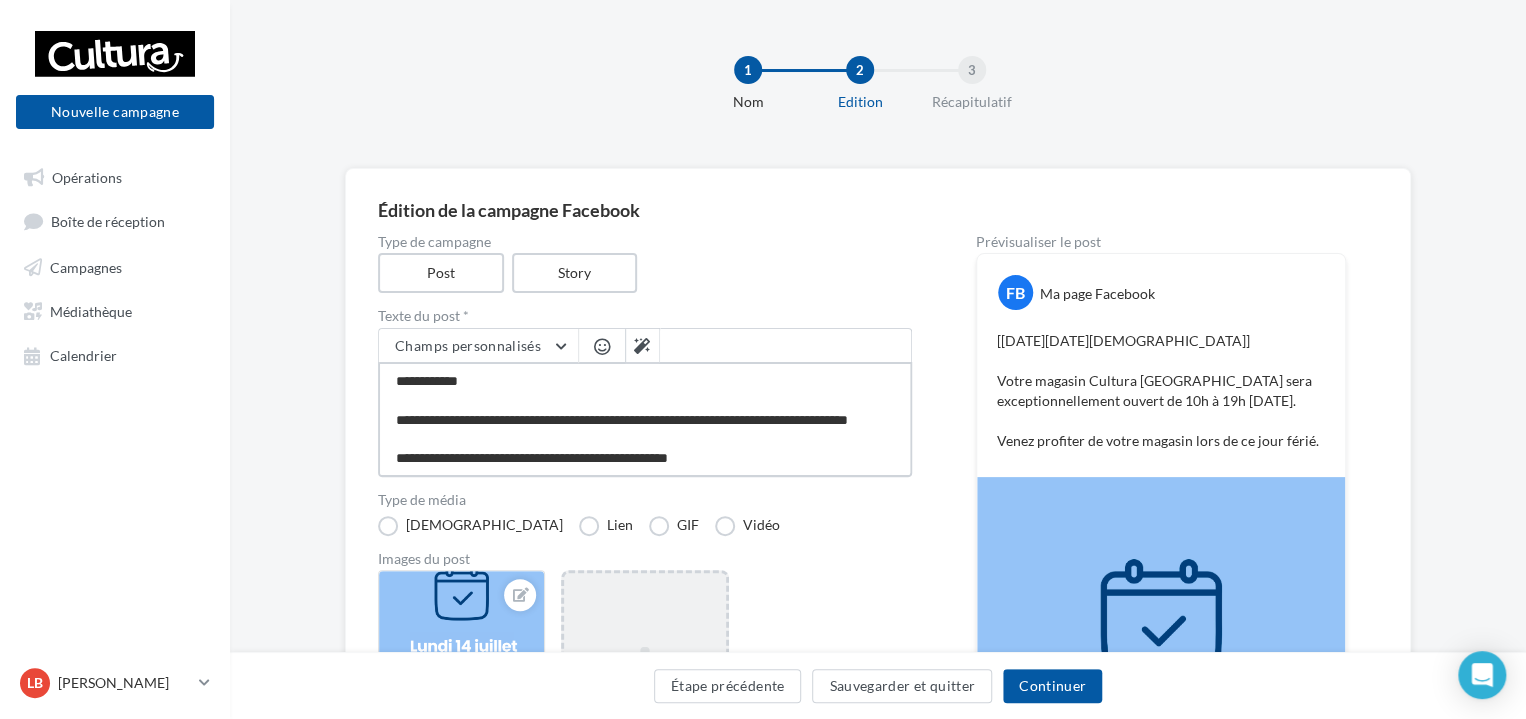 type on "**********" 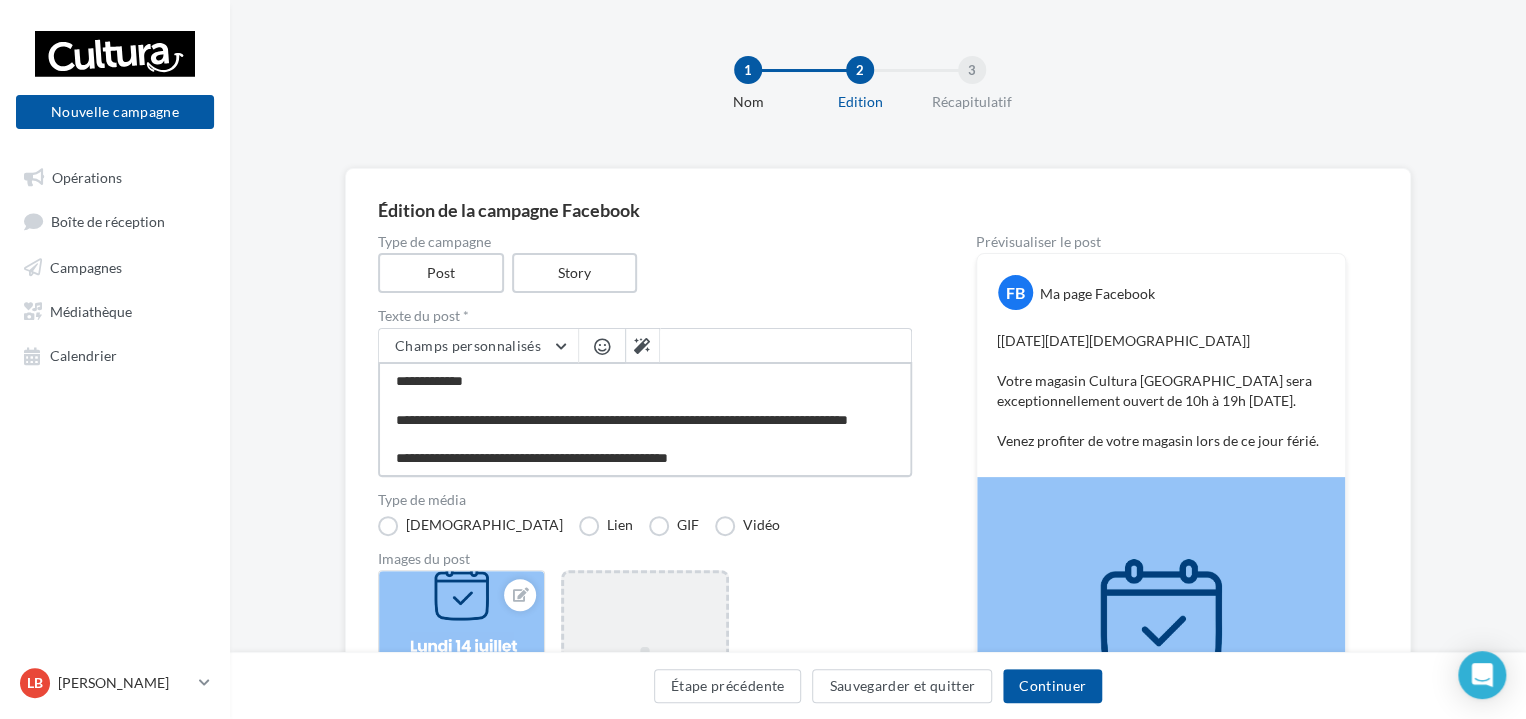 type on "**********" 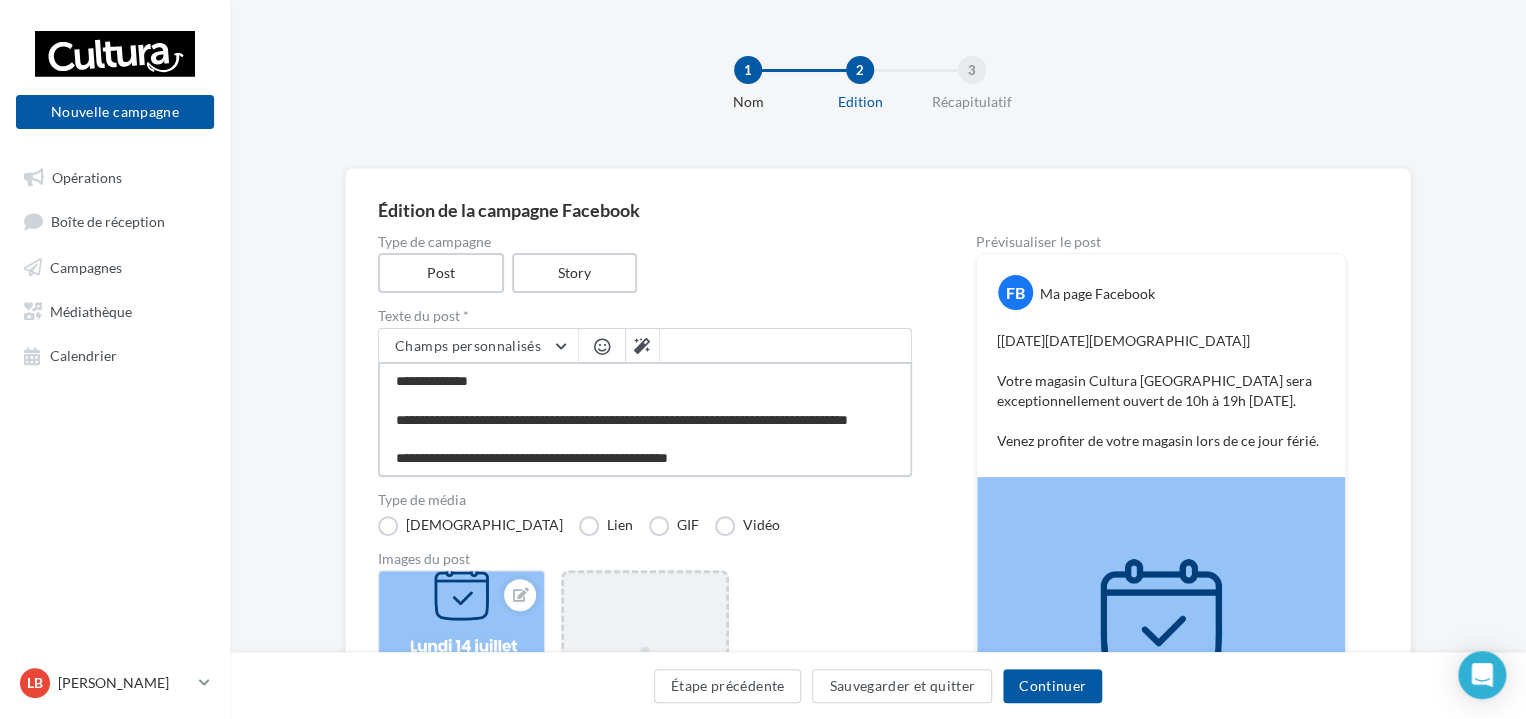 type on "**********" 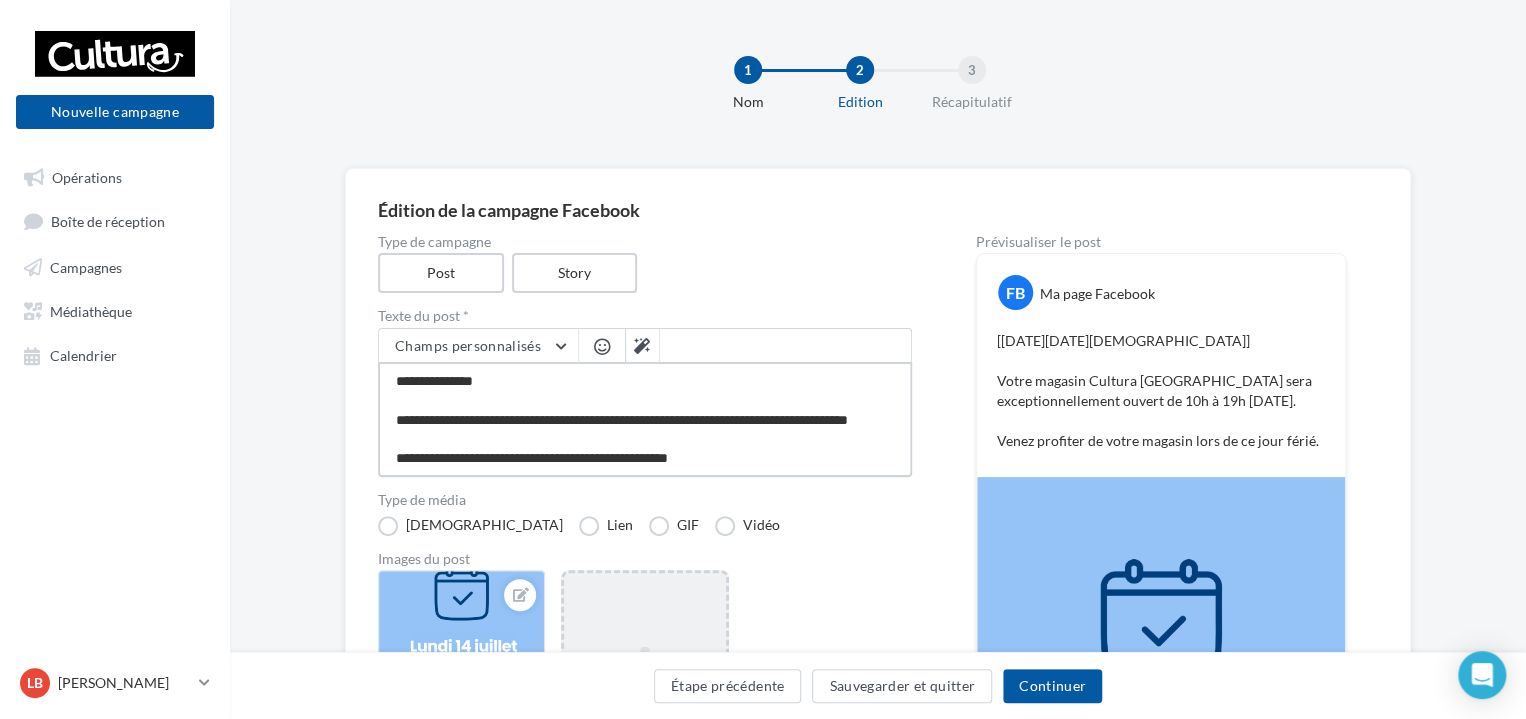 type on "**********" 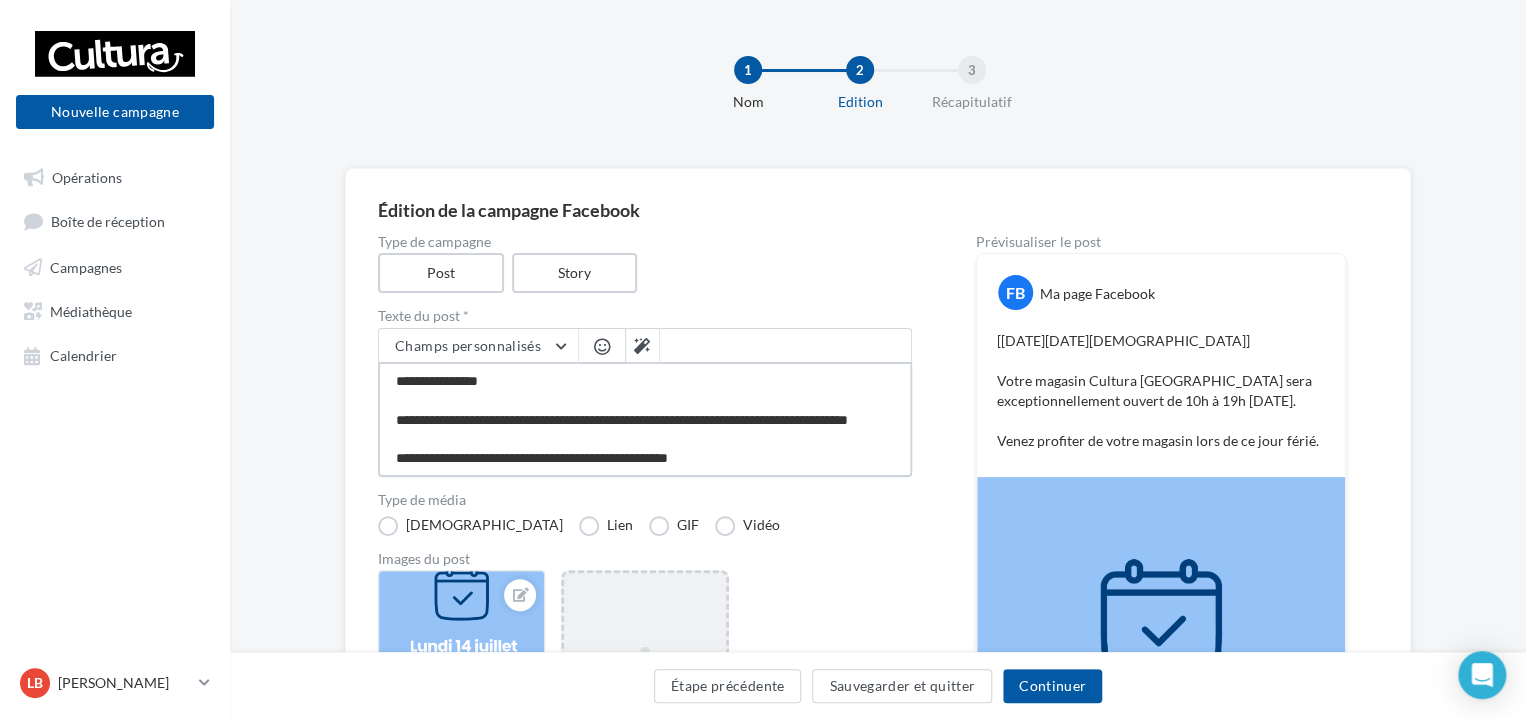 type on "**********" 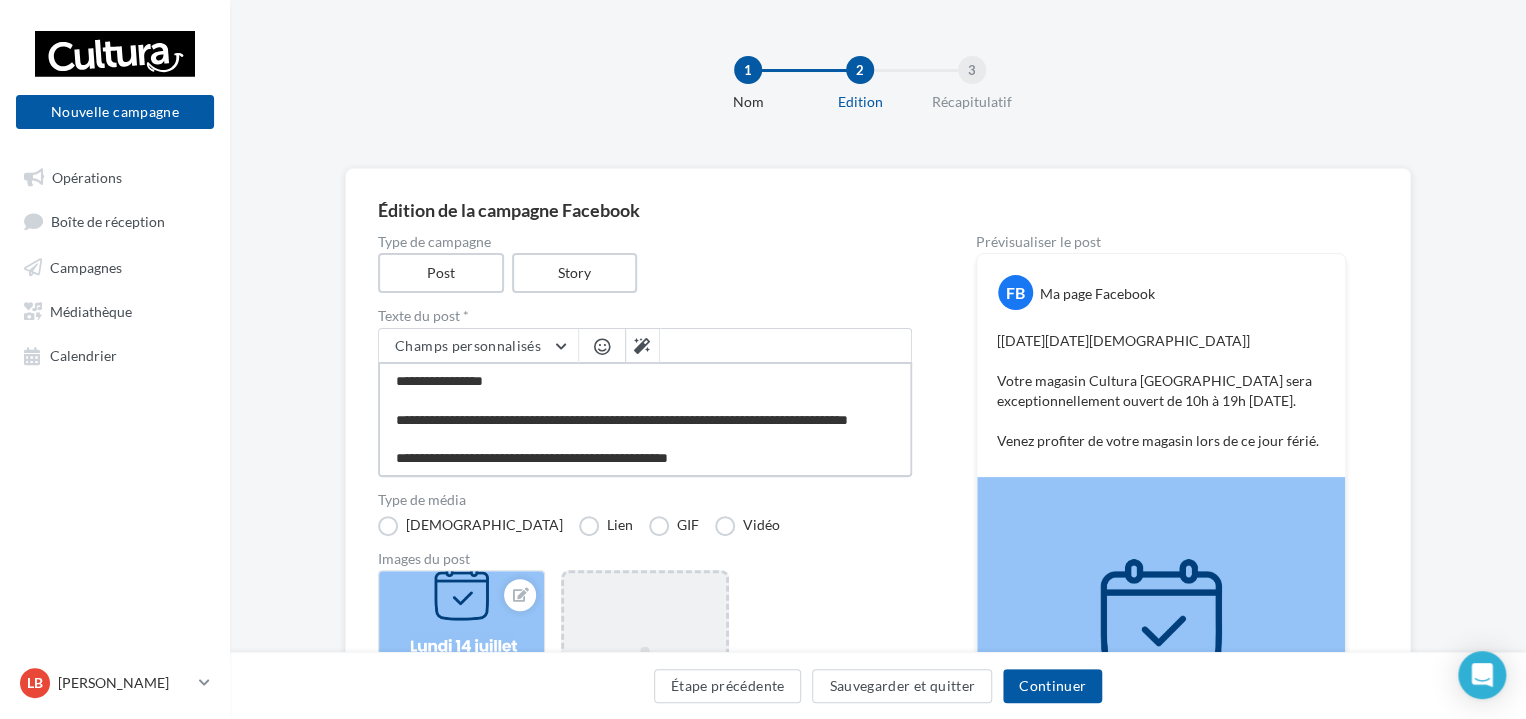 type on "**********" 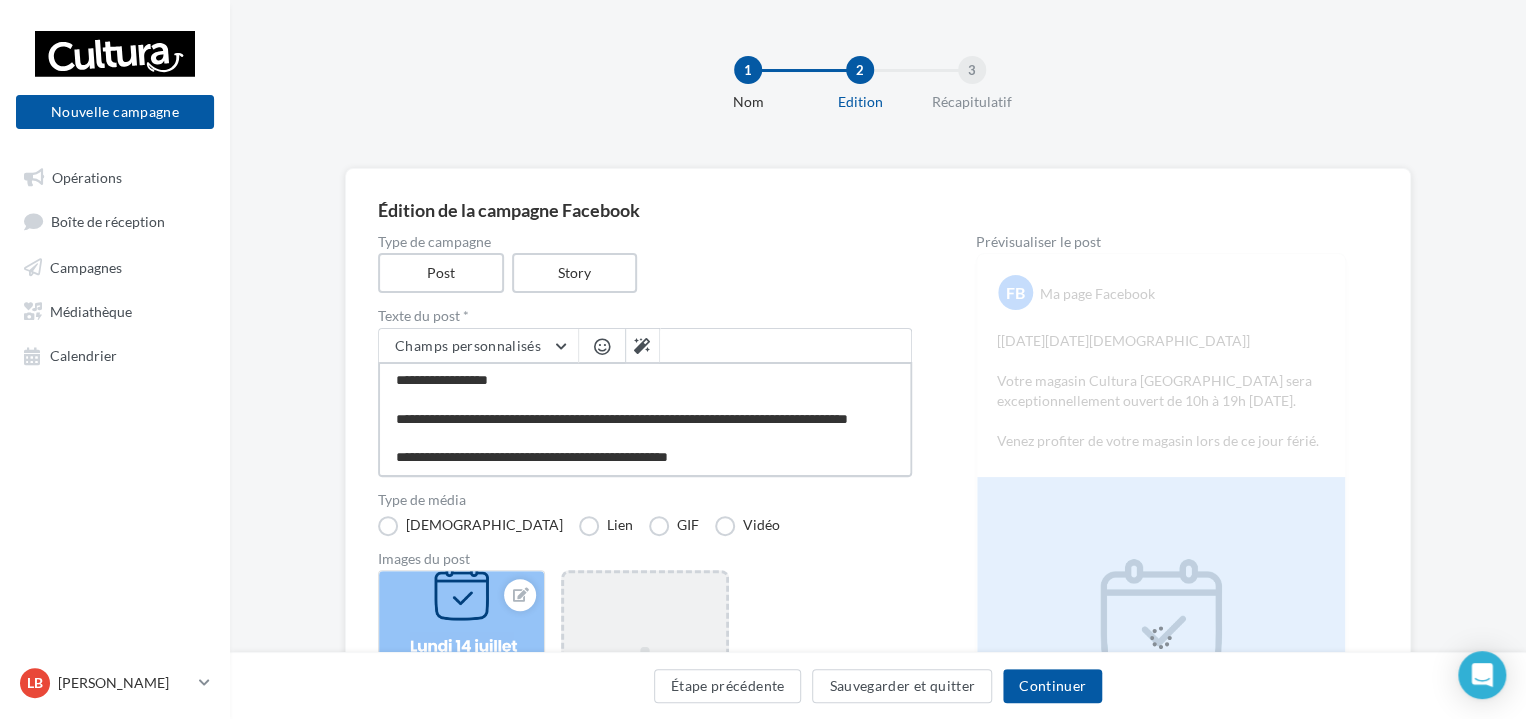 scroll, scrollTop: 19, scrollLeft: 0, axis: vertical 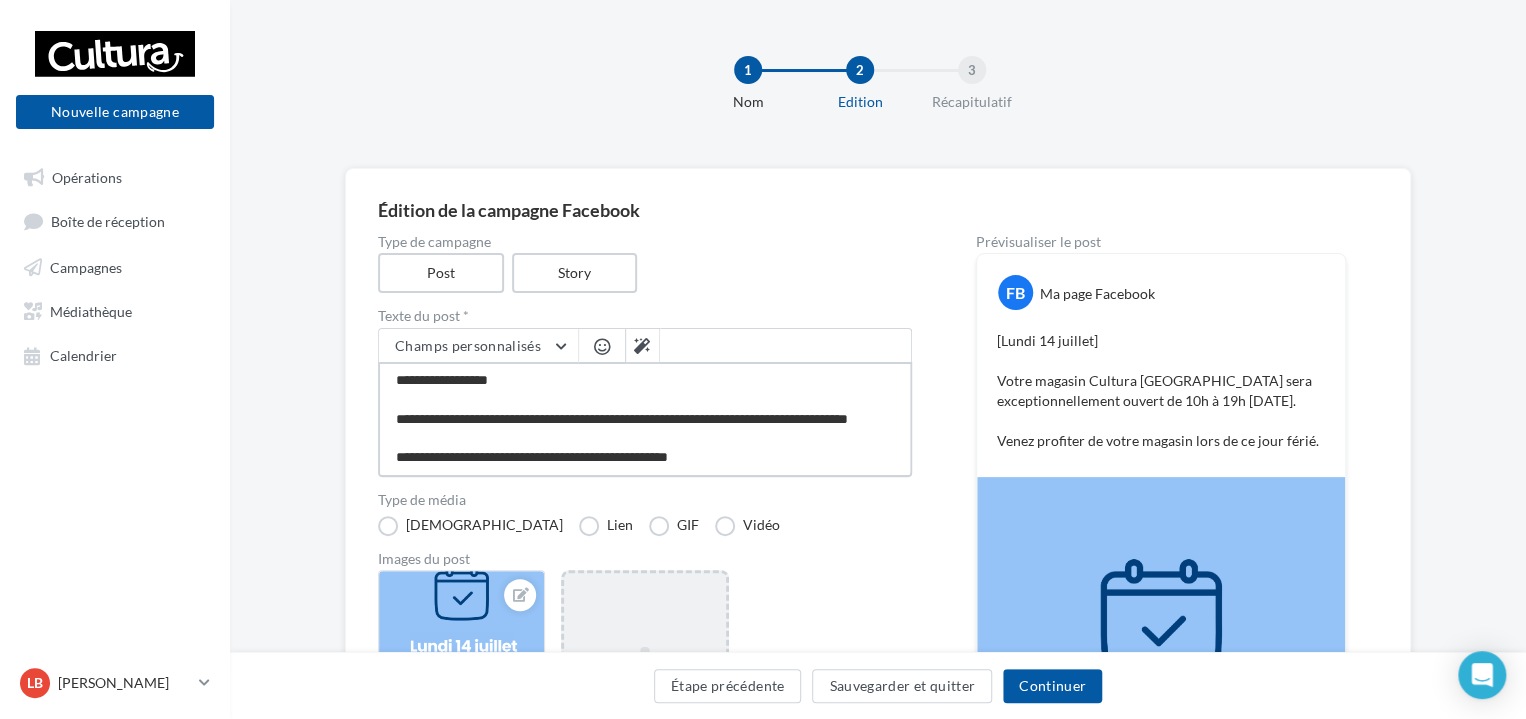 click on "**********" at bounding box center (645, 419) 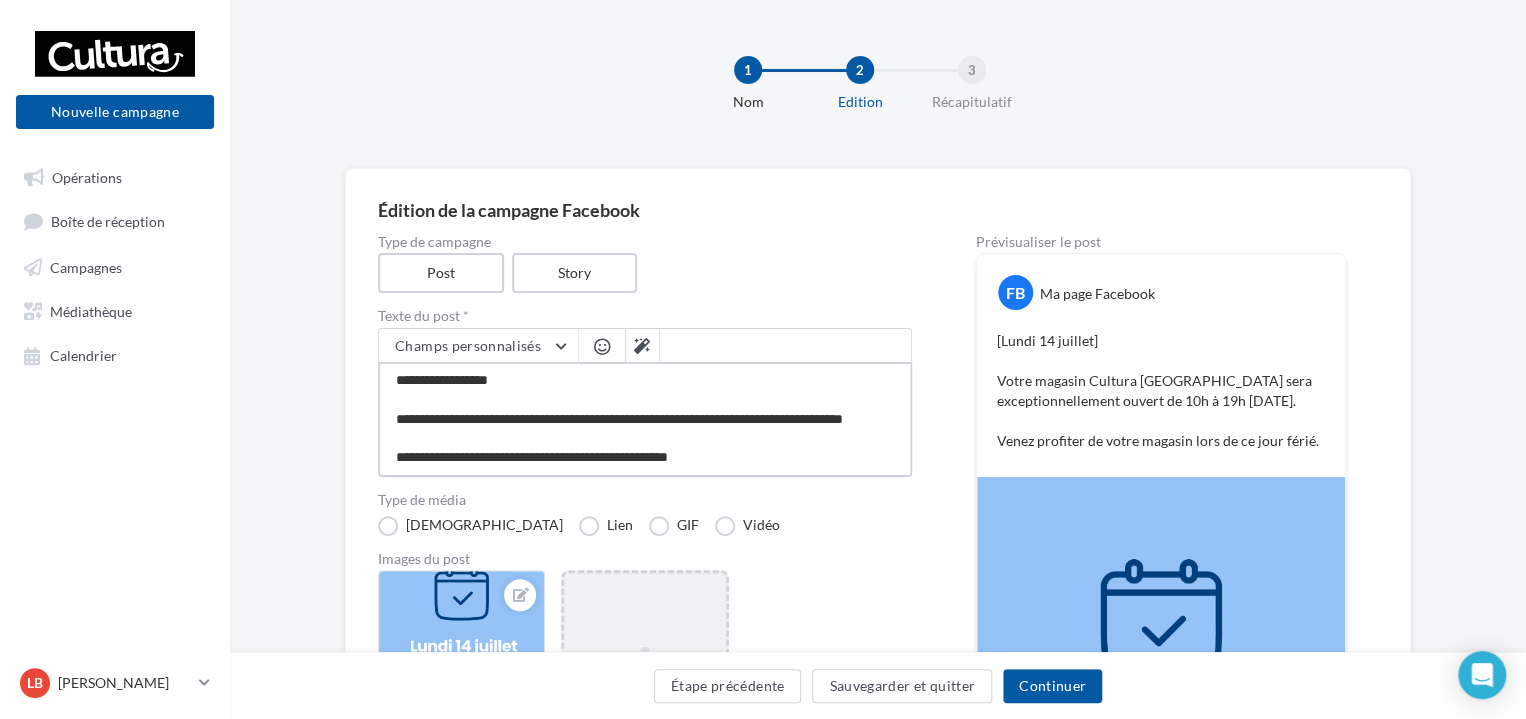 type on "**********" 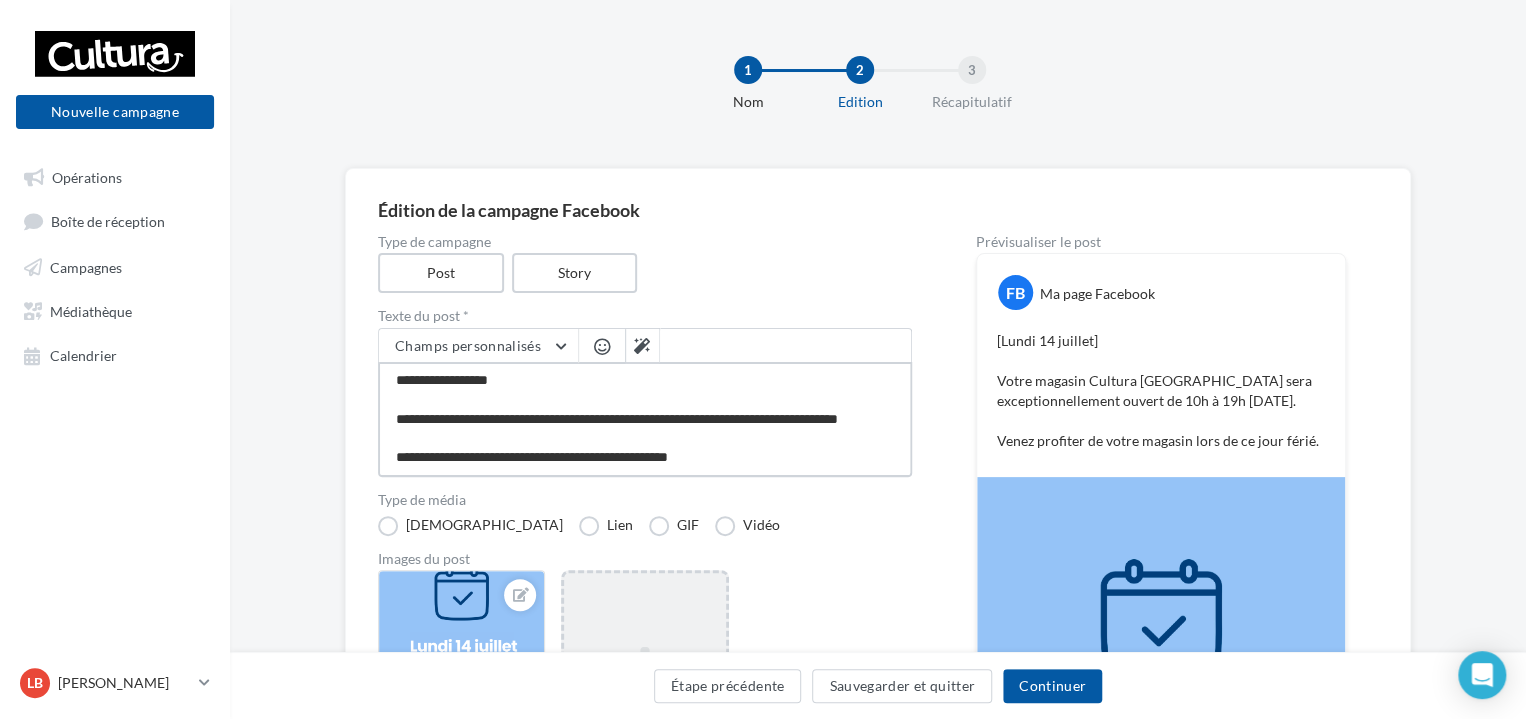 type on "**********" 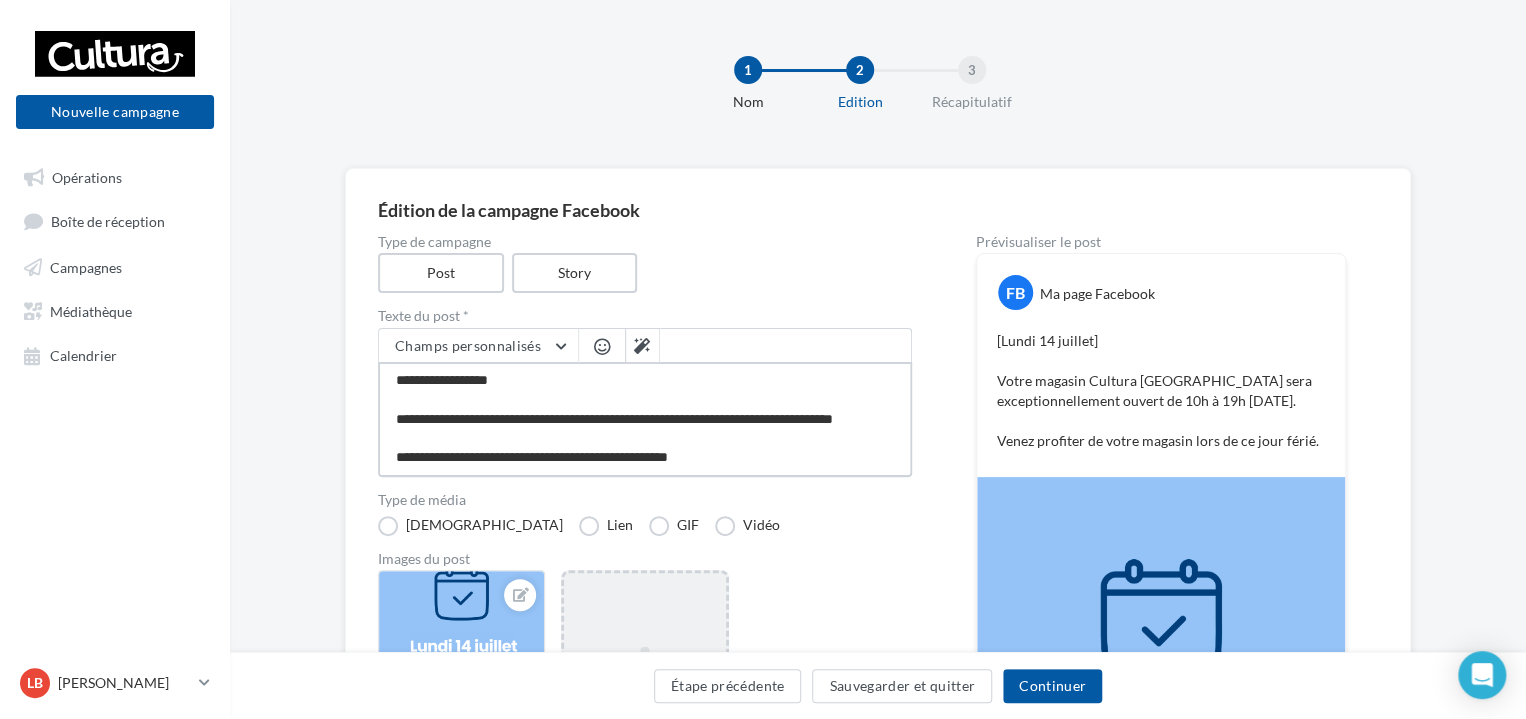 type on "**********" 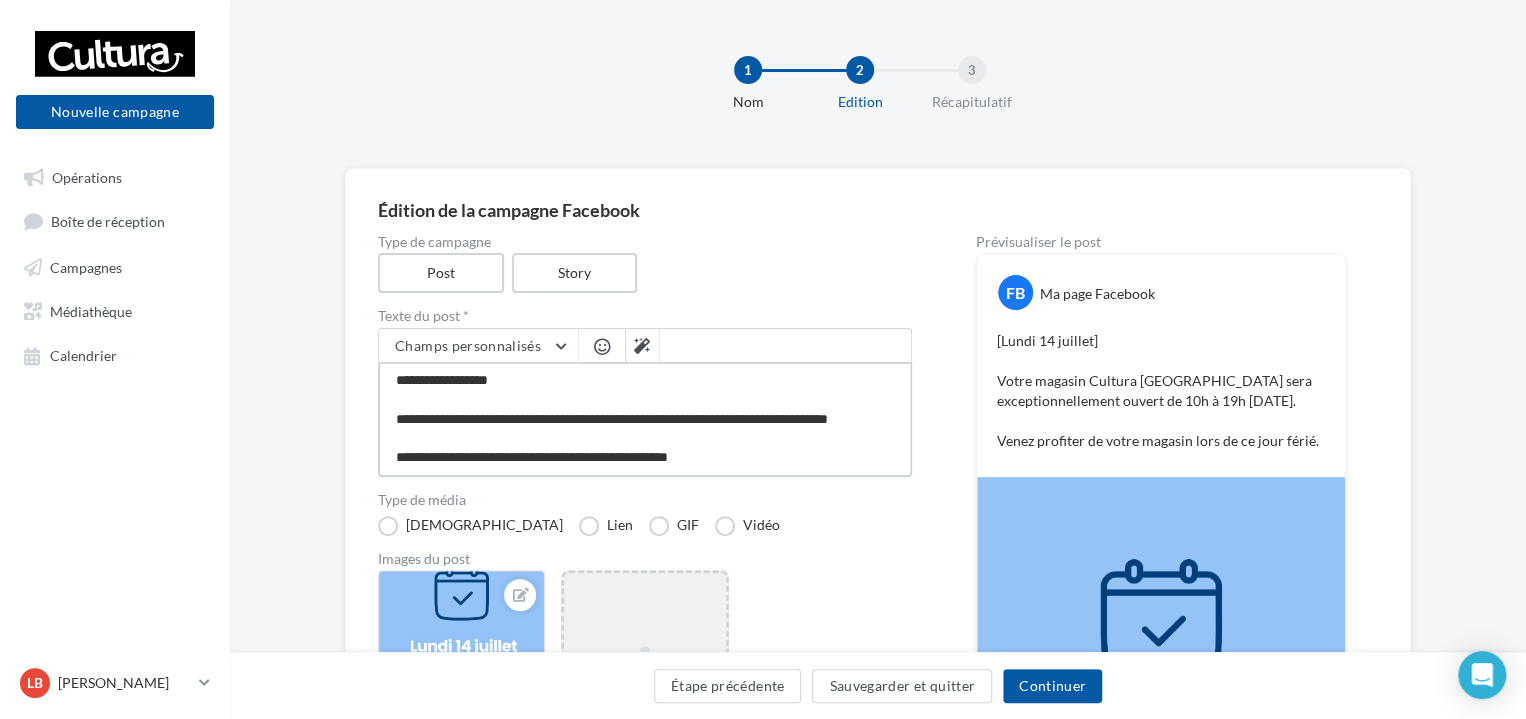 type on "**********" 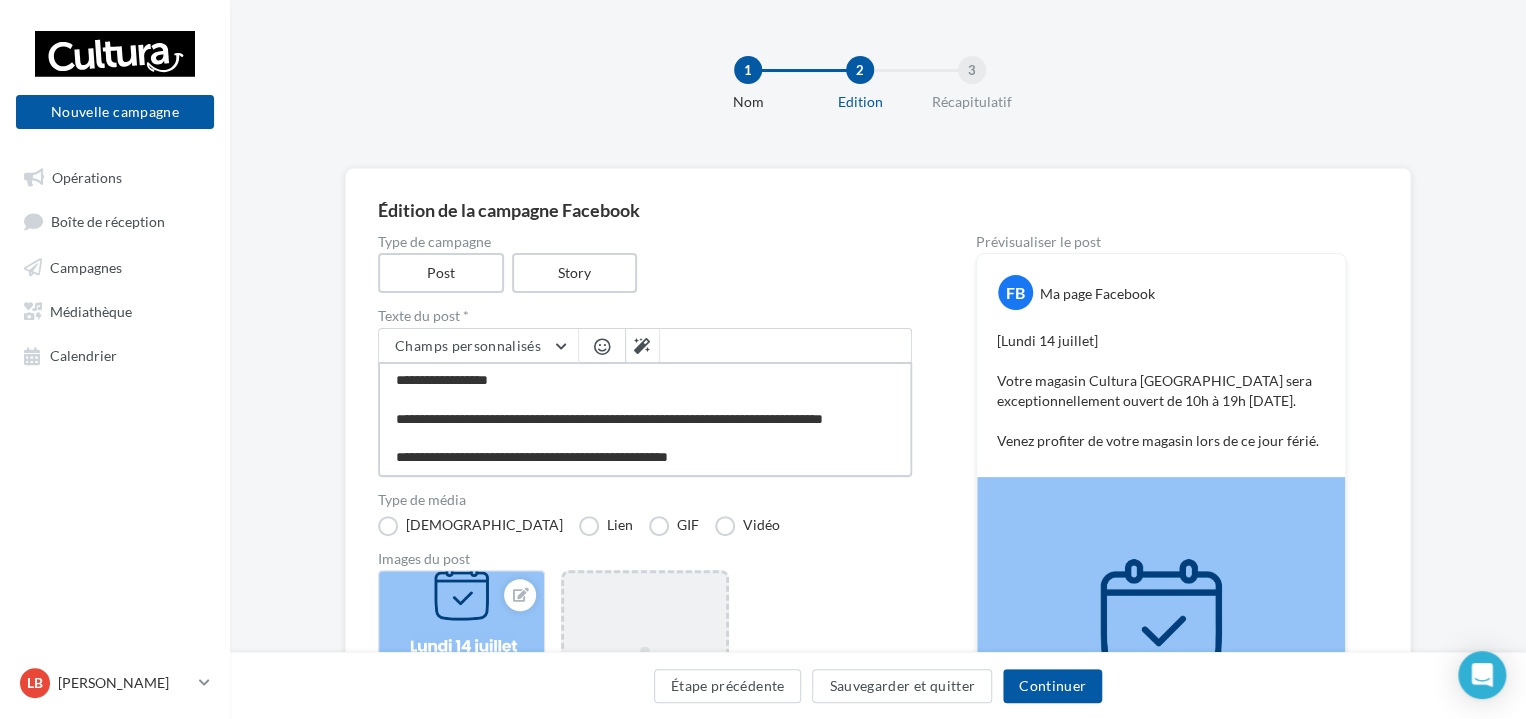 type on "**********" 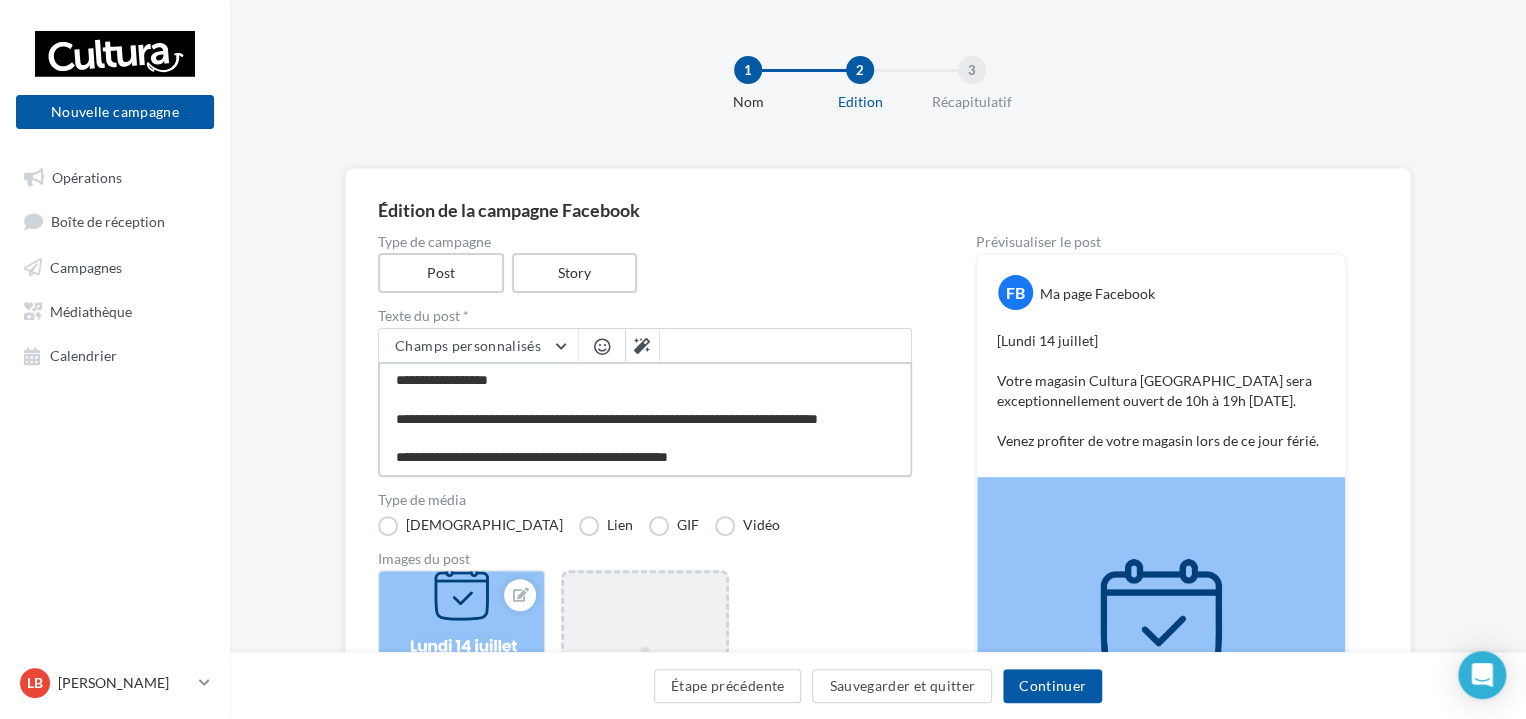 type on "**********" 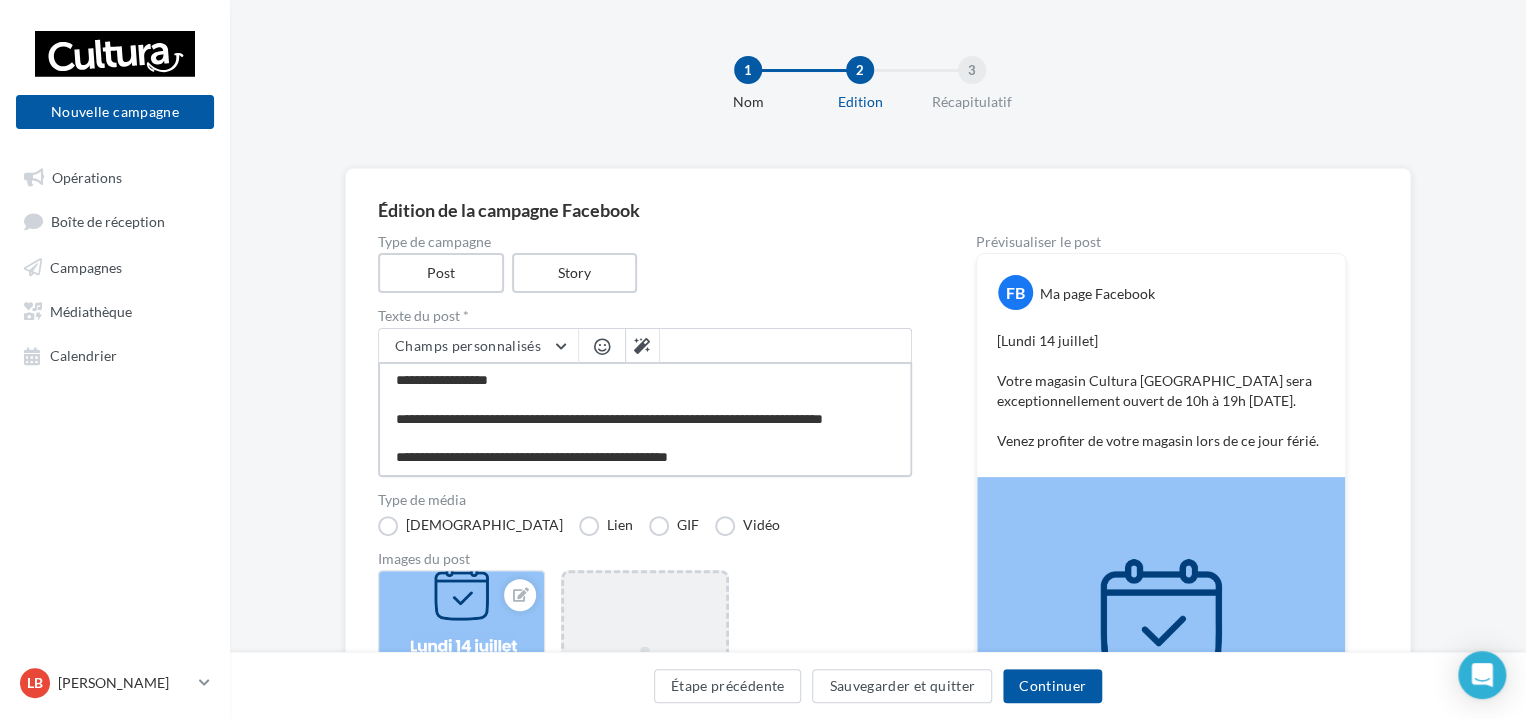 type on "**********" 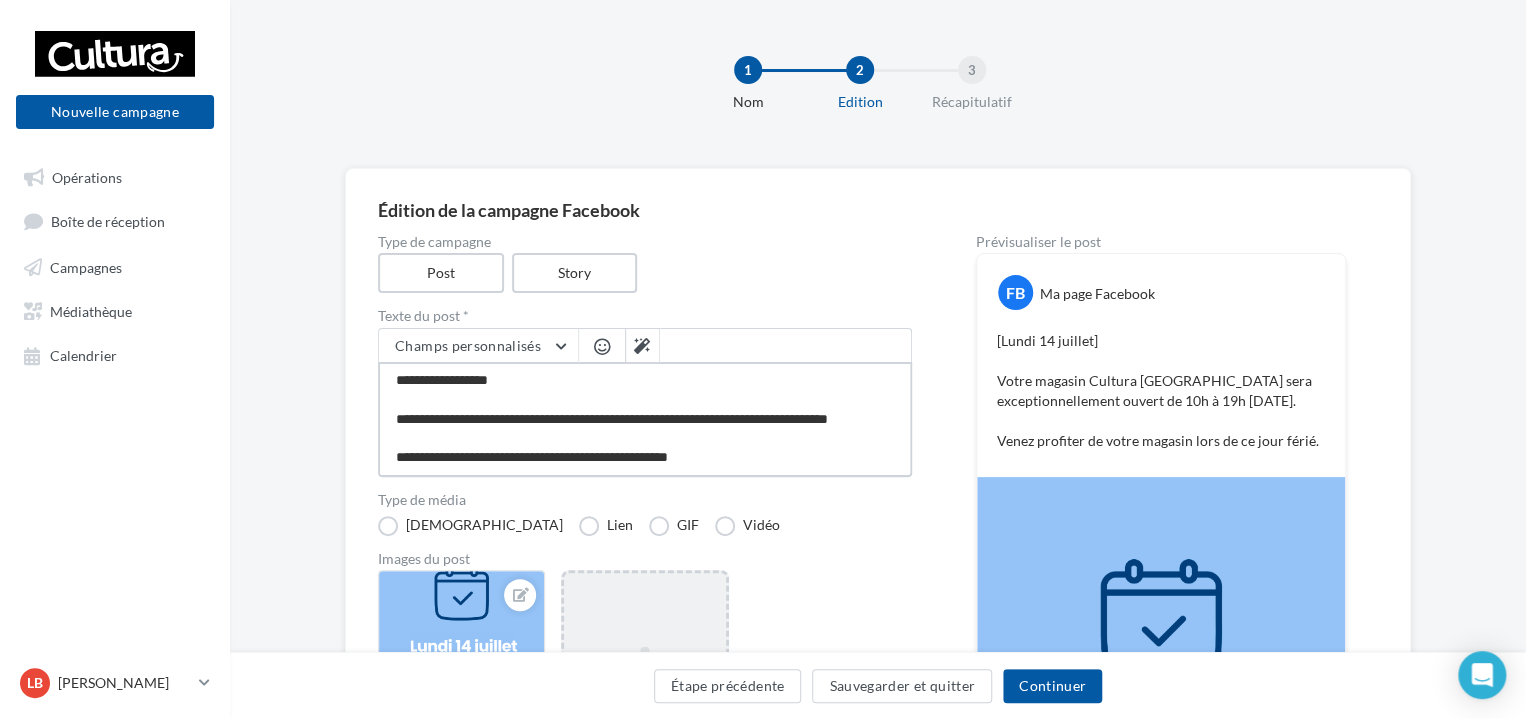 type on "**********" 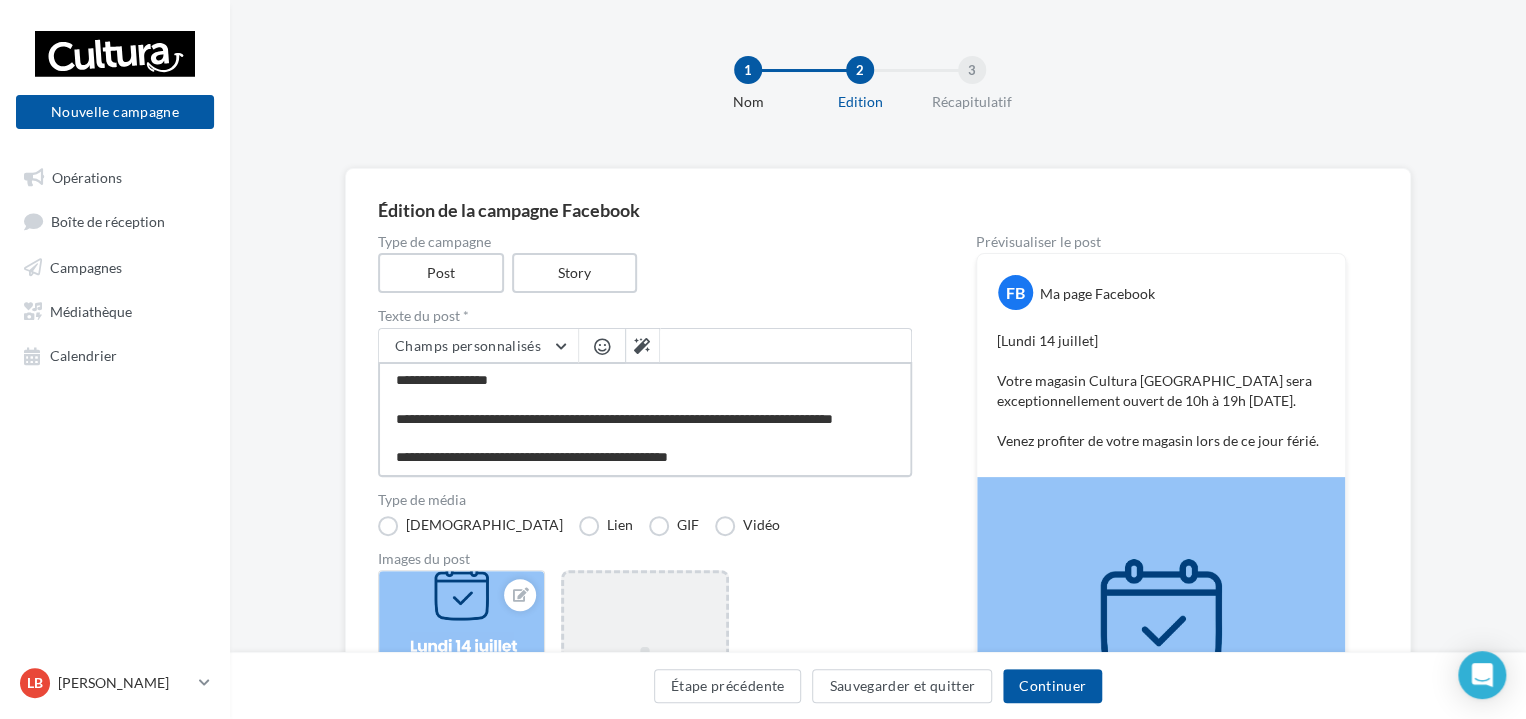 type on "**********" 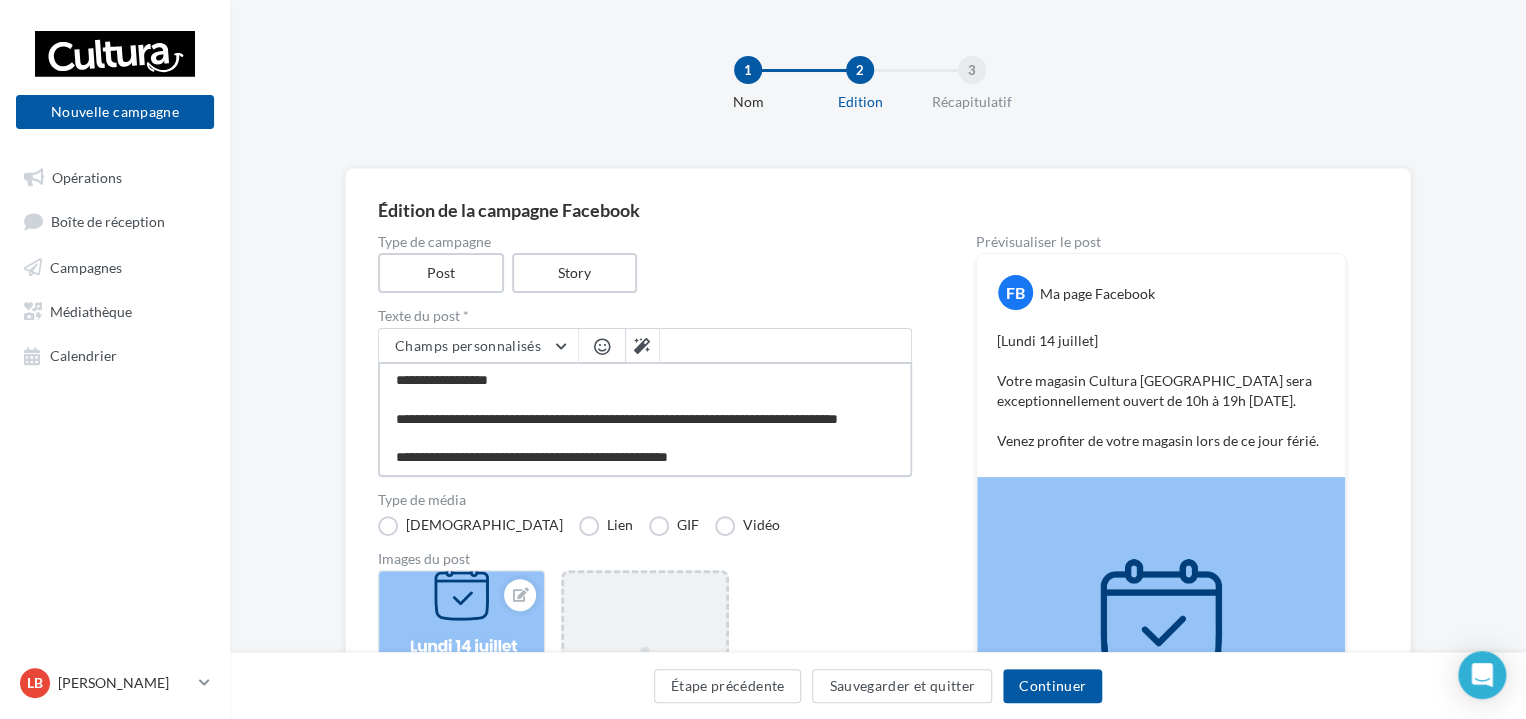type on "**********" 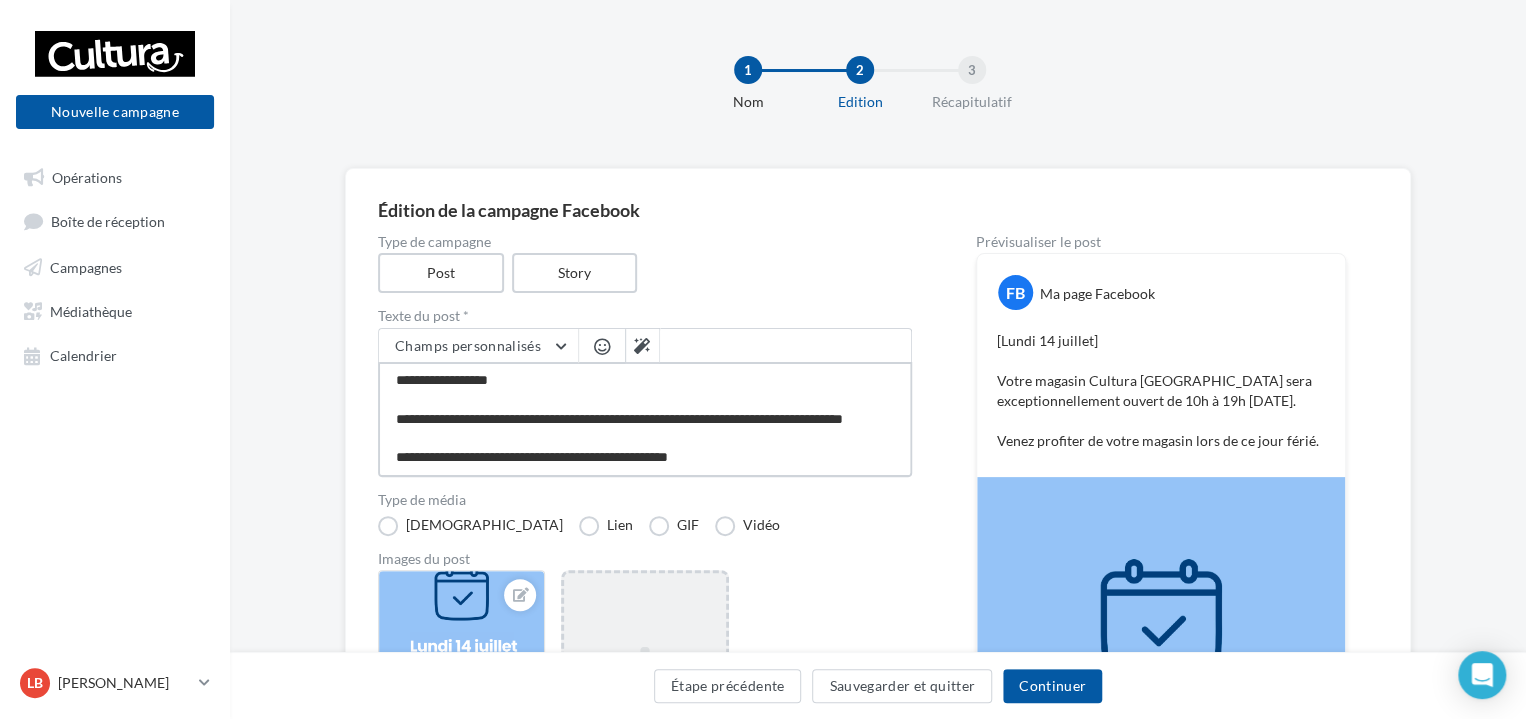 type on "**********" 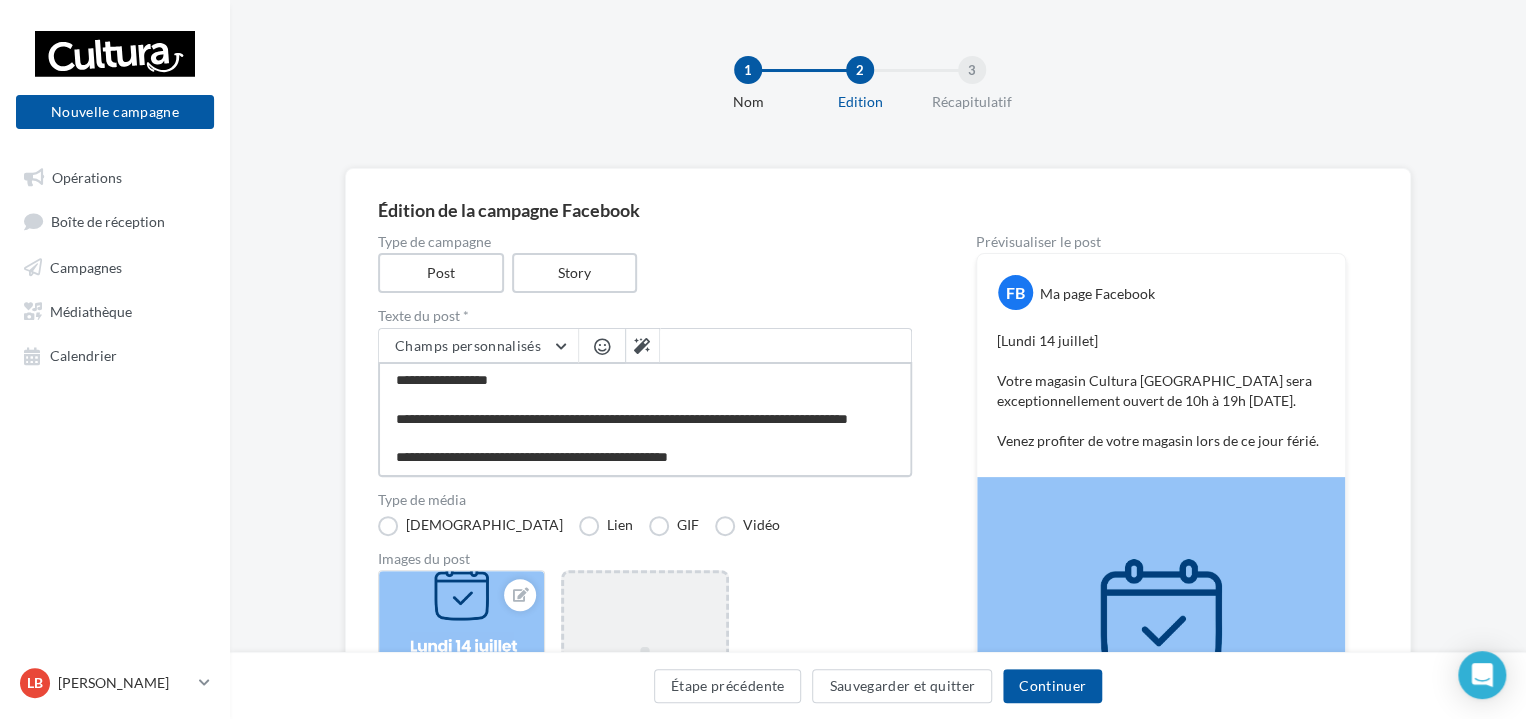 type on "**********" 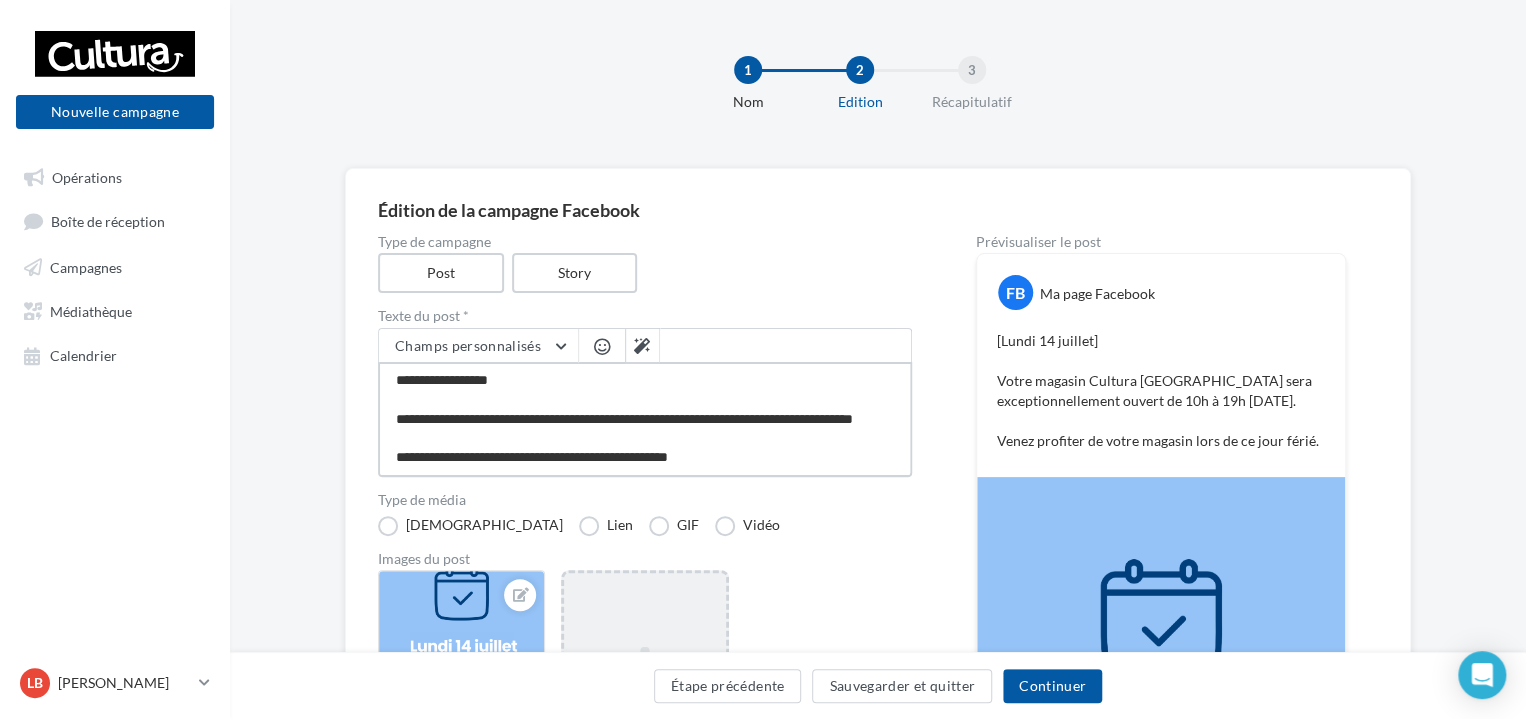 type on "**********" 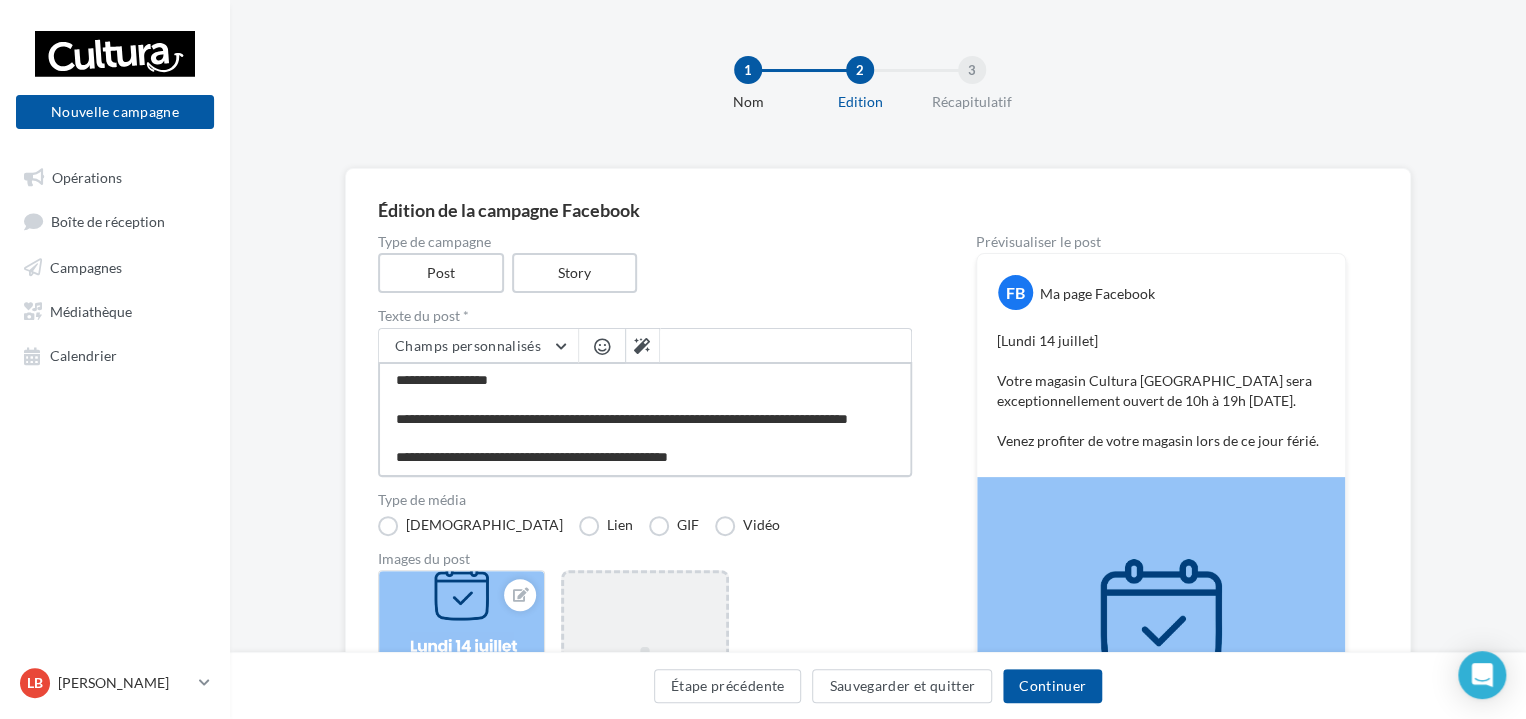 type on "**********" 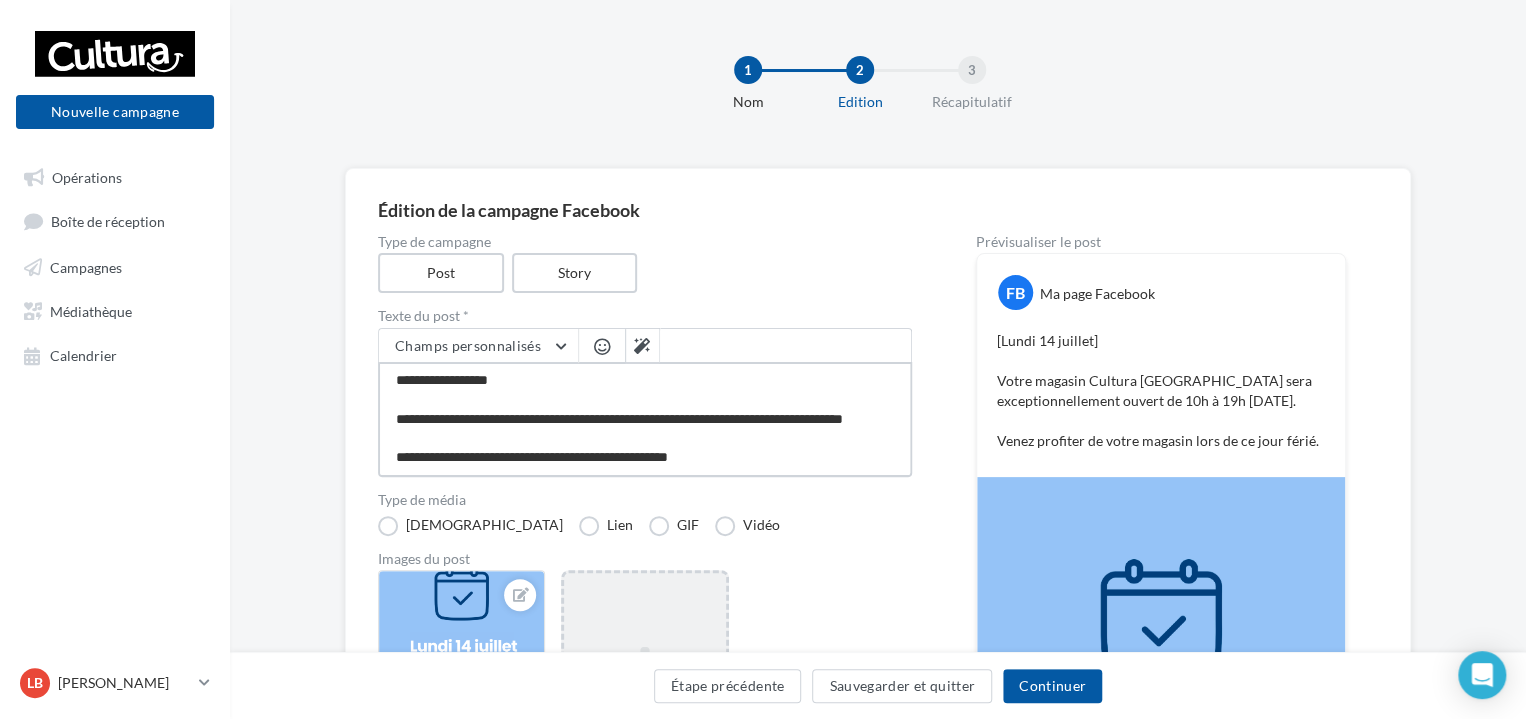 type on "**********" 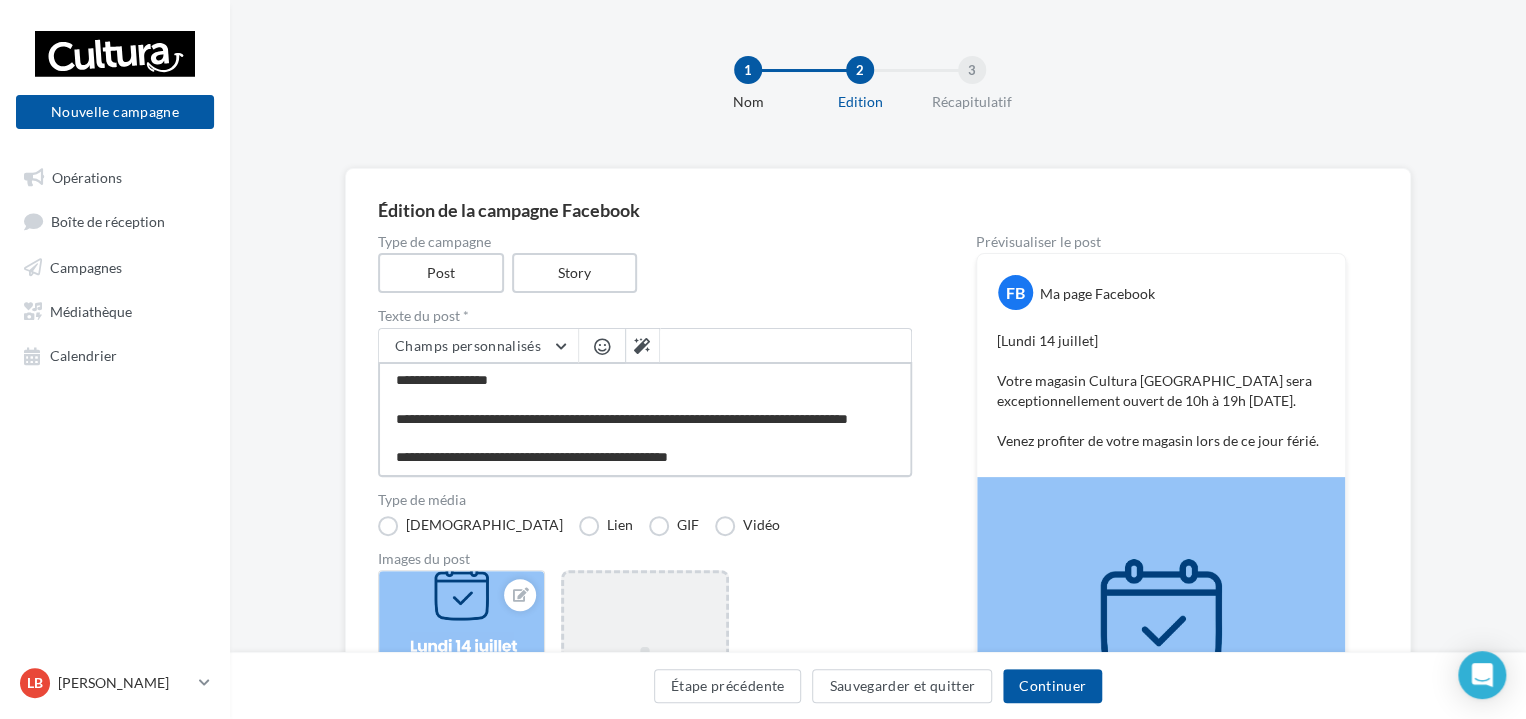 type on "**********" 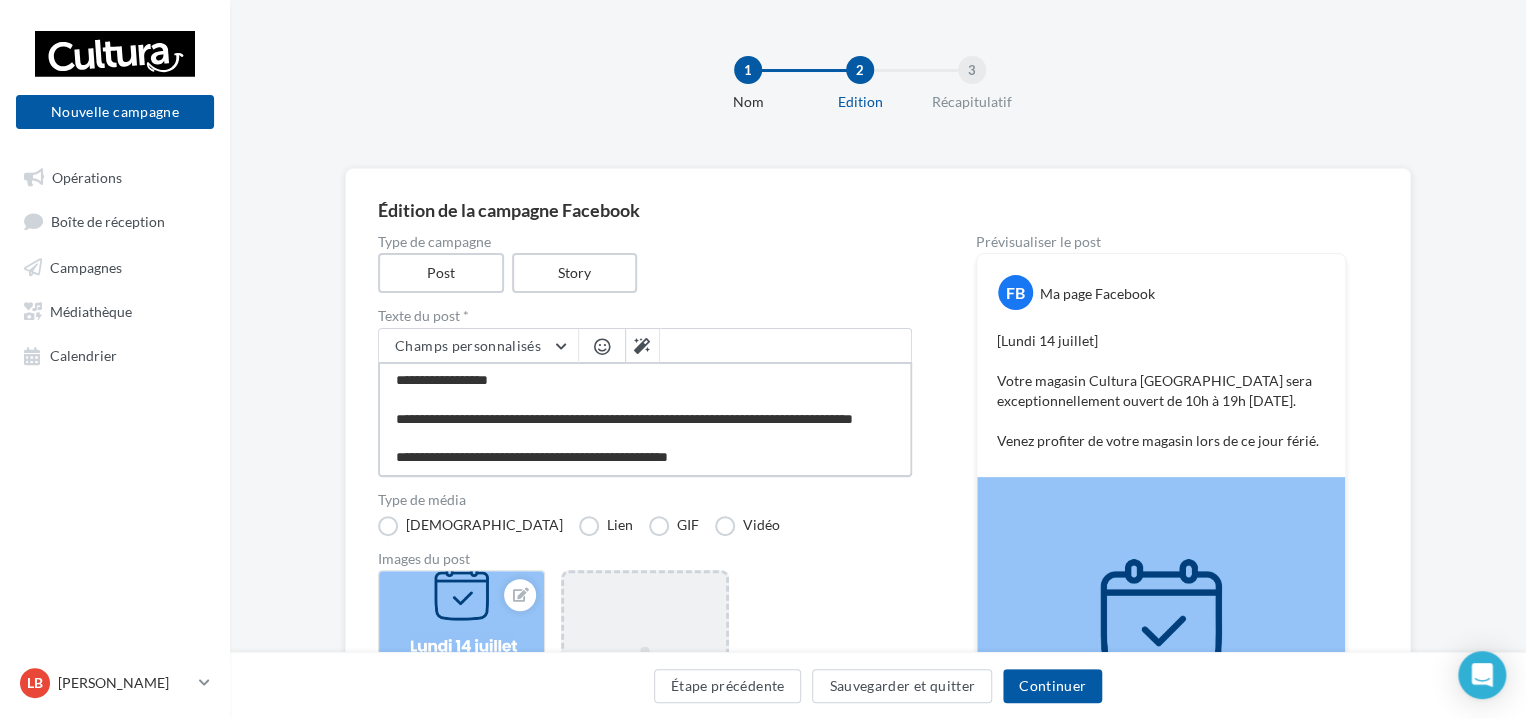 type on "**********" 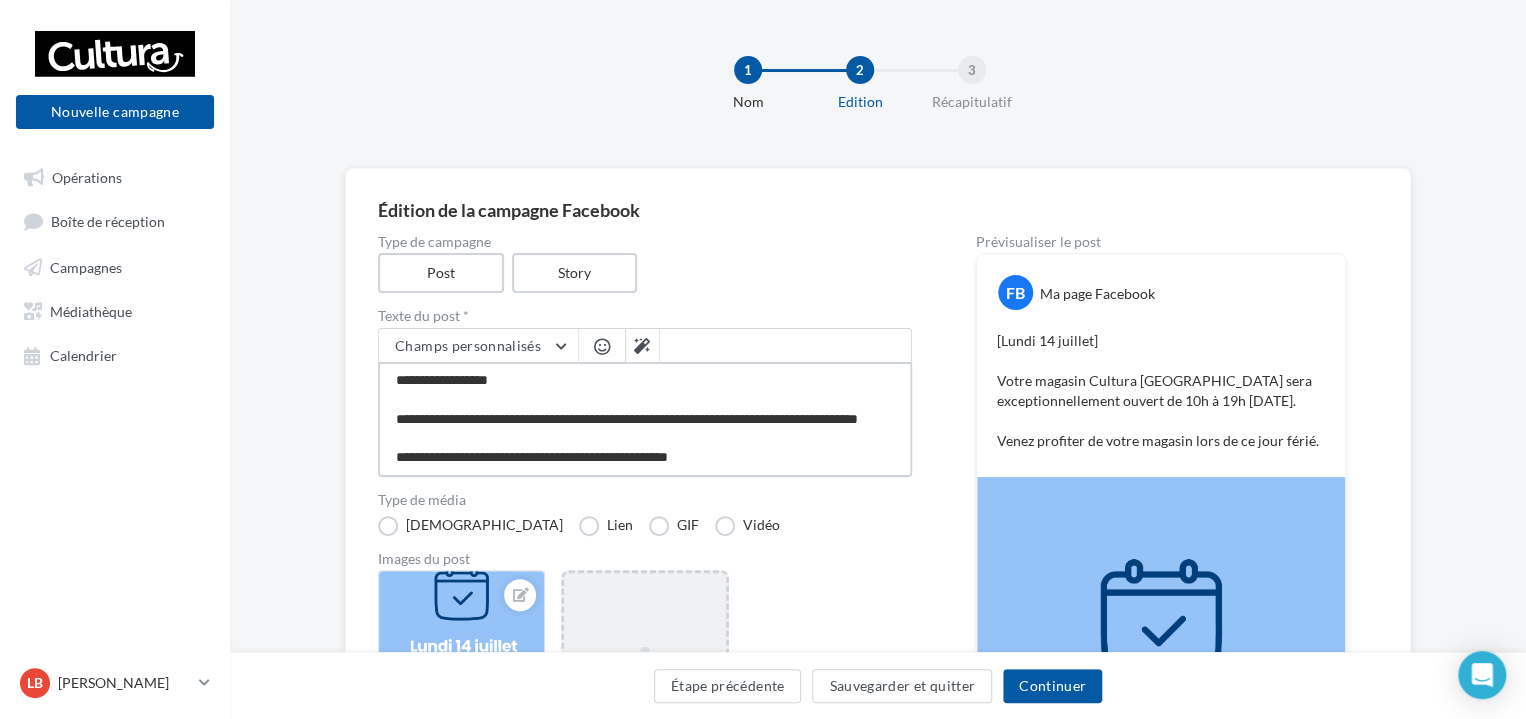 type on "**********" 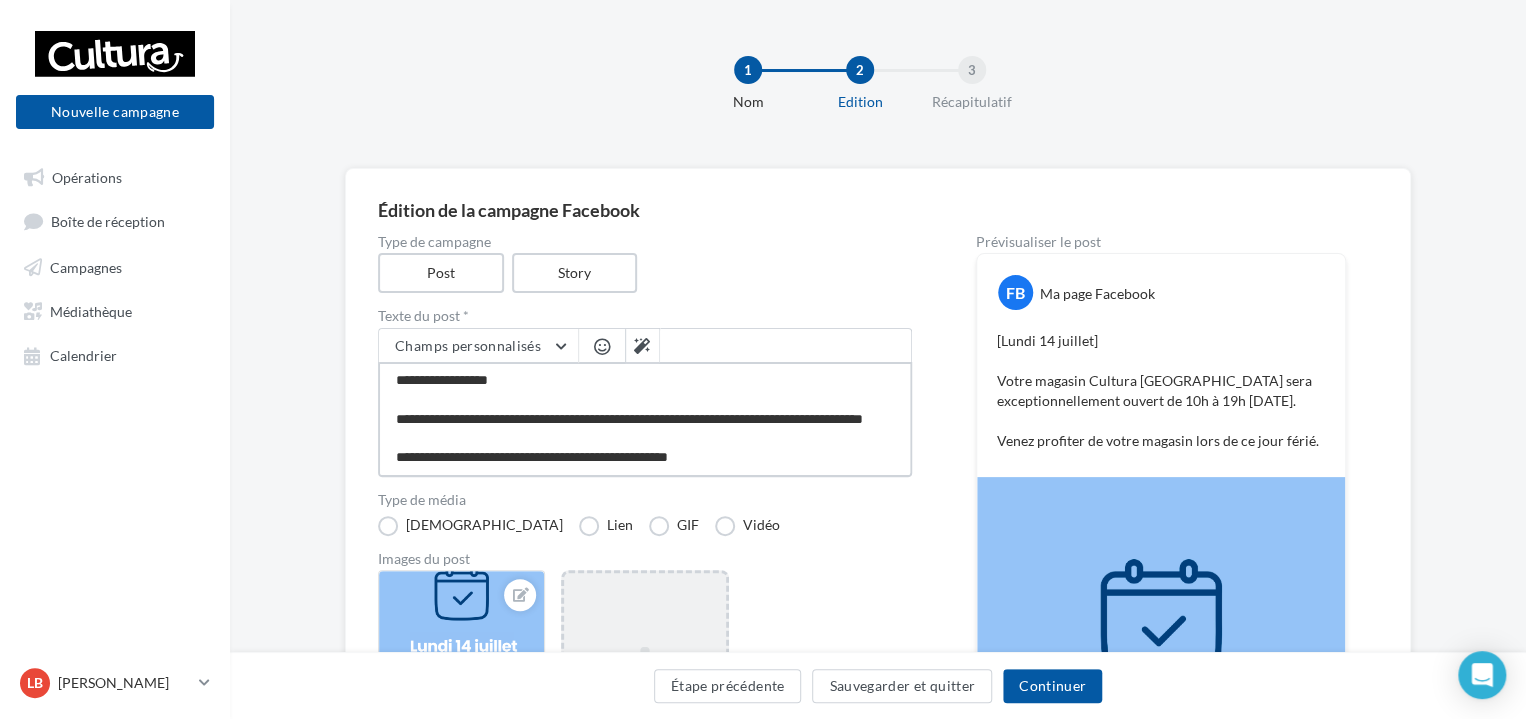 type on "**********" 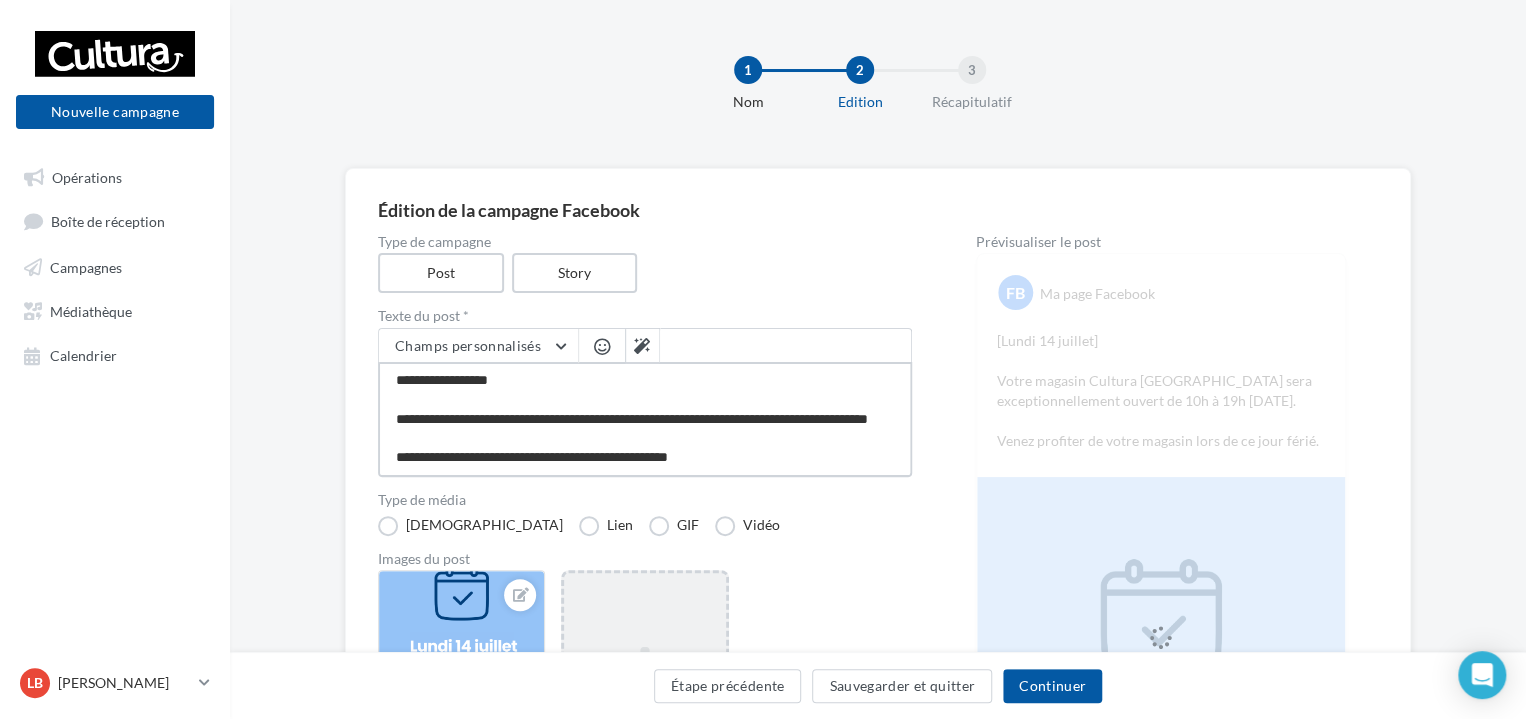 scroll, scrollTop: 19, scrollLeft: 0, axis: vertical 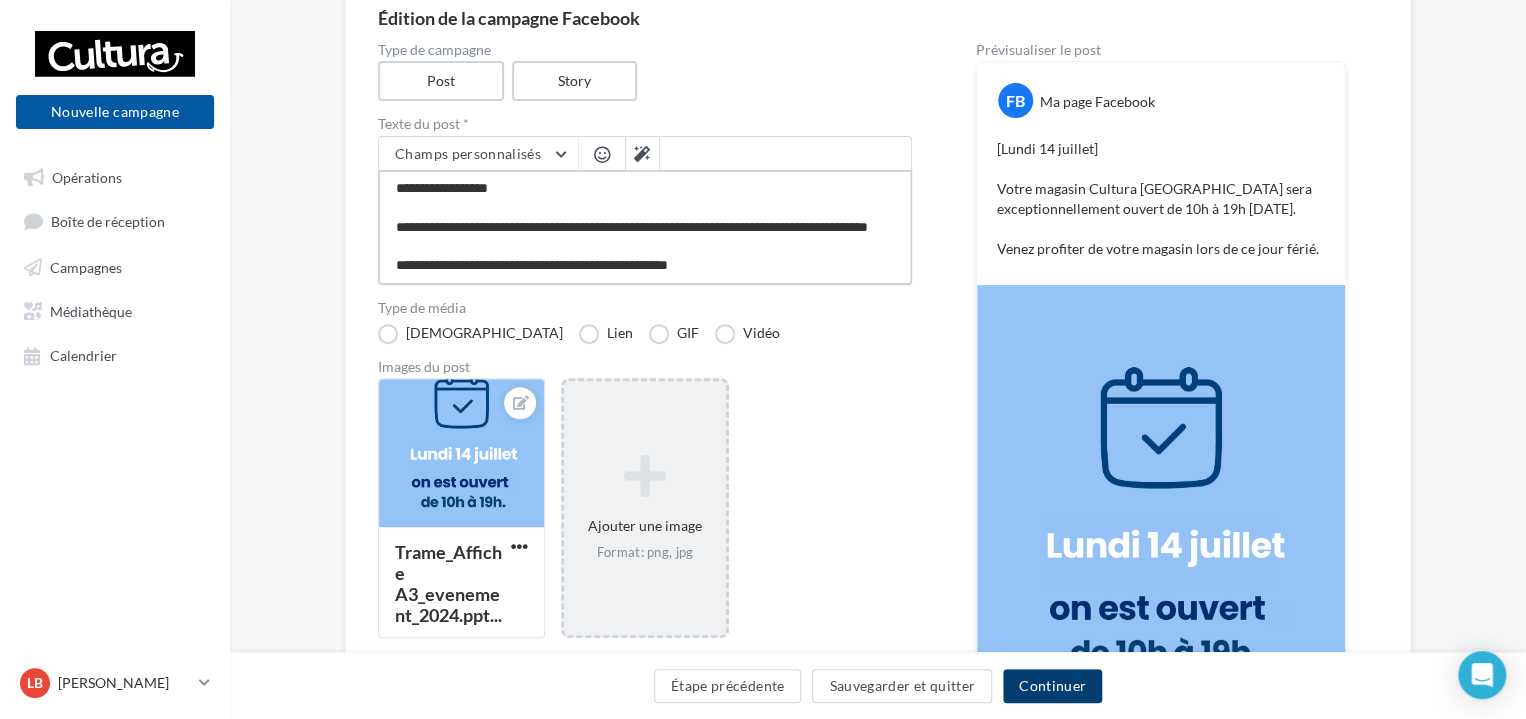type on "**********" 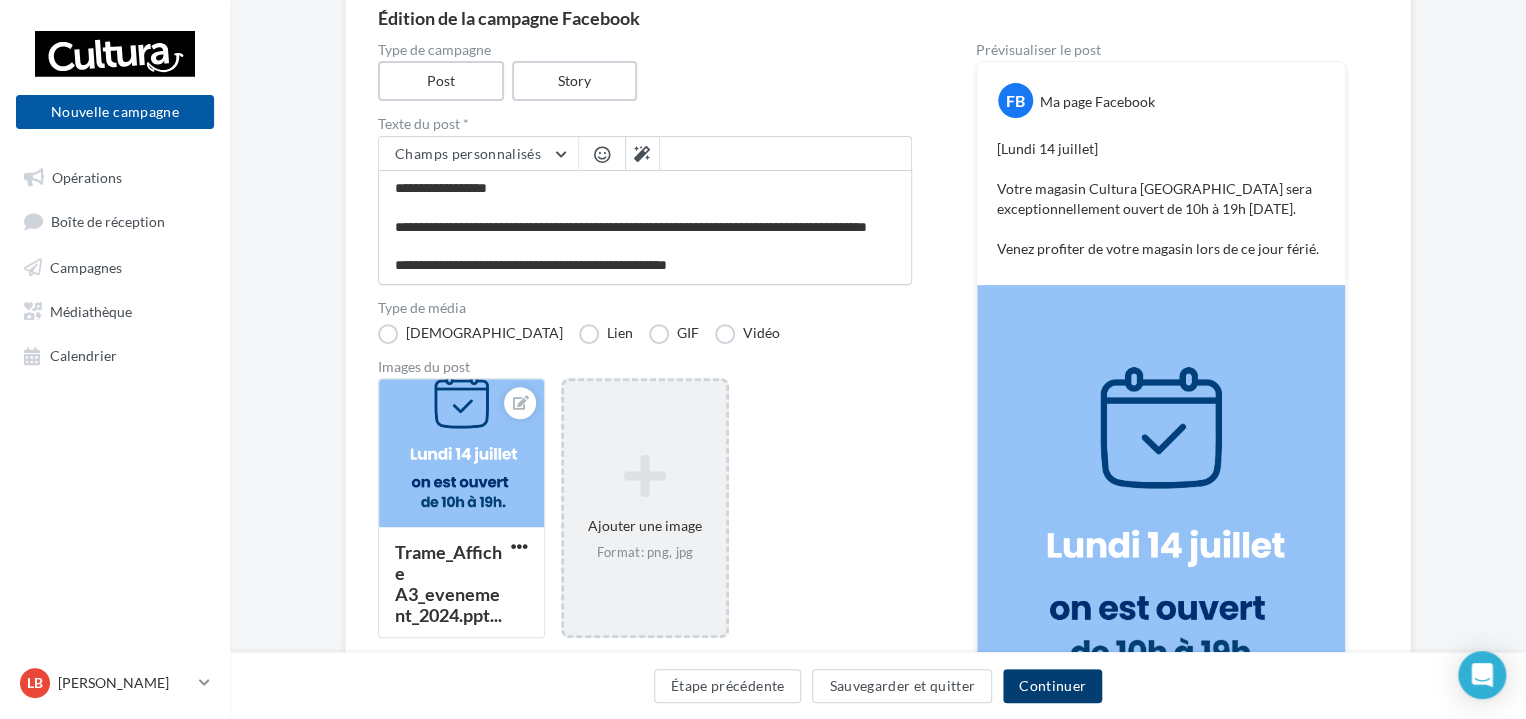 scroll, scrollTop: 17, scrollLeft: 0, axis: vertical 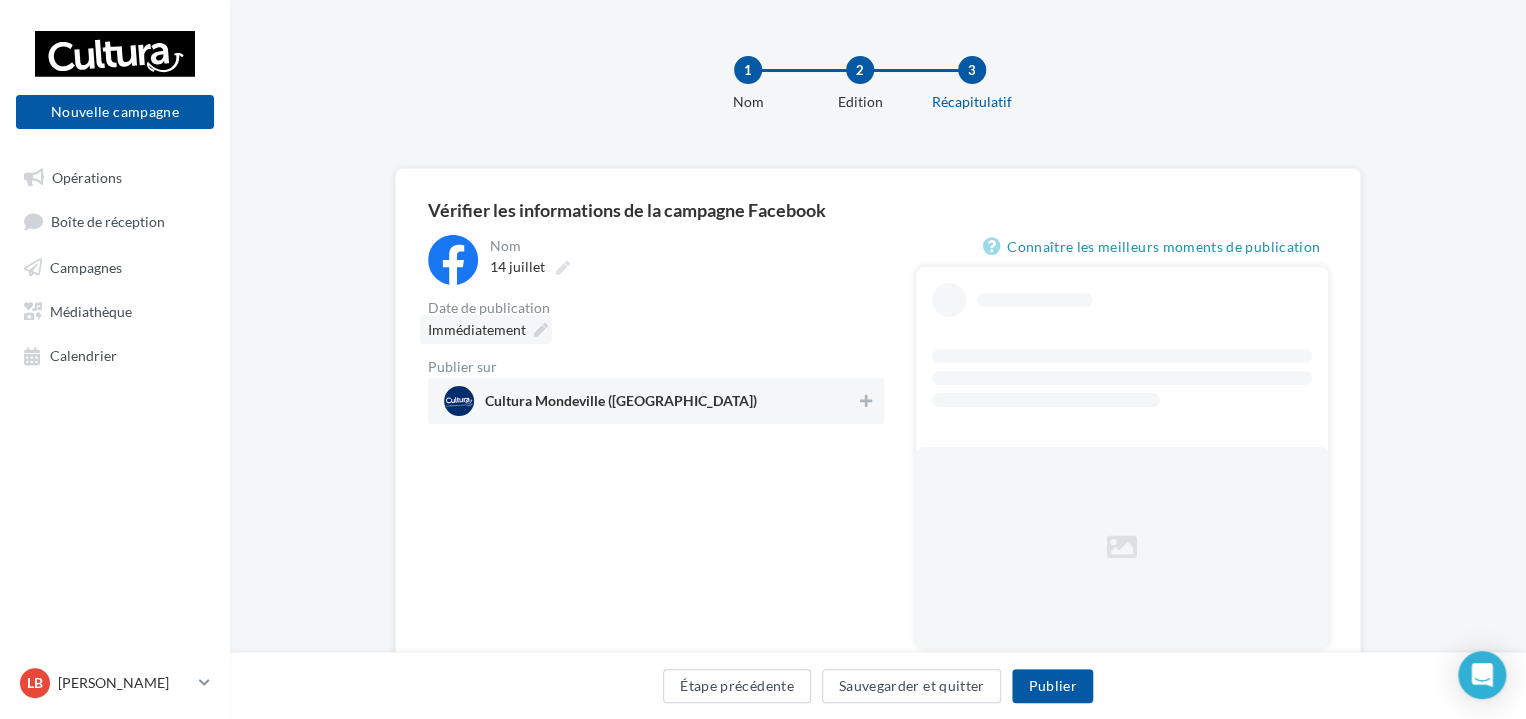 click at bounding box center [541, 330] 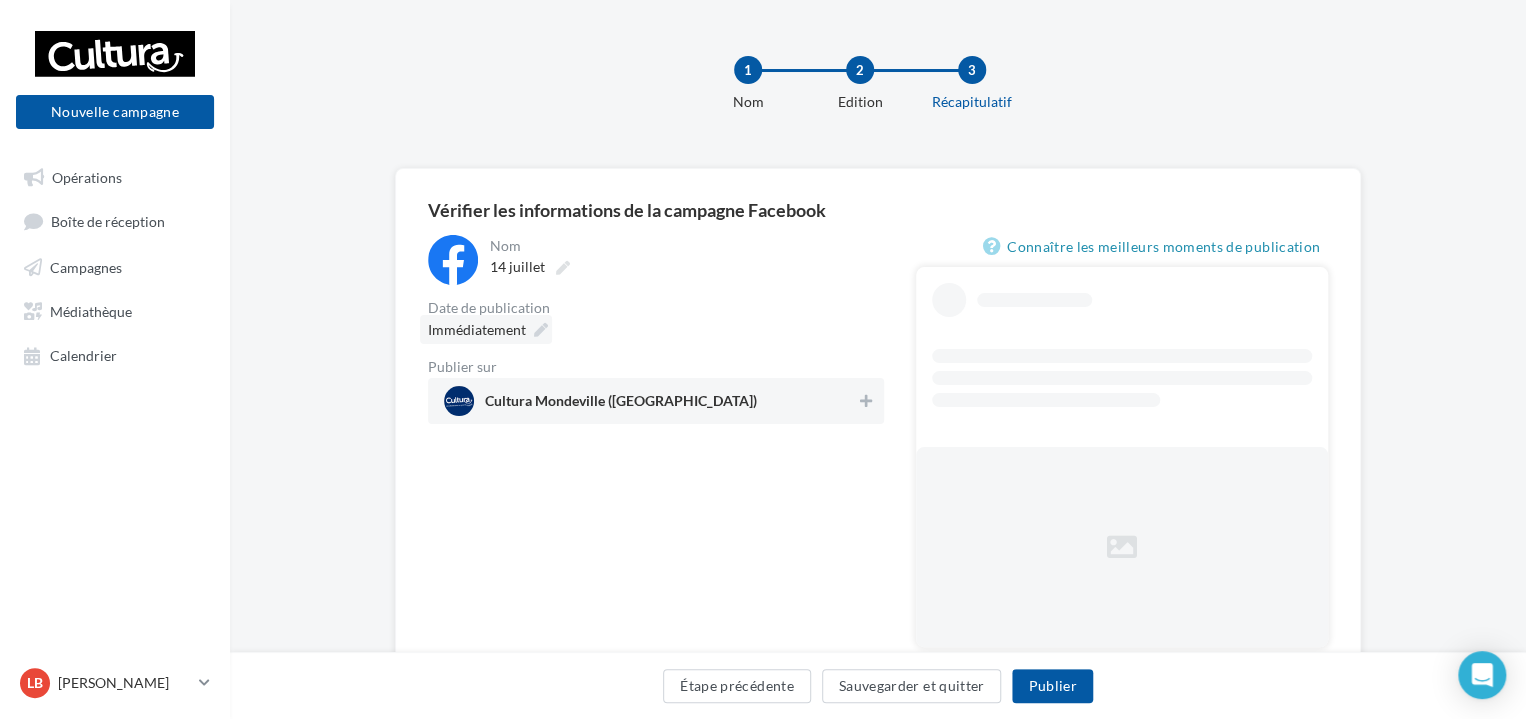 type on "**********" 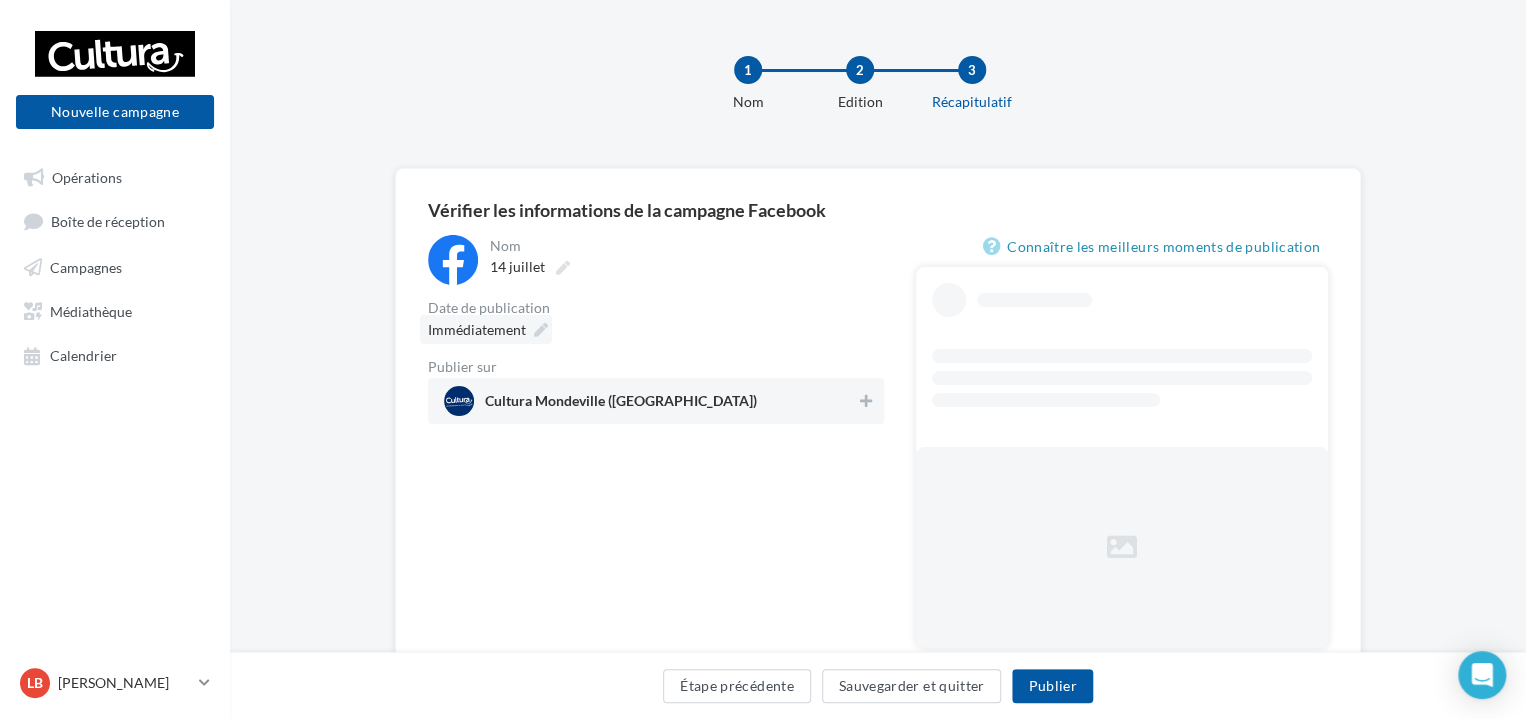 type on "**********" 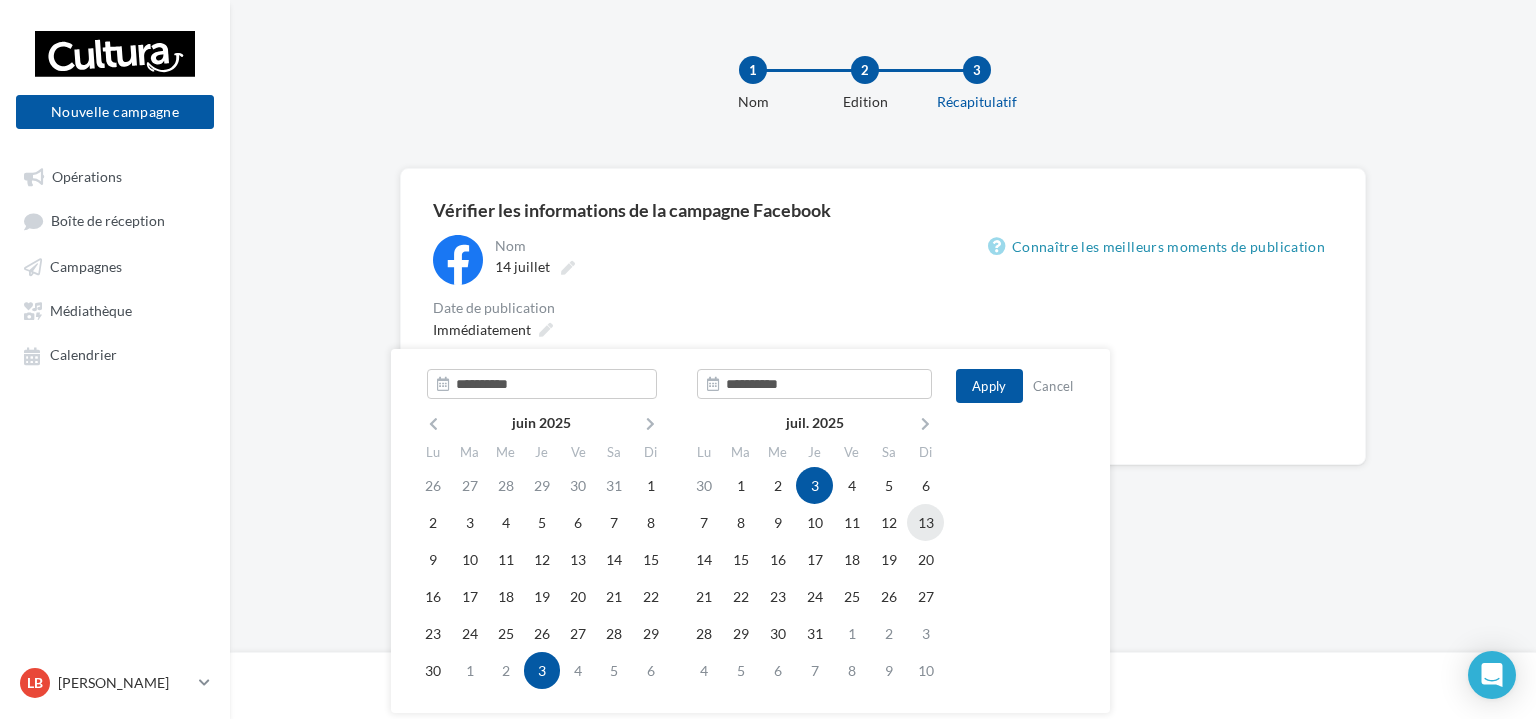 type on "**********" 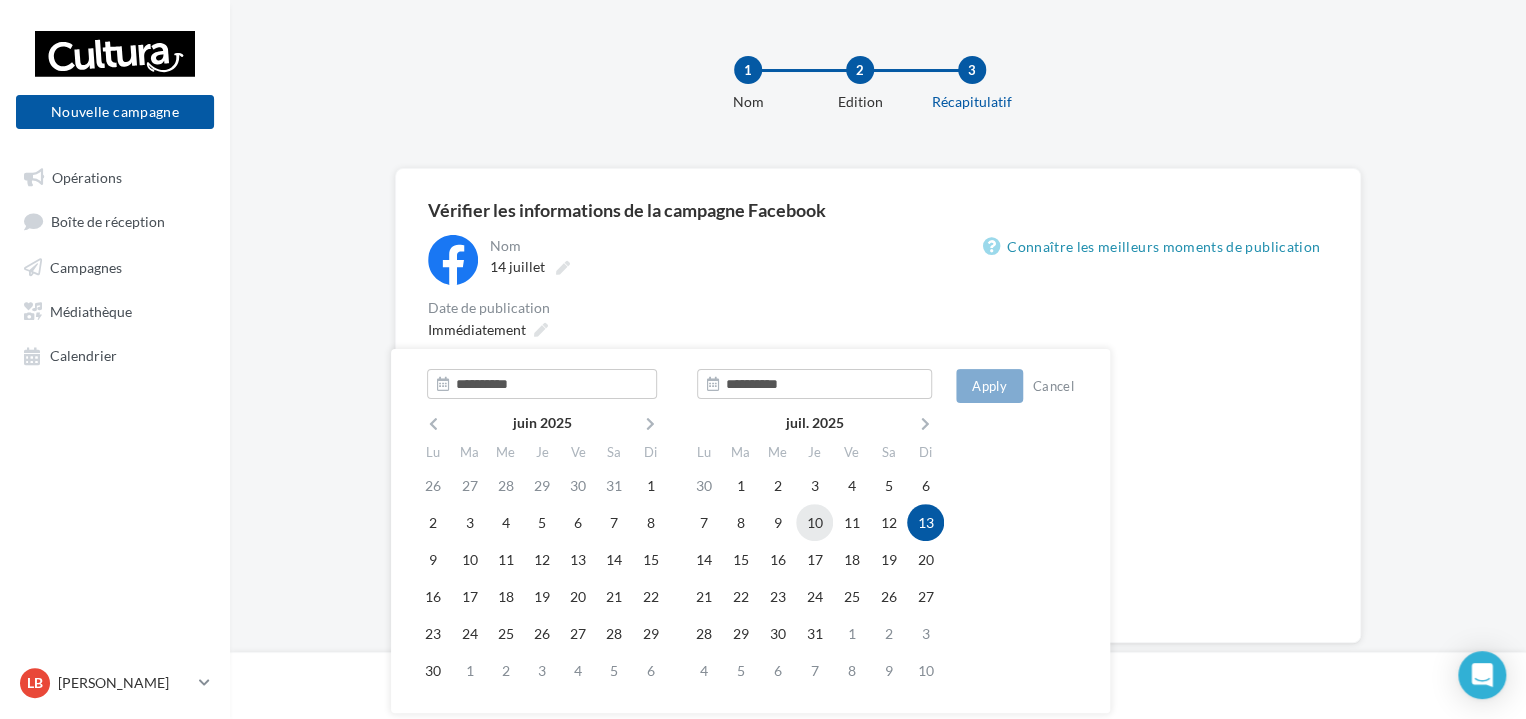 type on "**********" 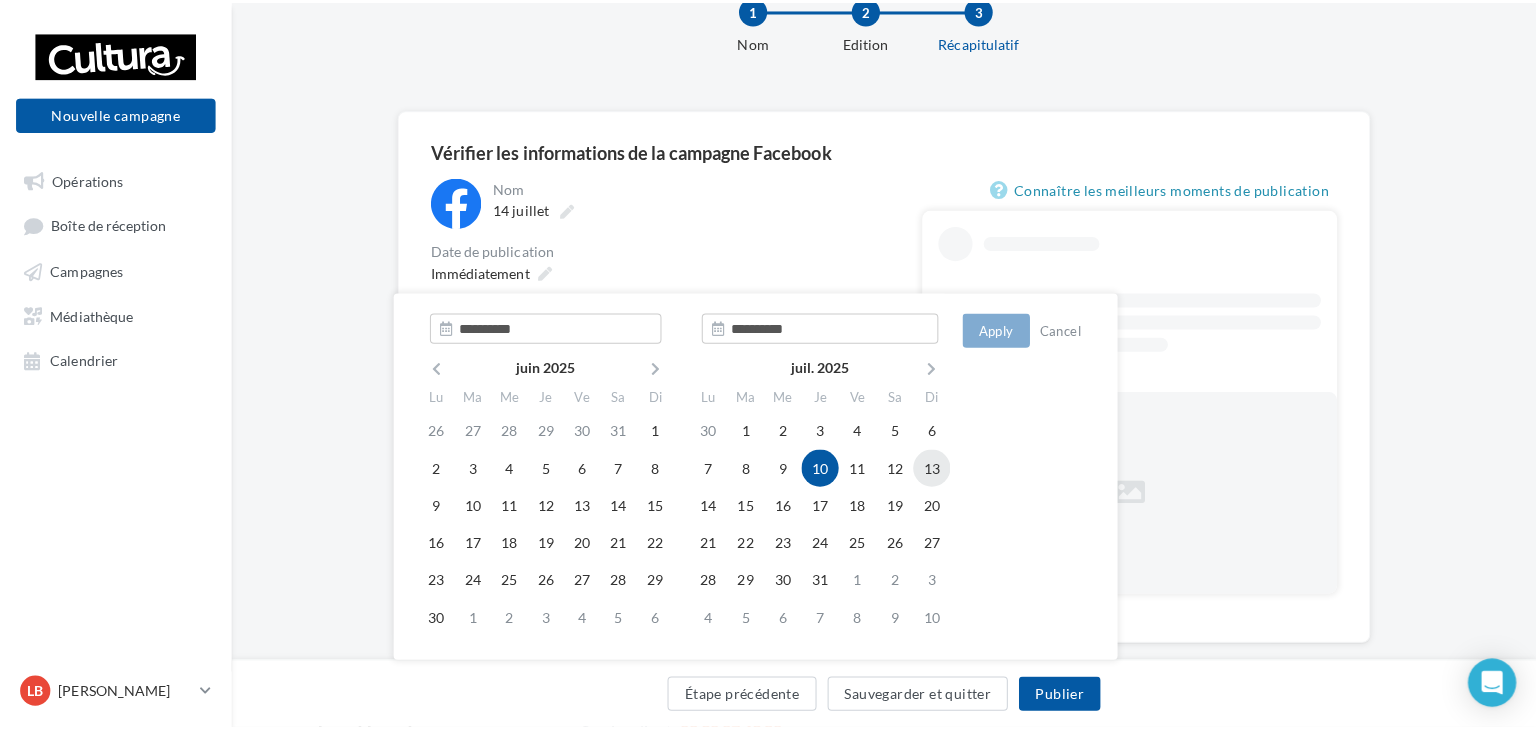 scroll, scrollTop: 94, scrollLeft: 0, axis: vertical 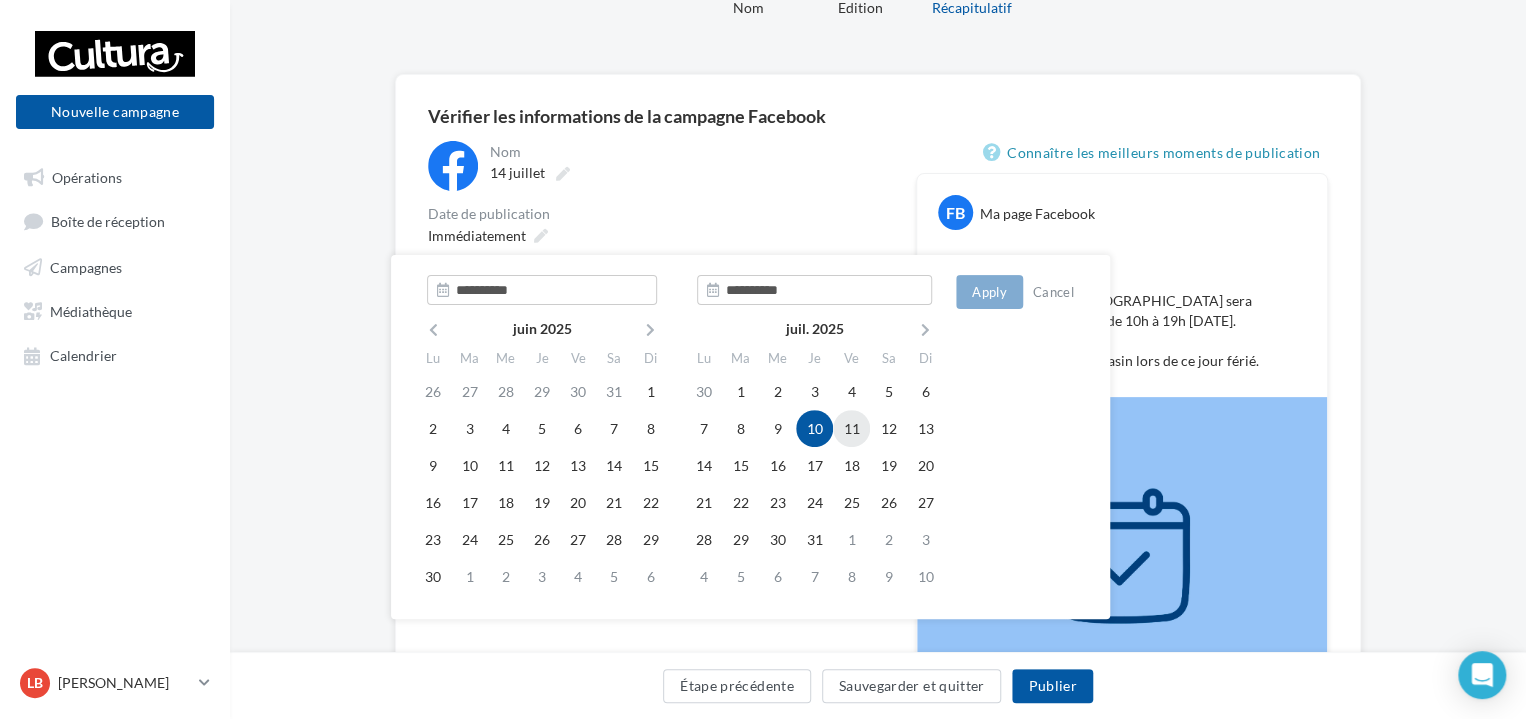 type on "**********" 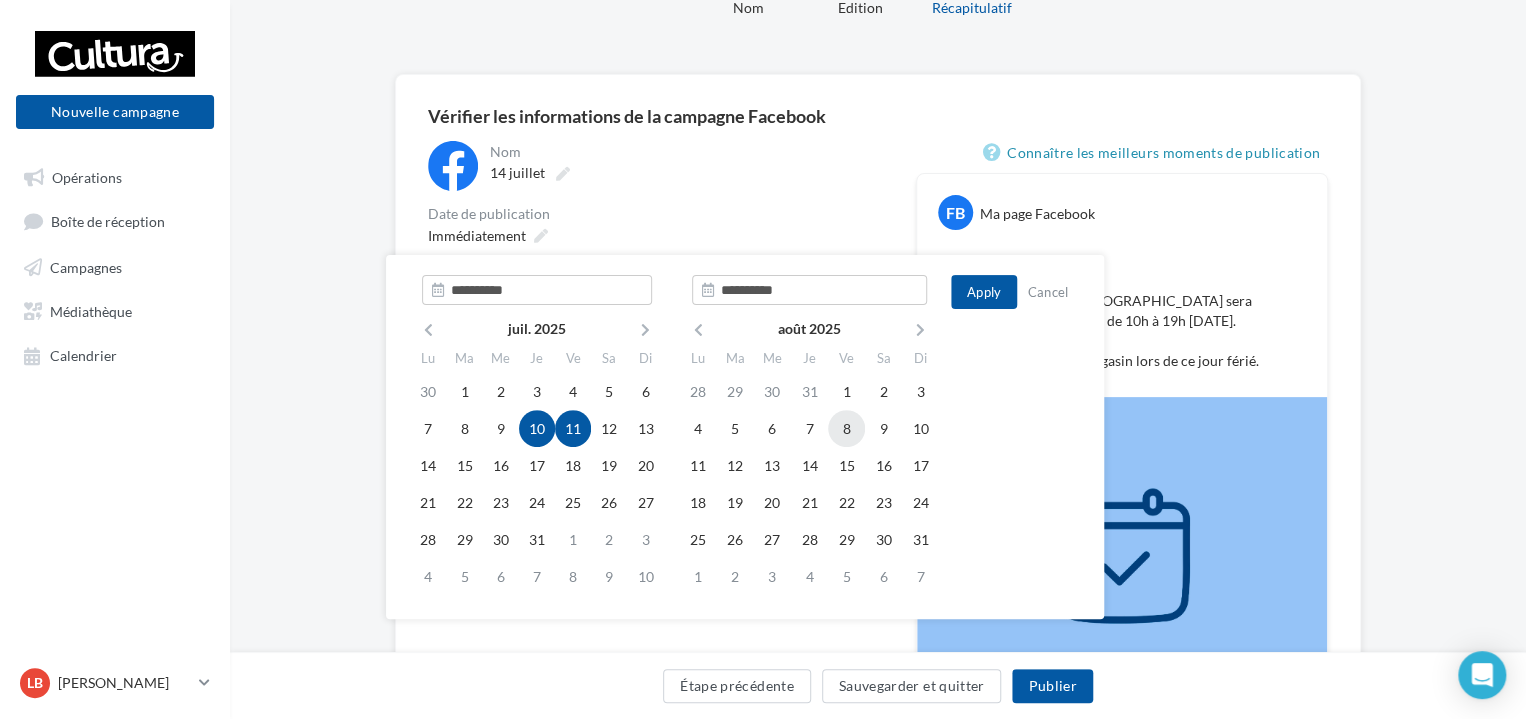 type on "**********" 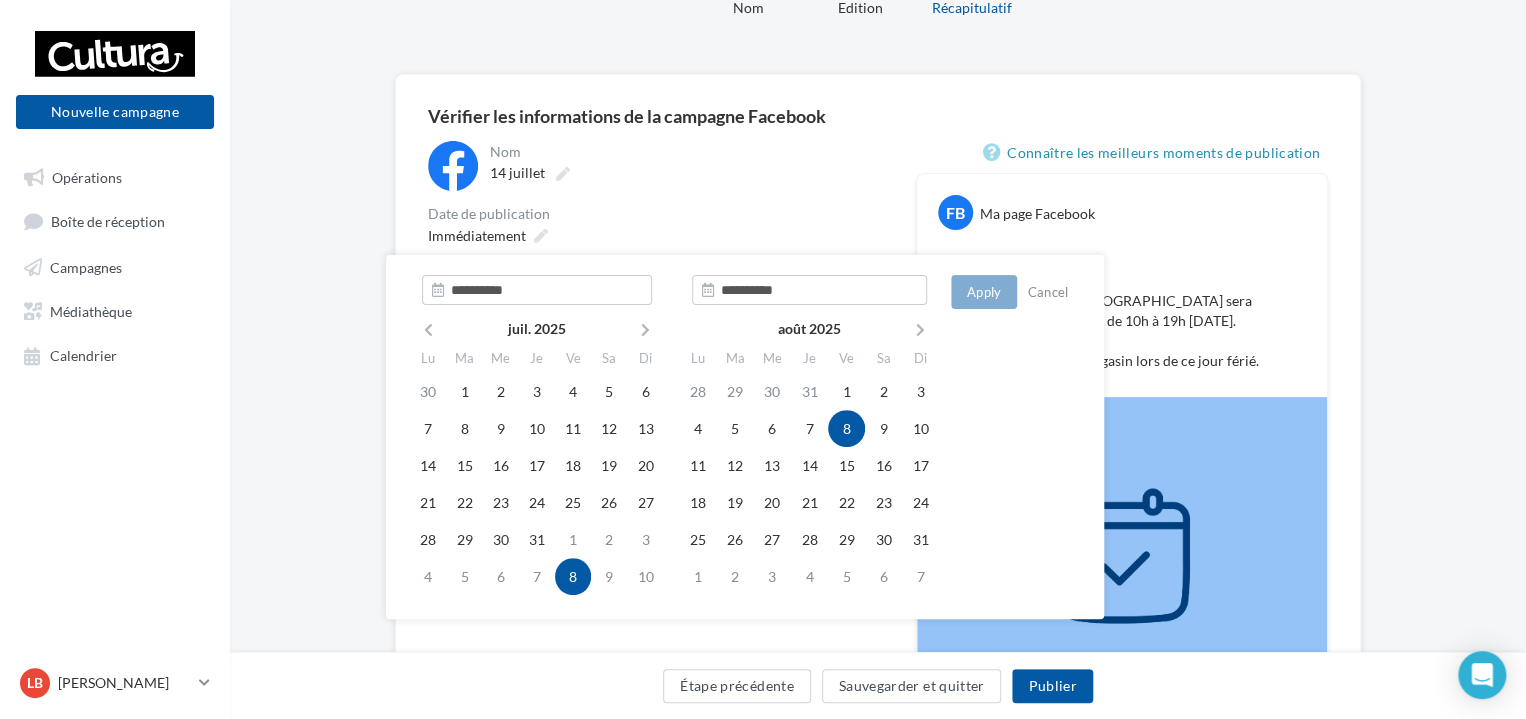 type on "**********" 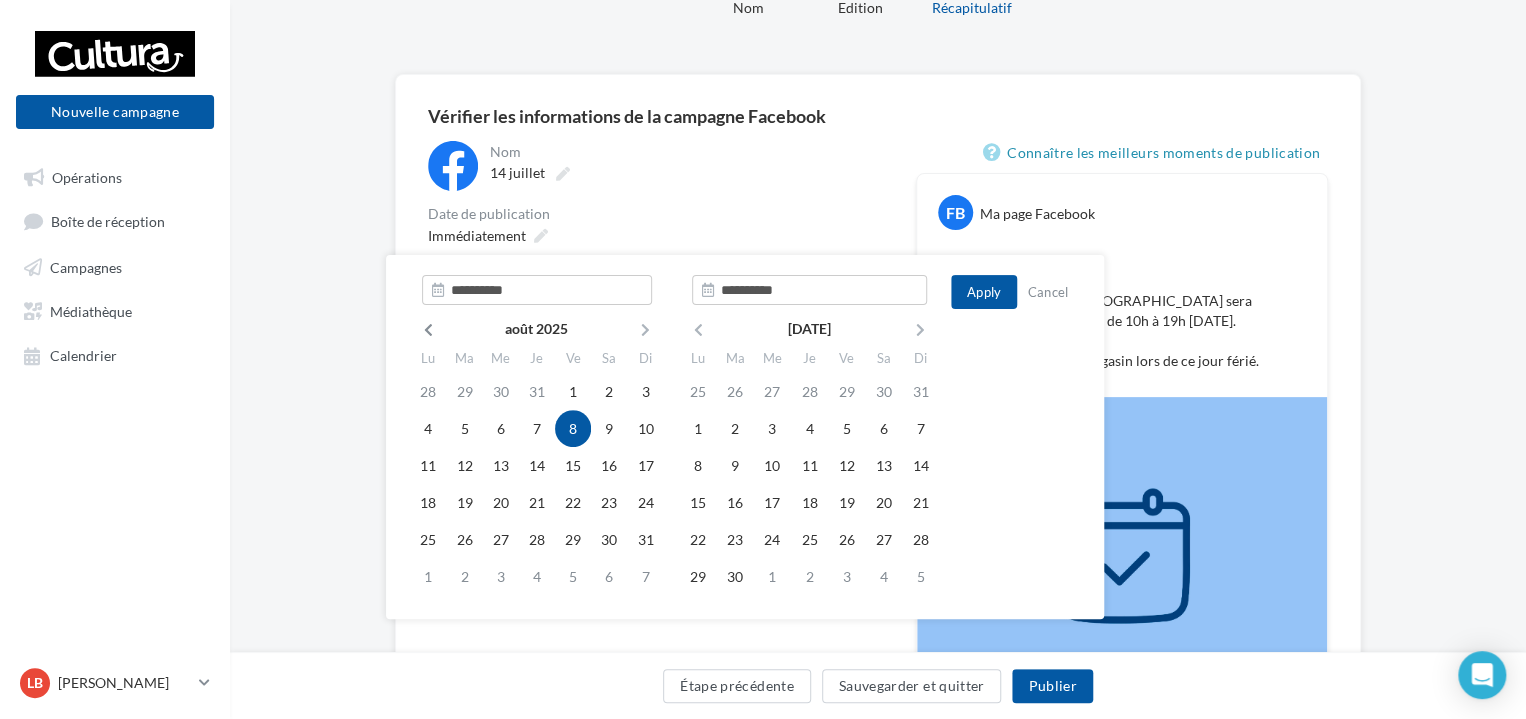 click at bounding box center (428, 330) 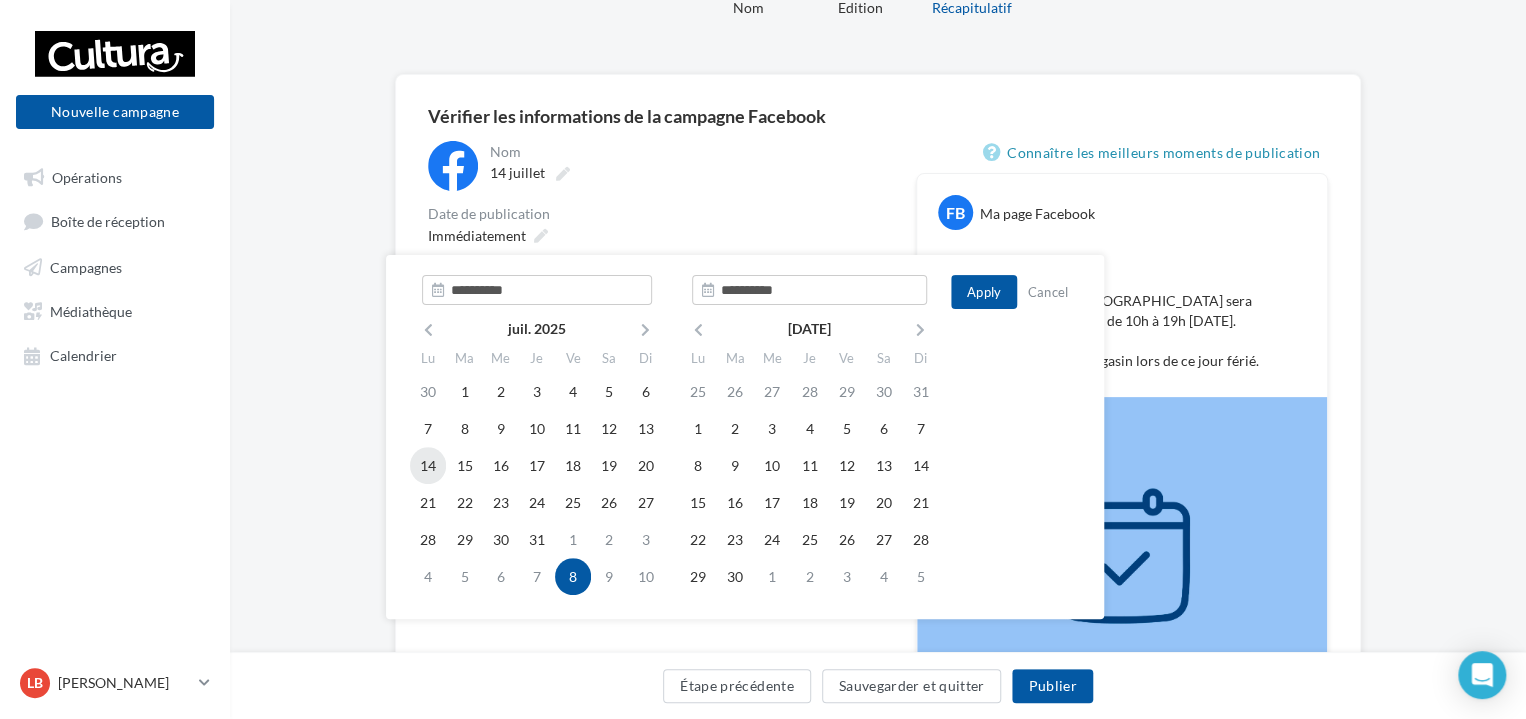 type on "**********" 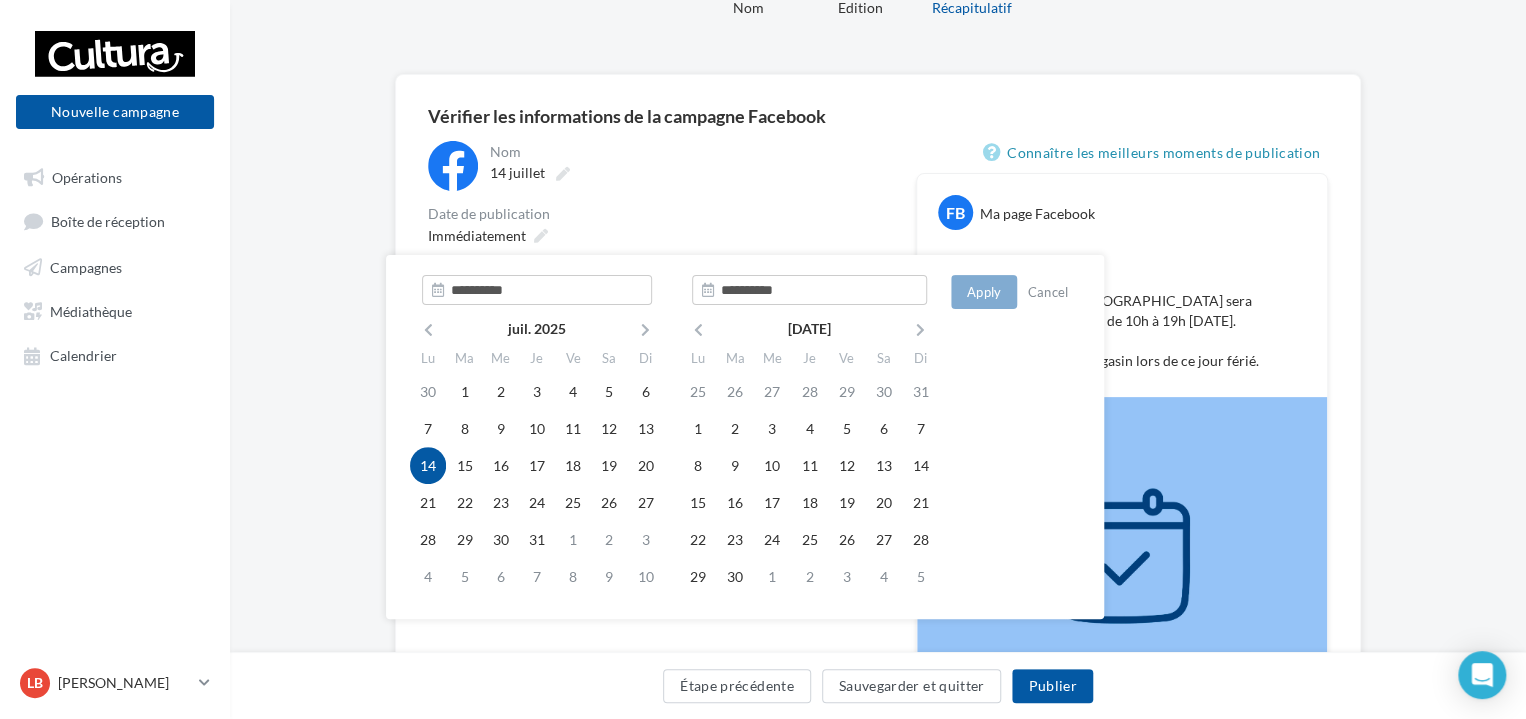 type on "**********" 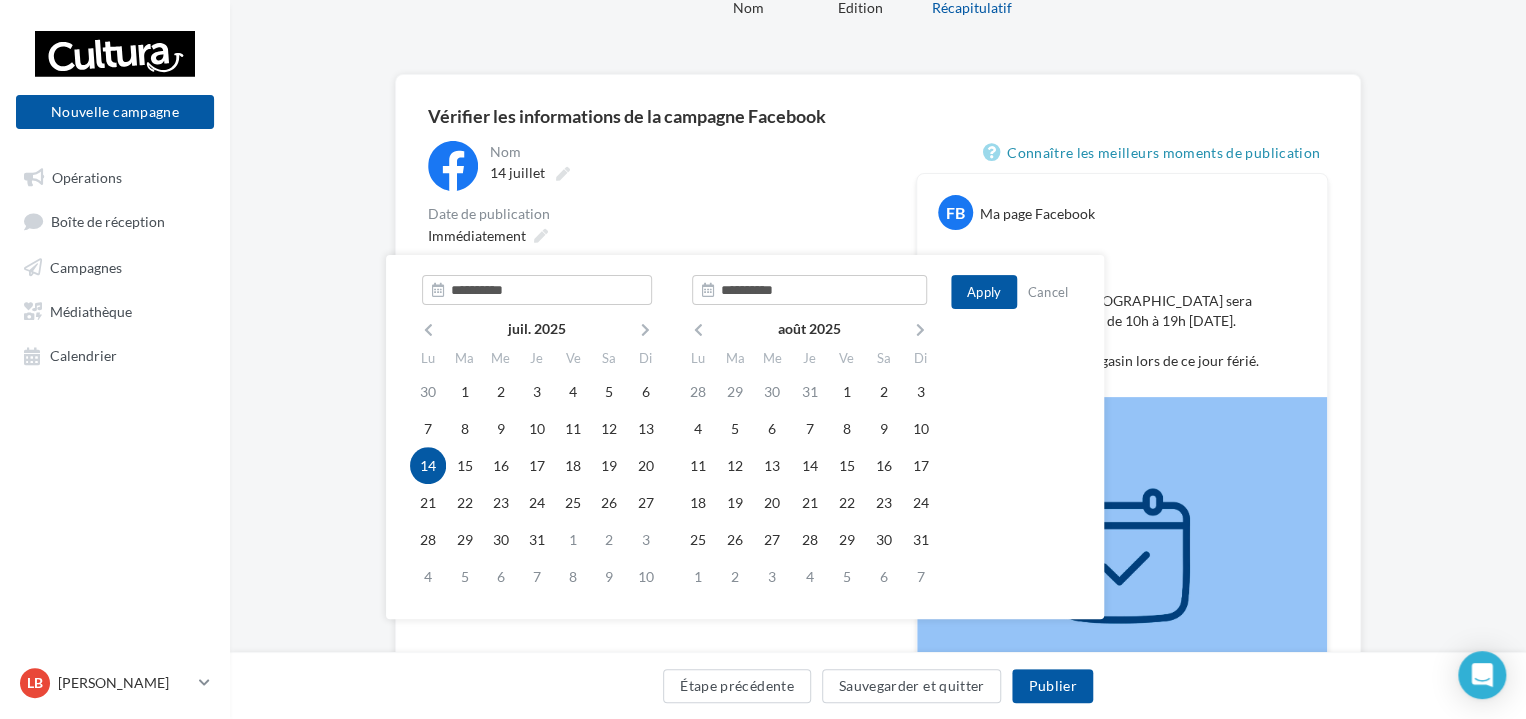 type on "**********" 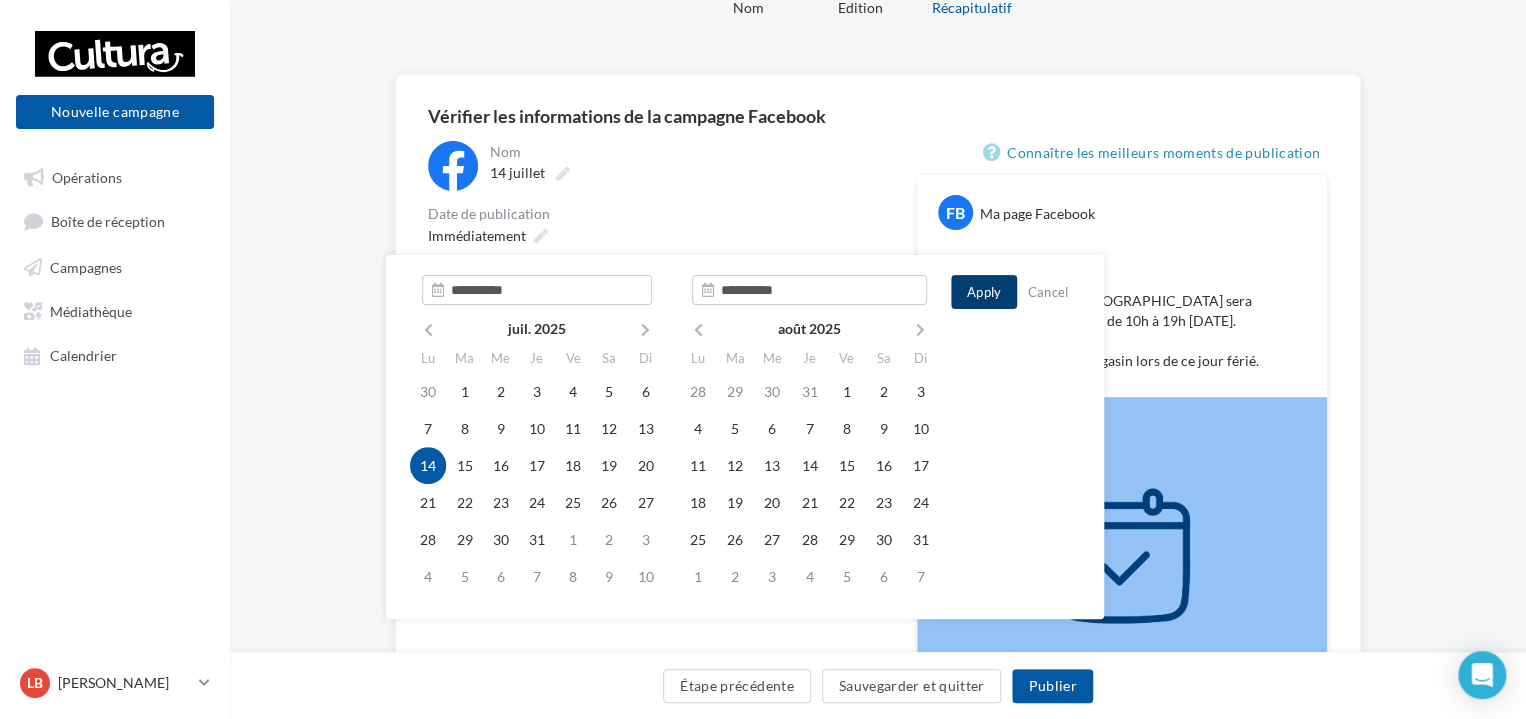 click on "Apply" at bounding box center (984, 292) 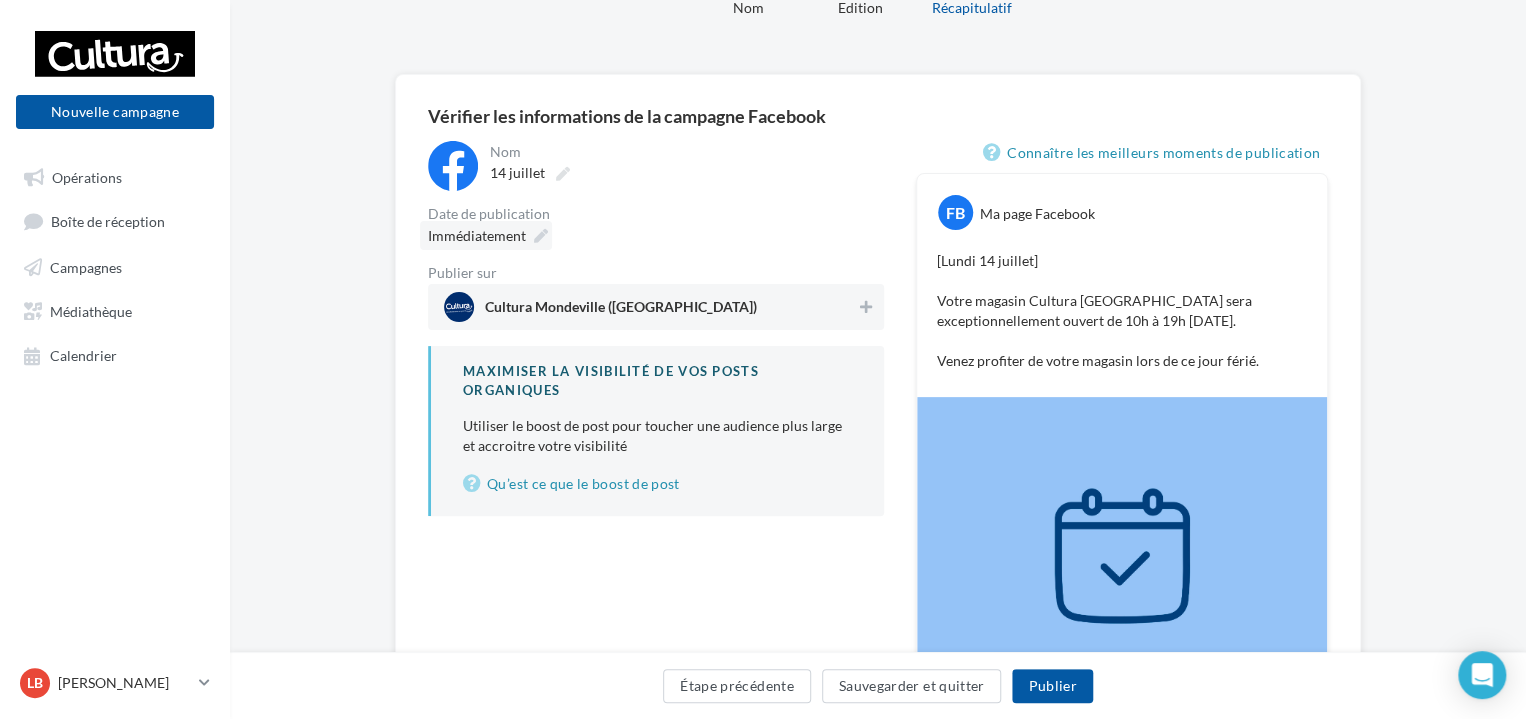 click at bounding box center (541, 236) 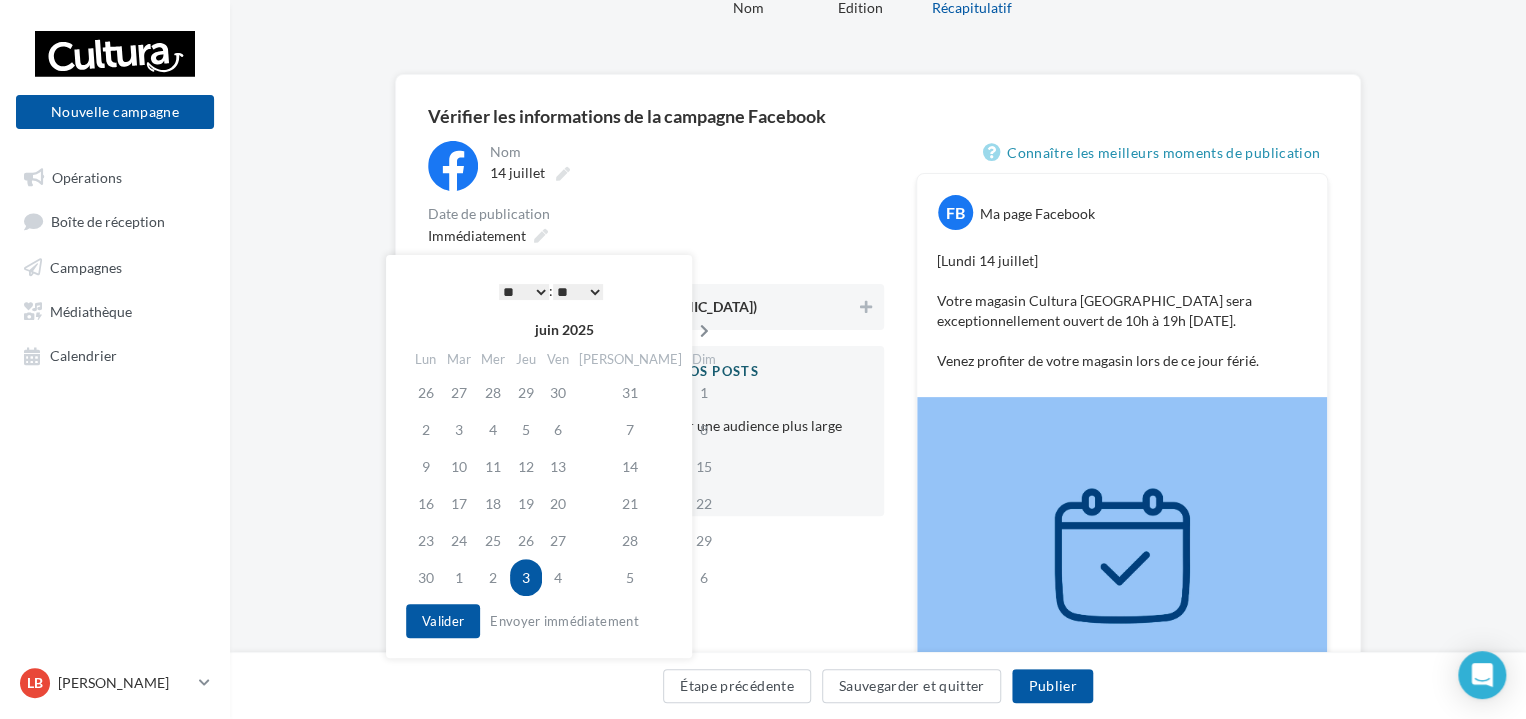 click at bounding box center (704, 331) 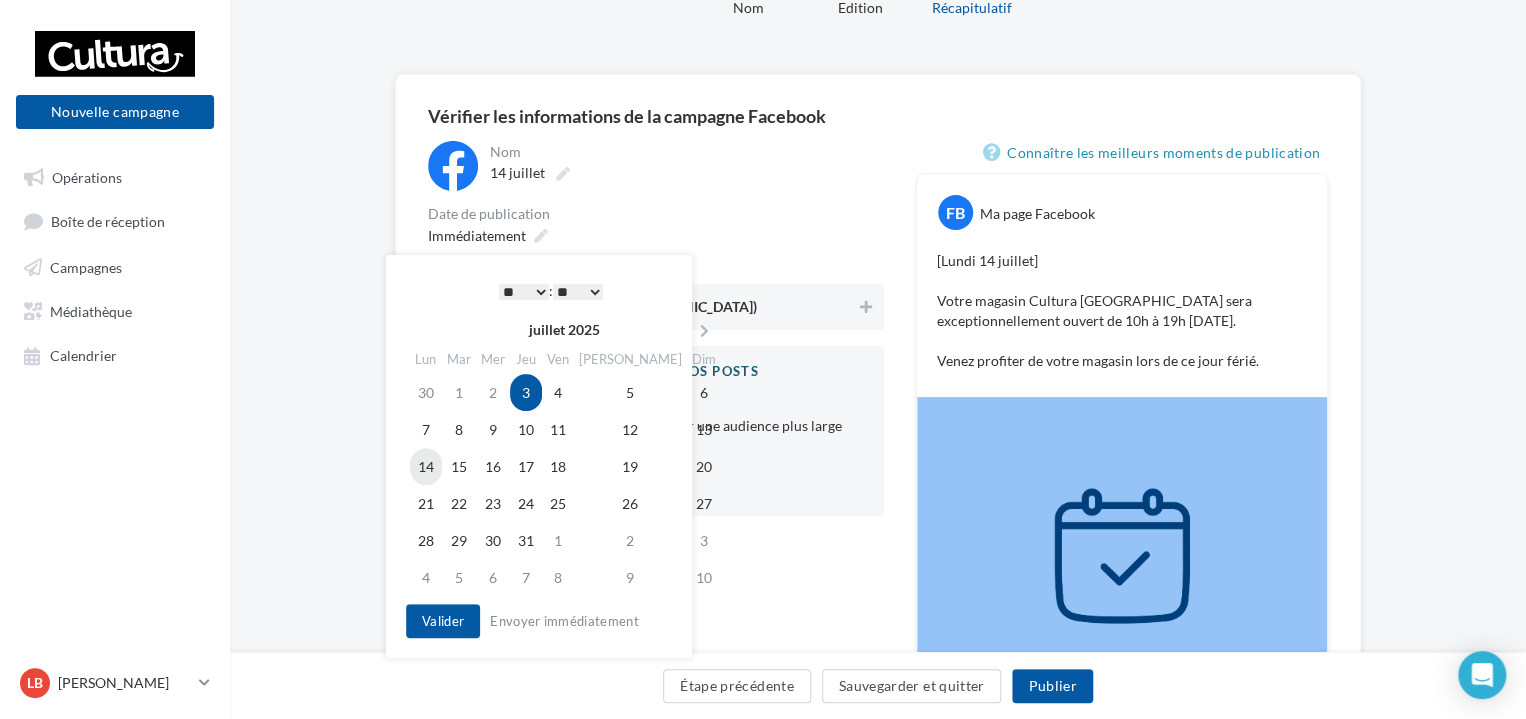 click on "14" at bounding box center [426, 466] 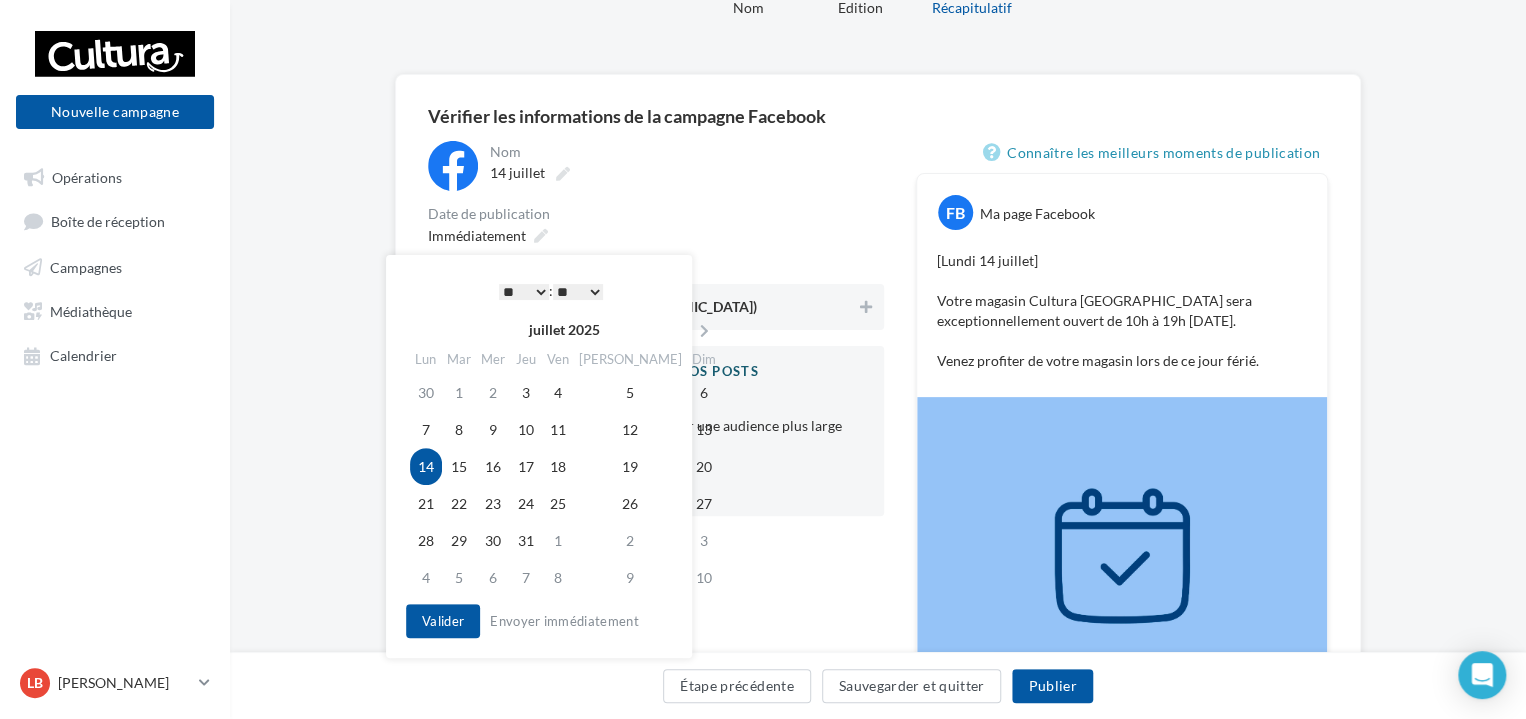 click on "* * * * * * * * * * ** ** ** ** ** ** ** ** ** ** ** ** ** **" at bounding box center [524, 292] 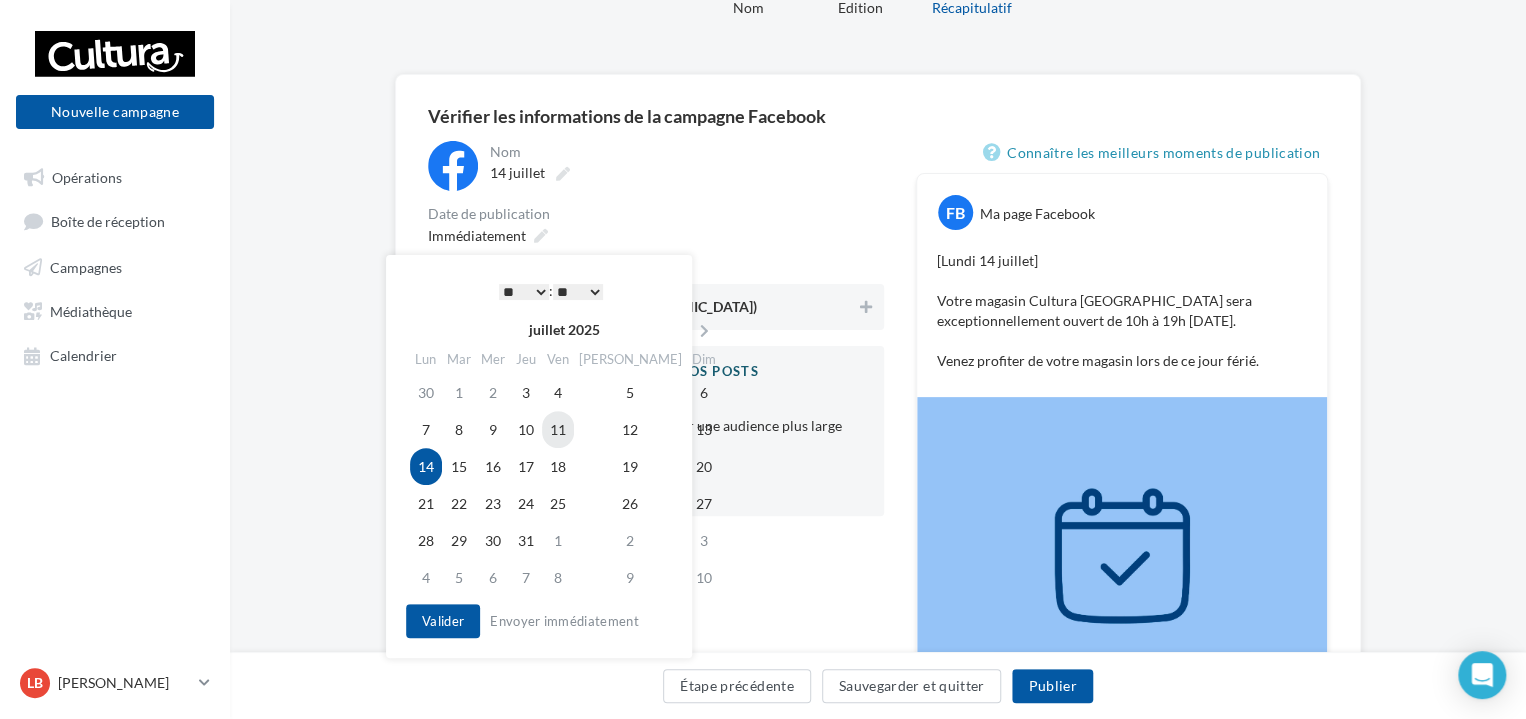 click on "11" at bounding box center [558, 429] 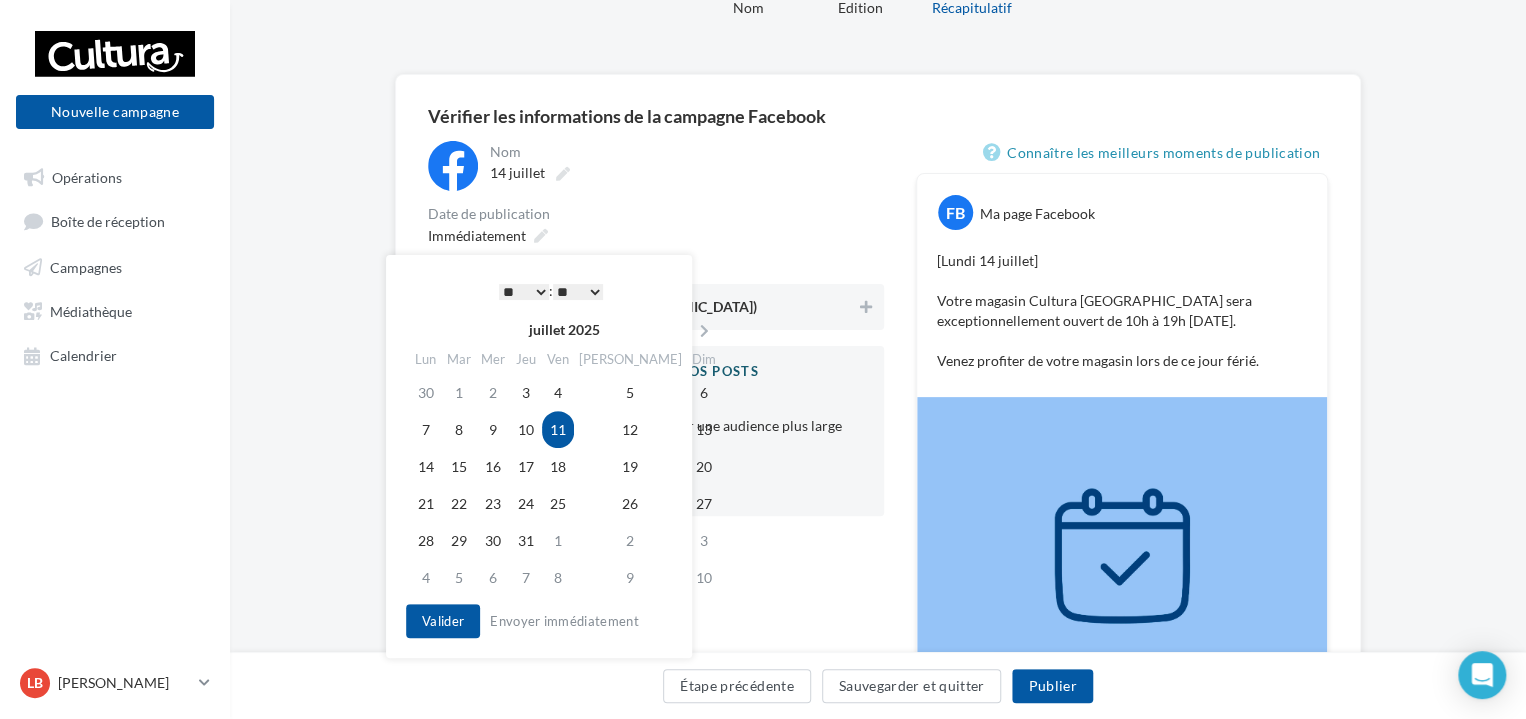 click on "* * * * * * * * * * ** ** ** ** ** ** ** ** ** ** ** ** ** **" at bounding box center [524, 292] 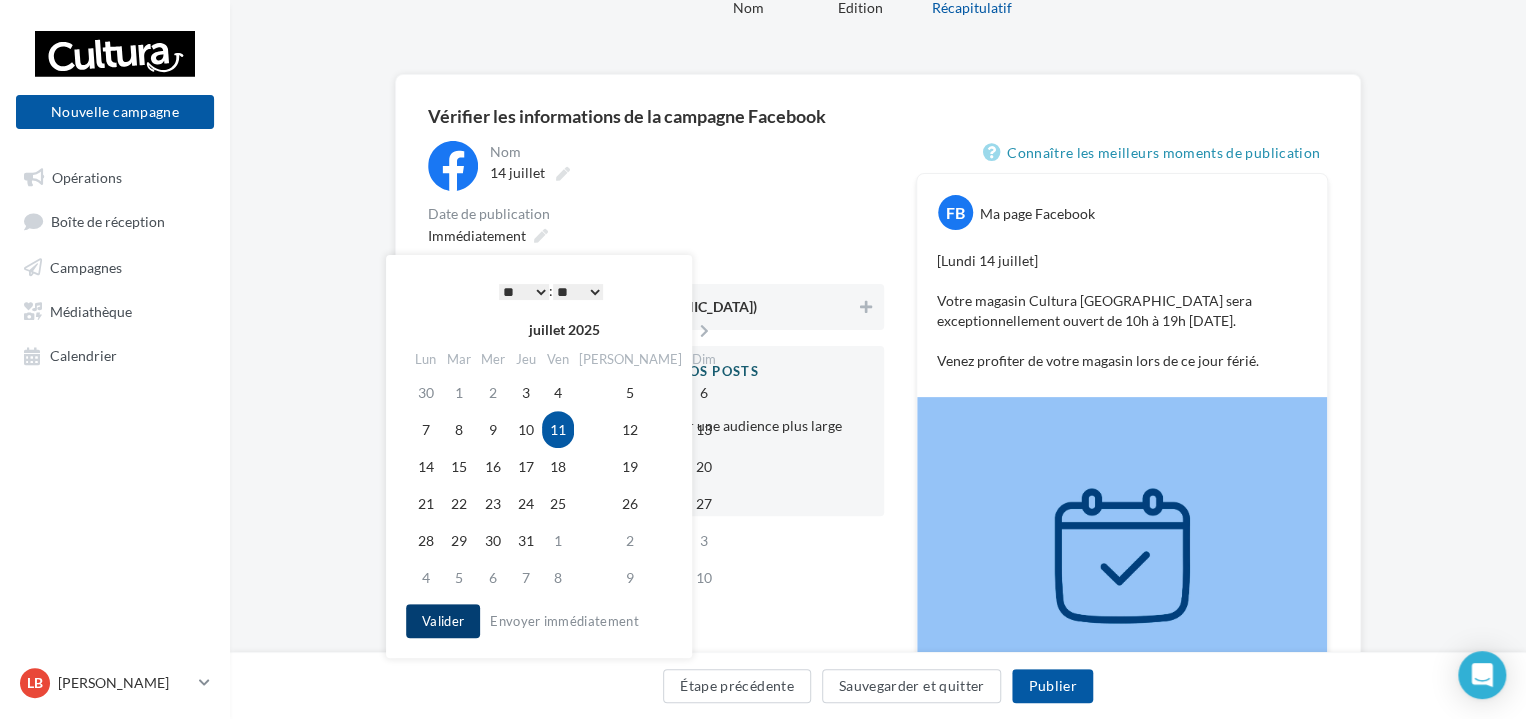 click on "Valider" at bounding box center (443, 621) 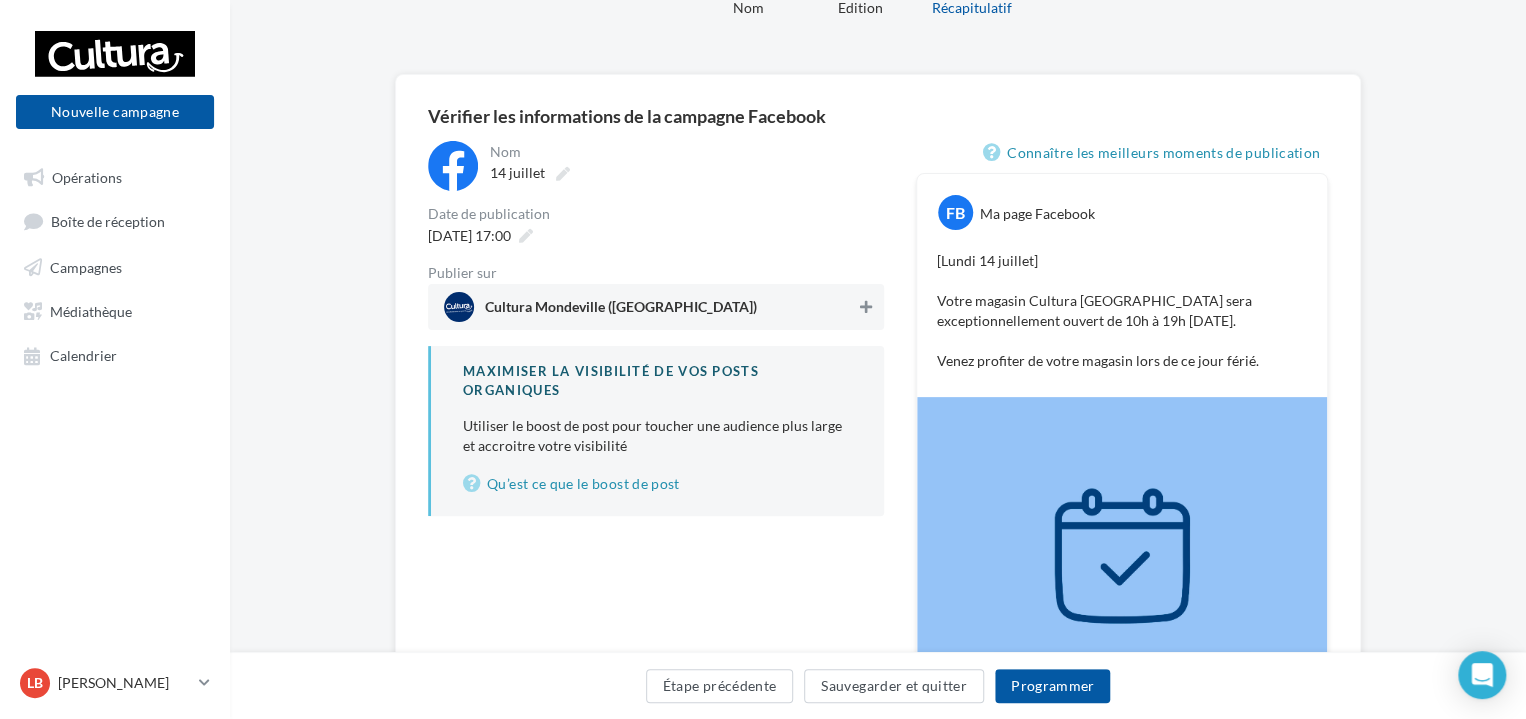 click at bounding box center [866, 307] 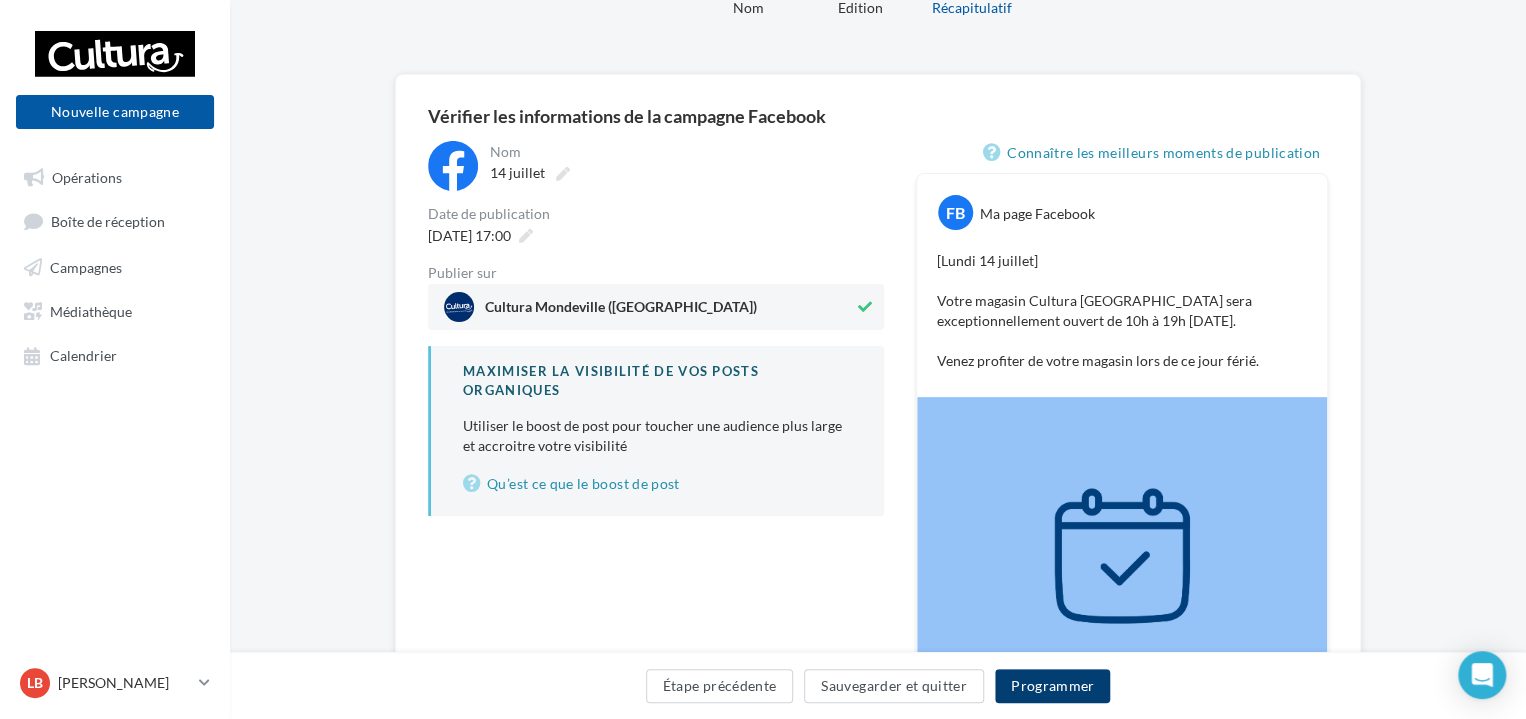 click on "Programmer" at bounding box center [1053, 686] 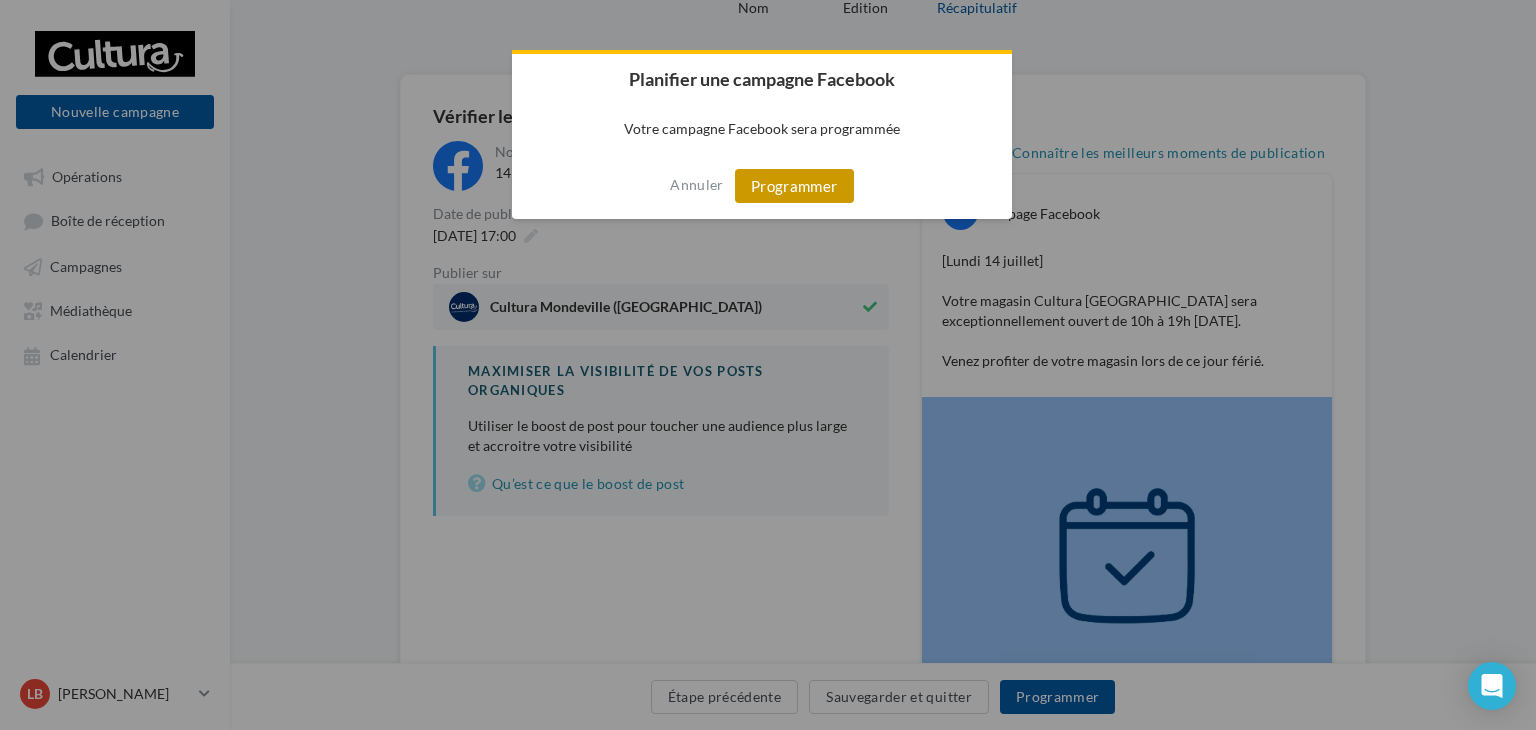 click on "Programmer" at bounding box center [794, 186] 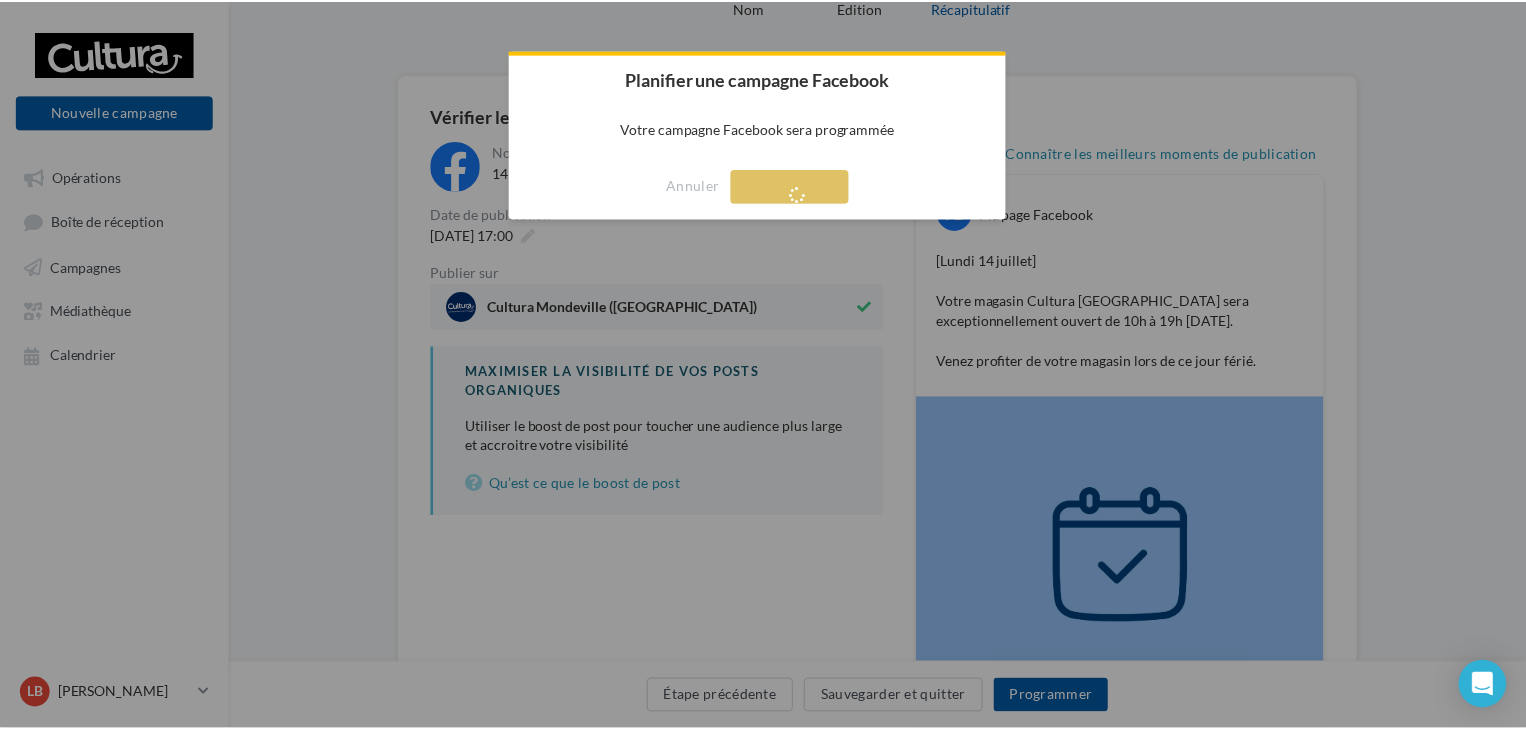 scroll, scrollTop: 32, scrollLeft: 0, axis: vertical 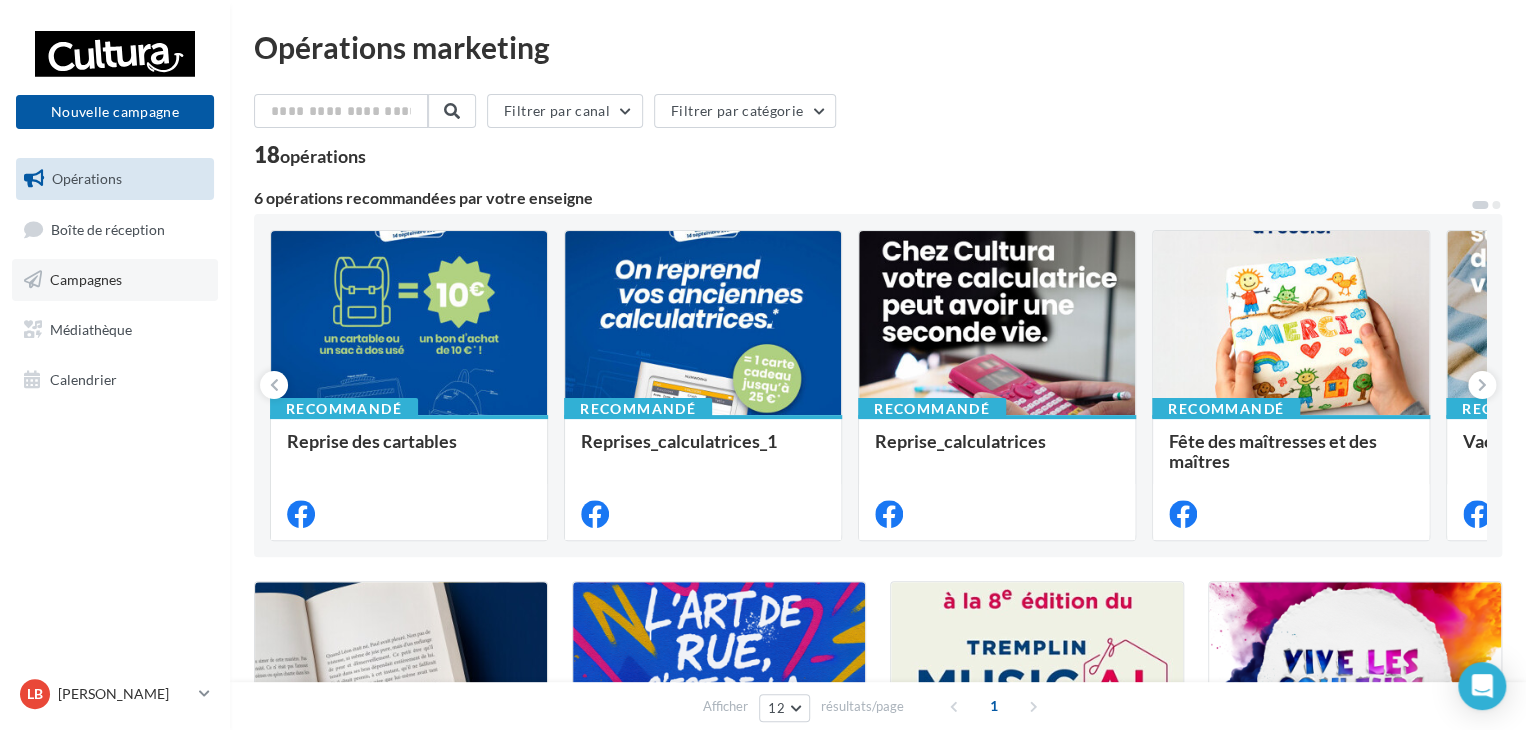 click on "Campagnes" at bounding box center [86, 279] 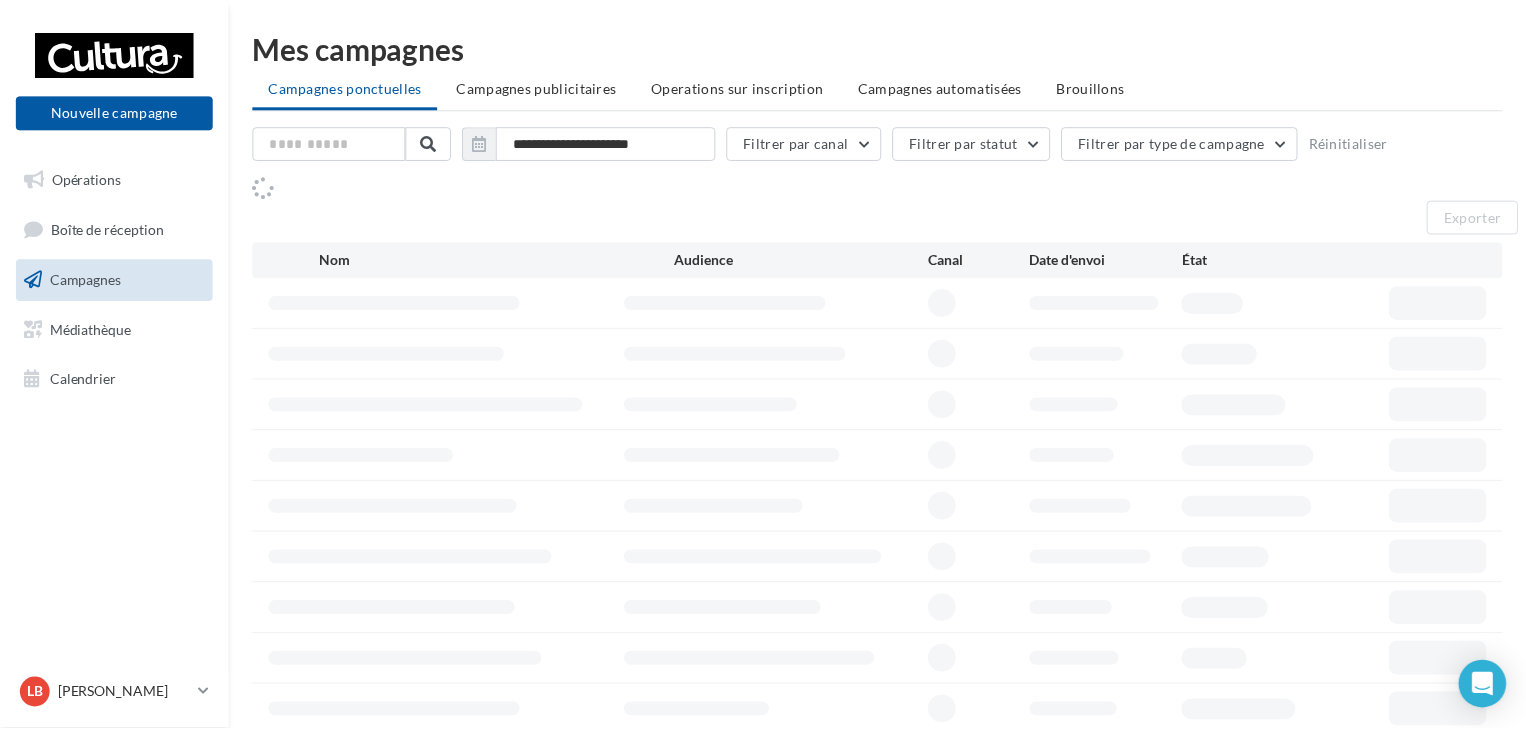 scroll, scrollTop: 0, scrollLeft: 0, axis: both 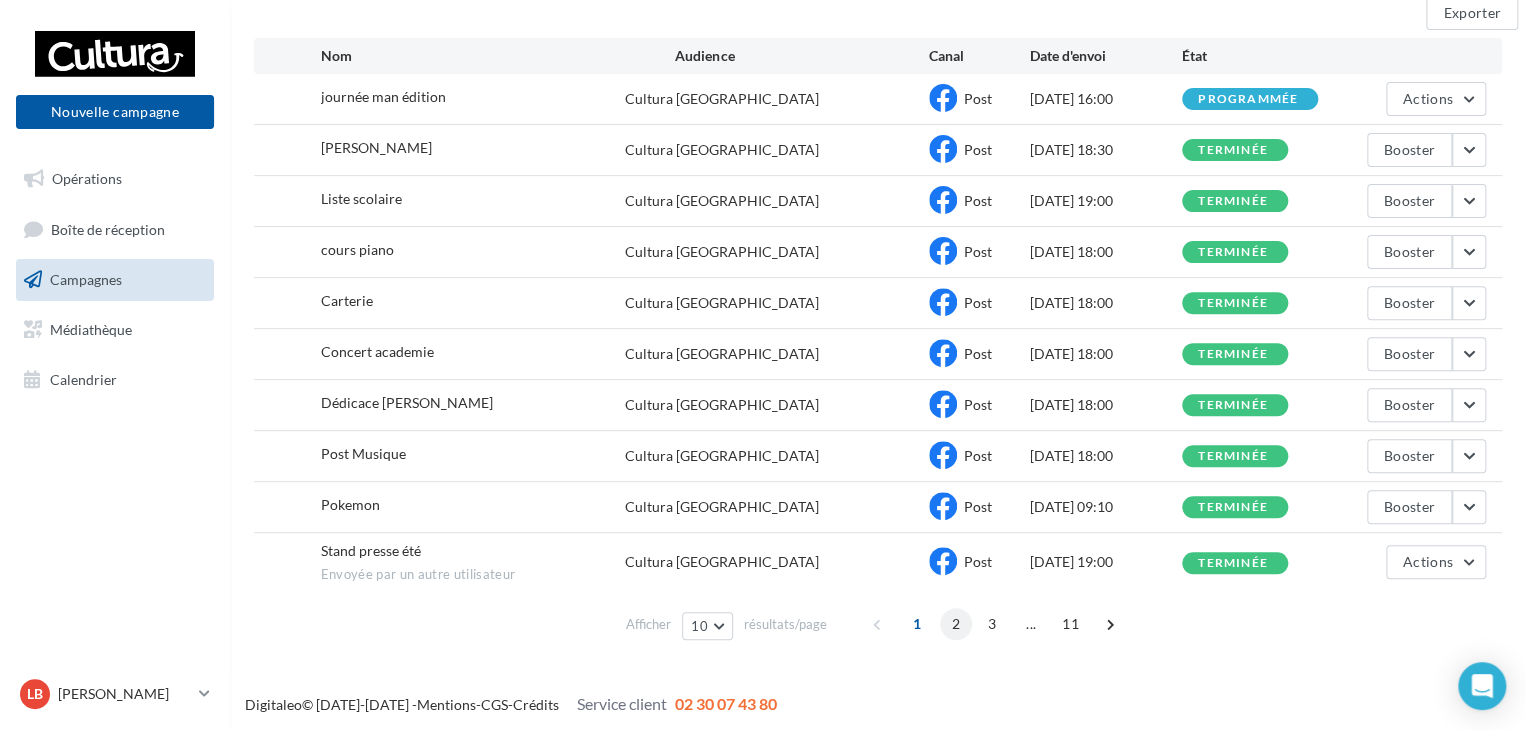 click on "2" at bounding box center [956, 624] 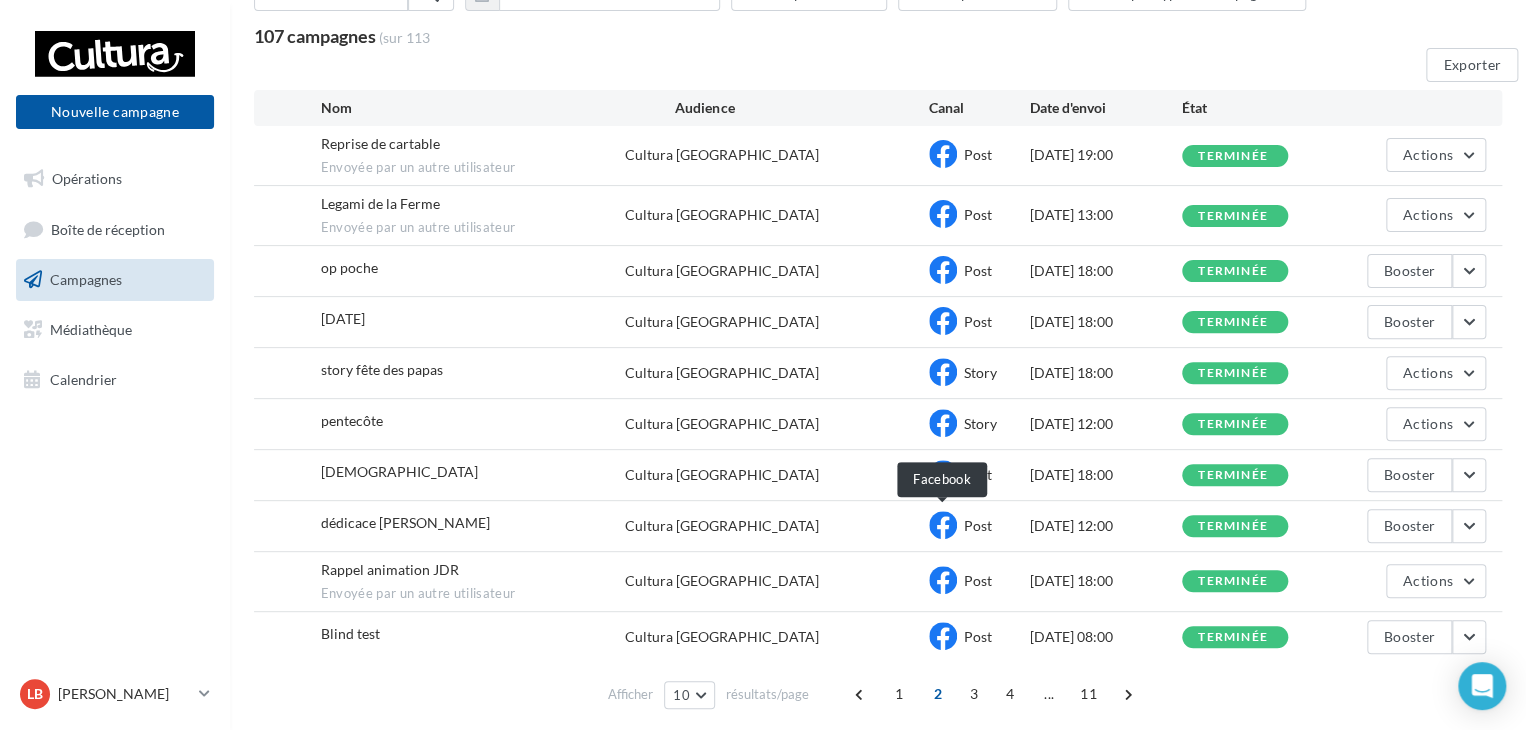 scroll, scrollTop: 193, scrollLeft: 0, axis: vertical 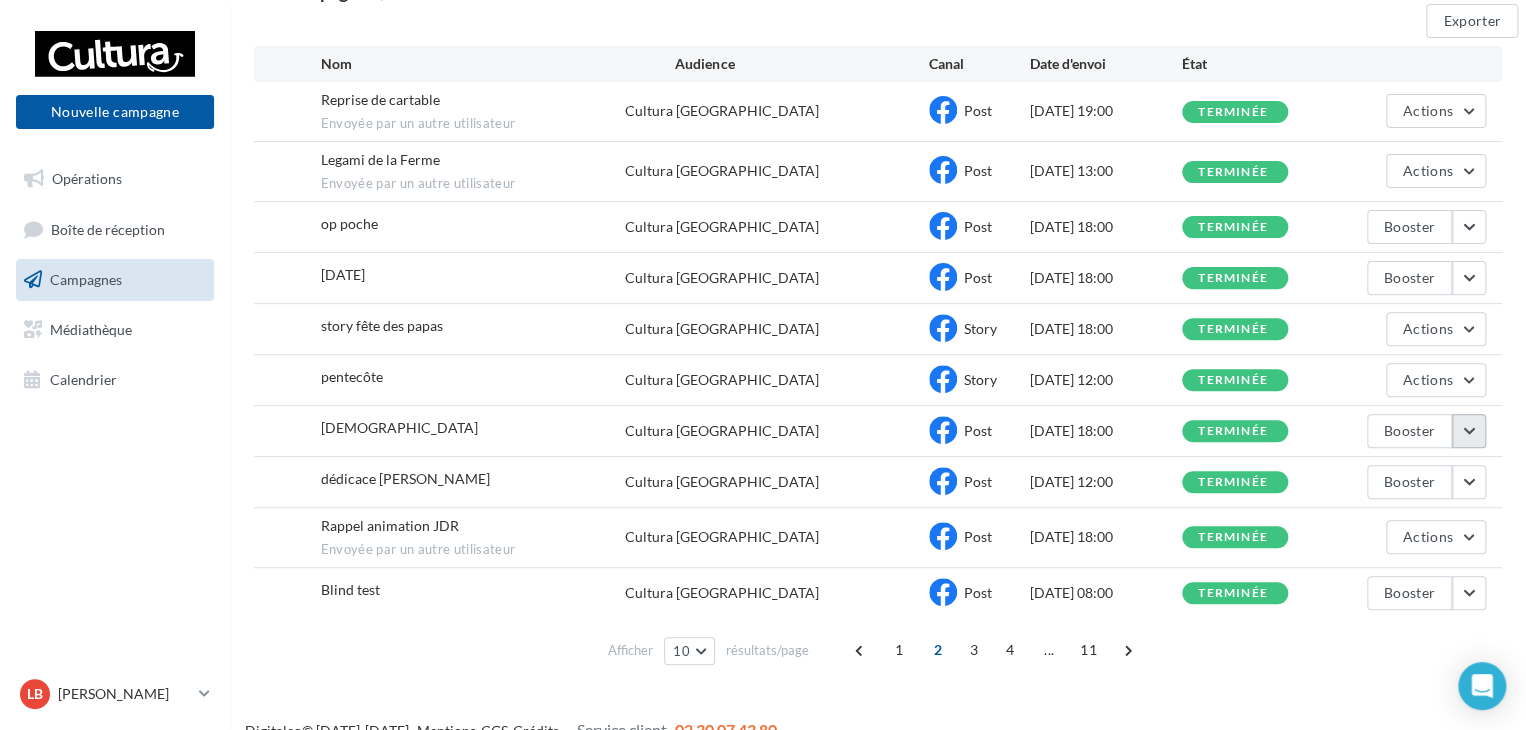 click at bounding box center [1469, 431] 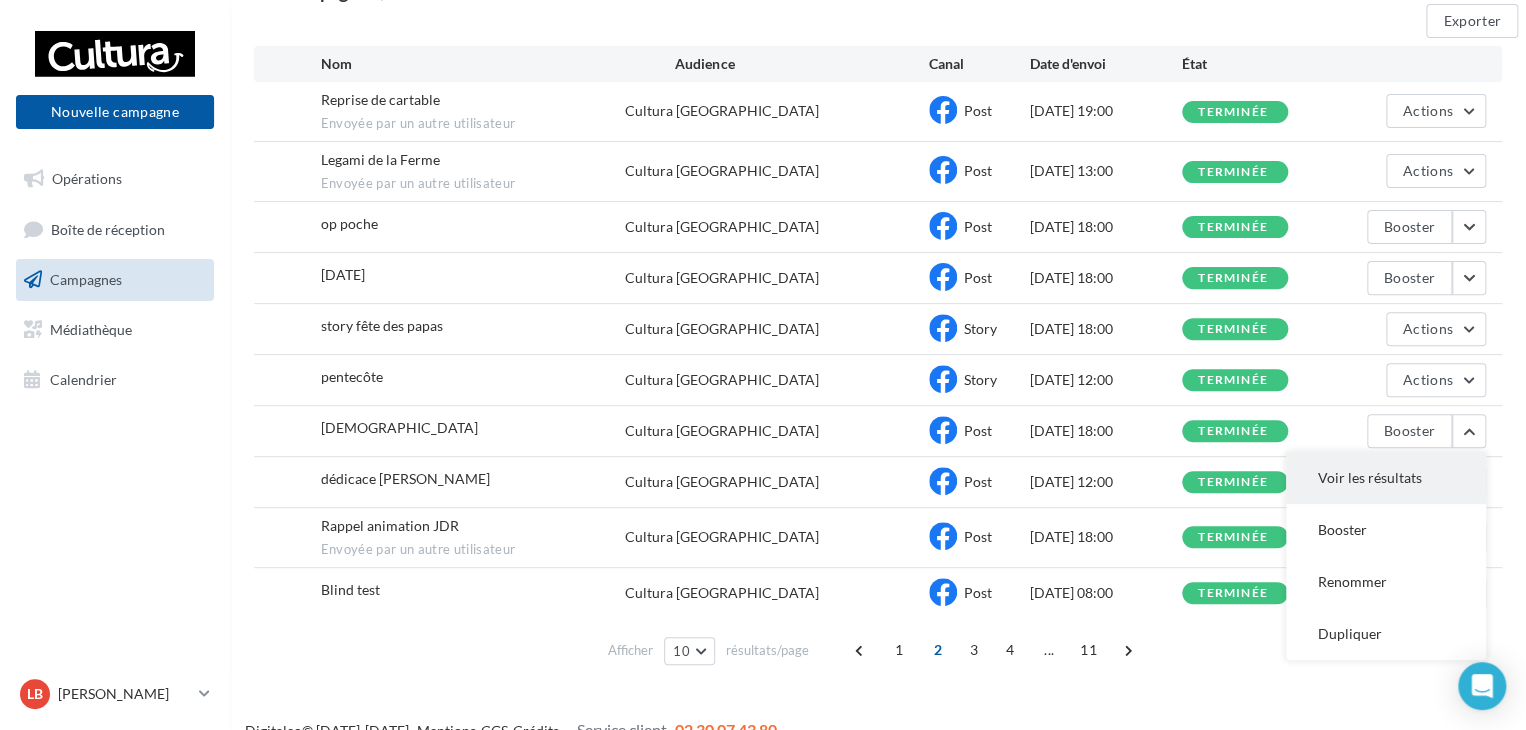 click on "Voir les résultats" at bounding box center (1386, 478) 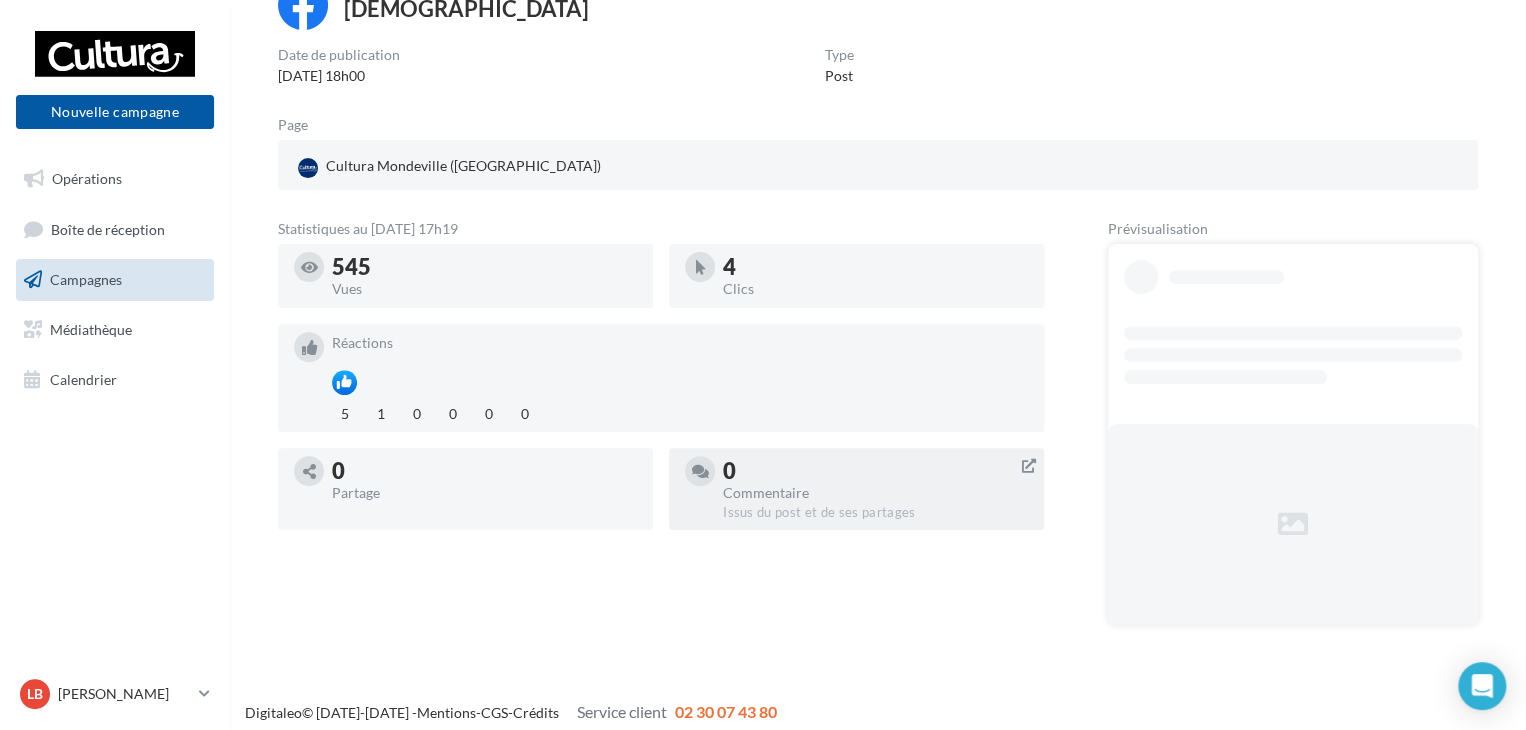 scroll, scrollTop: 167, scrollLeft: 0, axis: vertical 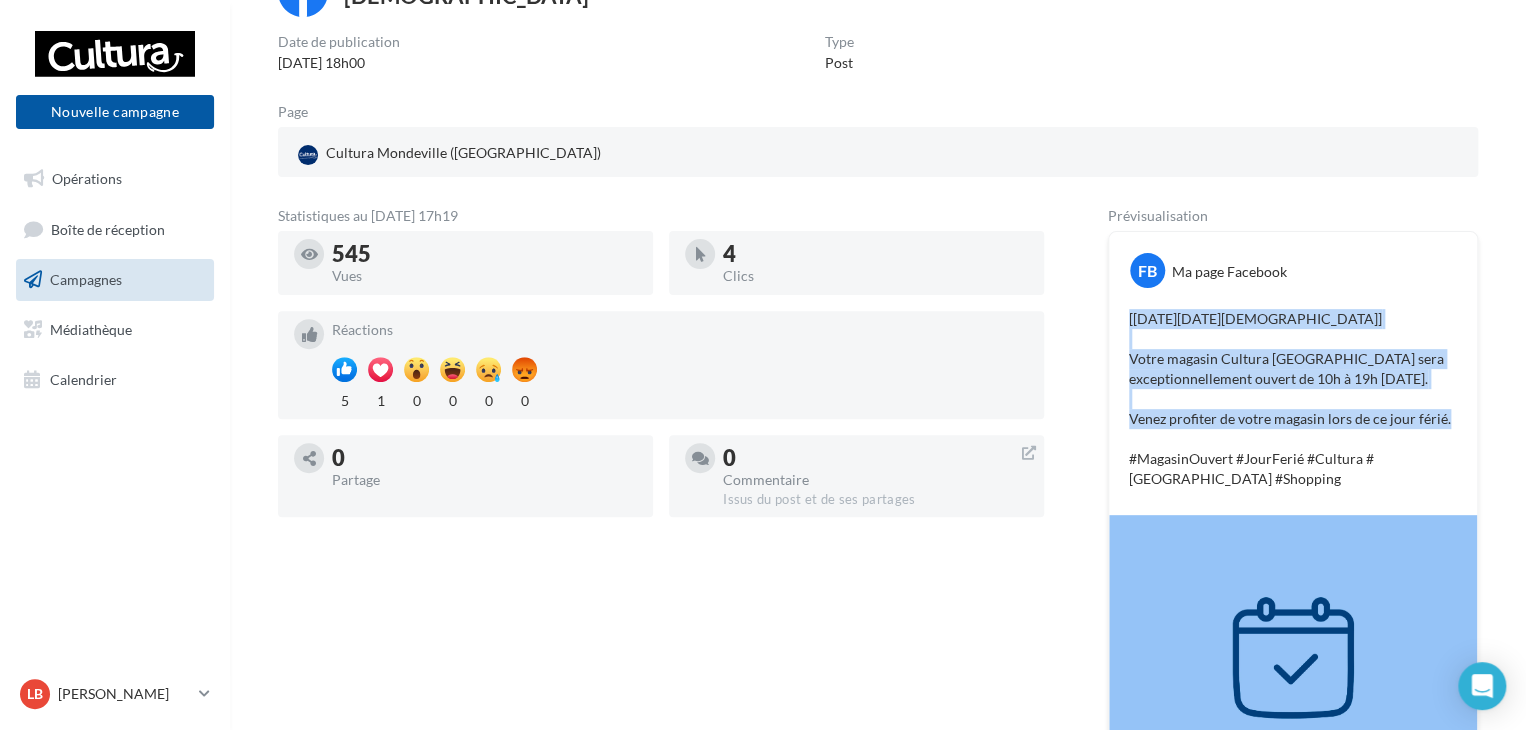 drag, startPoint x: 1464, startPoint y: 423, endPoint x: 1128, endPoint y: 316, distance: 352.62585 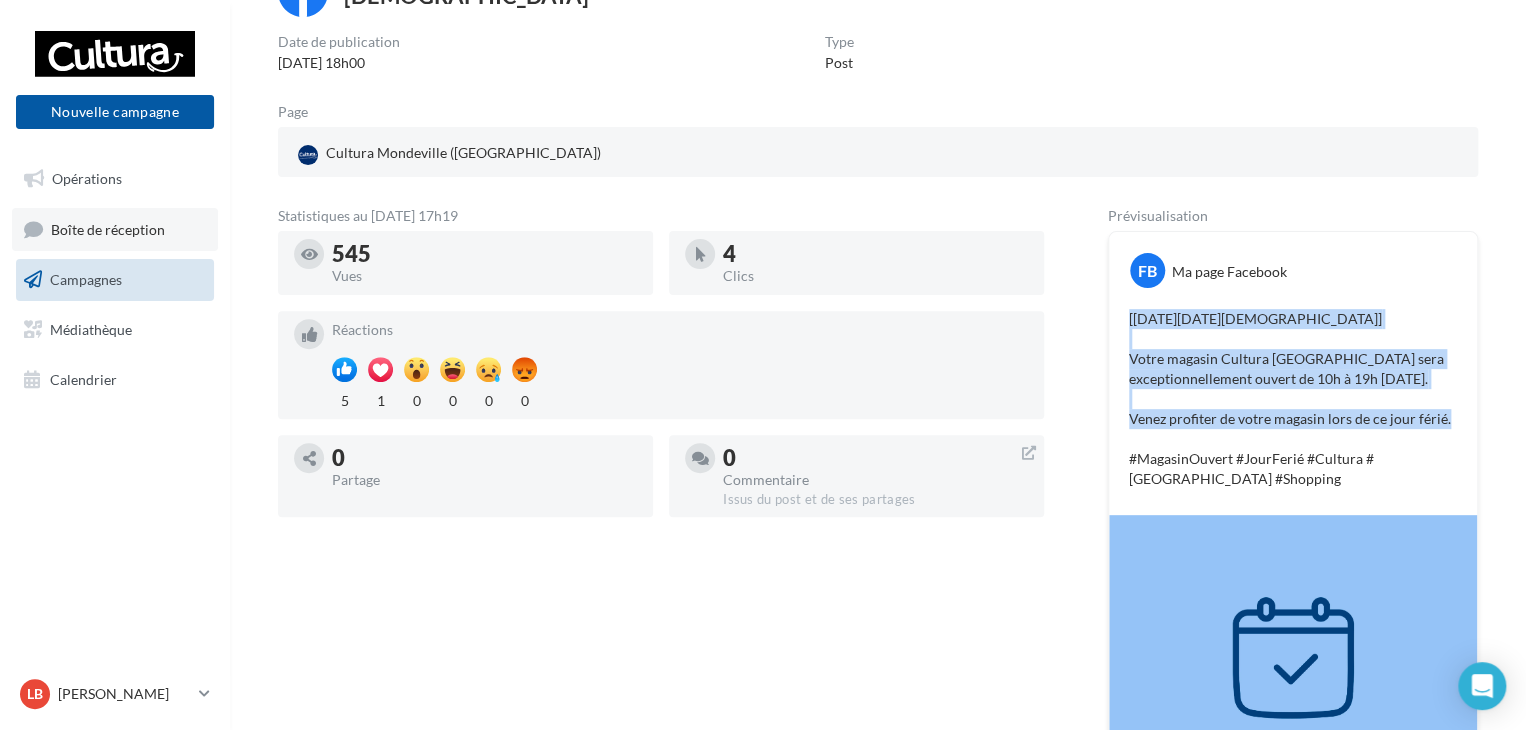 click on "Boîte de réception" at bounding box center (108, 228) 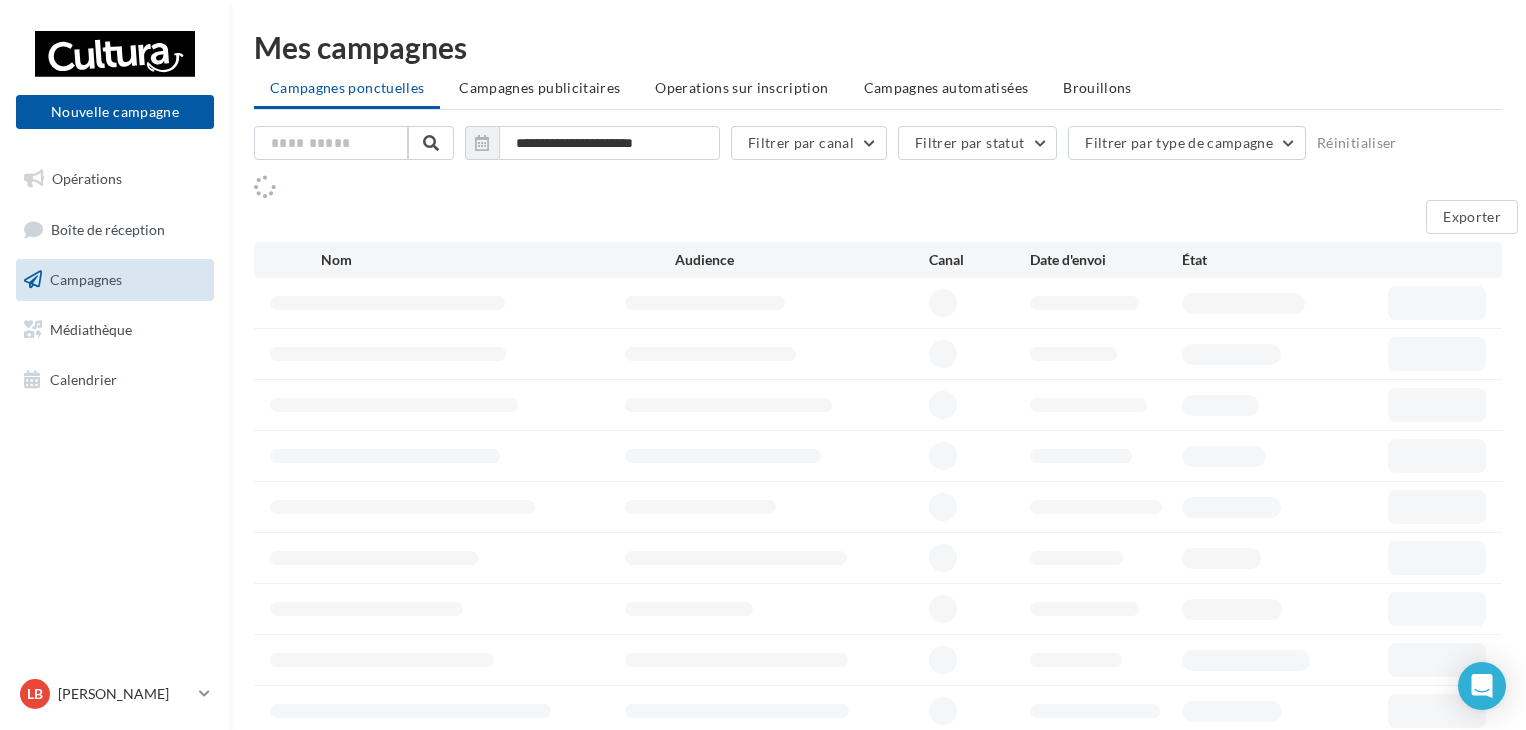 scroll, scrollTop: 0, scrollLeft: 0, axis: both 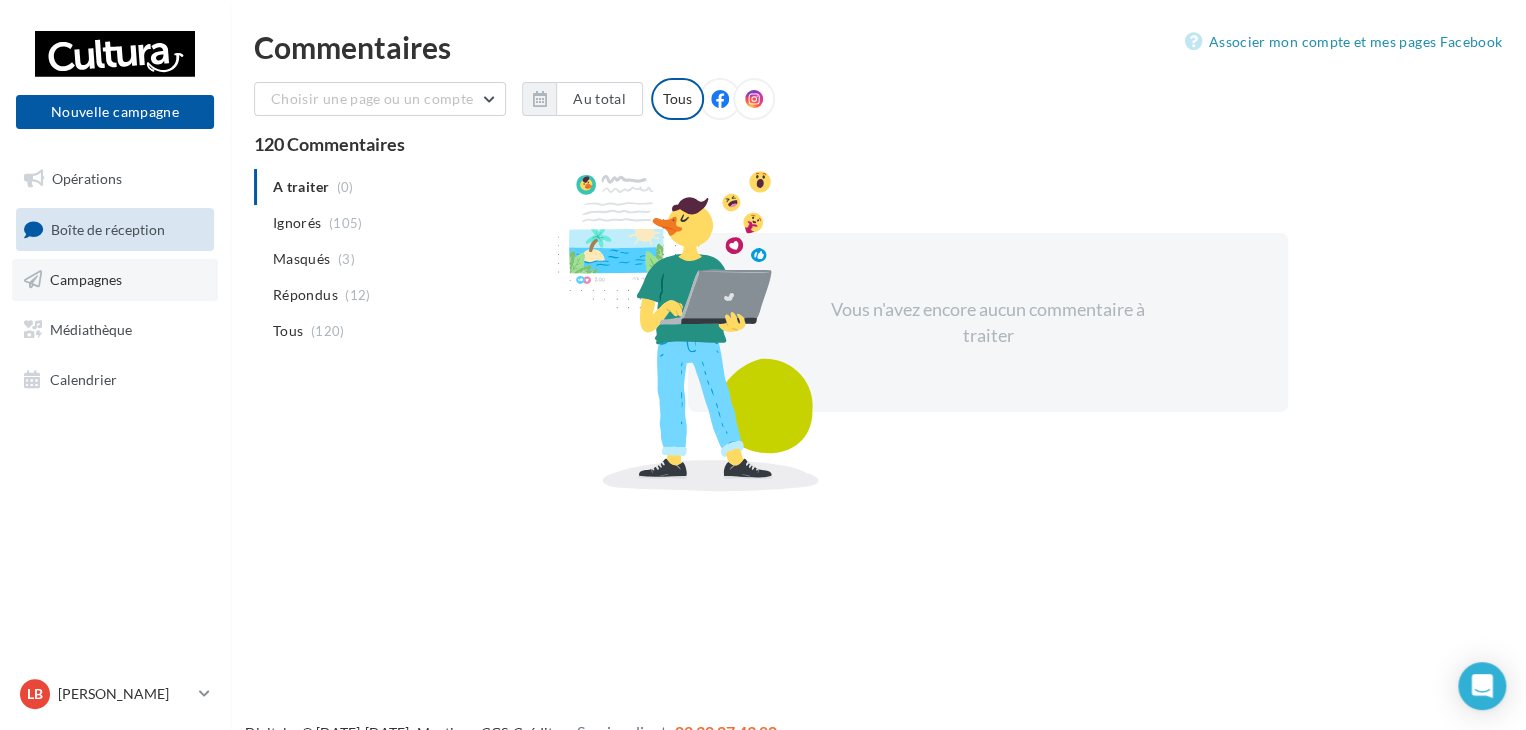 click on "Campagnes" at bounding box center (86, 279) 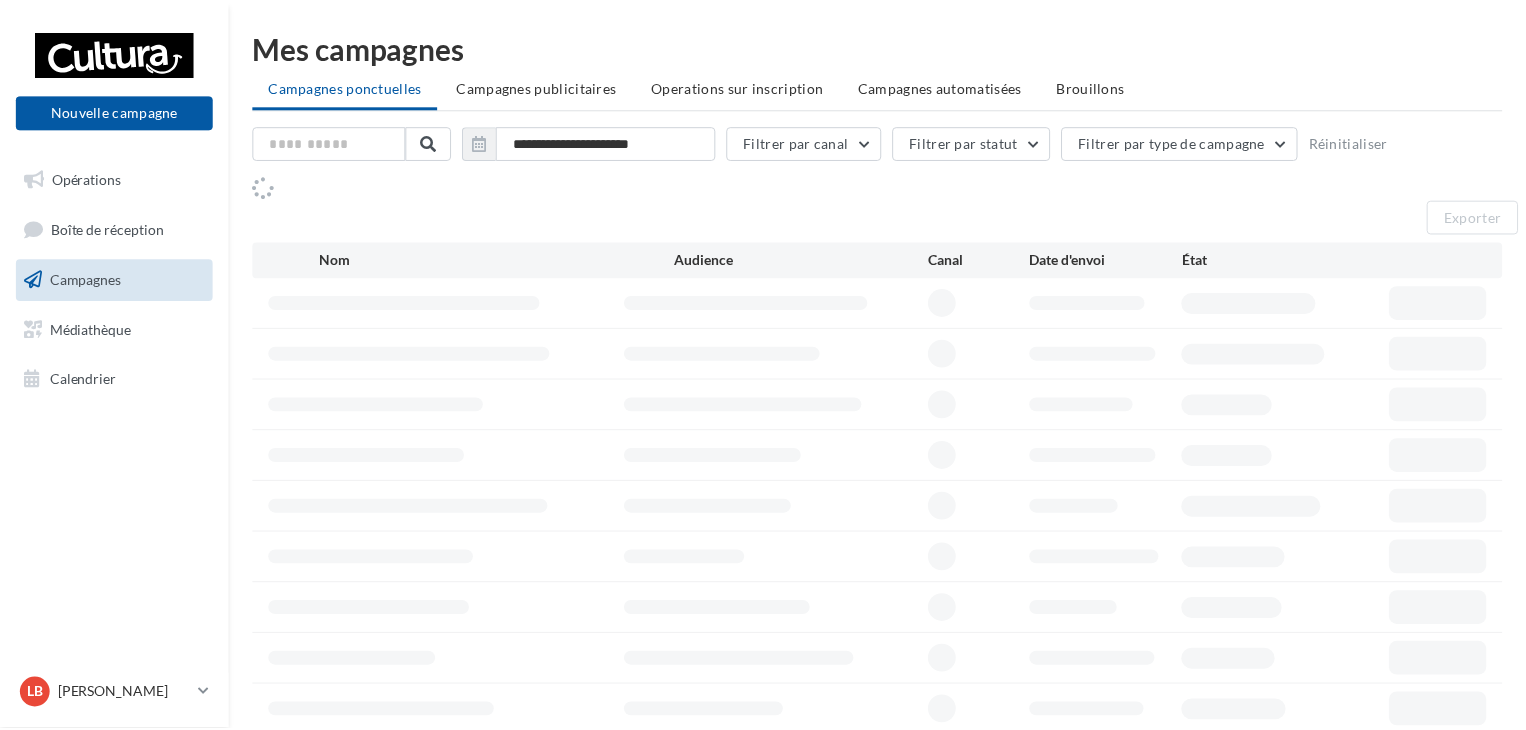 scroll, scrollTop: 0, scrollLeft: 0, axis: both 